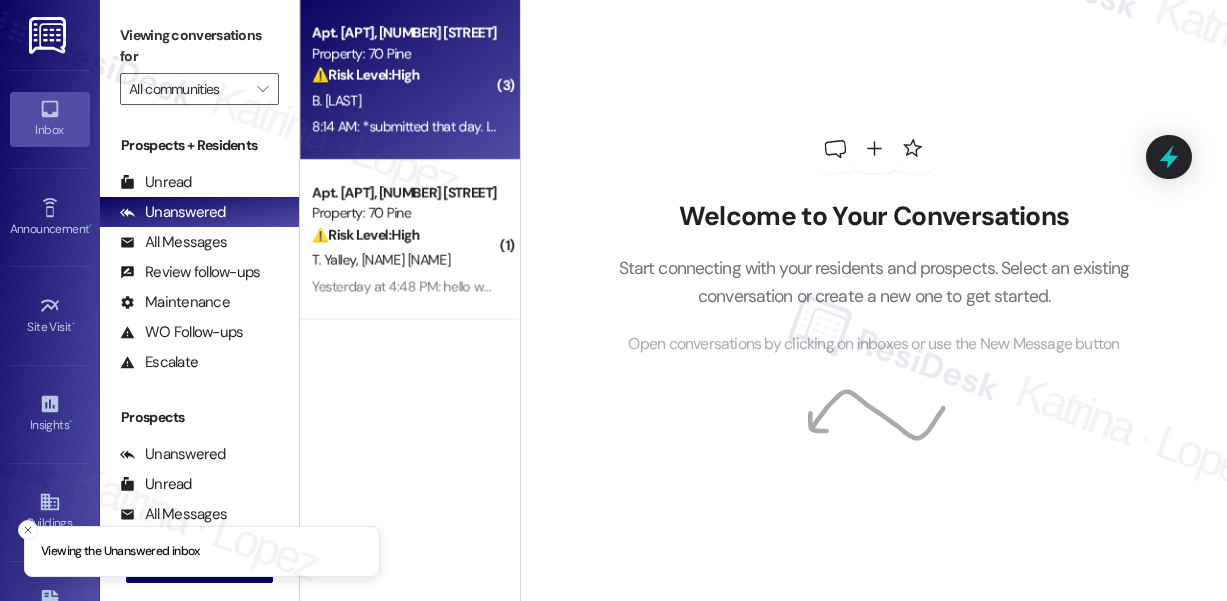 scroll, scrollTop: 0, scrollLeft: 0, axis: both 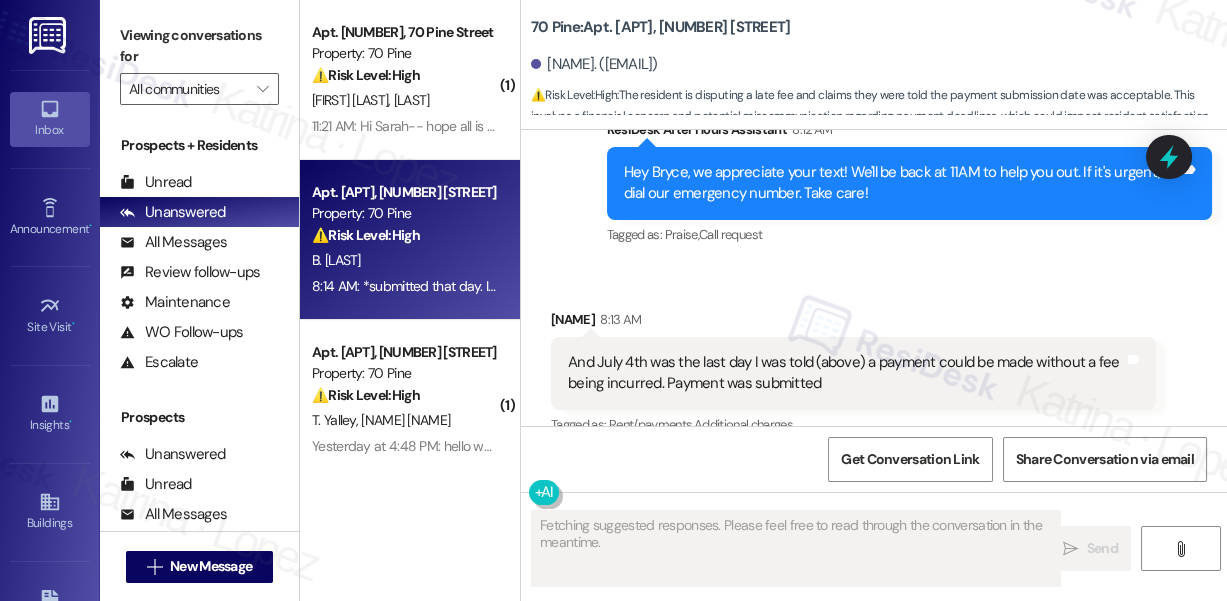 click on "Hey Bryce, we appreciate your text! We'll be back at 11AM to help you out. If it's urgent, dial our emergency number. Take care!" at bounding box center [902, 183] 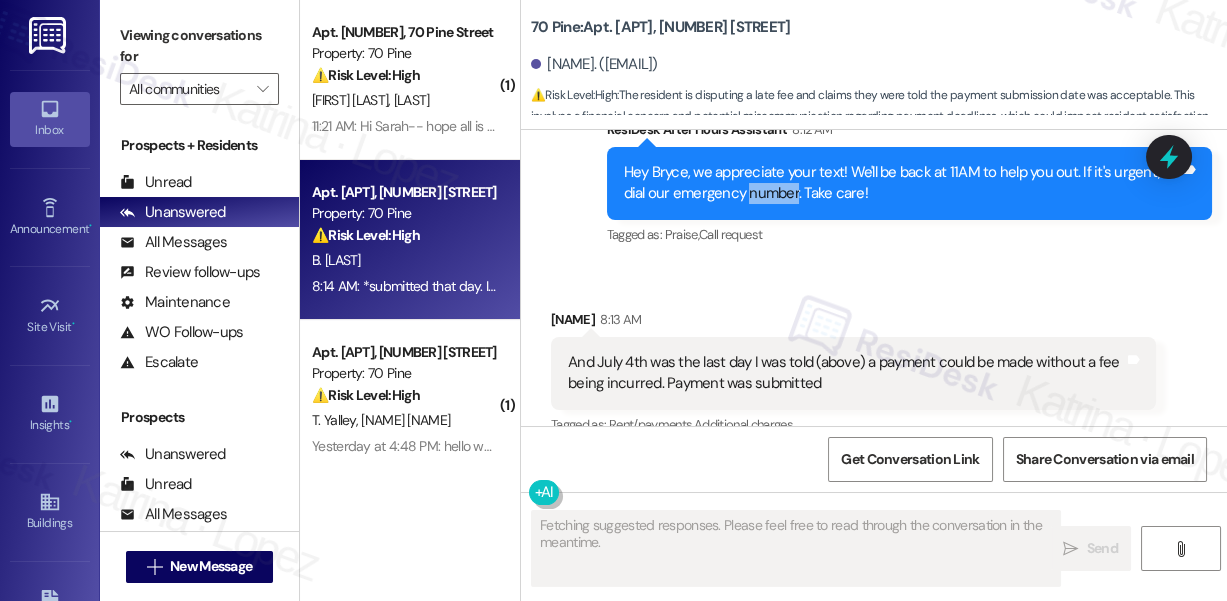 click on "Hey Bryce, we appreciate your text! We'll be back at 11AM to help you out. If it's urgent, dial our emergency number. Take care!" at bounding box center [902, 183] 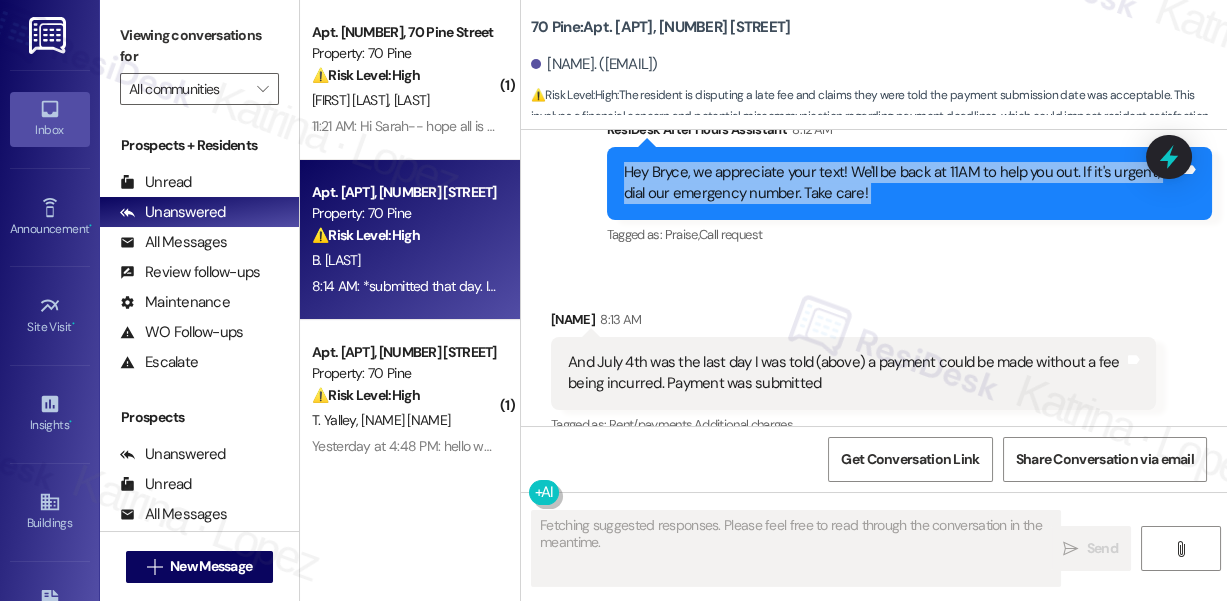 click on "Hey Bryce, we appreciate your text! We'll be back at 11AM to help you out. If it's urgent, dial our emergency number. Take care!" at bounding box center (902, 183) 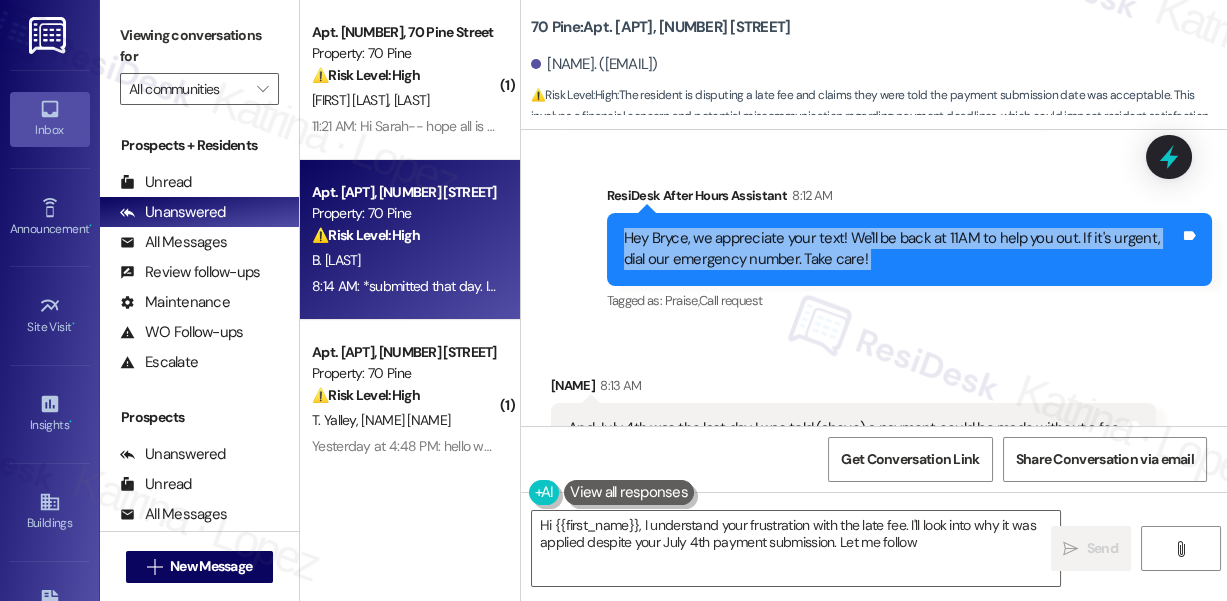 scroll, scrollTop: 3841, scrollLeft: 0, axis: vertical 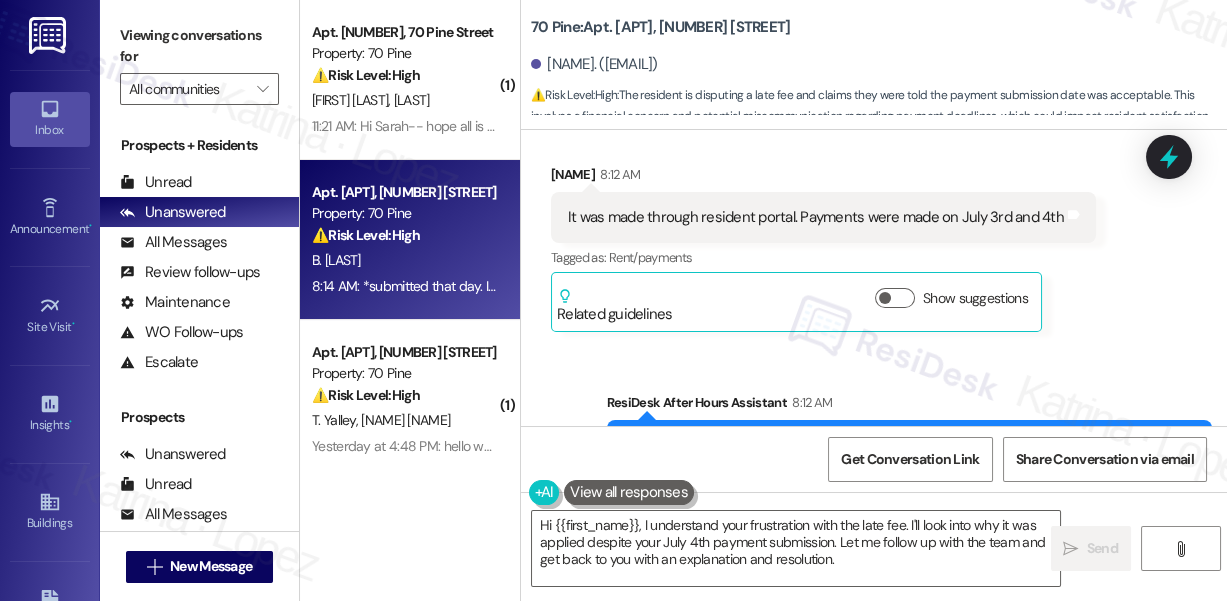 click on "It was made through resident portal. Payments were made on July 3rd and 4th" at bounding box center (816, 217) 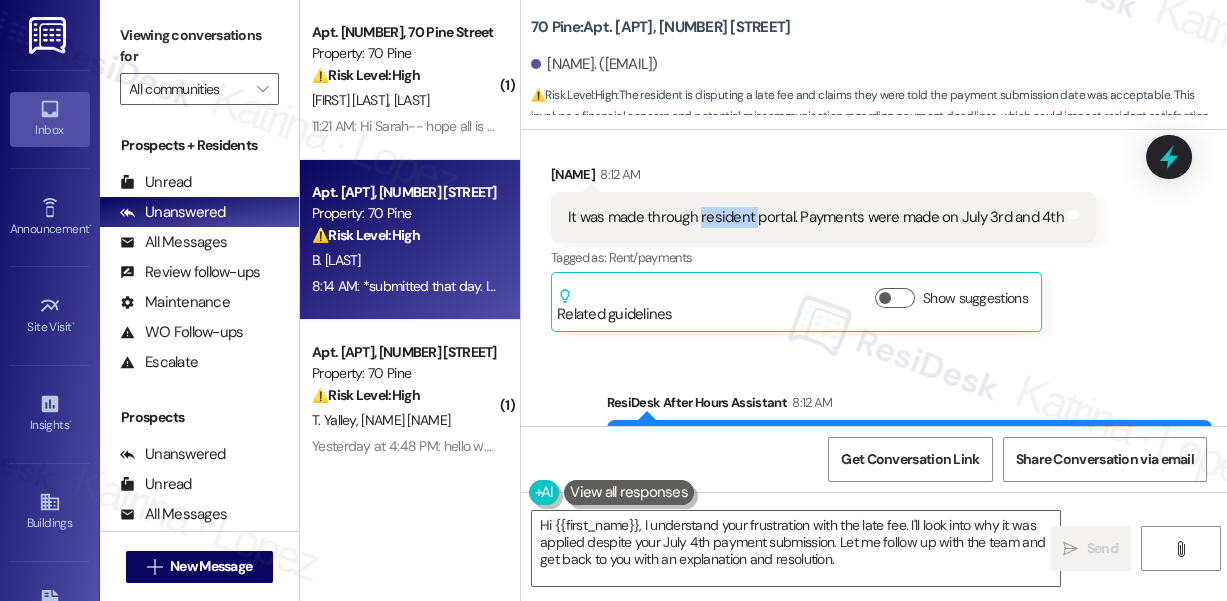 click on "It was made through resident portal. Payments were made on July 3rd and 4th" at bounding box center [816, 217] 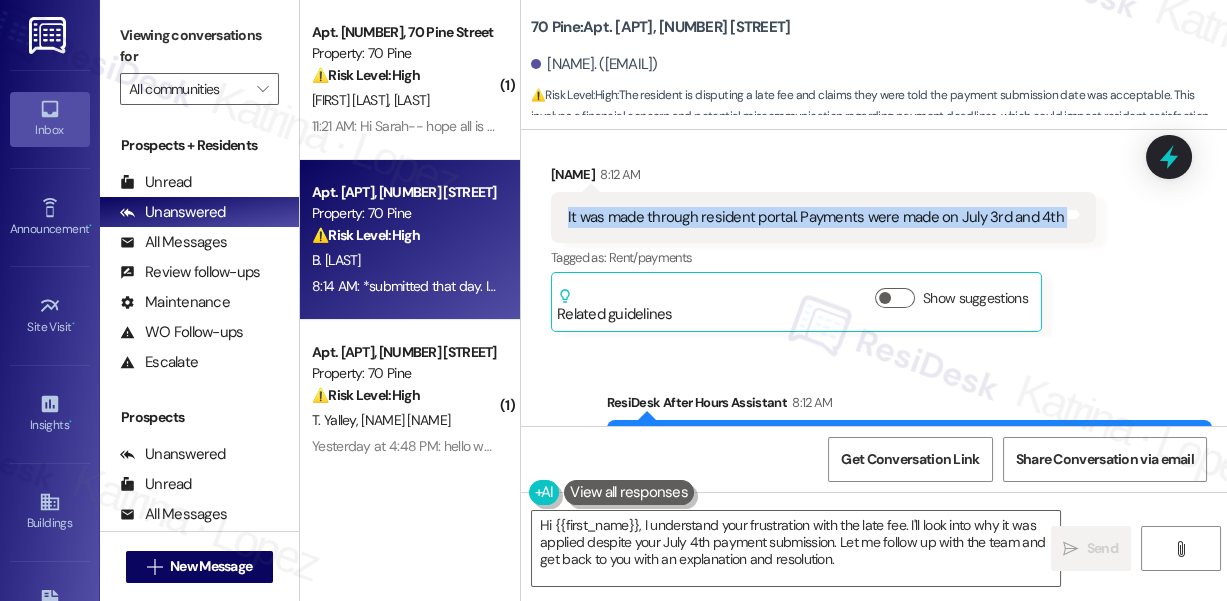 click on "It was made through resident portal. Payments were made on July 3rd and 4th" at bounding box center [816, 217] 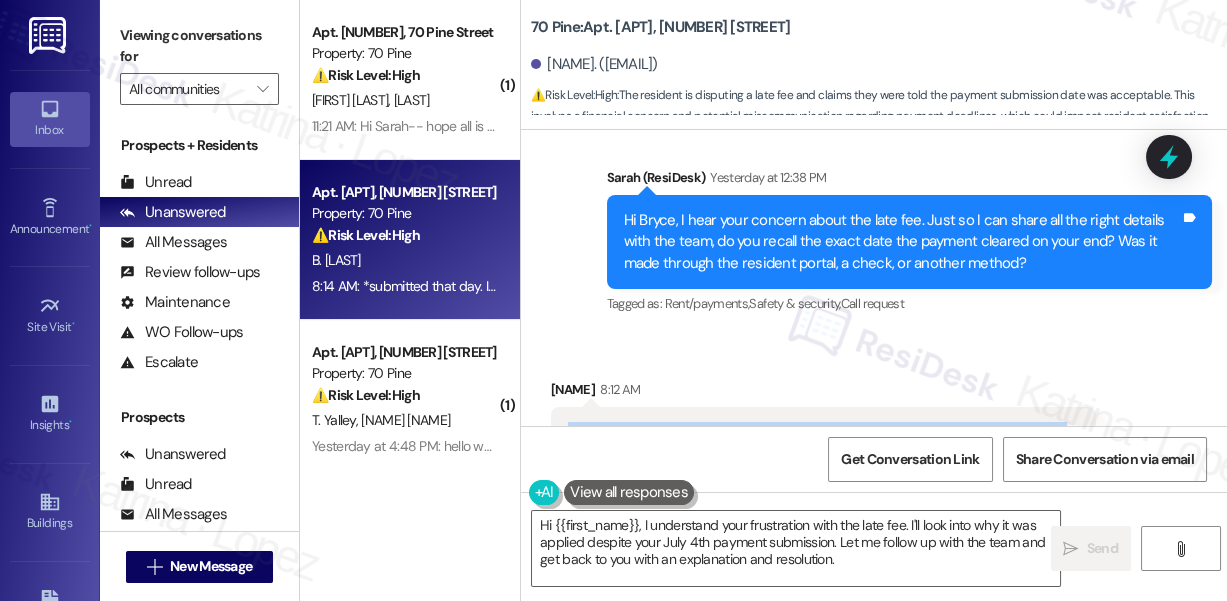 scroll, scrollTop: 3568, scrollLeft: 0, axis: vertical 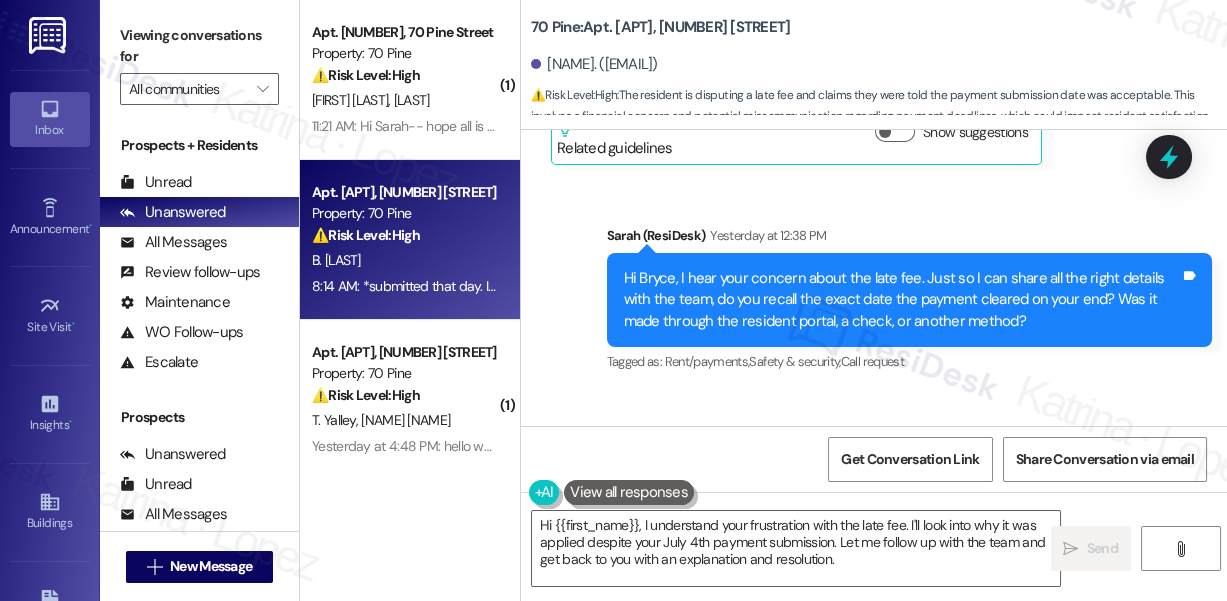 click on "Hi Bryce, I hear your concern about the late fee. Just so I can share all the right details with the team, do you recall the exact date the payment cleared on your end? Was it made through the resident portal, a check, or another method?" at bounding box center (902, 300) 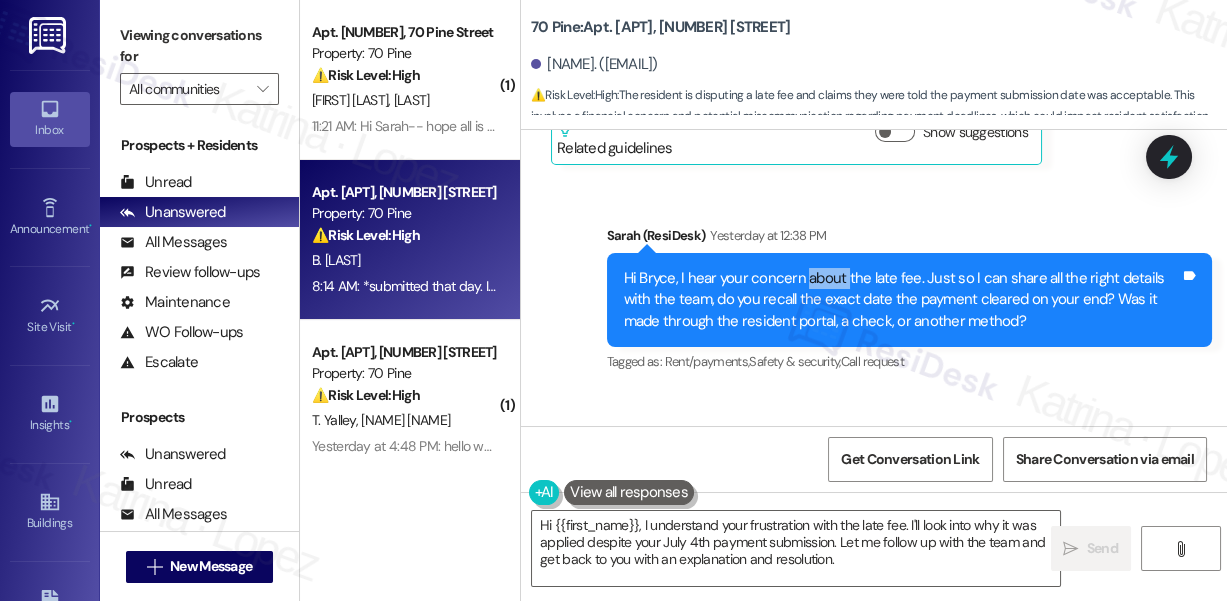 click on "Hi Bryce, I hear your concern about the late fee. Just so I can share all the right details with the team, do you recall the exact date the payment cleared on your end? Was it made through the resident portal, a check, or another method?" at bounding box center [902, 300] 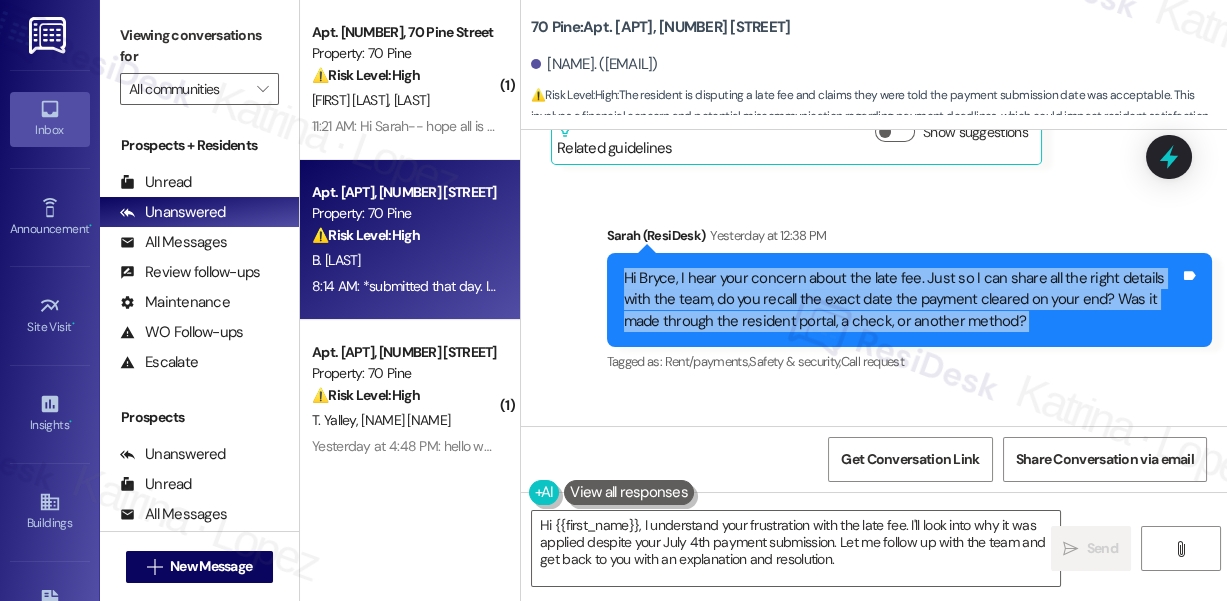 click on "Hi Bryce, I hear your concern about the late fee. Just so I can share all the right details with the team, do you recall the exact date the payment cleared on your end? Was it made through the resident portal, a check, or another method?" at bounding box center (902, 300) 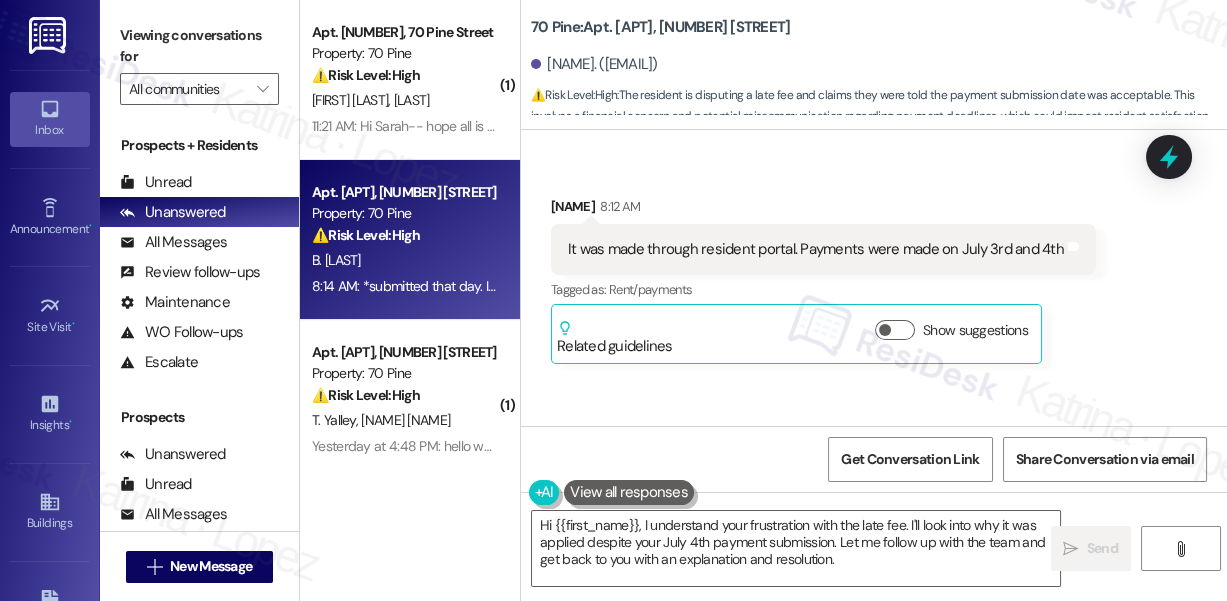 scroll, scrollTop: 3841, scrollLeft: 0, axis: vertical 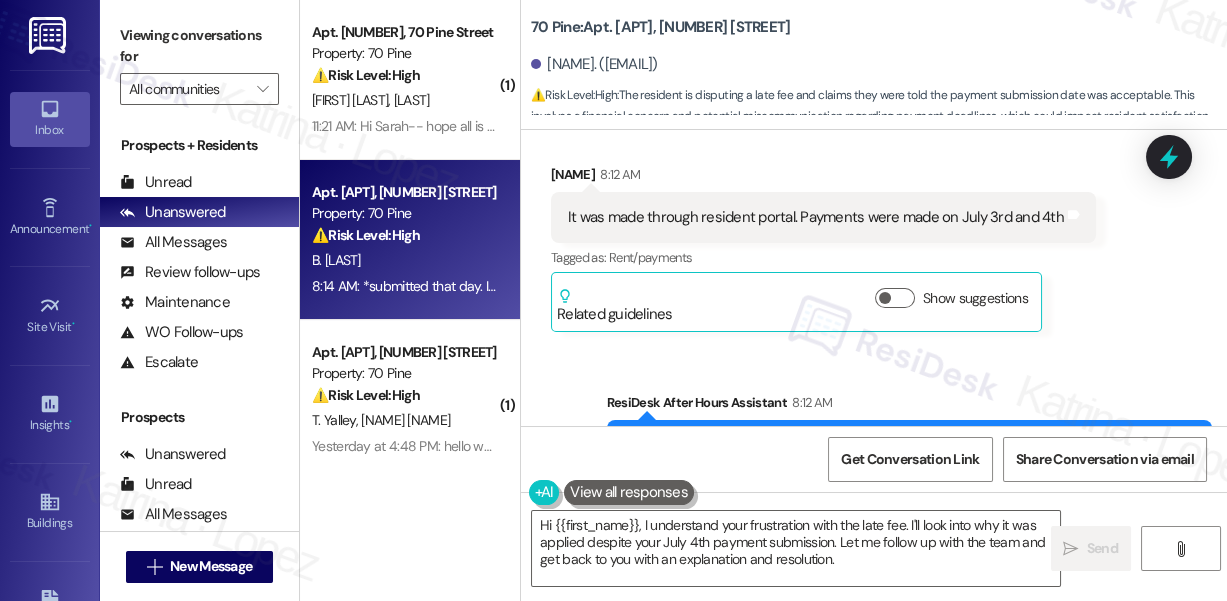 click on "It was made through resident portal. Payments were made on July 3rd and 4th" at bounding box center [816, 217] 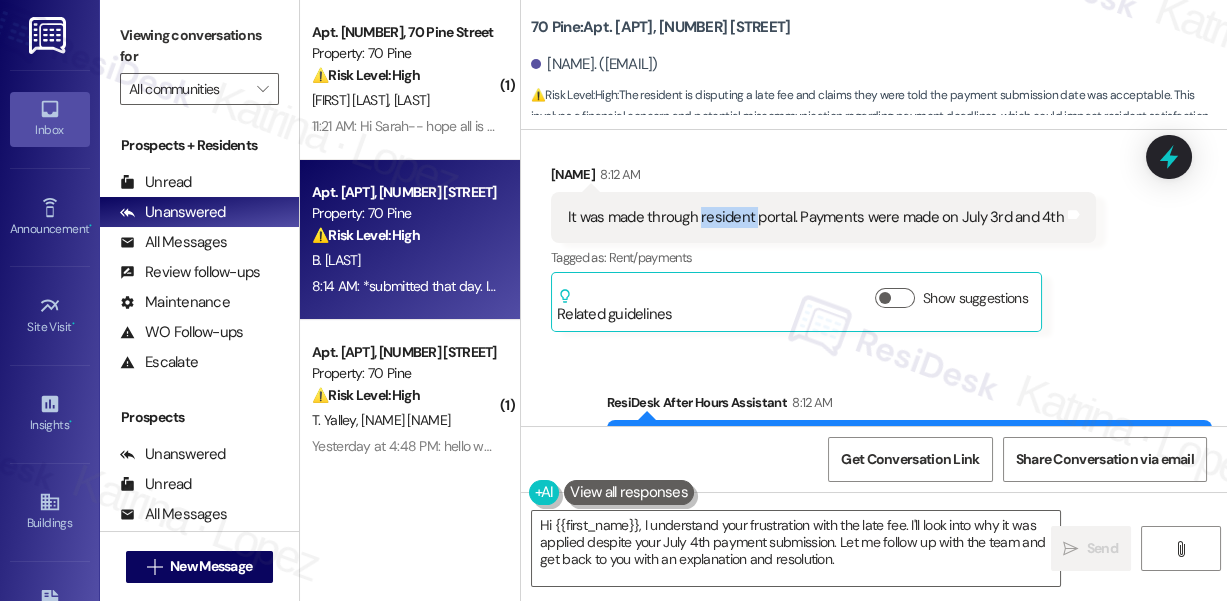 click on "It was made through resident portal. Payments were made on July 3rd and 4th" at bounding box center (816, 217) 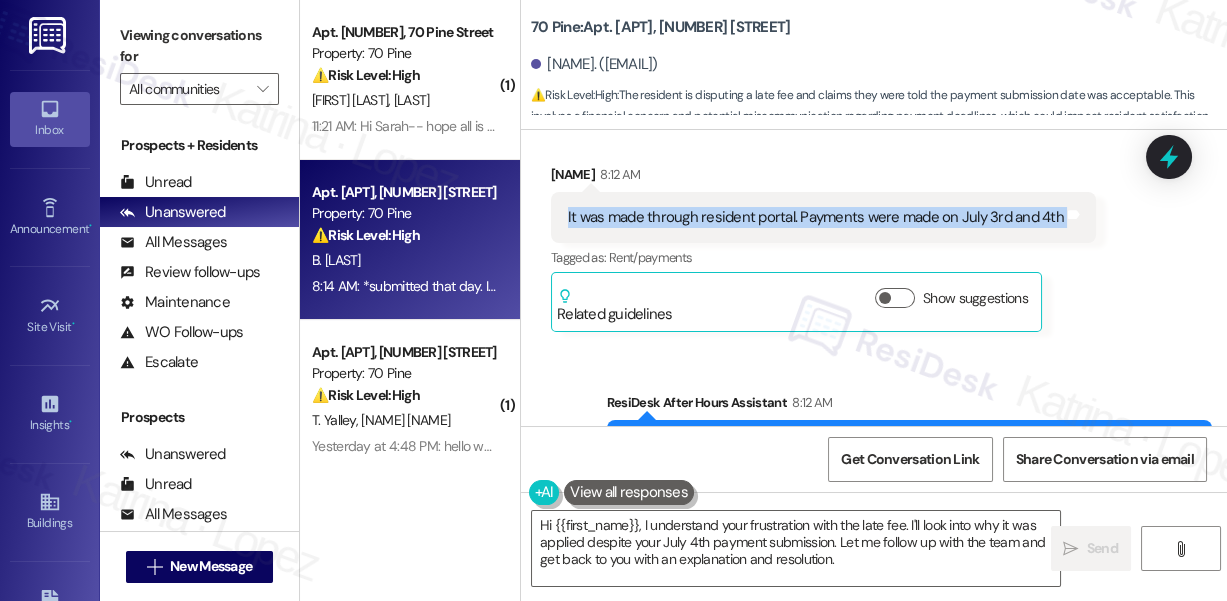 click on "It was made through resident portal. Payments were made on July 3rd and 4th" at bounding box center (816, 217) 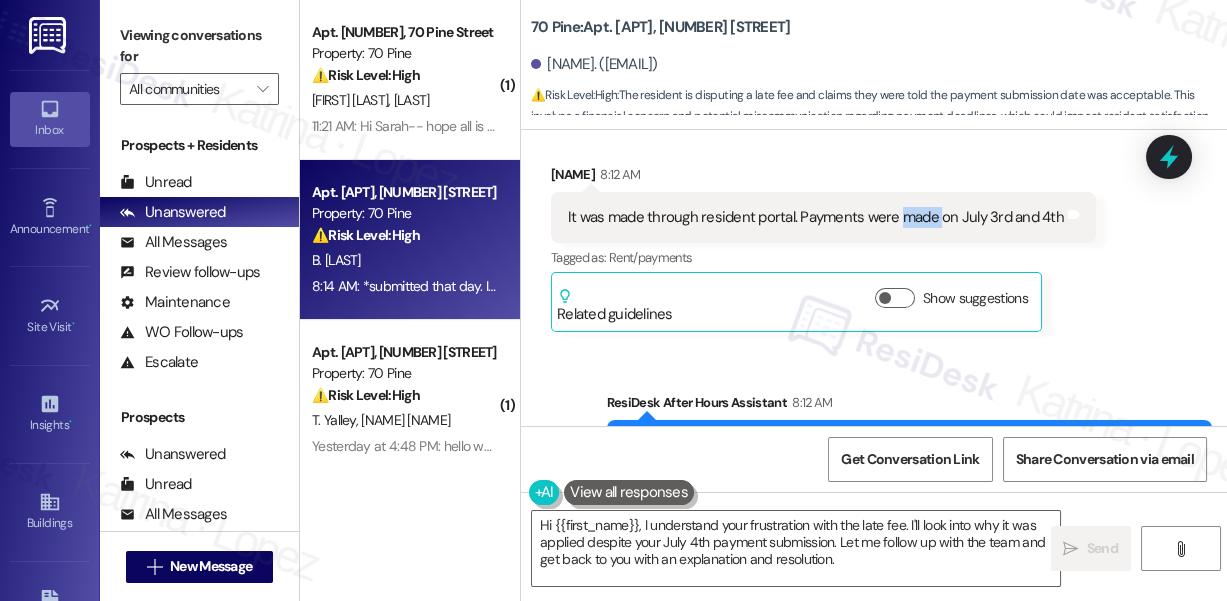 click on "It was made through resident portal. Payments were made on July 3rd and 4th" at bounding box center [816, 217] 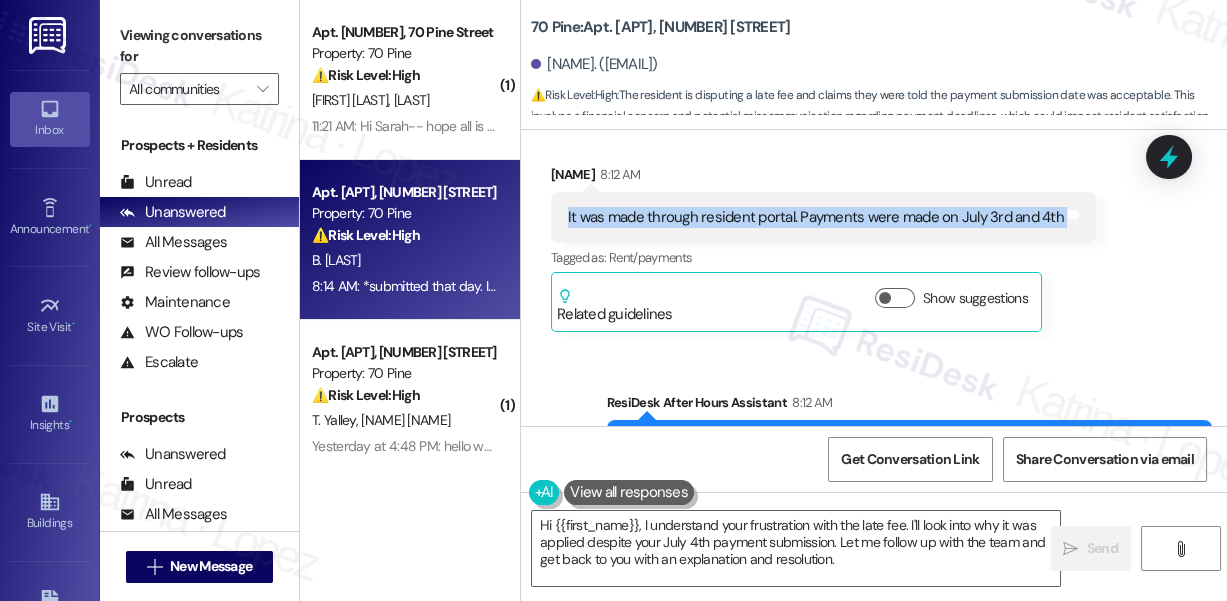 click on "It was made through resident portal. Payments were made on July 3rd and 4th" at bounding box center (816, 217) 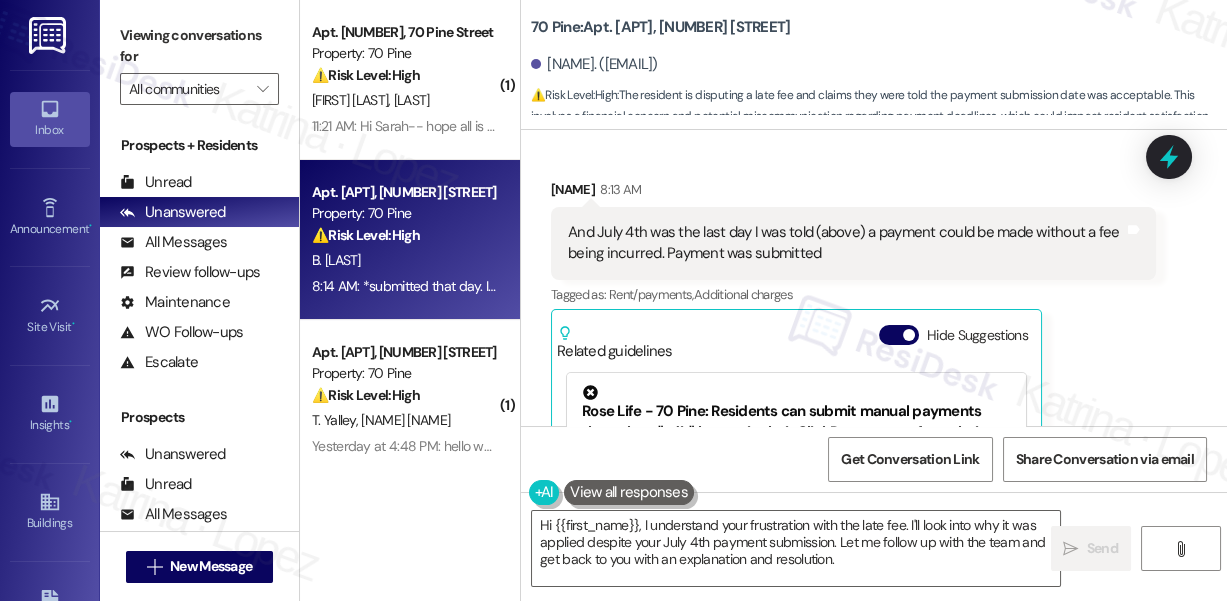 scroll, scrollTop: 4205, scrollLeft: 0, axis: vertical 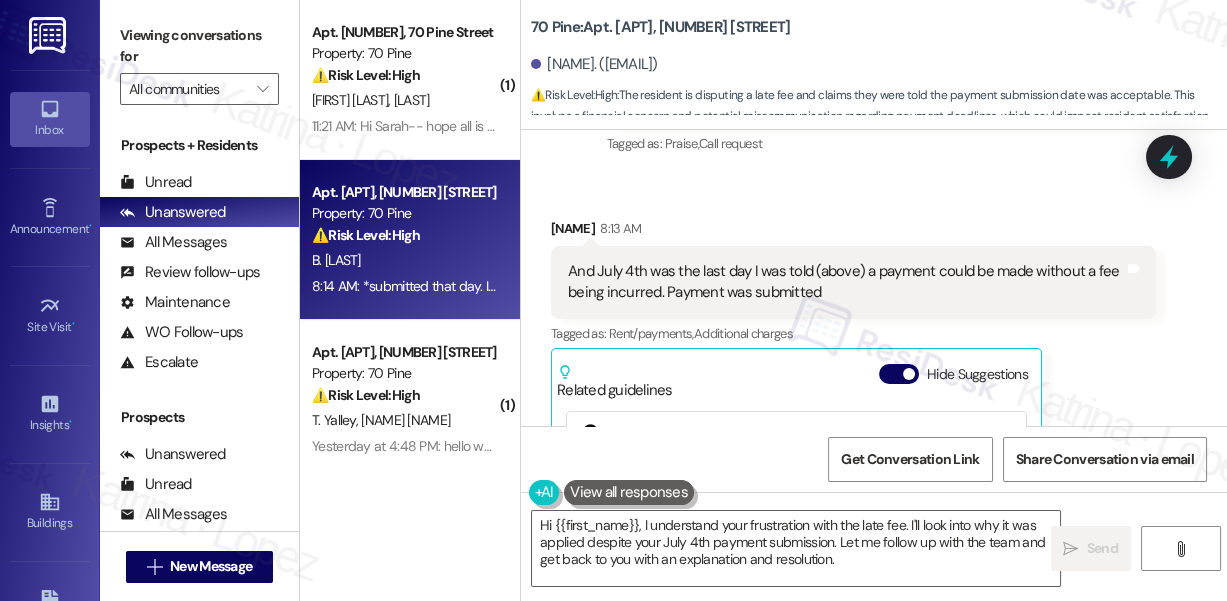 click on "And July 4th was the last day I was told (above) a payment could be made without a fee being incurred. Payment was submitted" at bounding box center (846, 282) 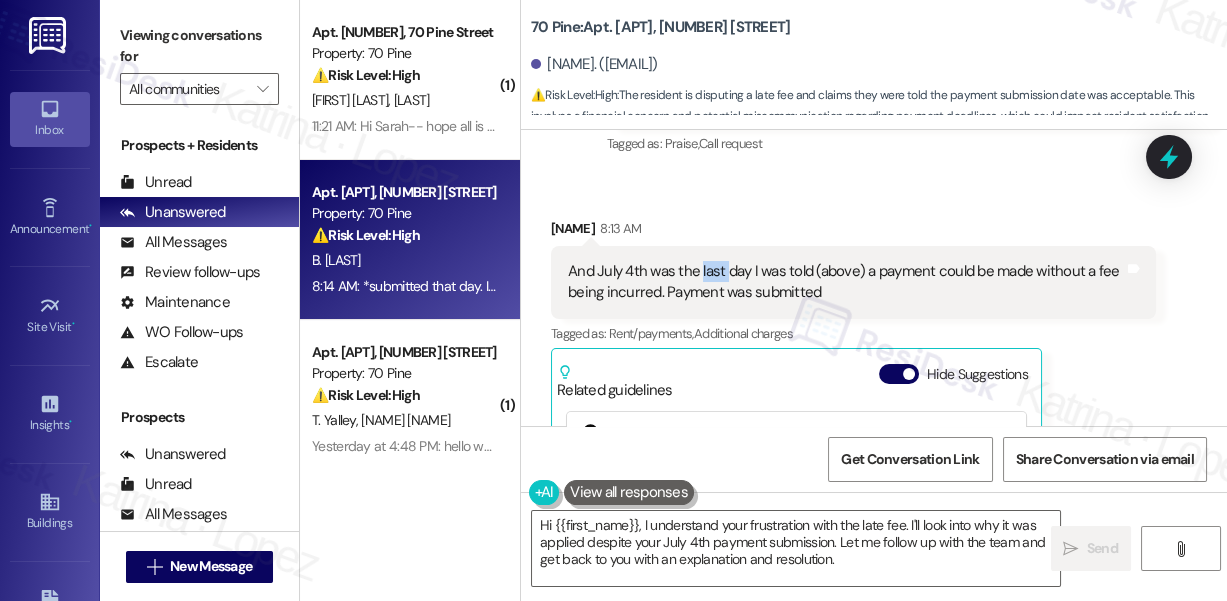click on "And July 4th was the last day I was told (above) a payment could be made without a fee being incurred. Payment was submitted" at bounding box center [846, 282] 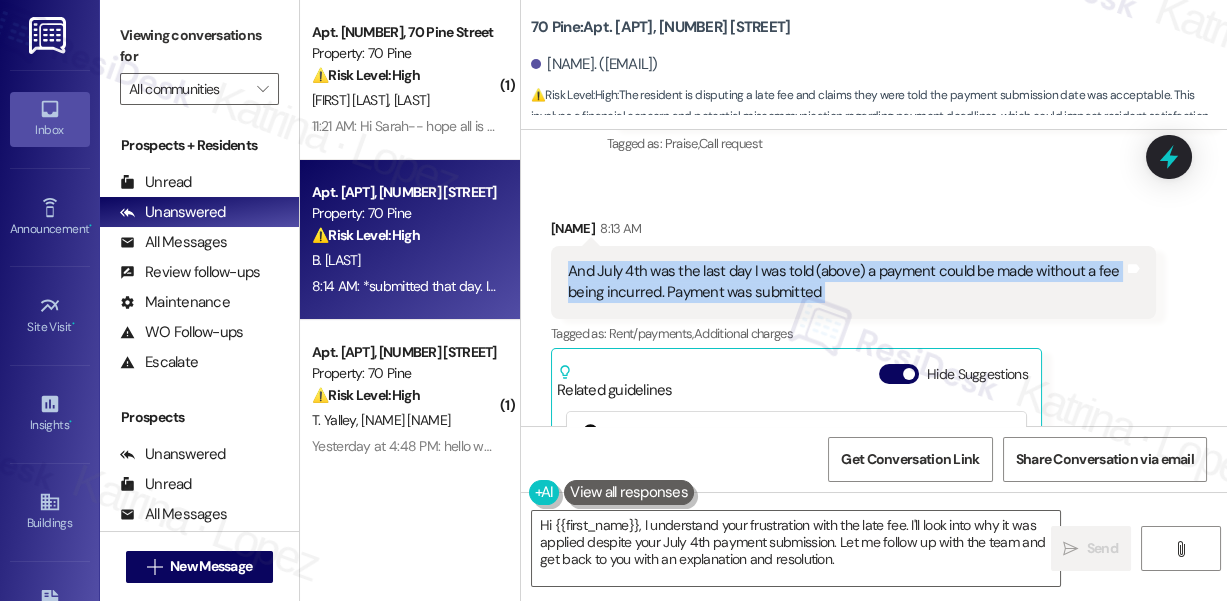click on "And July 4th was the last day I was told (above) a payment could be made without a fee being incurred. Payment was submitted" at bounding box center (846, 282) 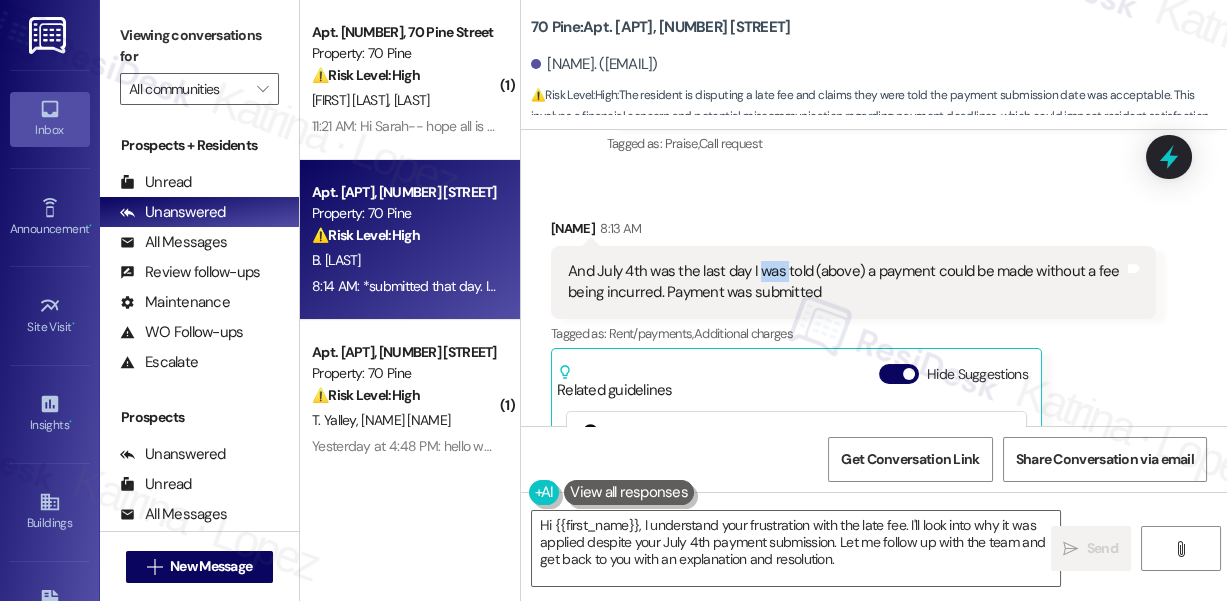 click on "And July 4th was the last day I was told (above) a payment could be made without a fee being incurred. Payment was submitted" at bounding box center (846, 282) 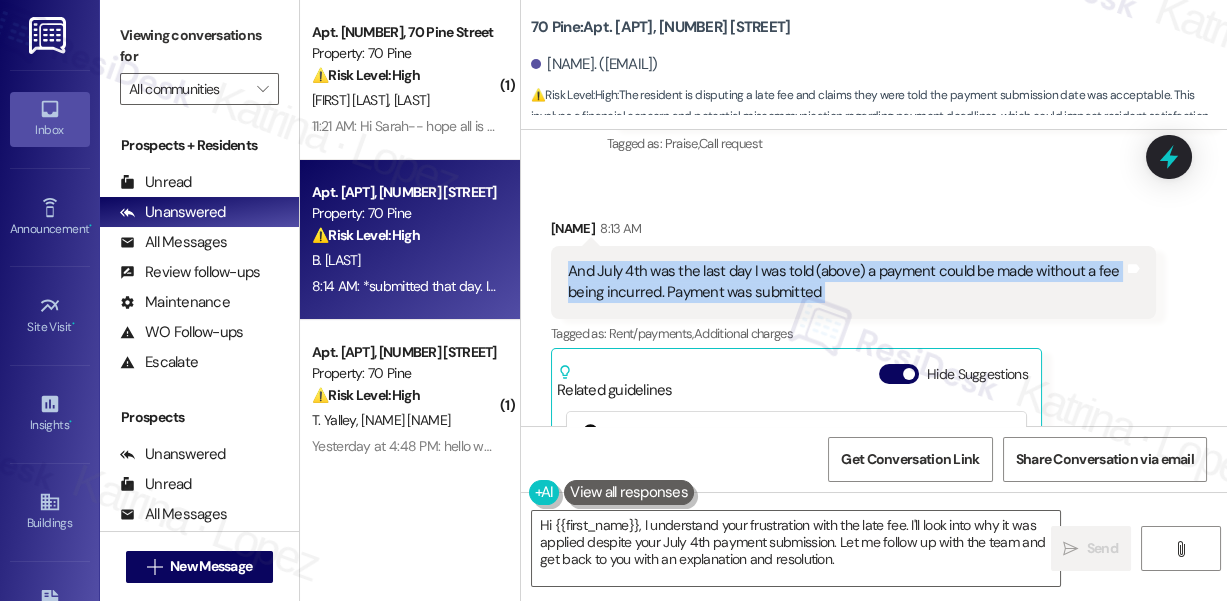 click on "And July 4th was the last day I was told (above) a payment could be made without a fee being incurred. Payment was submitted" at bounding box center (846, 282) 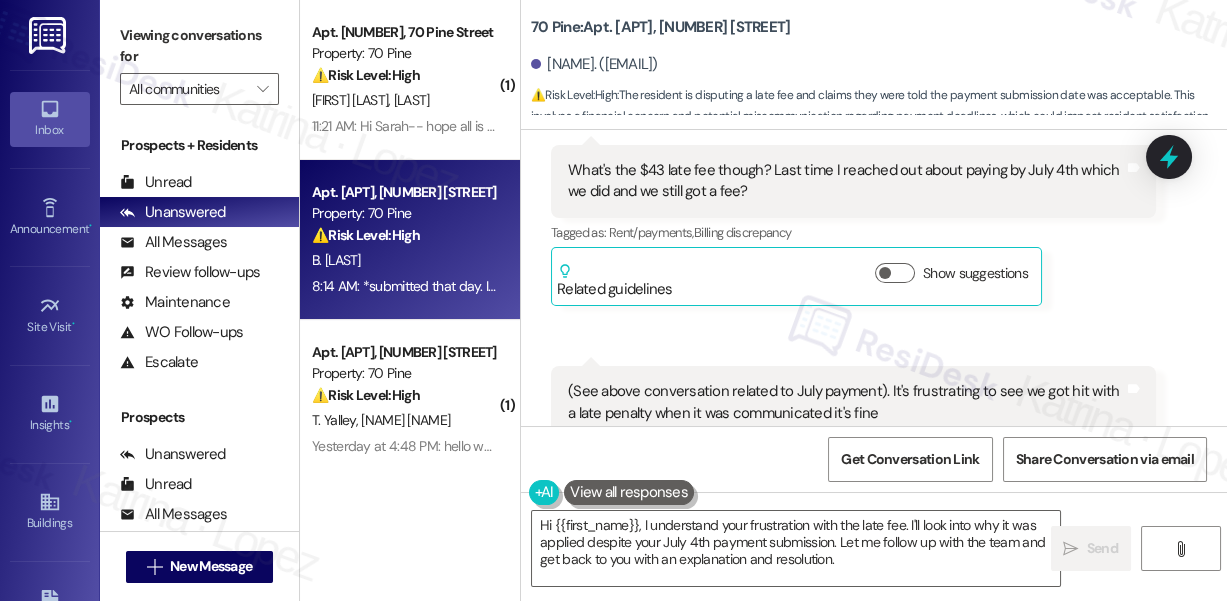 scroll, scrollTop: 3023, scrollLeft: 0, axis: vertical 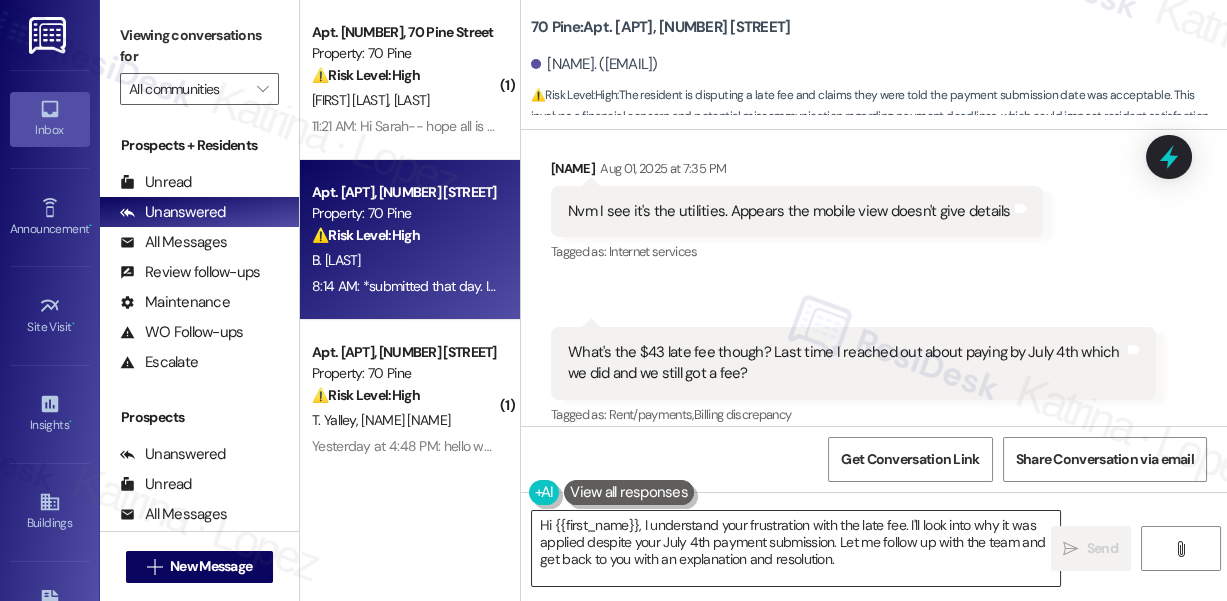 click on "Hi {{first_name}}, I understand your frustration with the late fee. I'll look into why it was applied despite your July 4th payment submission. Let me follow up with the team and get back to you with an explanation and resolution." at bounding box center (796, 548) 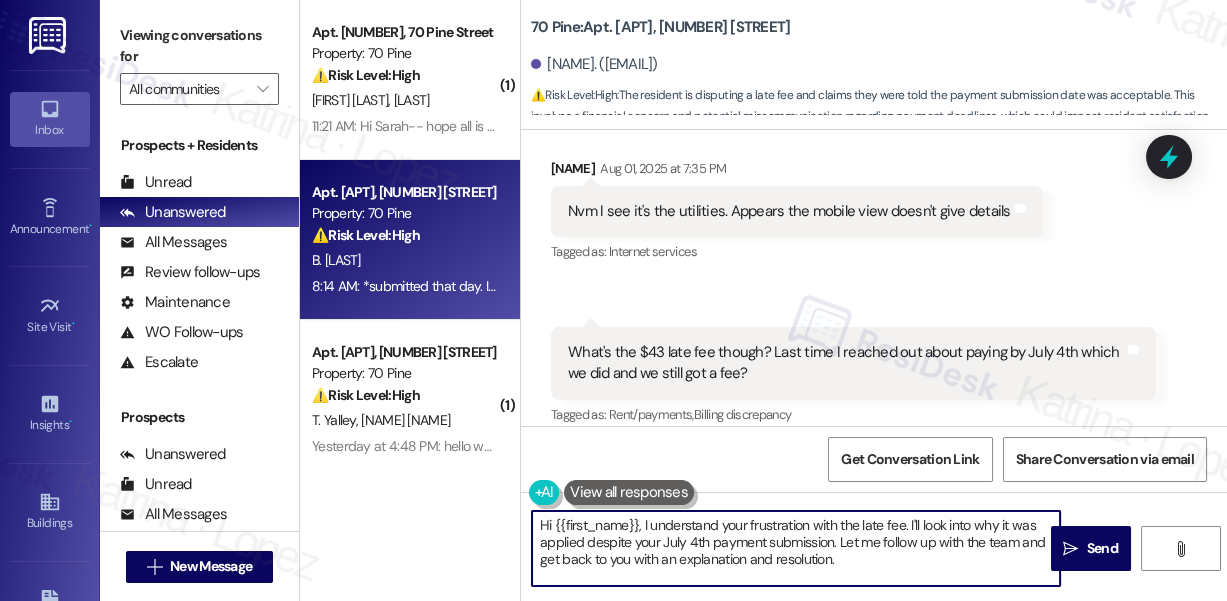 click on "Hi {{first_name}}, I understand your frustration with the late fee. I'll look into why it was applied despite your July 4th payment submission. Let me follow up with the team and get back to you with an explanation and resolution." at bounding box center [796, 548] 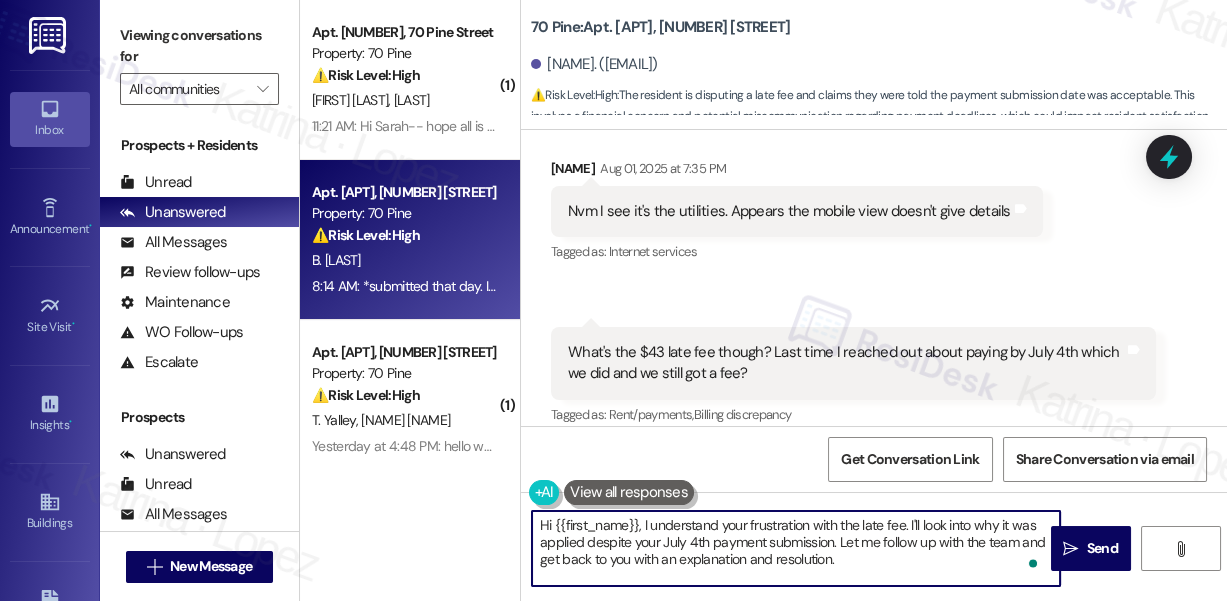 click on "Hi {{first_name}}, I understand your frustration with the late fee. I'll look into why it was applied despite your July 4th payment submission. Let me follow up with the team and get back to you with an explanation and resolution." at bounding box center [796, 548] 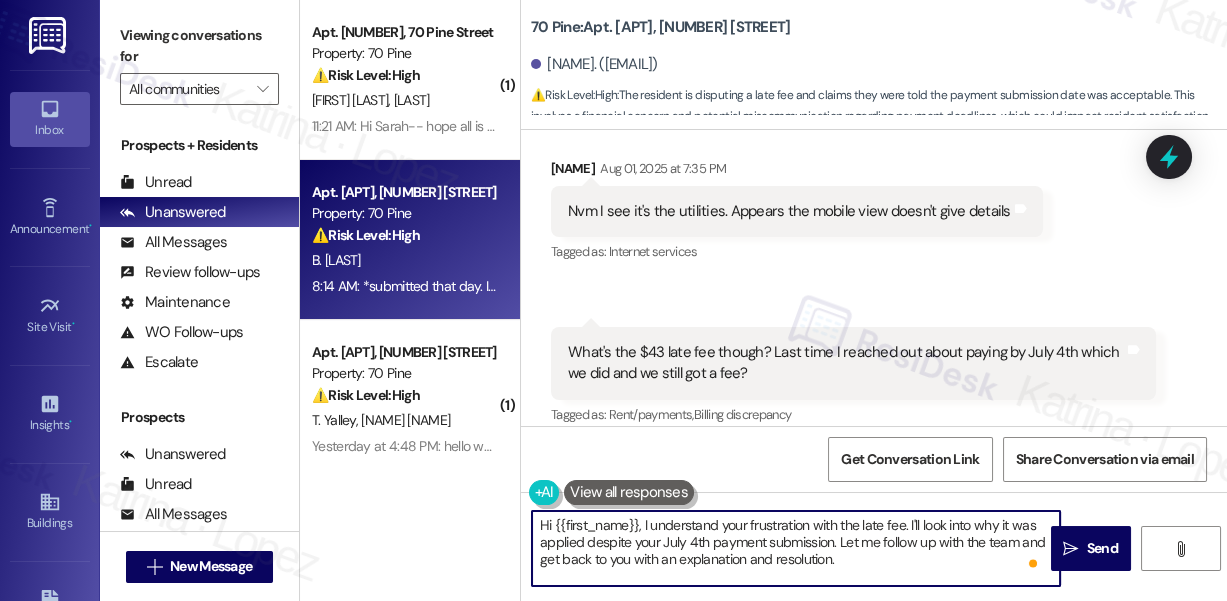 drag, startPoint x: 906, startPoint y: 524, endPoint x: 401, endPoint y: 498, distance: 505.66885 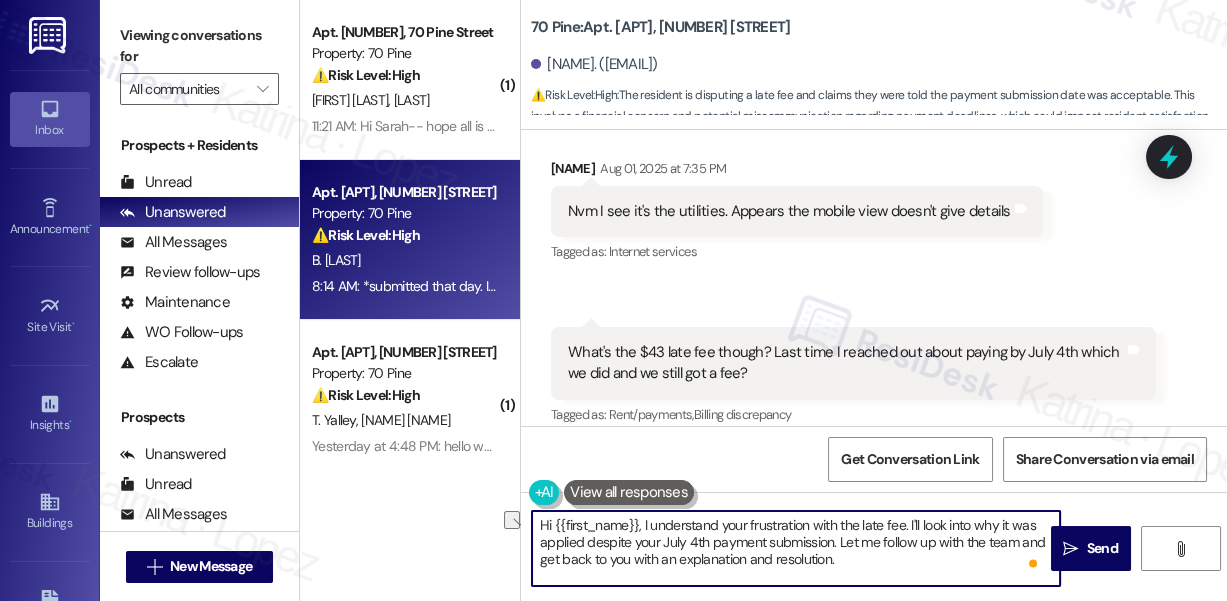 click on "Hi {{first_name}}, I understand your frustration with the late fee. I'll look into why it was applied despite your July 4th payment submission. Let me follow up with the team and get back to you with an explanation and resolution." at bounding box center (796, 548) 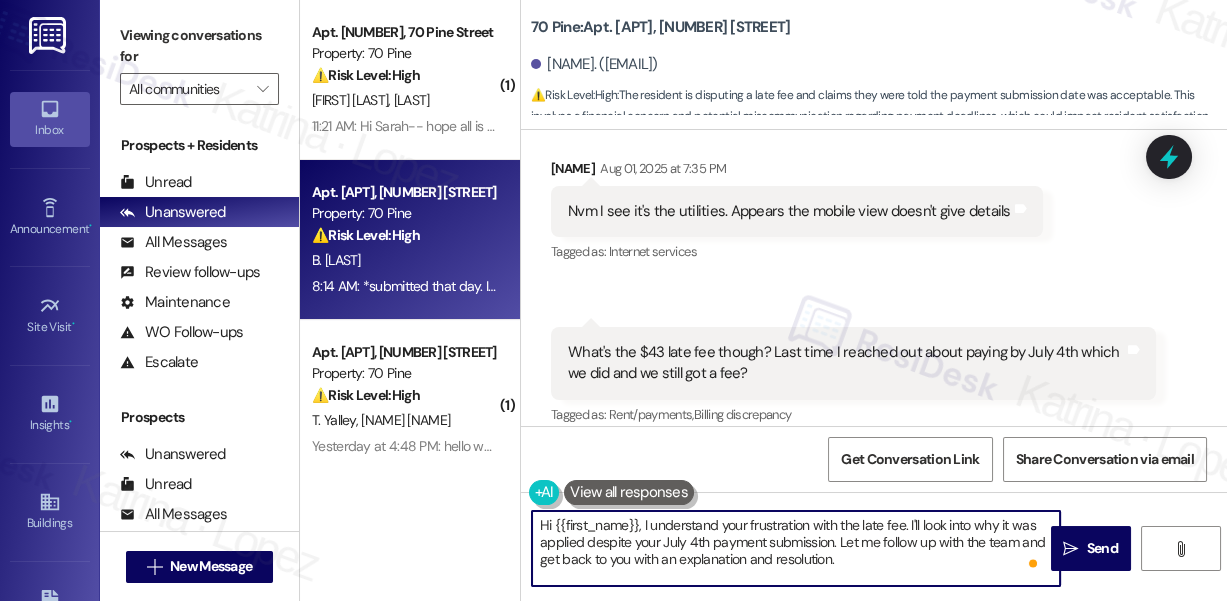 click on "Hi {{first_name}}, I understand your frustration with the late fee. I'll look into why it was applied despite your July 4th payment submission. Let me follow up with the team and get back to you with an explanation and resolution." at bounding box center [796, 548] 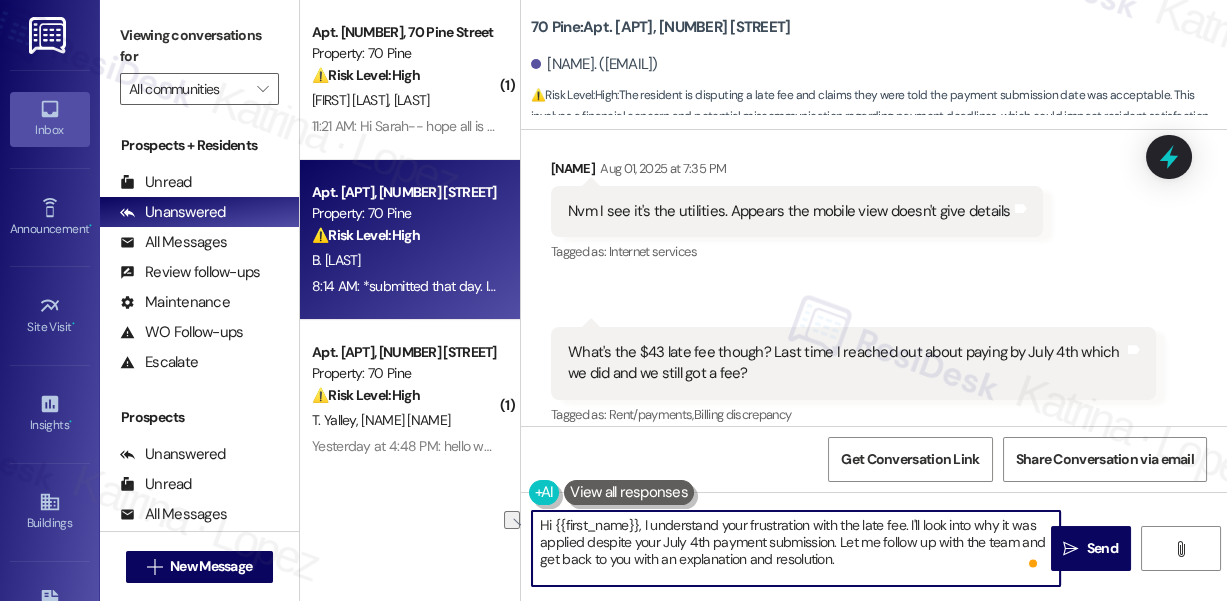 drag, startPoint x: 648, startPoint y: 524, endPoint x: 904, endPoint y: 511, distance: 256.32986 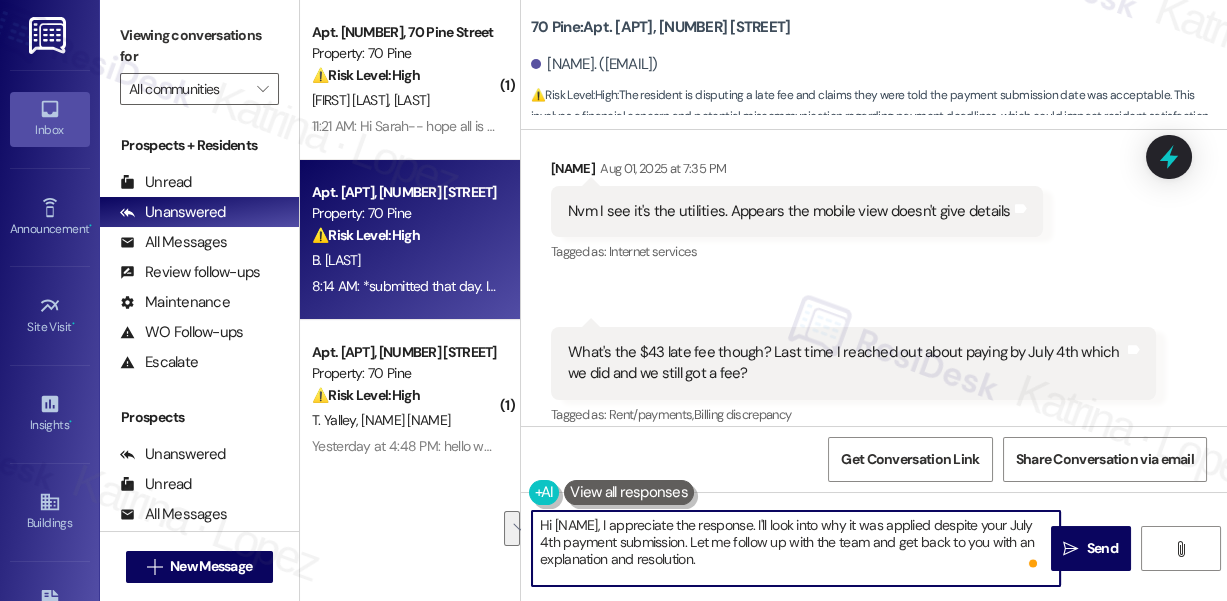 drag, startPoint x: 760, startPoint y: 562, endPoint x: 696, endPoint y: 548, distance: 65.51336 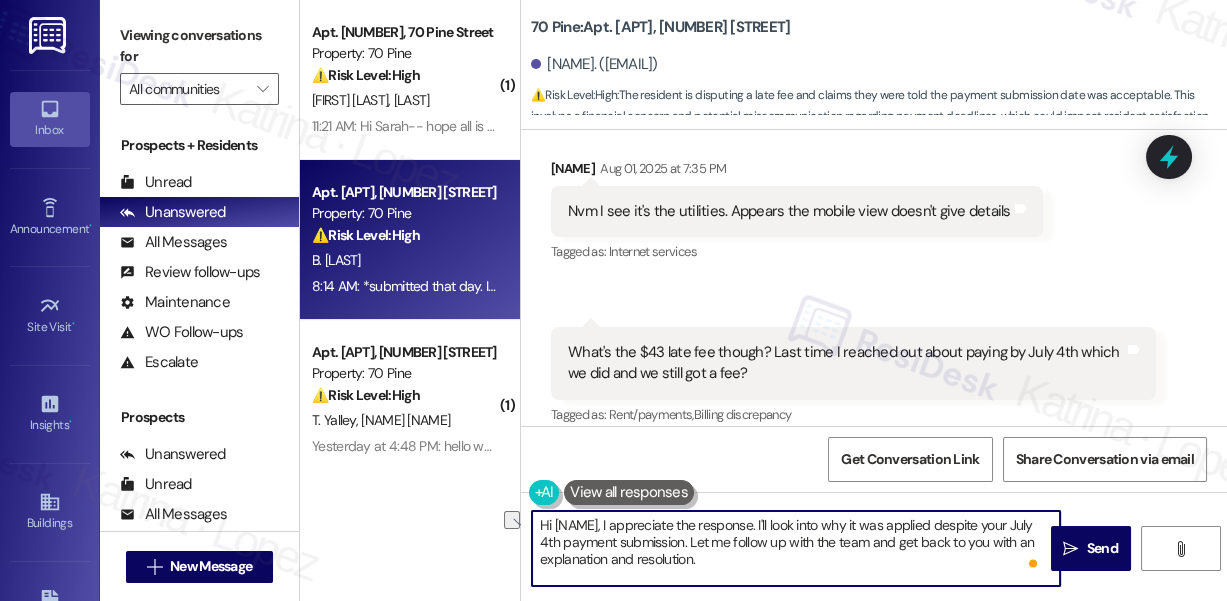drag, startPoint x: 801, startPoint y: 524, endPoint x: 973, endPoint y: 518, distance: 172.10461 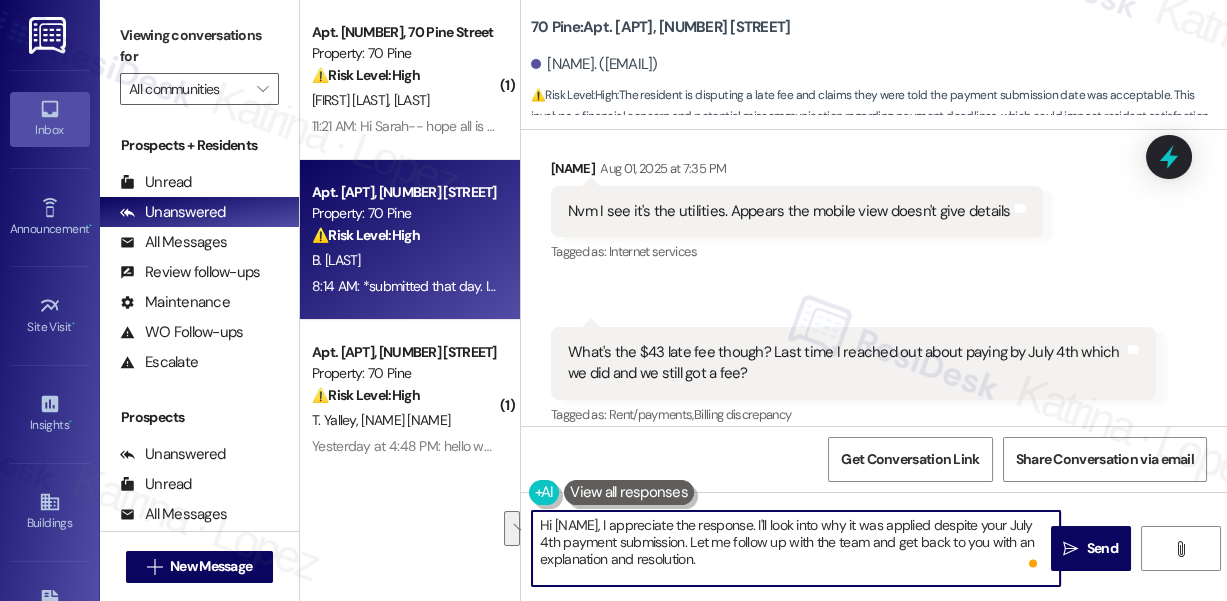 drag, startPoint x: 709, startPoint y: 543, endPoint x: 806, endPoint y: 516, distance: 100.68764 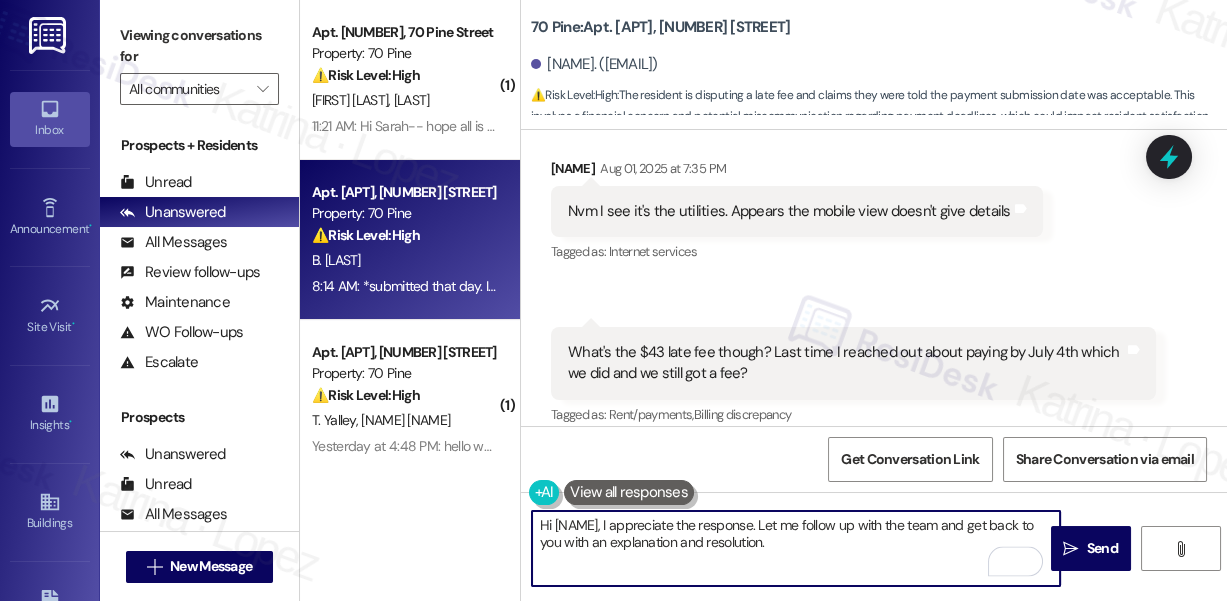 click on "Hi [NAME], I appreciate the response. Let me follow up with the team and get back to you with an explanation and resolution." at bounding box center (796, 548) 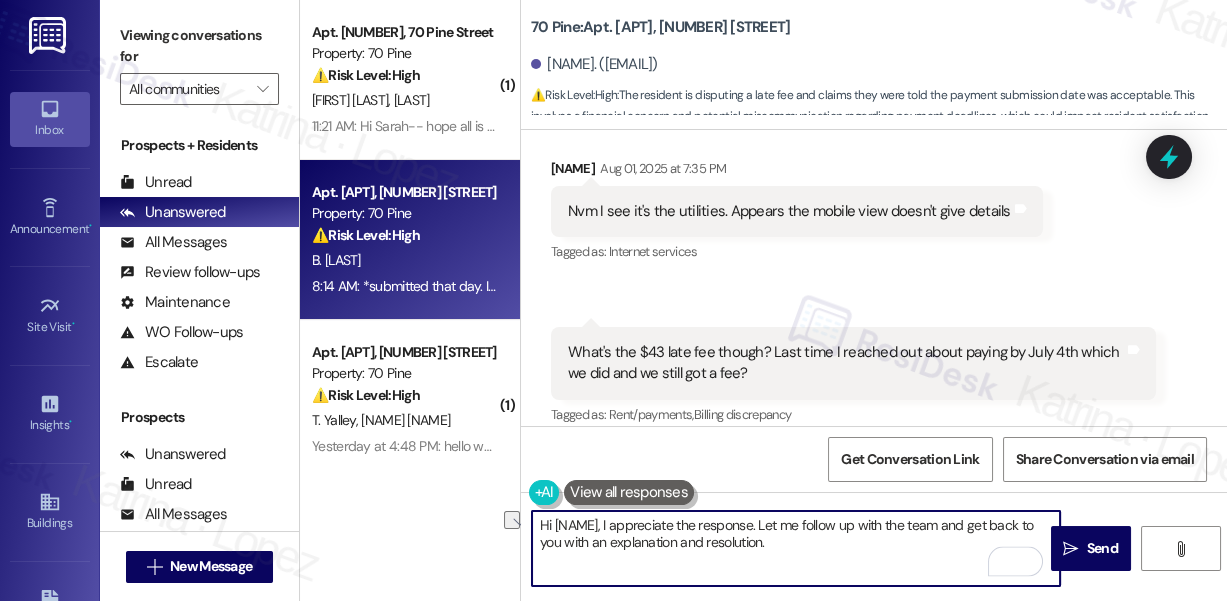 drag, startPoint x: 879, startPoint y: 543, endPoint x: 614, endPoint y: 548, distance: 265.04718 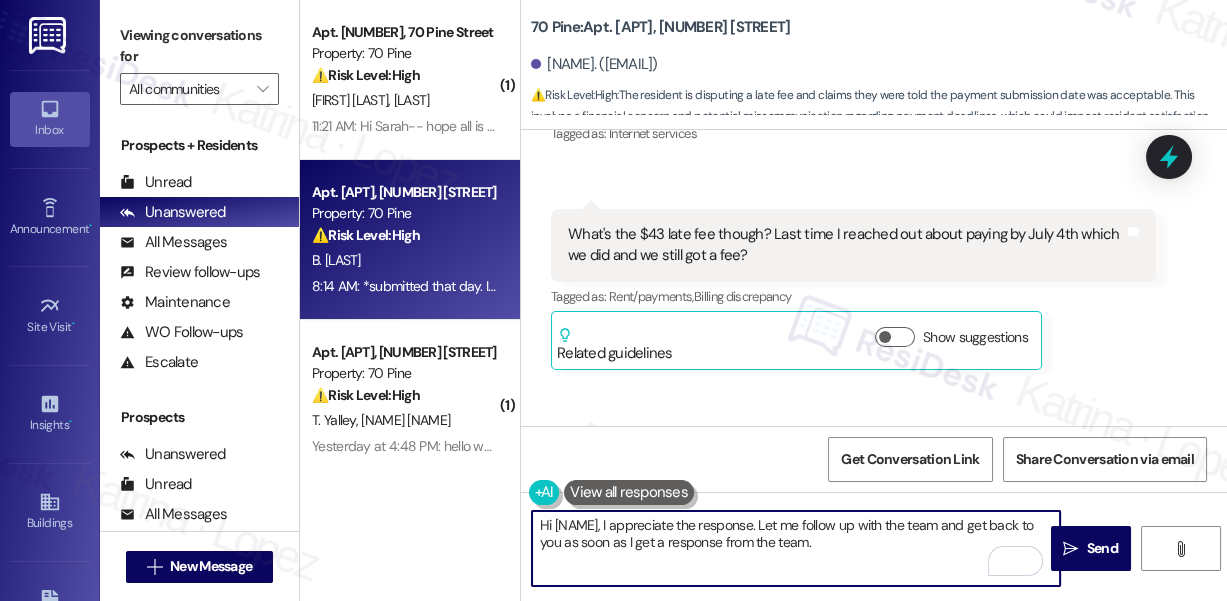scroll, scrollTop: 3114, scrollLeft: 0, axis: vertical 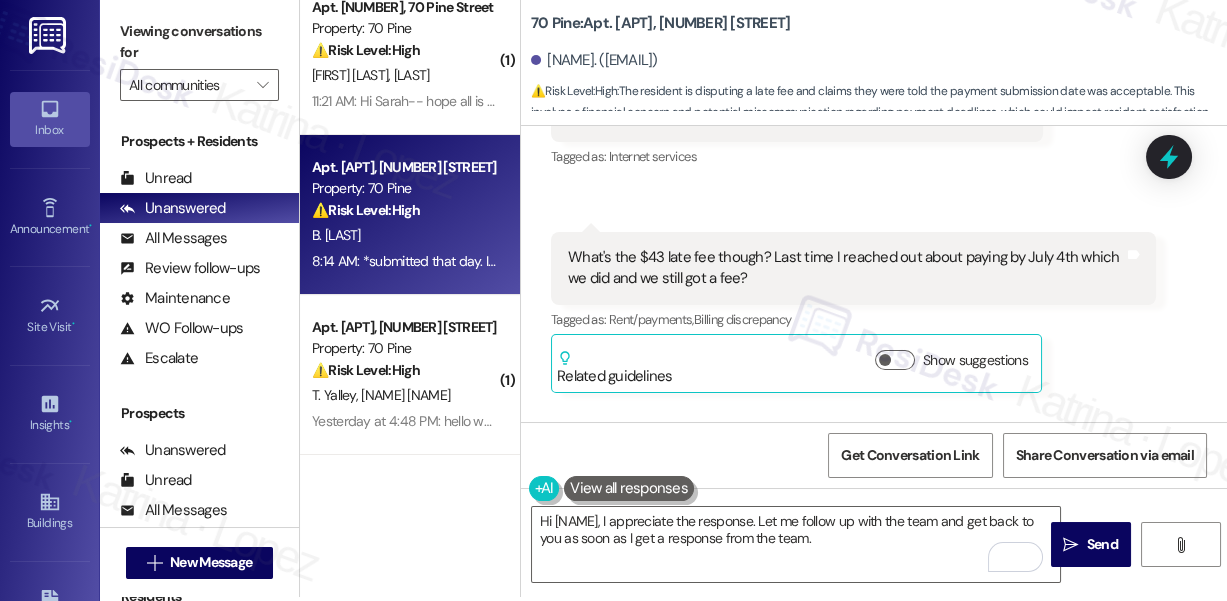 click on "What's the $43 late fee though? Last time I reached out about paying by July 4th which we did and we still got a fee?" at bounding box center [846, 268] 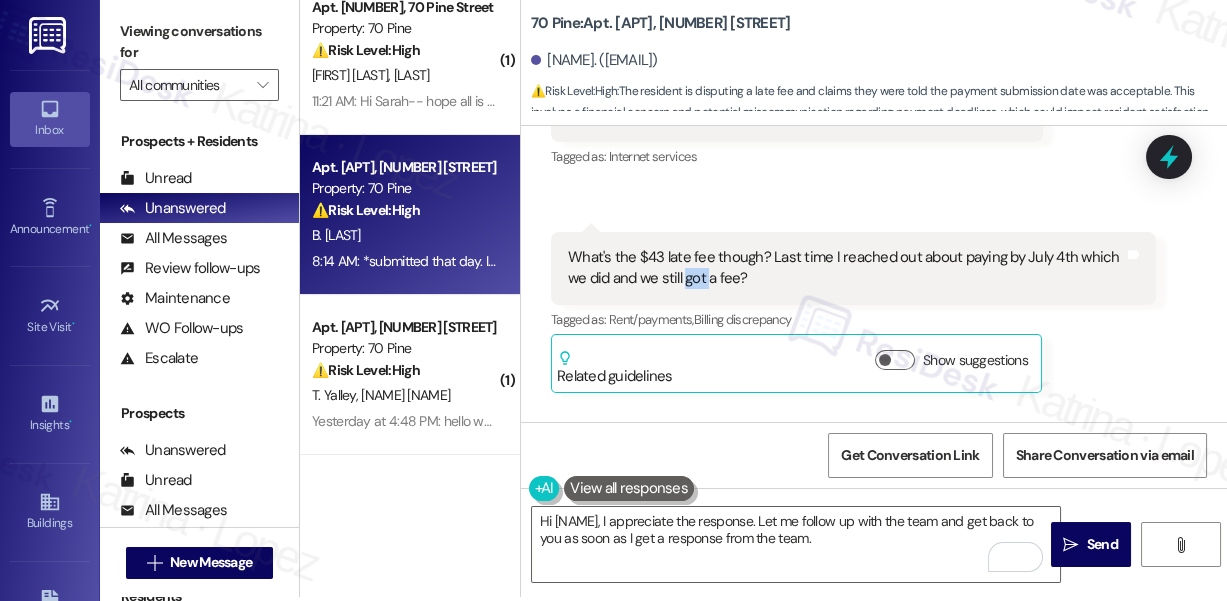 click on "What's the $43 late fee though? Last time I reached out about paying by July 4th which we did and we still got a fee?" at bounding box center (846, 268) 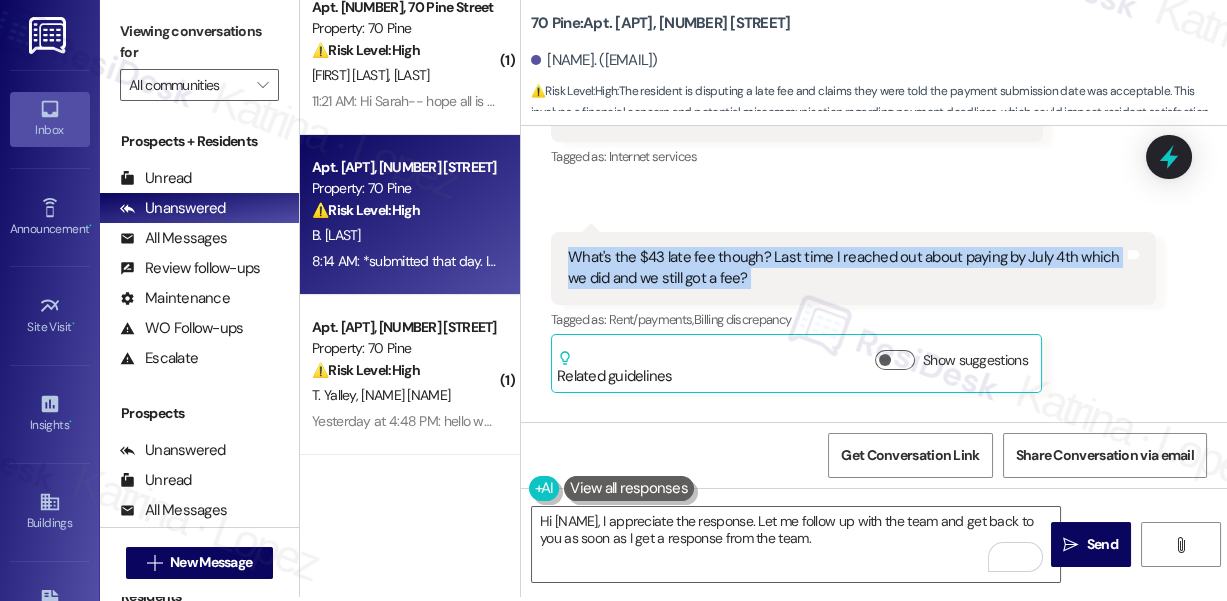 click on "What's the $43 late fee though? Last time I reached out about paying by July 4th which we did and we still got a fee?" at bounding box center [846, 268] 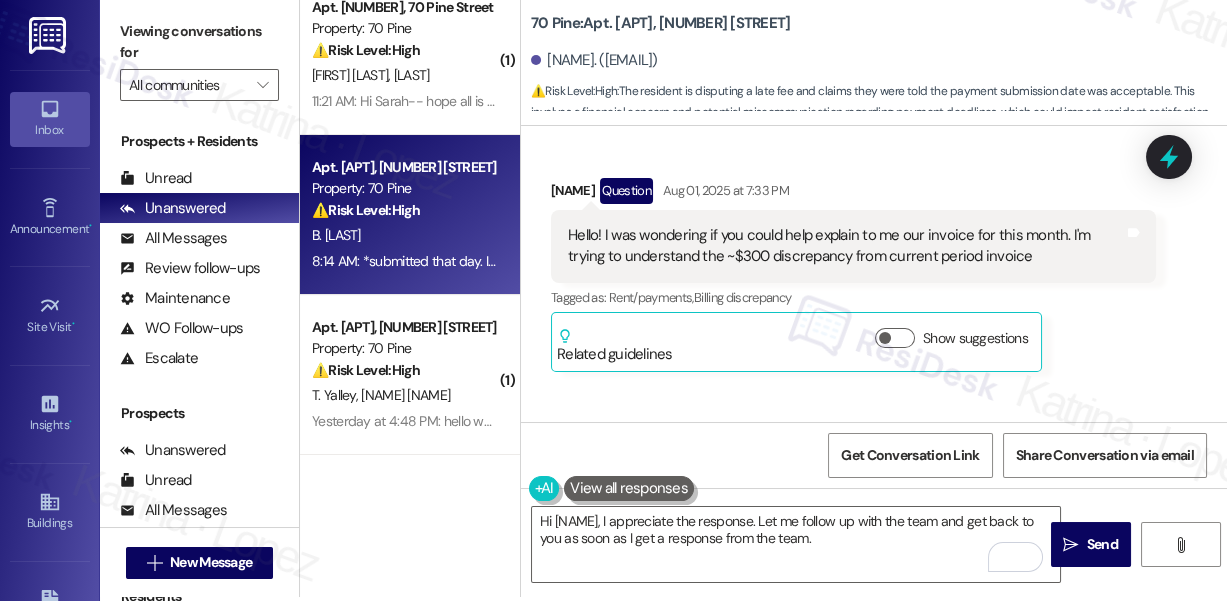 scroll, scrollTop: 2477, scrollLeft: 0, axis: vertical 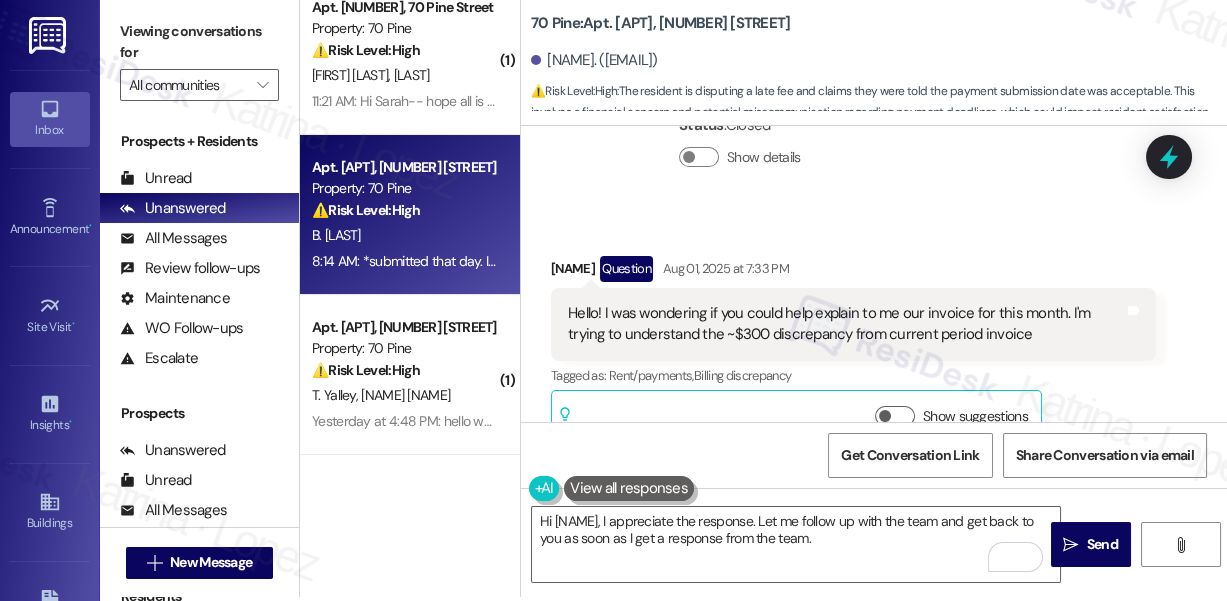 click on "Hello! I was wondering if you could help explain to me our invoice for this month. I'm trying to understand the ~$300 discrepancy from current period invoice" at bounding box center [846, 324] 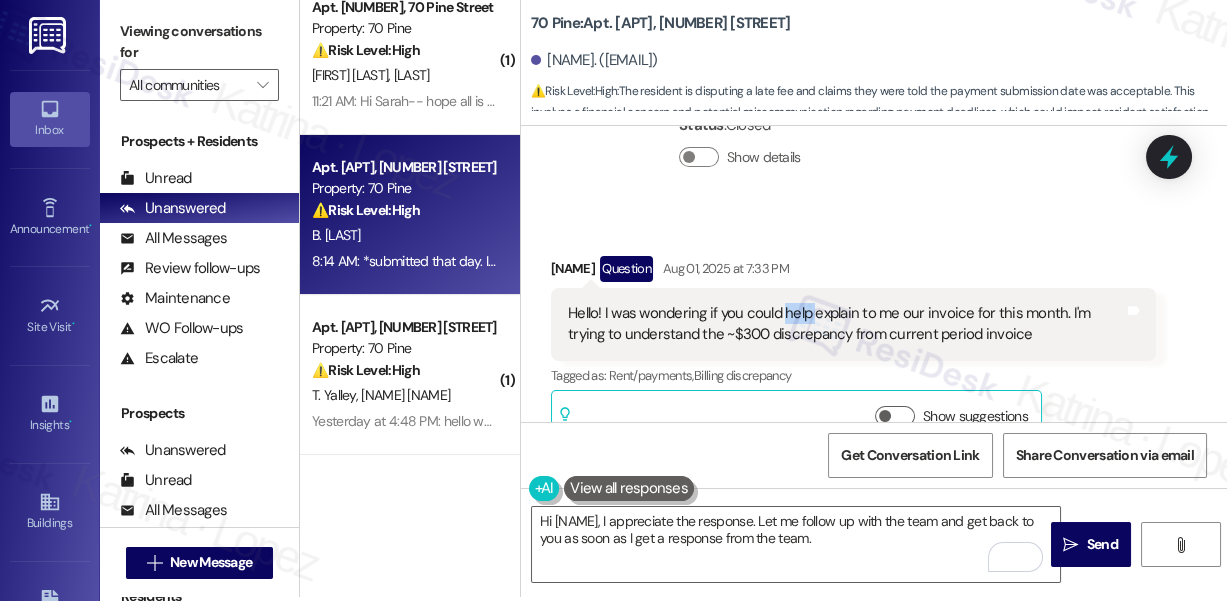 click on "Hello! I was wondering if you could help explain to me our invoice for this month. I'm trying to understand the ~$300 discrepancy from current period invoice" at bounding box center [846, 324] 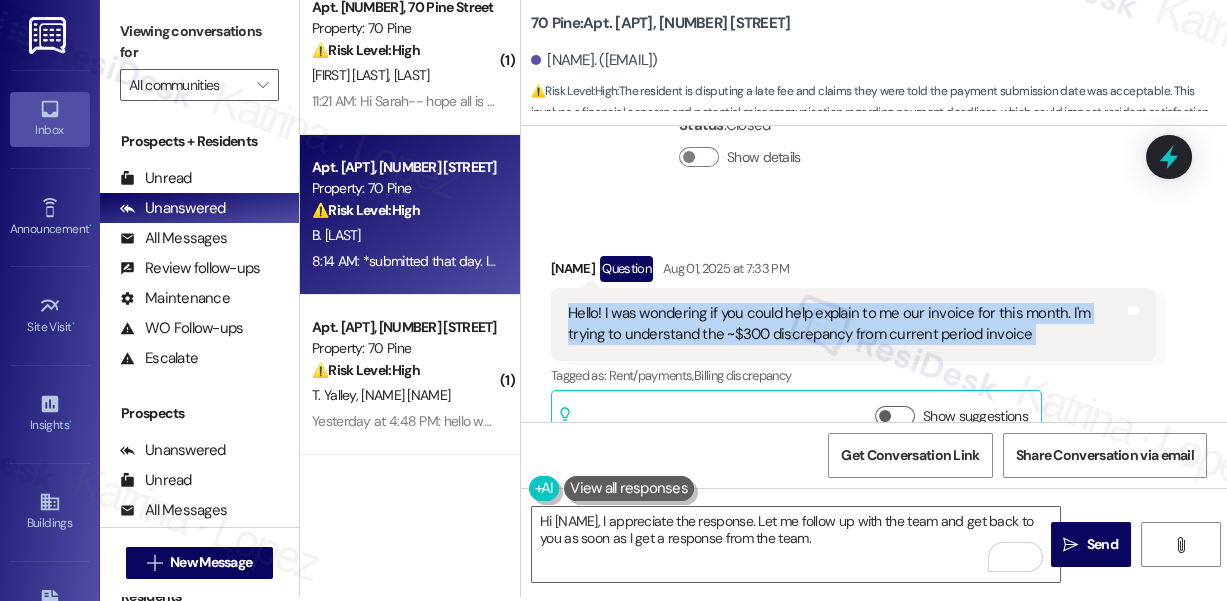 click on "Hello! I was wondering if you could help explain to me our invoice for this month. I'm trying to understand the ~$300 discrepancy from current period invoice" at bounding box center [846, 324] 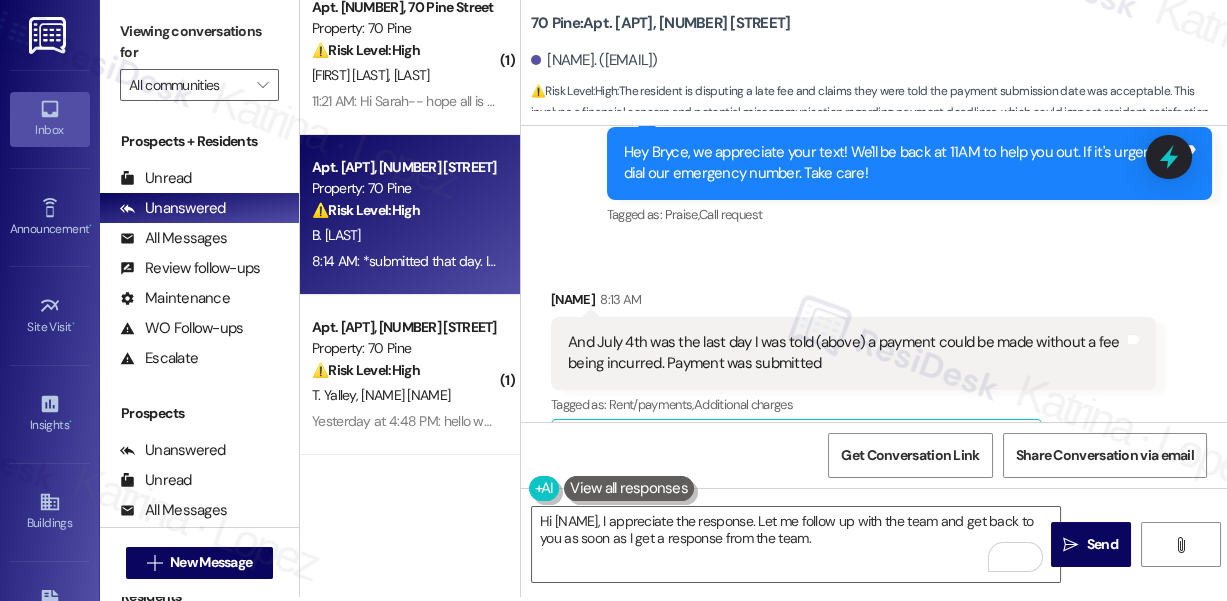 scroll, scrollTop: 4296, scrollLeft: 0, axis: vertical 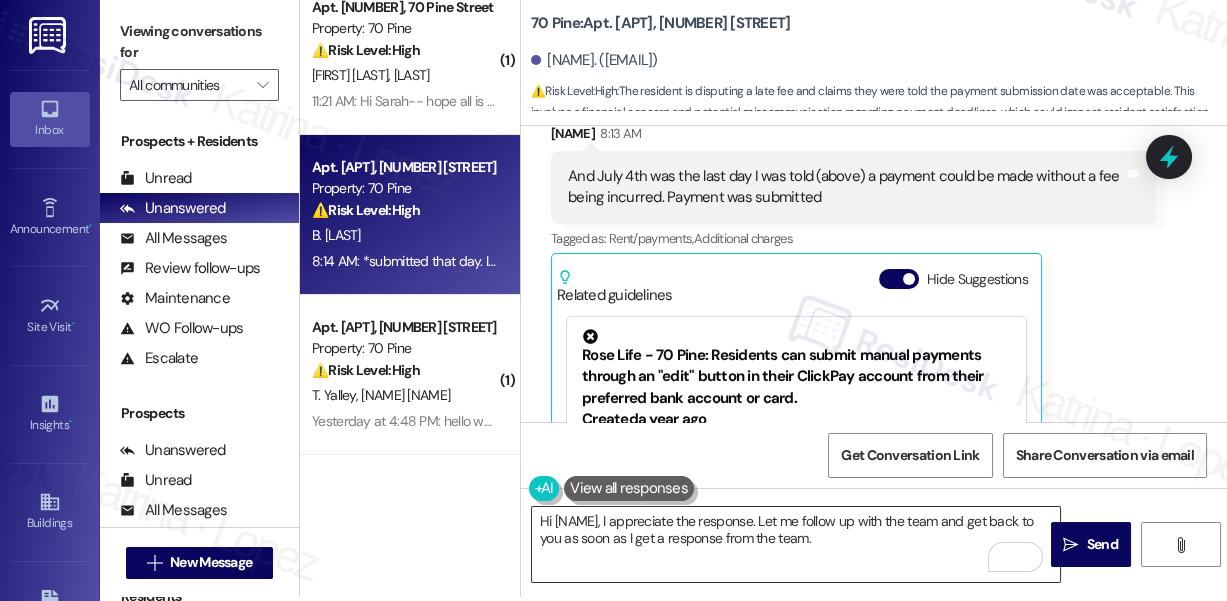 click on "Hi [NAME], I appreciate the response. Let me follow up with the team and get back to you as soon as I get a response from the team." at bounding box center [796, 544] 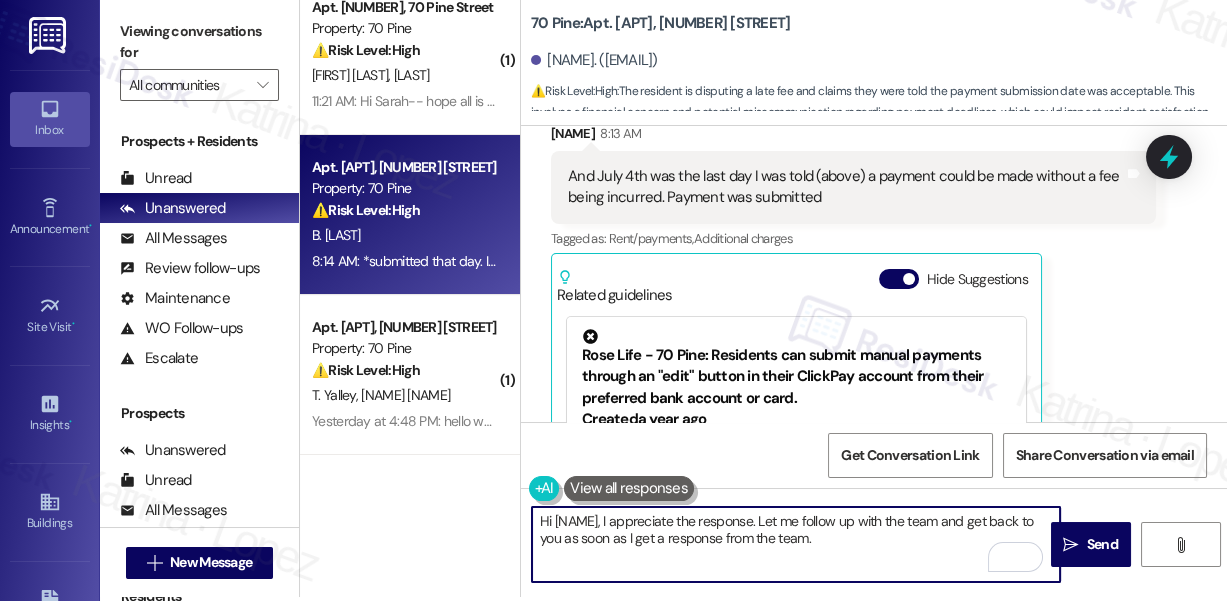 click on "Hi [NAME], I appreciate the response. Let me follow up with the team and get back to you as soon as I get a response from the team." at bounding box center (796, 544) 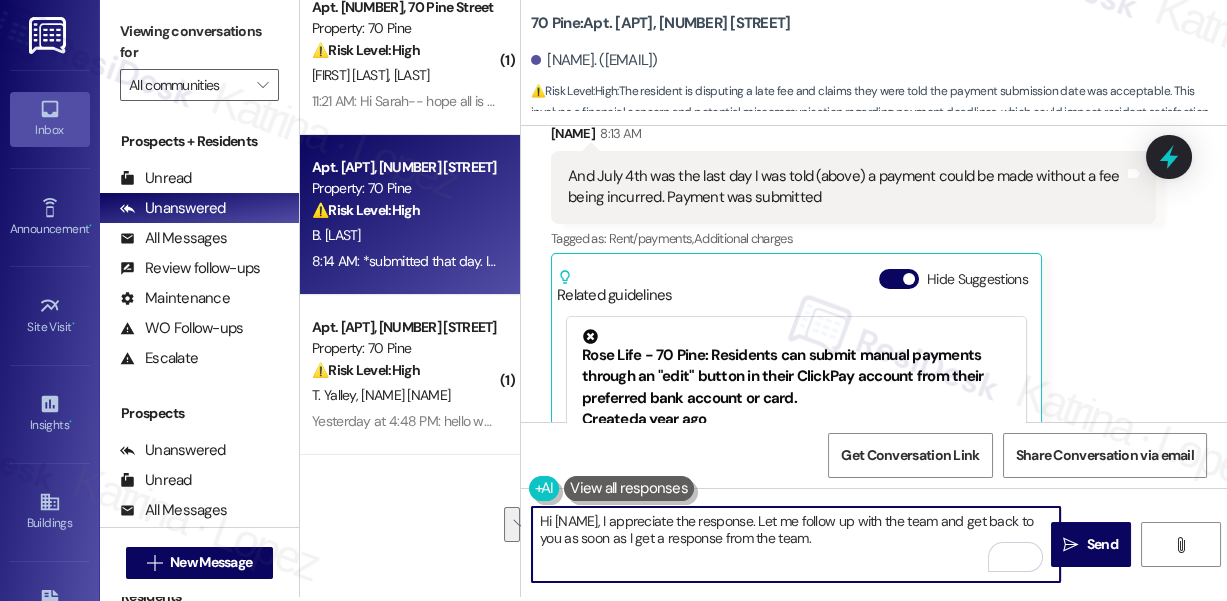 click on "Hi [NAME], I appreciate the response. Let me follow up with the team and get back to you as soon as I get a response from the team." at bounding box center (796, 544) 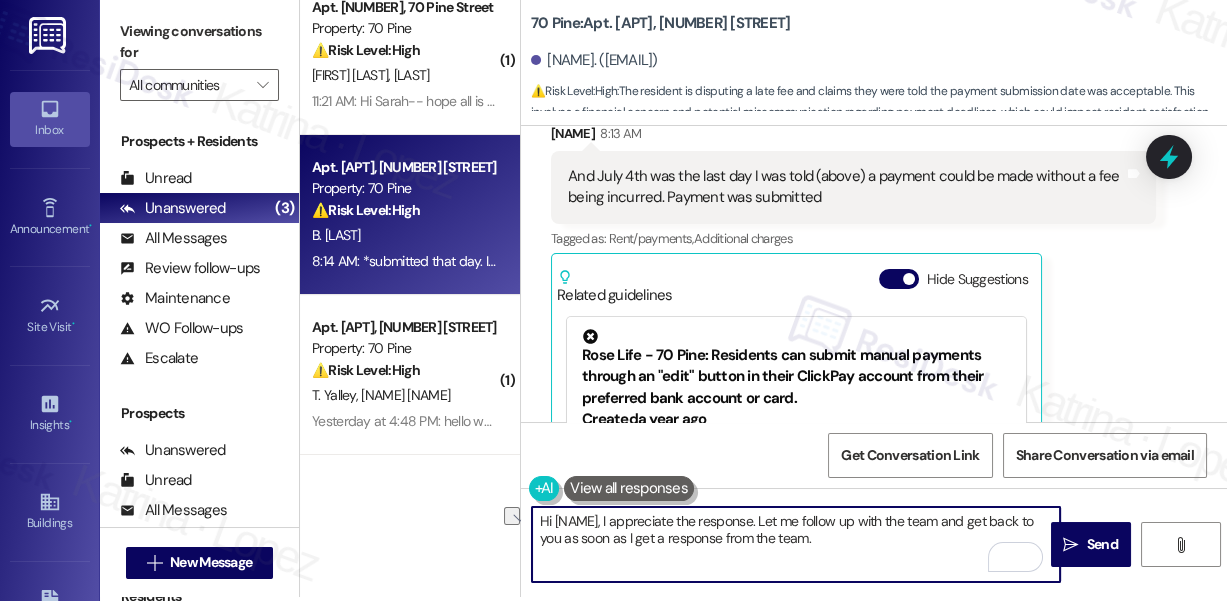 drag, startPoint x: 885, startPoint y: 530, endPoint x: 766, endPoint y: 545, distance: 119.94165 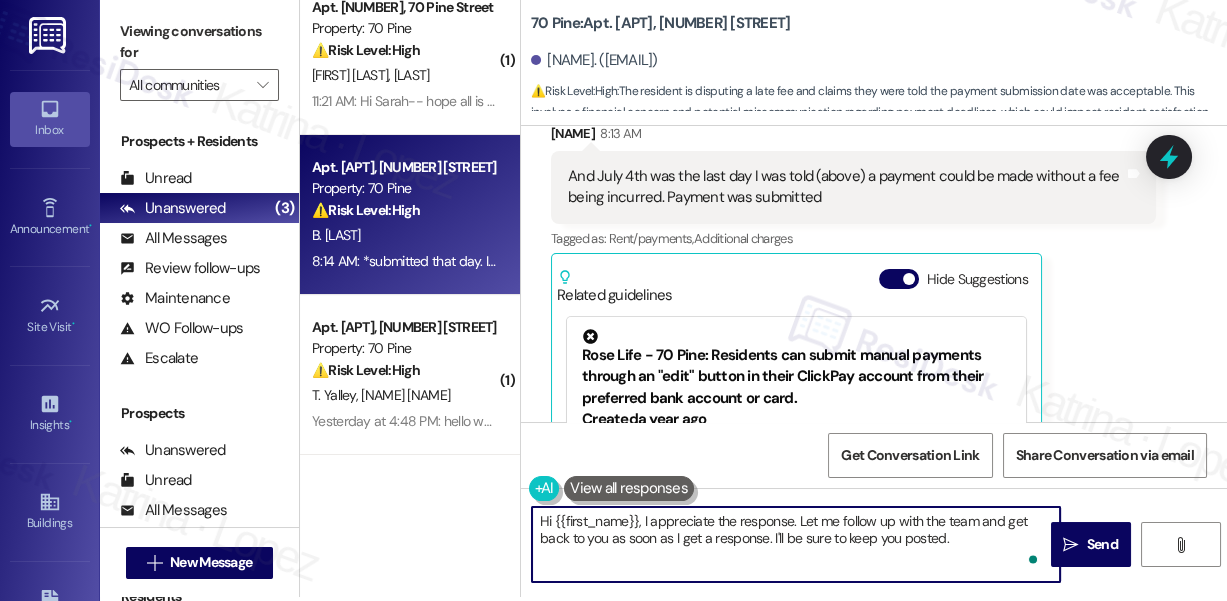 type on "Hi {{first_name}}, I appreciate the response. Let me follow up with the team and get back to you as soon as I get a response. I'll be sure to keep you posted." 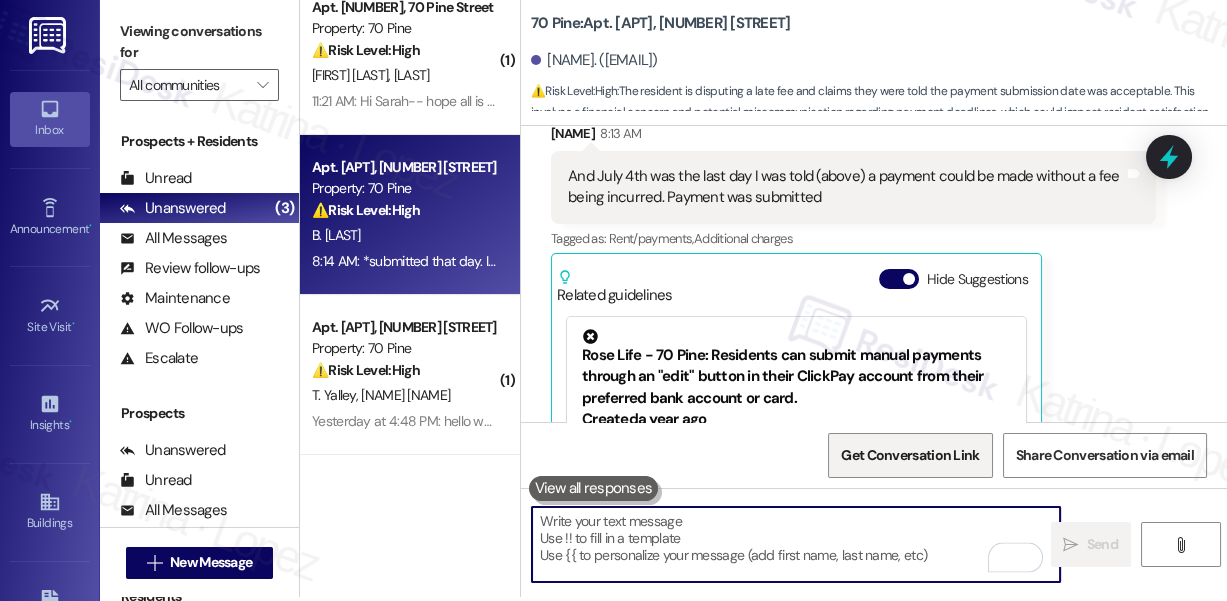 scroll, scrollTop: 0, scrollLeft: 0, axis: both 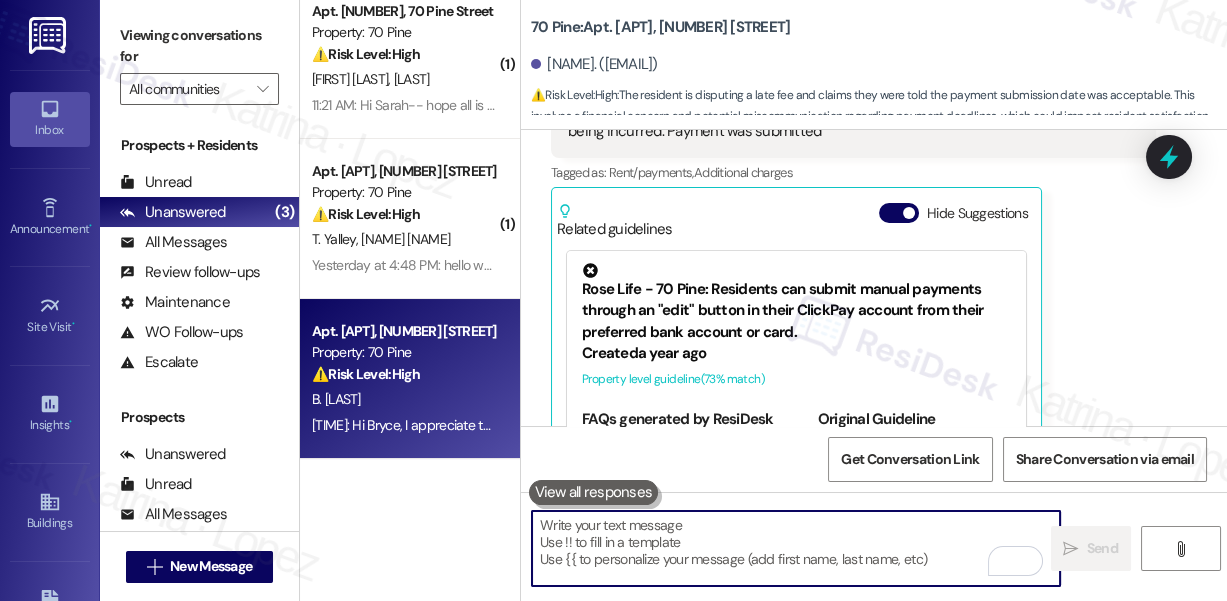 type 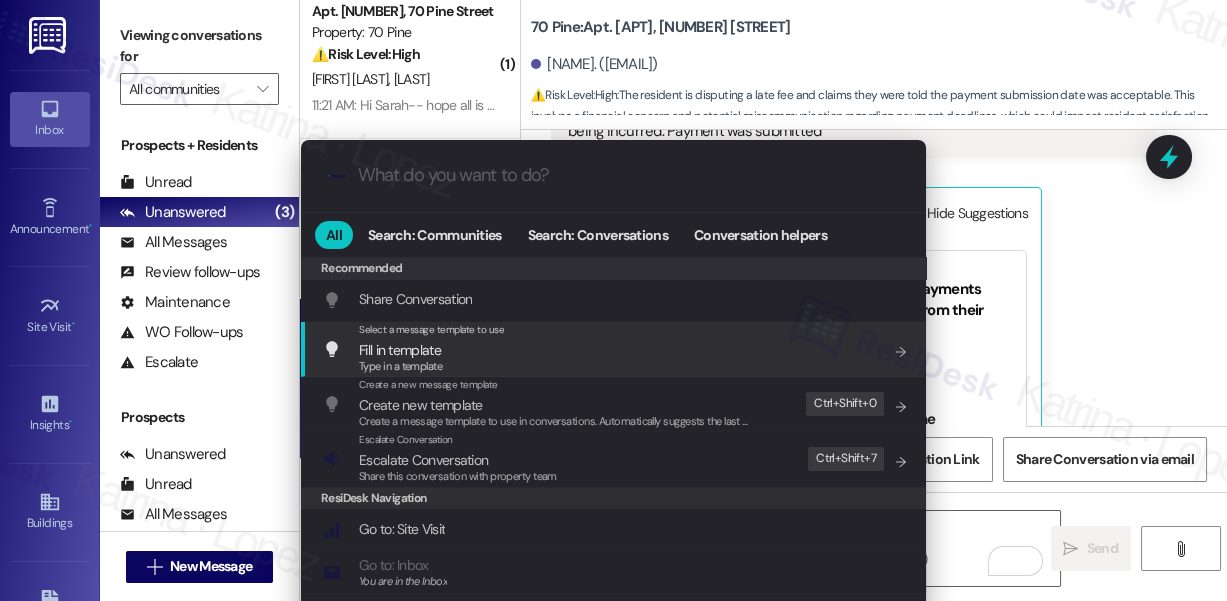 click on ".cls-1{fill:#0a055f;}.cls-2{fill:#0cc4c4;} resideskLogoBlueOrange All Search: Communities Search: Conversations Conversation helpers Recommended Recommended Share Conversation Add shortcut Select a message template to use Fill in template Type in a template Add shortcut Create a new message template Create new template Create a message template to use in conversations. Automatically suggests the last message you sent. Edit Ctrl+ Shift+ 0 Escalate Conversation Escalate Conversation Share this conversation with property team Edit Ctrl+ Shift+ 7 ResiDesk Navigation Go to: Site Visit Add shortcut Go to: Inbox You are in the Inbox Add shortcut Go to: Settings Add shortcut Go to: Message Templates Add shortcut Go to: Buildings Add shortcut Help Getting Started: What you can do with ResiDesk Add shortcut Settings Powered by Command AI Ctrl+ K" at bounding box center [613, 300] 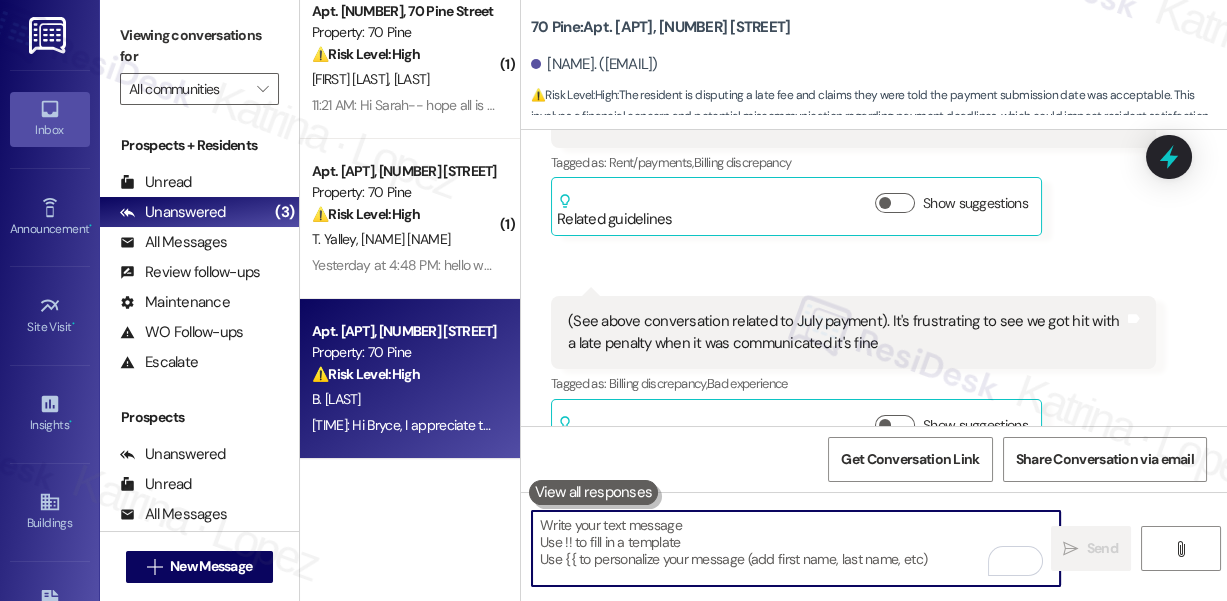 scroll, scrollTop: 3093, scrollLeft: 0, axis: vertical 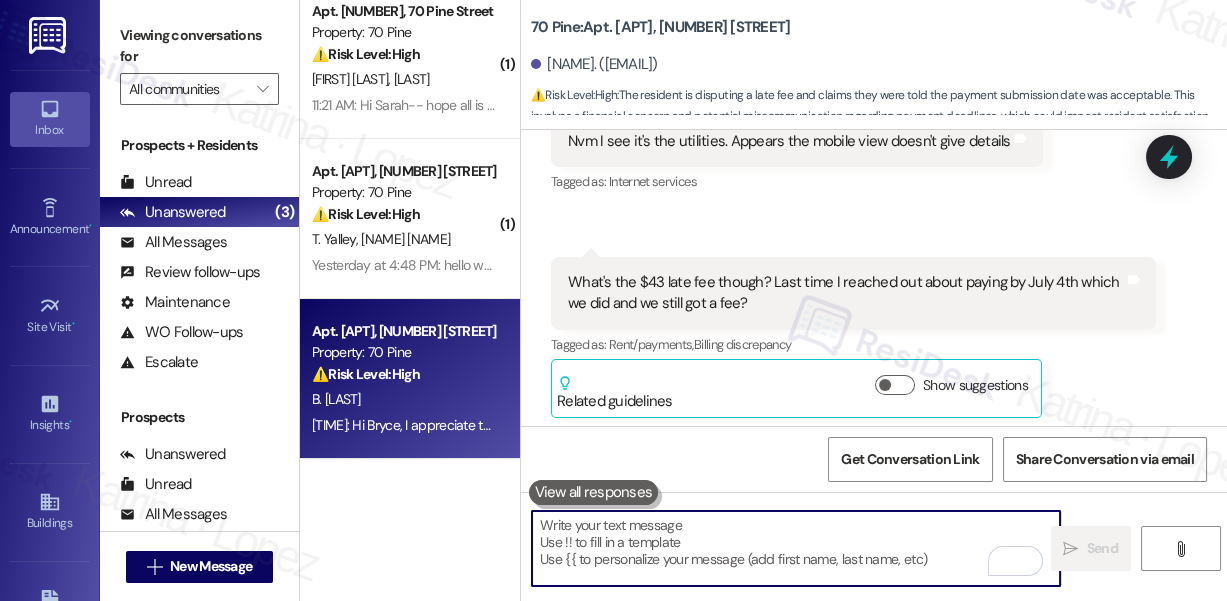click on "What's the $43 late fee though? Last time I reached out about paying by July 4th which we did and we still got a fee?" at bounding box center (846, 293) 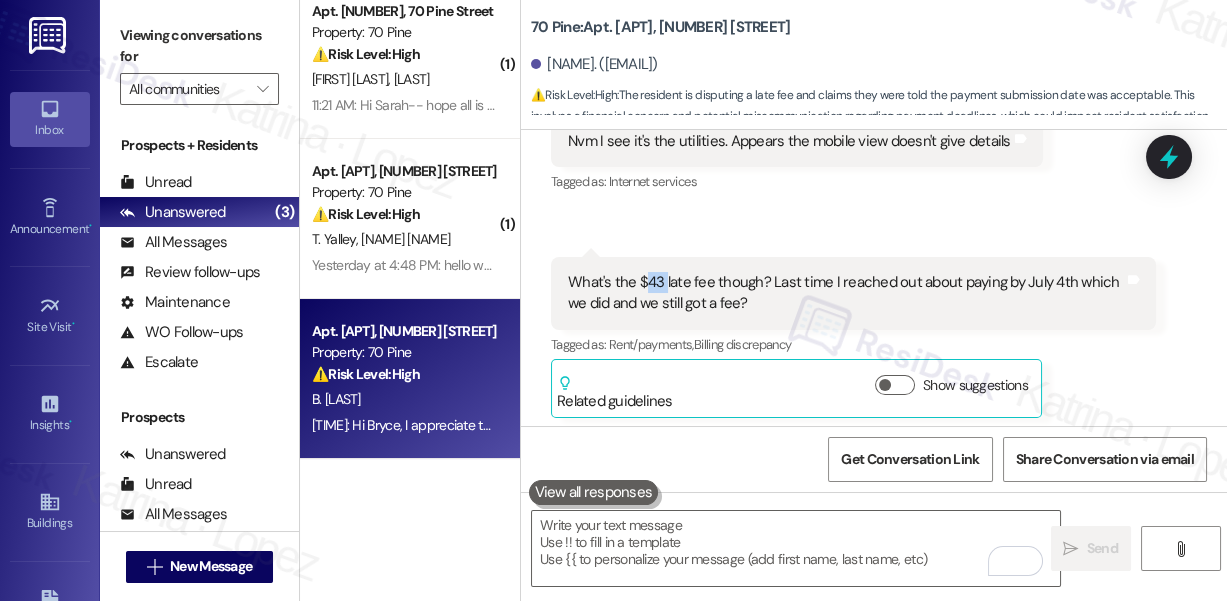 click on "What's the $43 late fee though? Last time I reached out about paying by July 4th which we did and we still got a fee?" at bounding box center (846, 293) 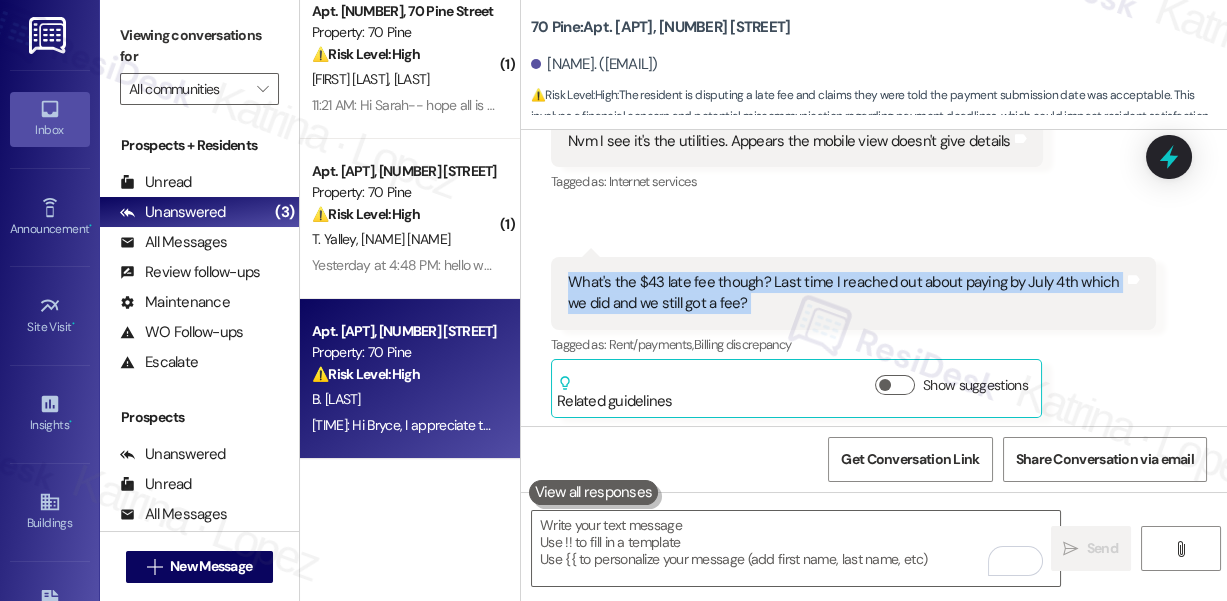 click on "What's the $43 late fee though? Last time I reached out about paying by July 4th which we did and we still got a fee?" at bounding box center [846, 293] 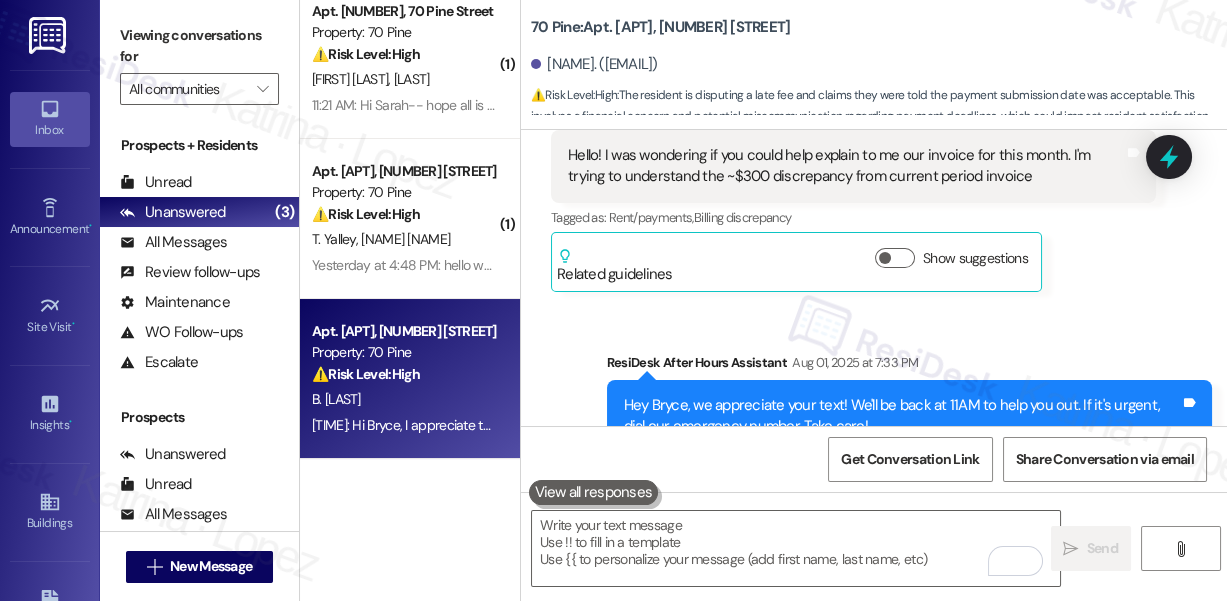 scroll, scrollTop: 2548, scrollLeft: 0, axis: vertical 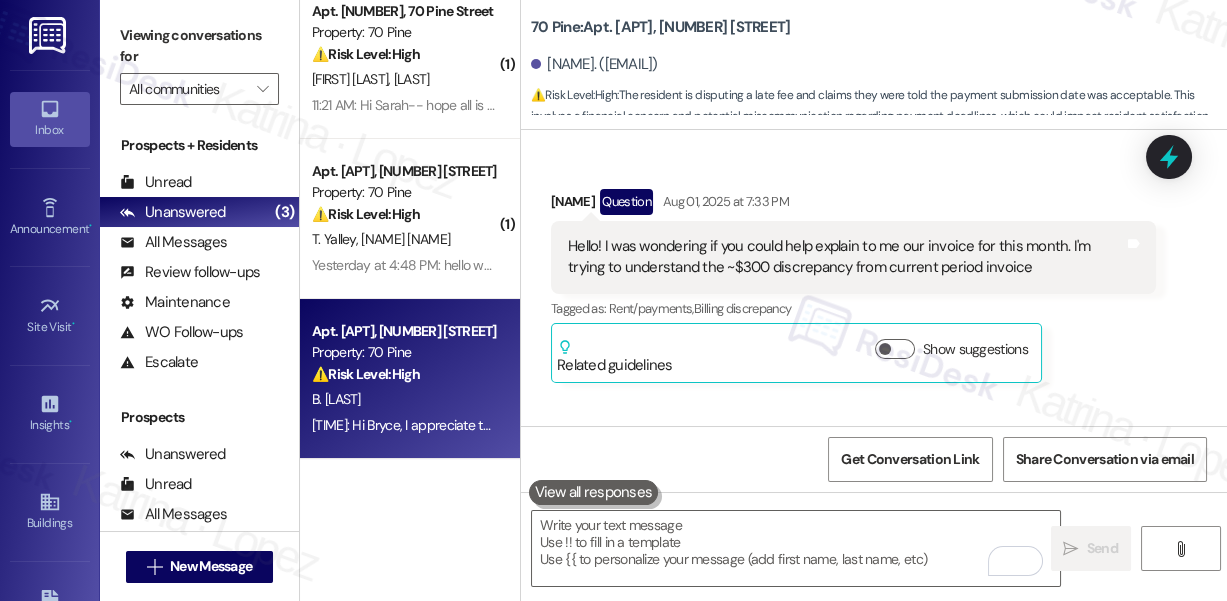 click on "Hello! I was wondering if you could help explain to me our invoice for this month. I'm trying to understand the ~$300 discrepancy from current period invoice" at bounding box center (846, 257) 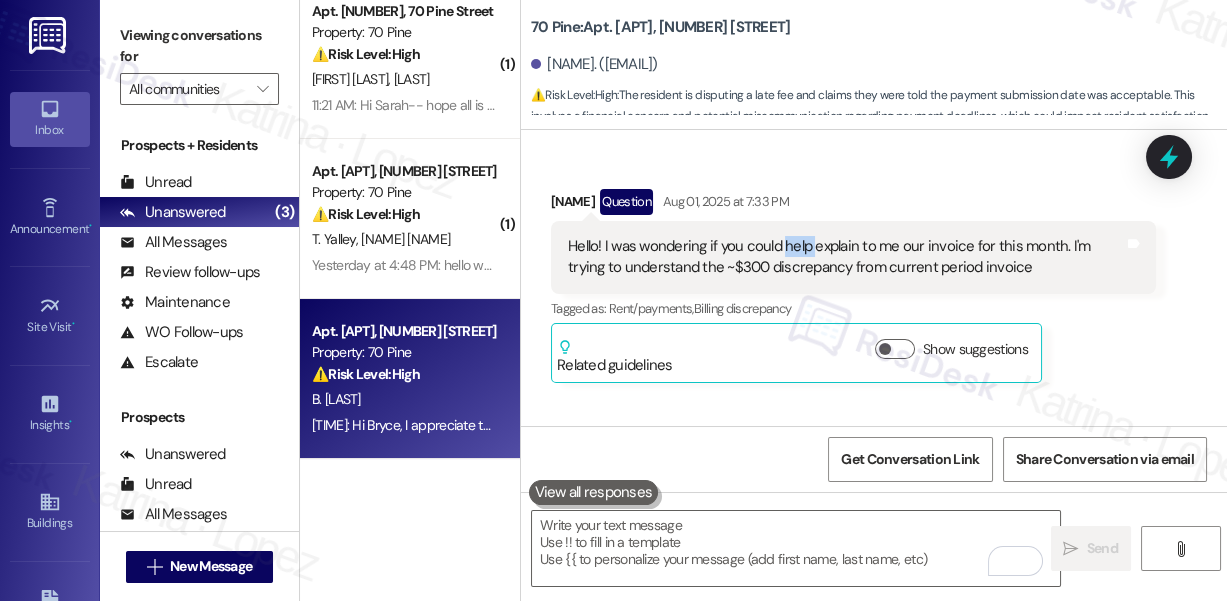 click on "Hello! I was wondering if you could help explain to me our invoice for this month. I'm trying to understand the ~$300 discrepancy from current period invoice" at bounding box center (846, 257) 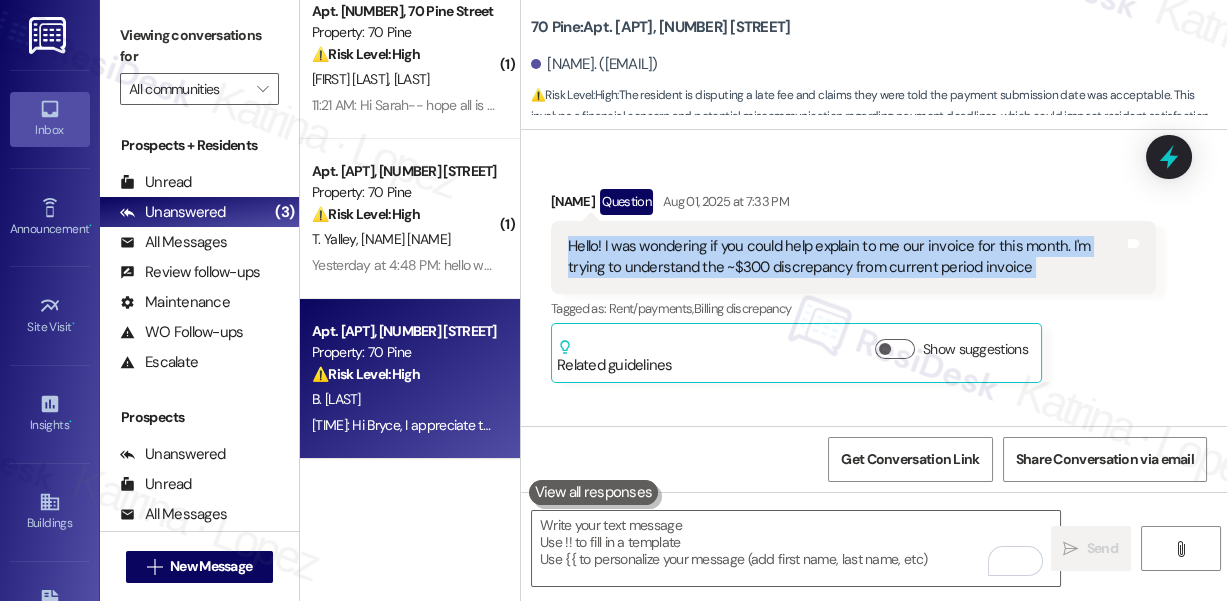 click on "Hello! I was wondering if you could help explain to me our invoice for this month. I'm trying to understand the ~$300 discrepancy from current period invoice" at bounding box center [846, 257] 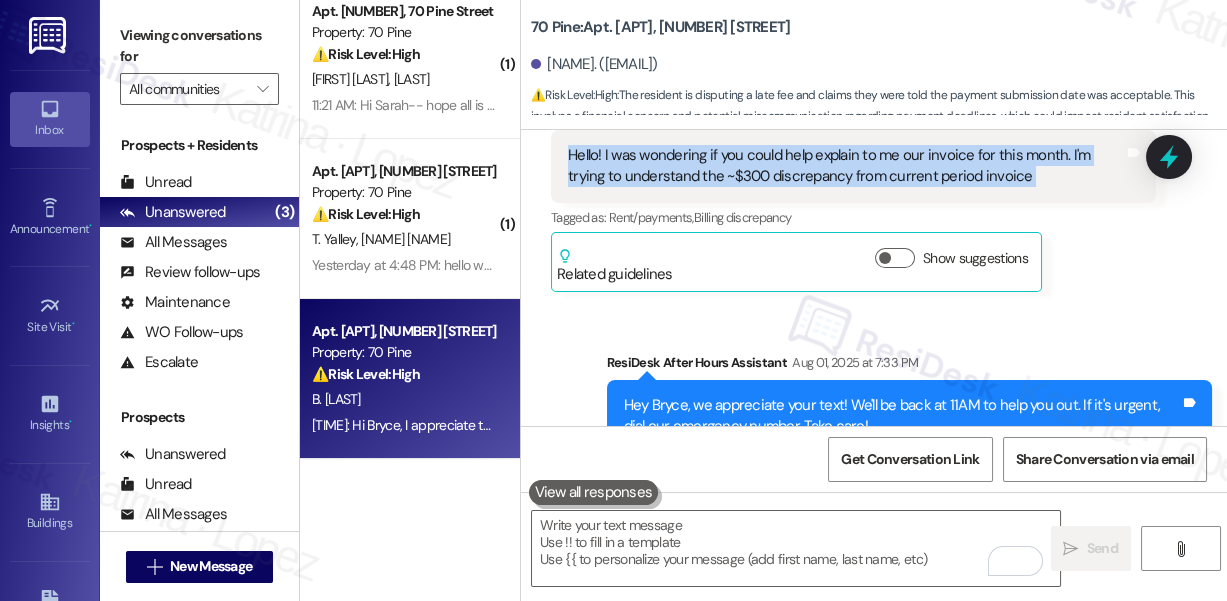 scroll, scrollTop: 2821, scrollLeft: 0, axis: vertical 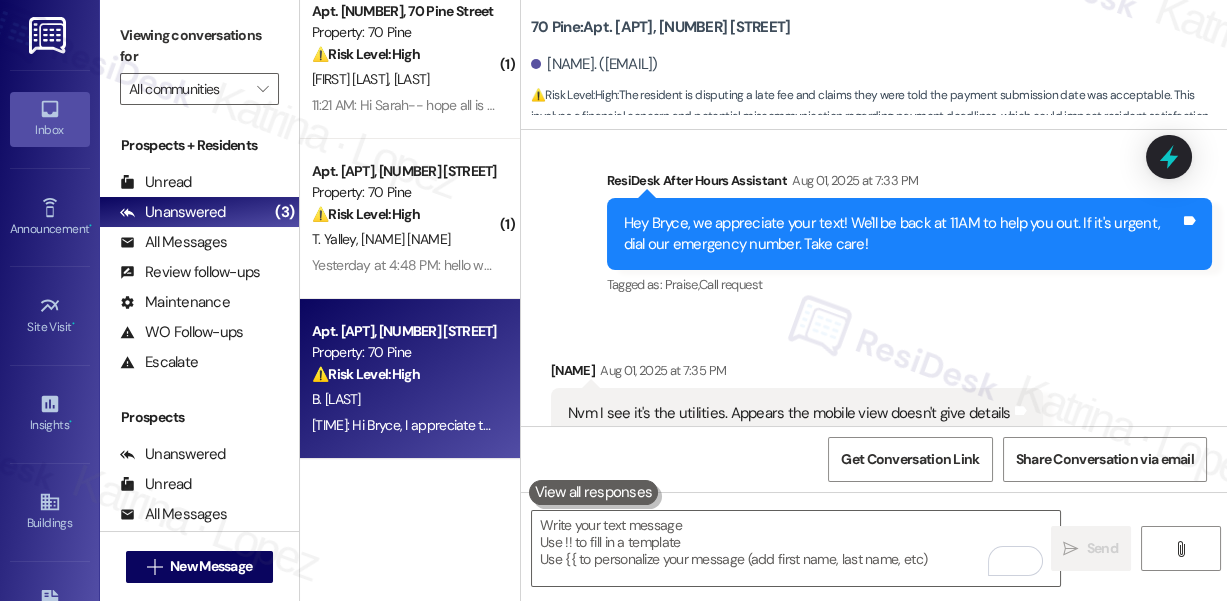 click on "Hey Bryce, we appreciate your text! We'll be back at 11AM to help you out. If it's urgent, dial our emergency number. Take care!" at bounding box center (902, 234) 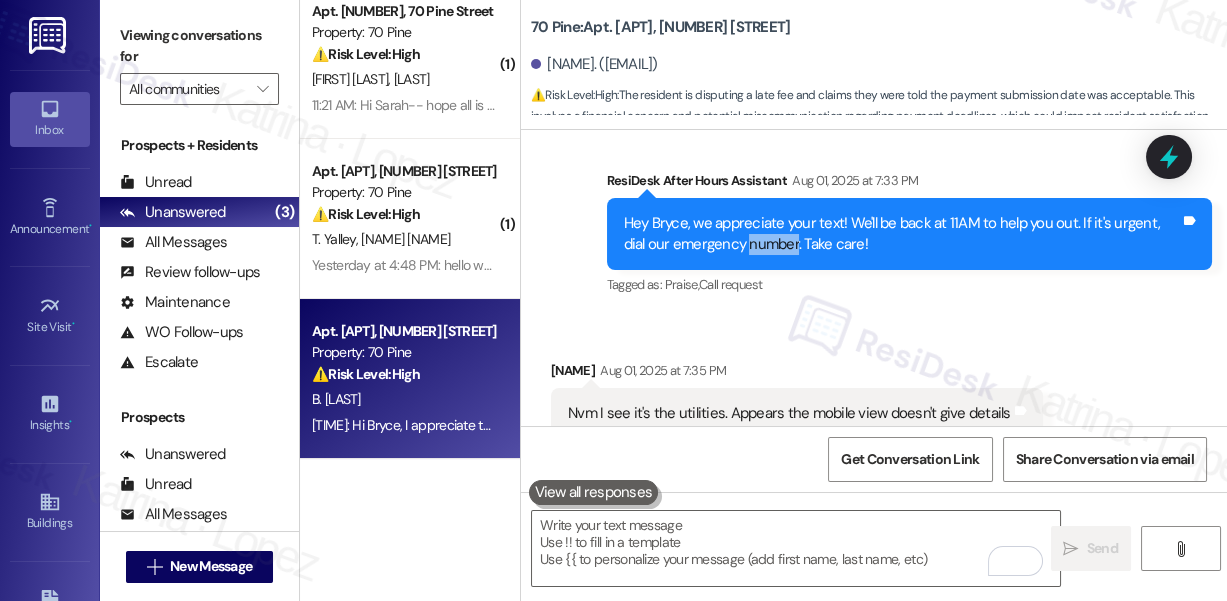 click on "Hey Bryce, we appreciate your text! We'll be back at 11AM to help you out. If it's urgent, dial our emergency number. Take care!" at bounding box center (902, 234) 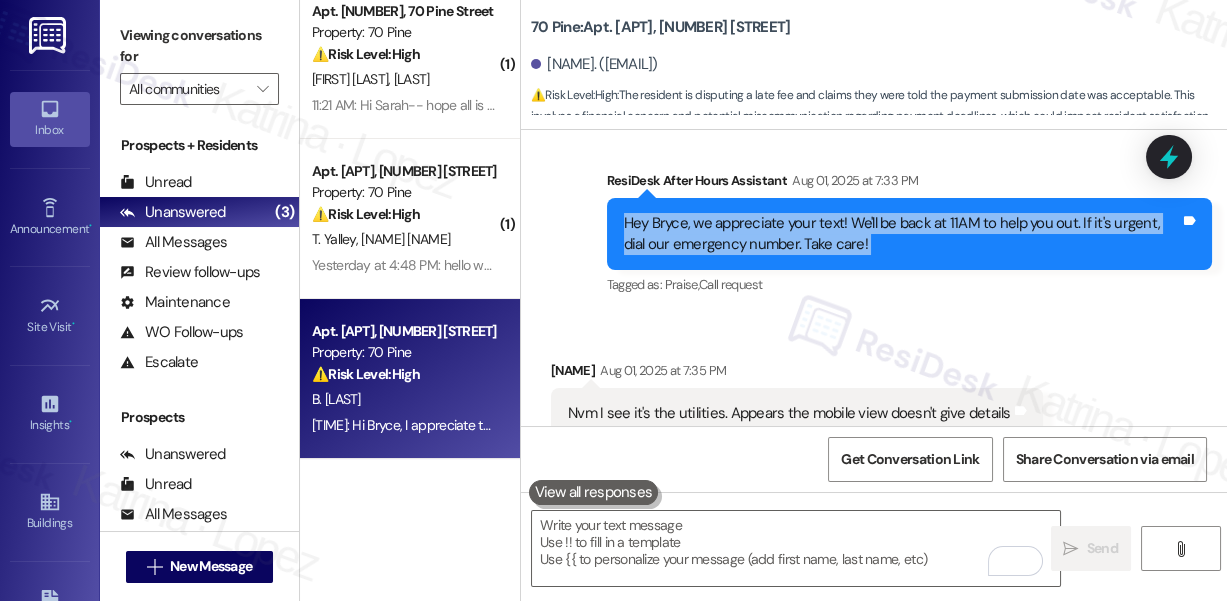 click on "Hey Bryce, we appreciate your text! We'll be back at 11AM to help you out. If it's urgent, dial our emergency number. Take care!" at bounding box center [902, 234] 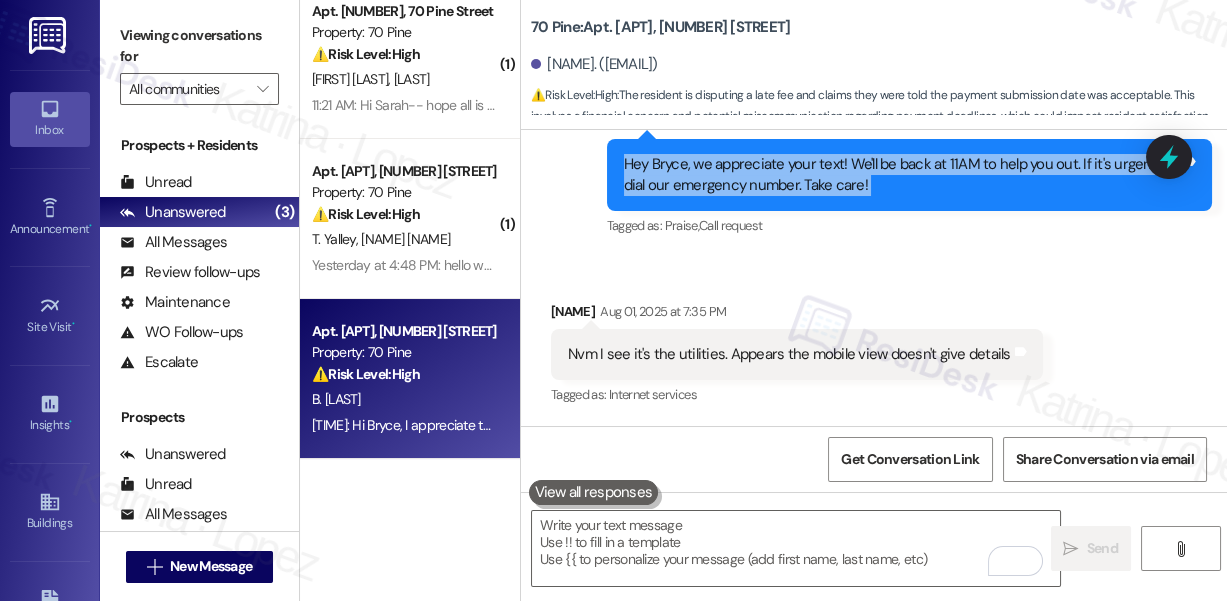 scroll, scrollTop: 3002, scrollLeft: 0, axis: vertical 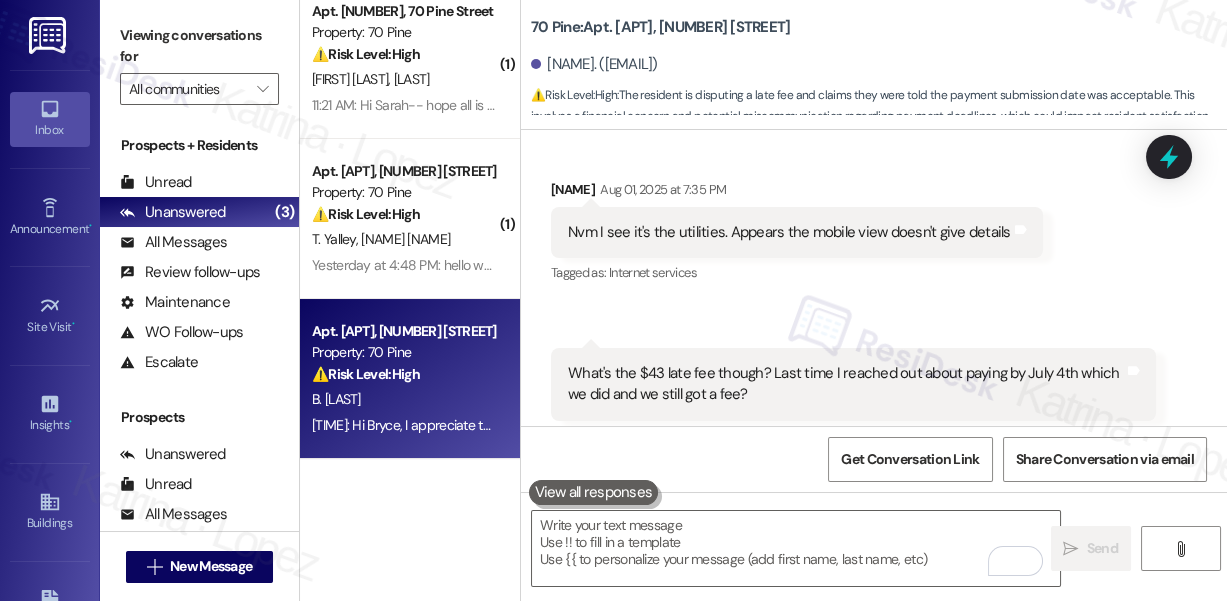 click on "Nvm I see it's the utilities. Appears the mobile view doesn't give details" at bounding box center [789, 232] 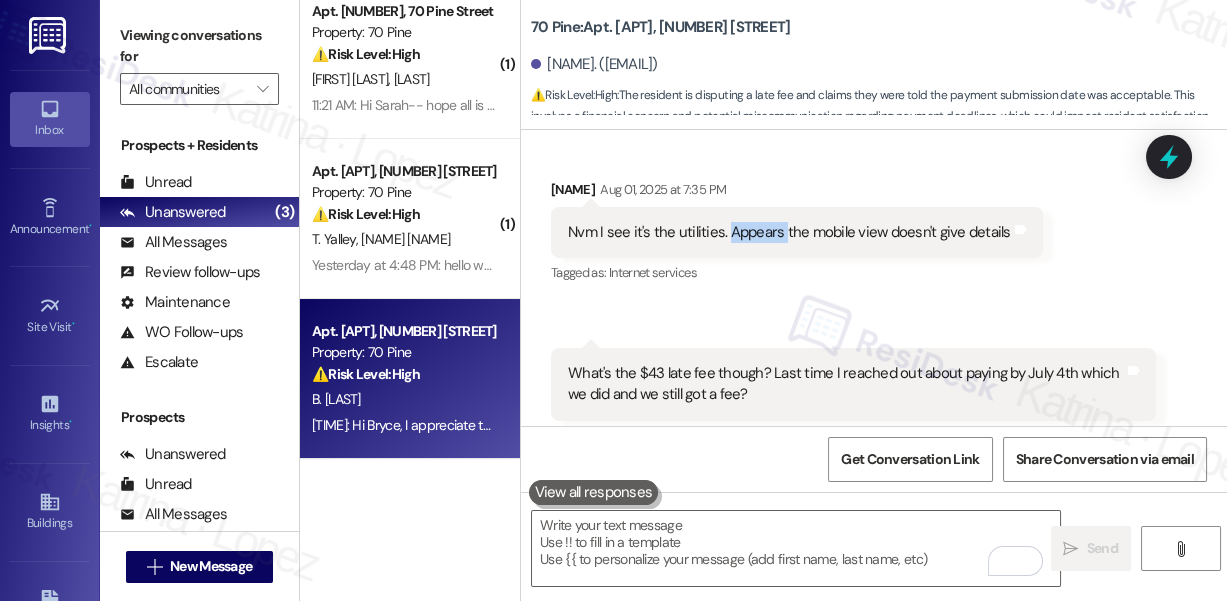 click on "Nvm I see it's the utilities. Appears the mobile view doesn't give details" at bounding box center [789, 232] 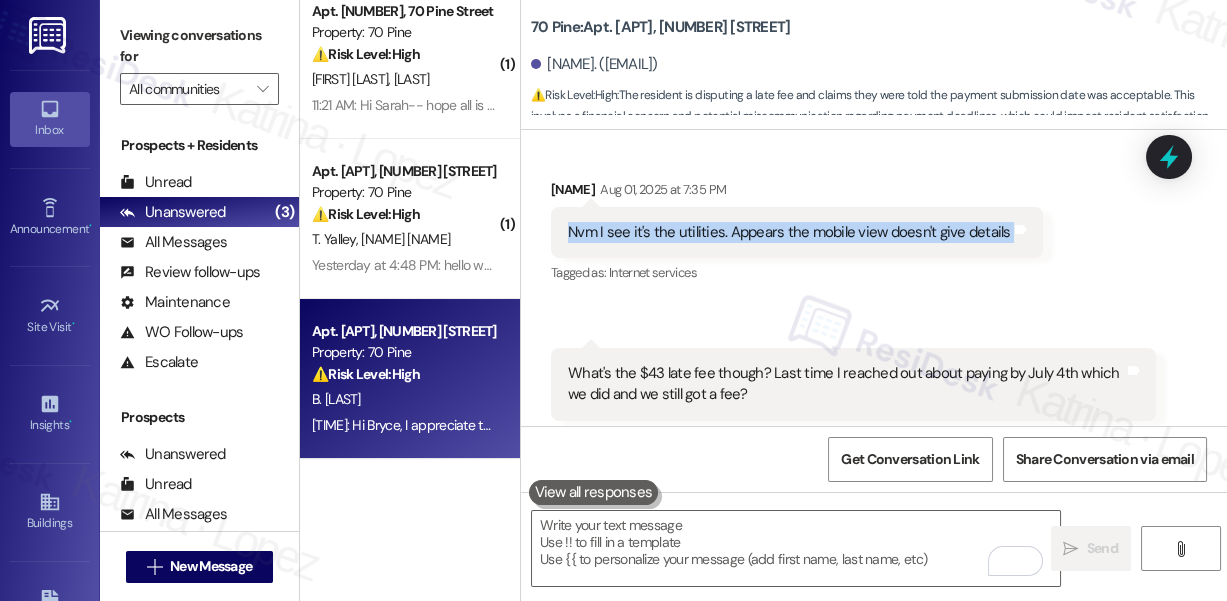 click on "Nvm I see it's the utilities. Appears the mobile view doesn't give details" at bounding box center [789, 232] 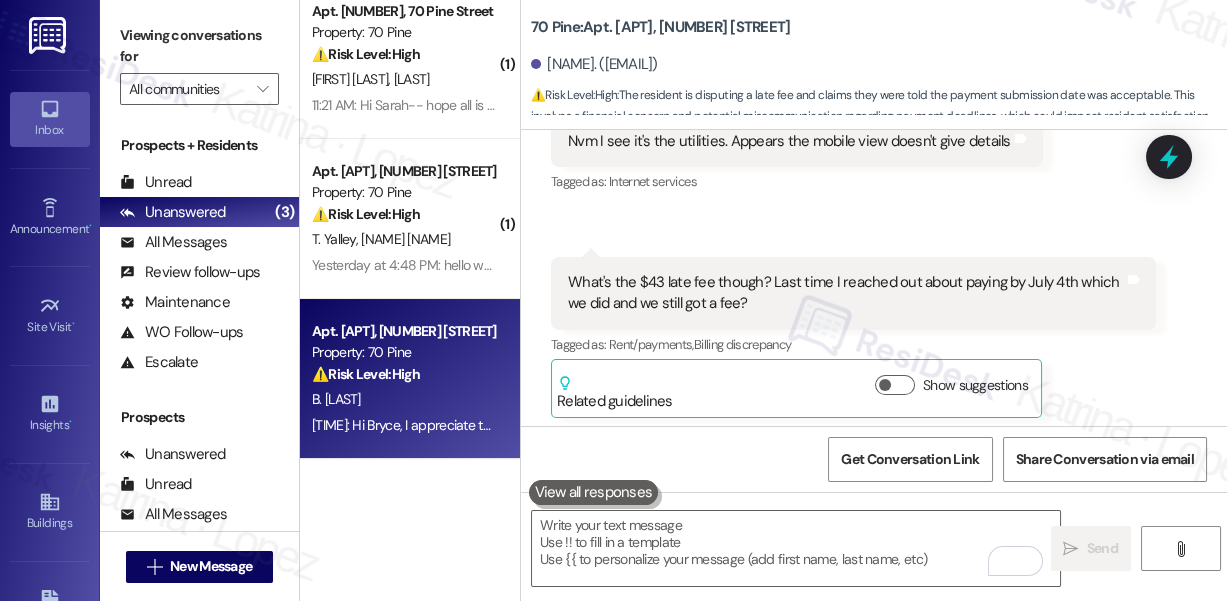 click on "What's the $43 late fee though? Last time I reached out about paying by July 4th which we did and we still got a fee?" at bounding box center [846, 293] 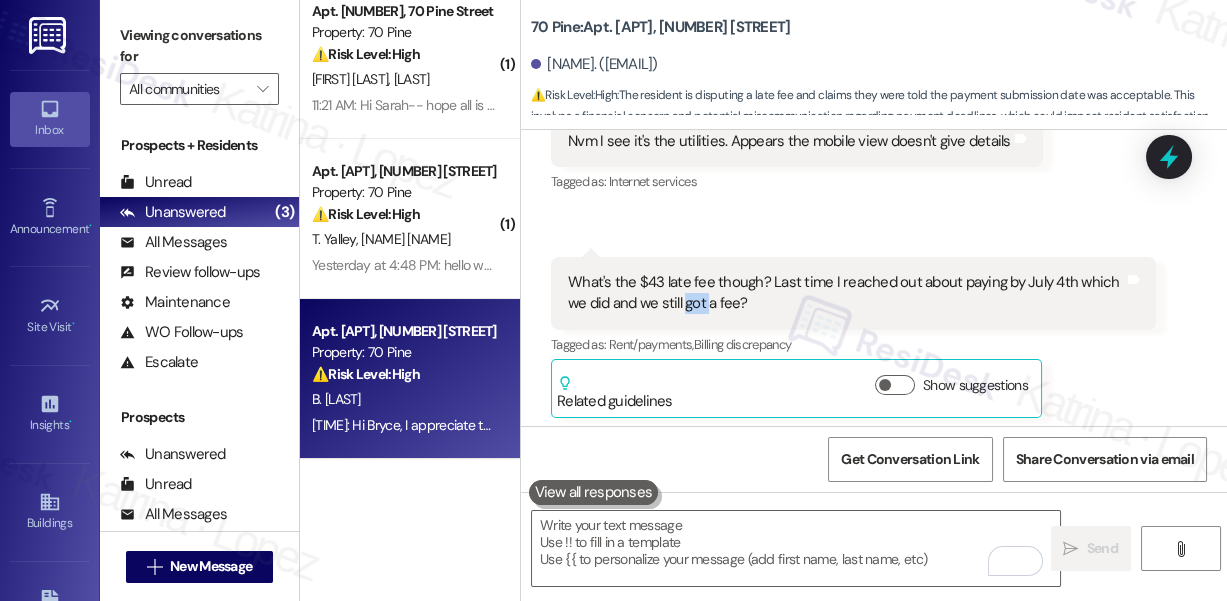 click on "What's the $43 late fee though? Last time I reached out about paying by July 4th which we did and we still got a fee?" at bounding box center (846, 293) 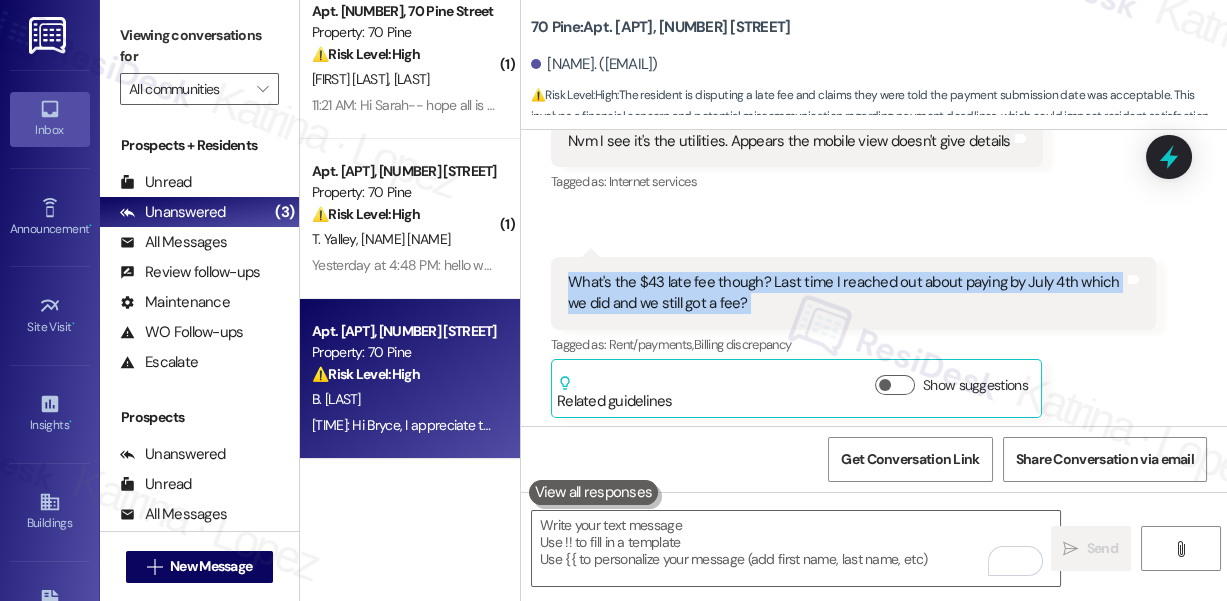 click on "What's the $43 late fee though? Last time I reached out about paying by July 4th which we did and we still got a fee?" at bounding box center (846, 293) 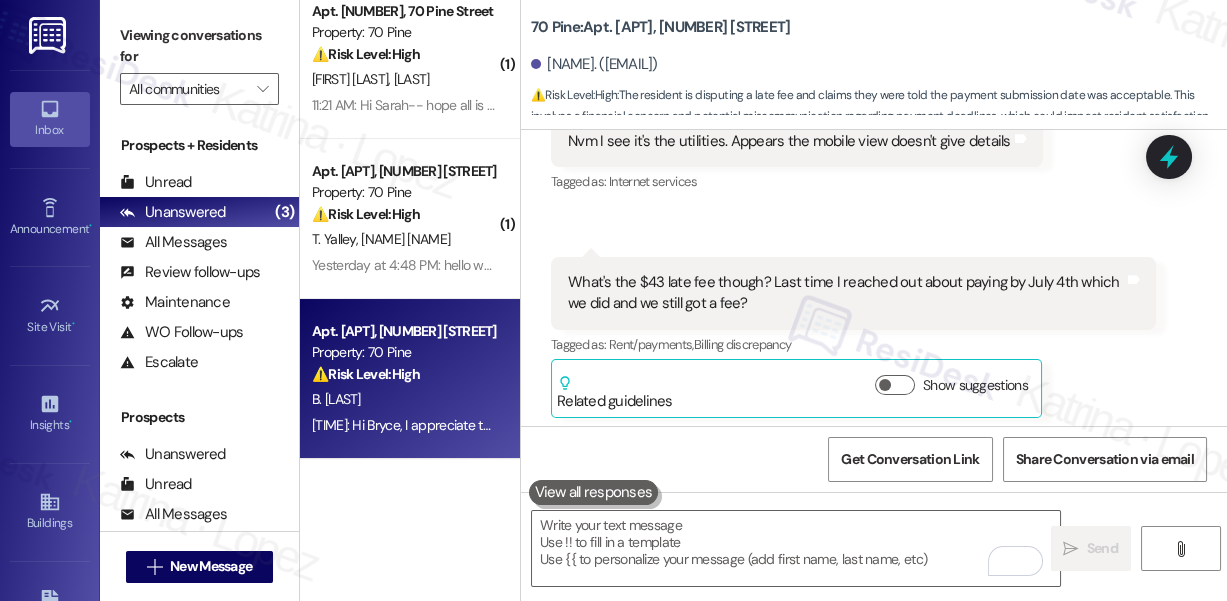 click on "What's the $43 late fee though? Last time I reached out about paying by July 4th which we did and we still got a fee?" at bounding box center (846, 293) 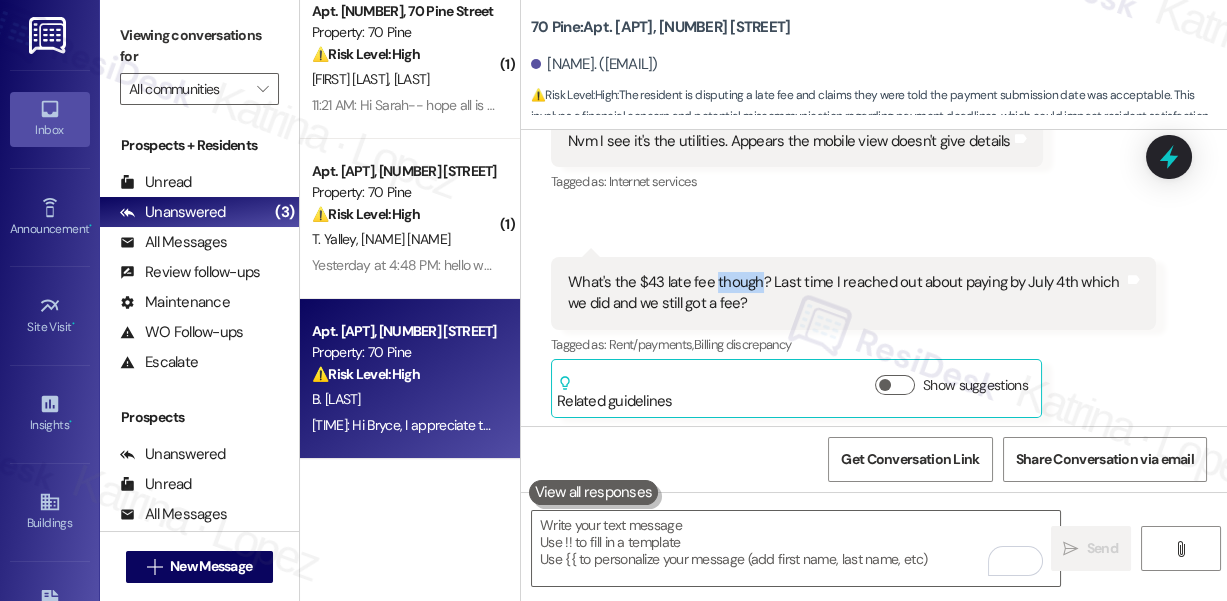 click on "What's the $43 late fee though? Last time I reached out about paying by July 4th which we did and we still got a fee?" at bounding box center (846, 293) 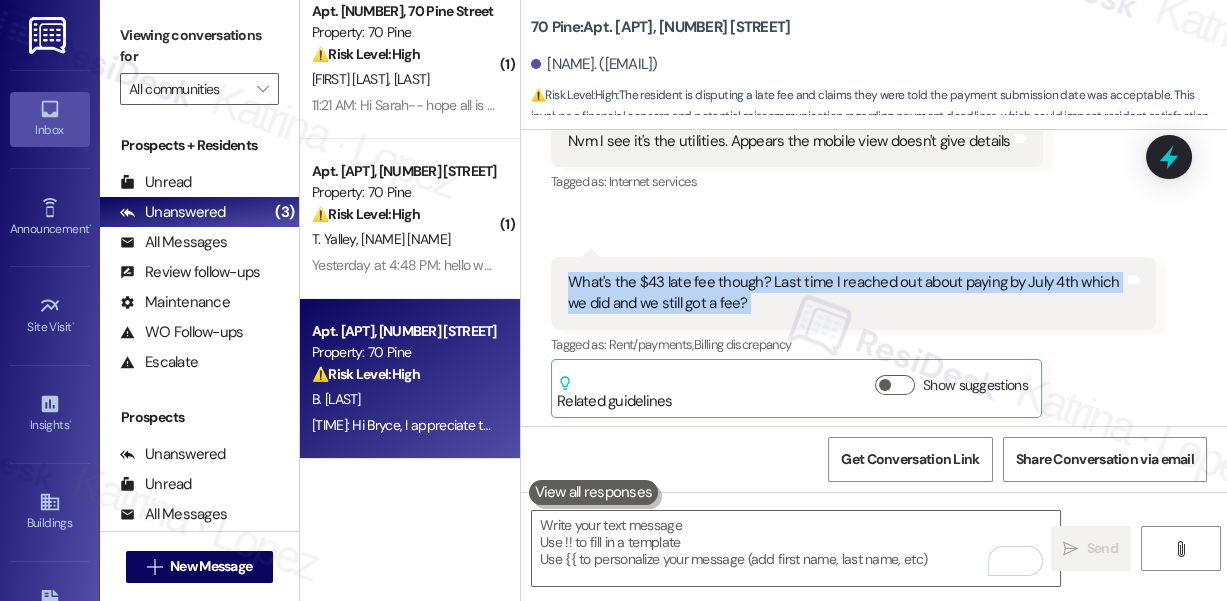 click on "What's the $43 late fee though? Last time I reached out about paying by July 4th which we did and we still got a fee?" at bounding box center (846, 293) 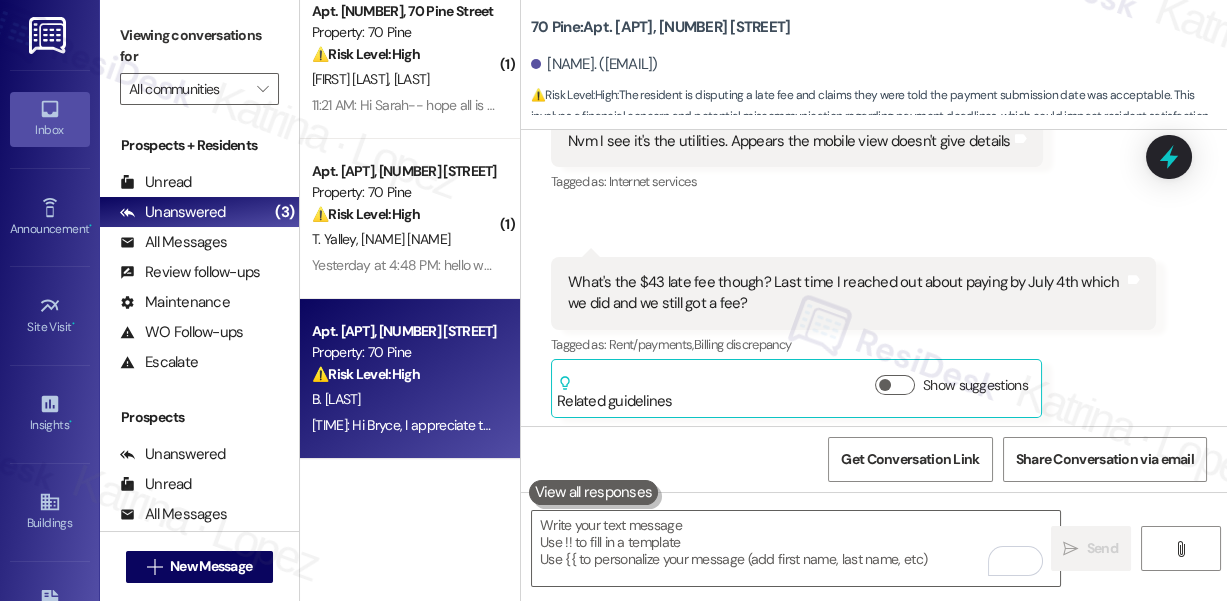 click on "Viewing conversations for All communities " at bounding box center [199, 62] 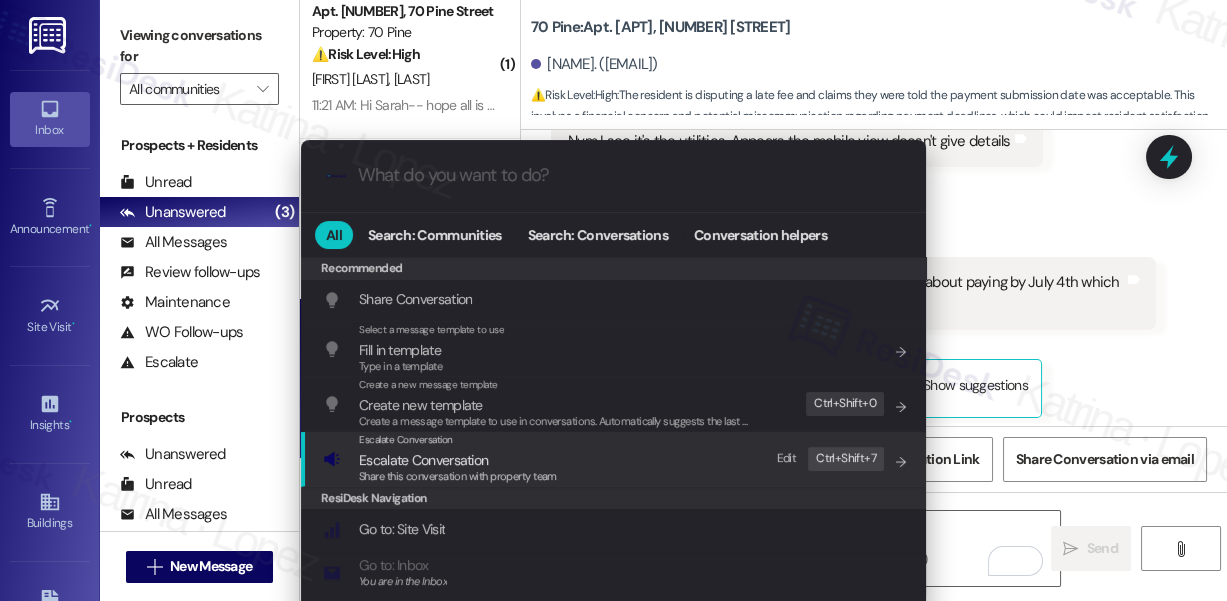 click on "Escalate Conversation" at bounding box center (423, 460) 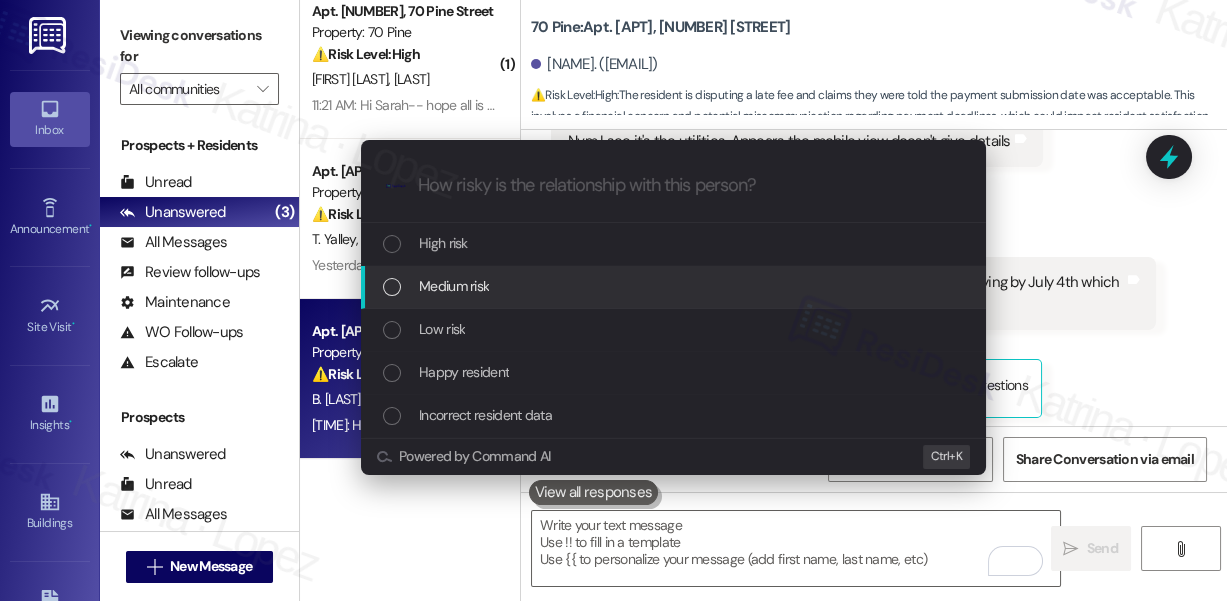 click on "Medium risk" at bounding box center (454, 286) 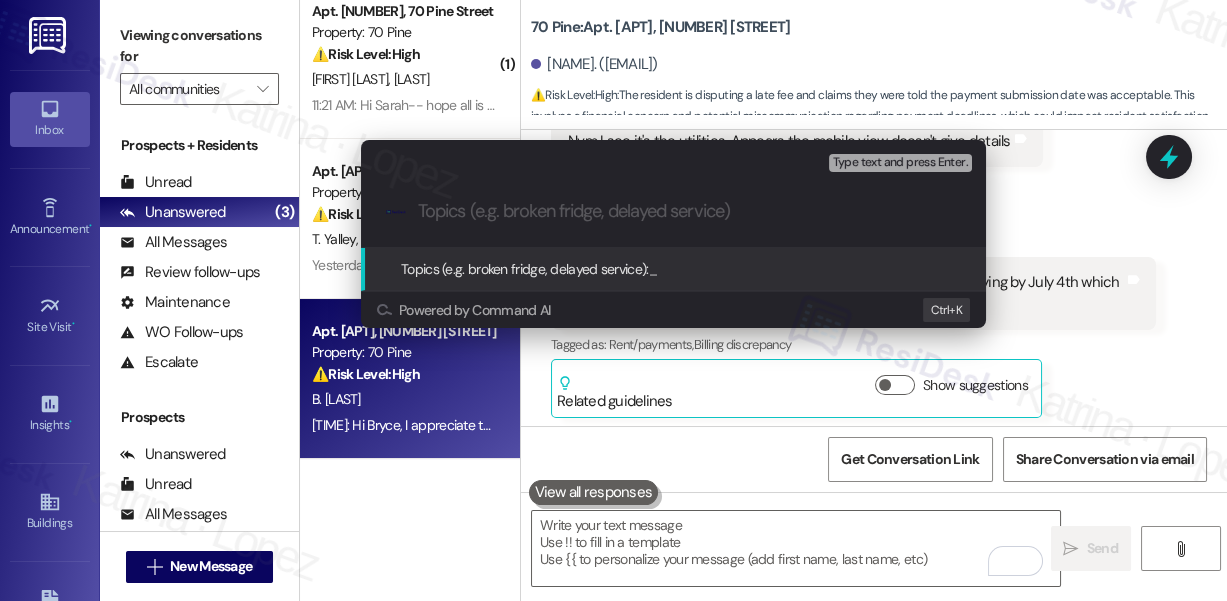 paste on "Concern: Late Fee Applied Despite July 4th Payment" 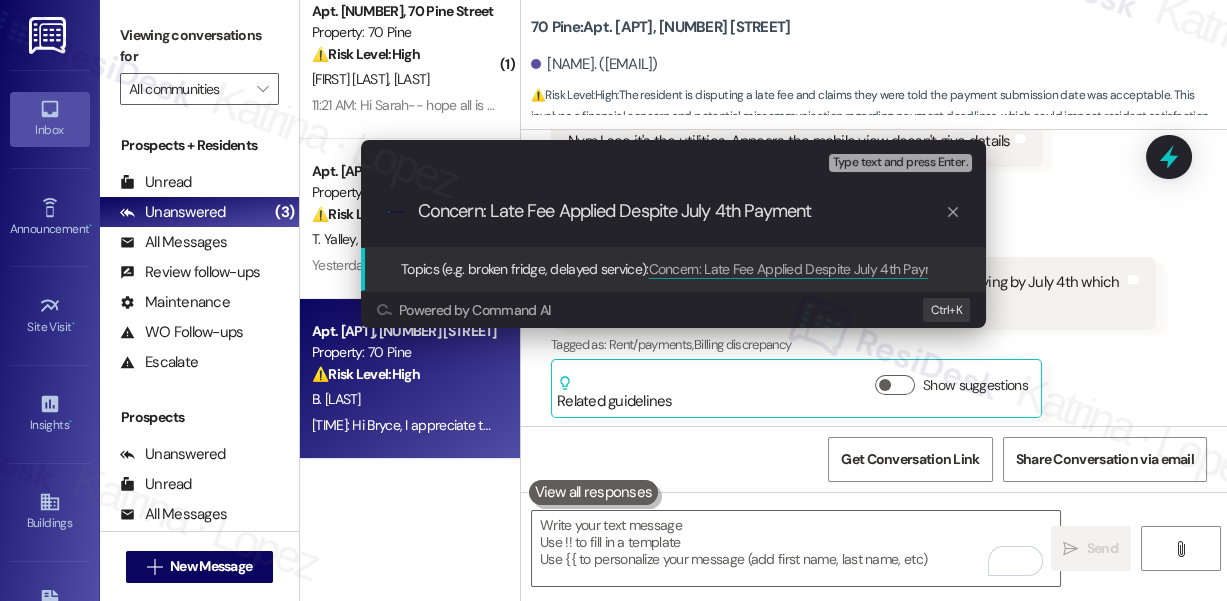 click on "Concern: Late Fee Applied Despite July 4th Payment" at bounding box center (681, 211) 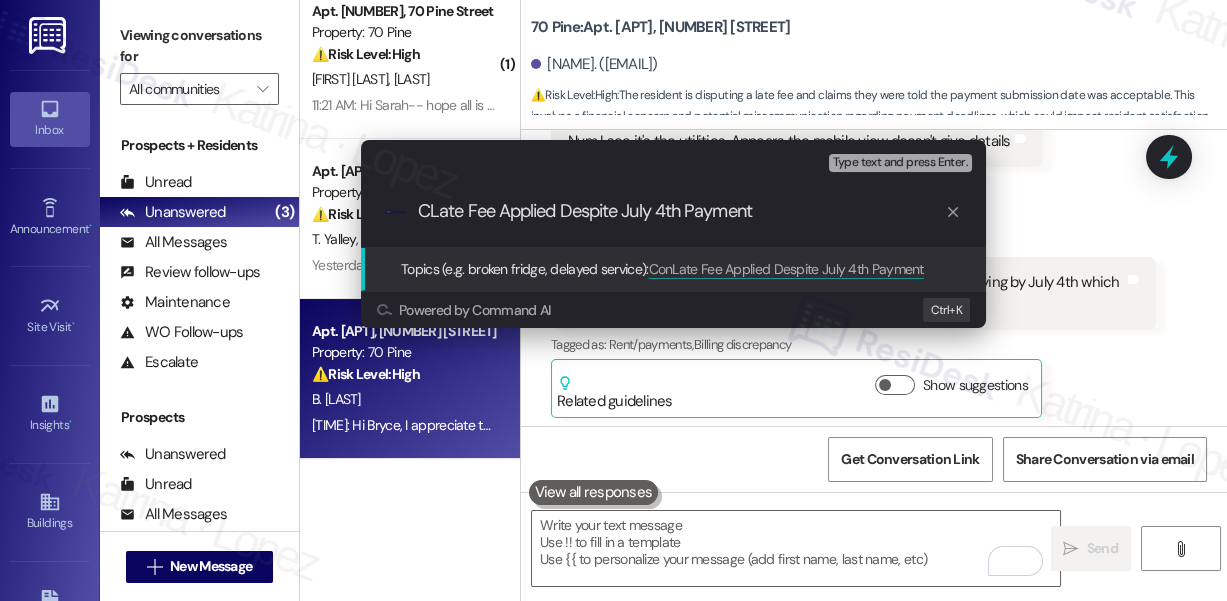 type on "Late Fee Applied Despite July 4th Payment" 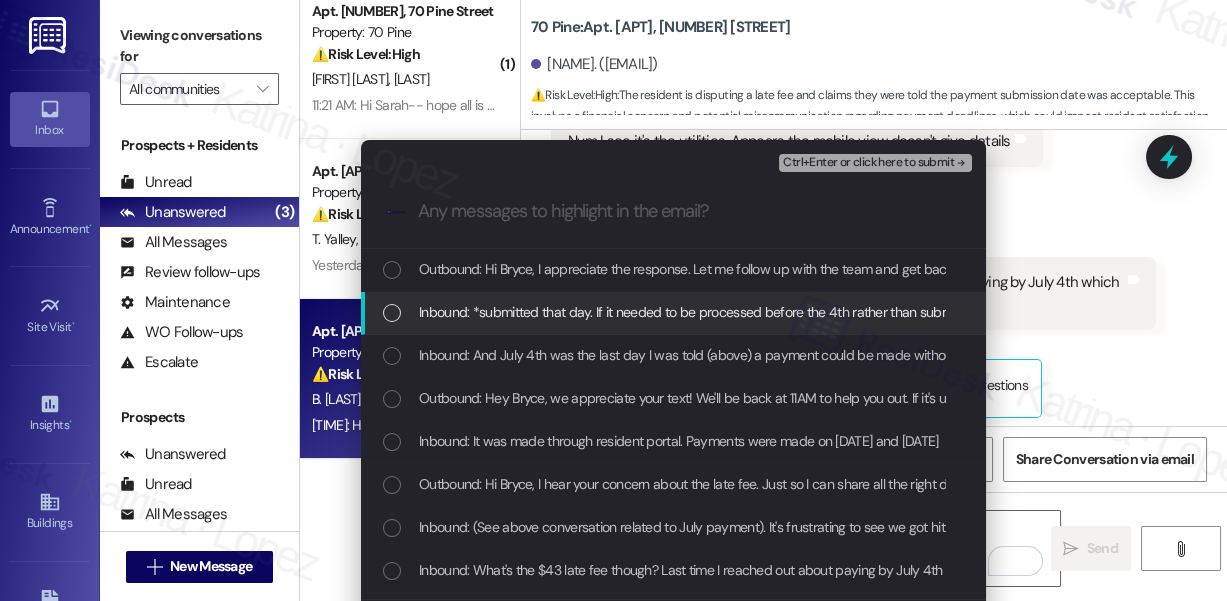 click on "Inbound: *submitted that day. If it needed to be processed before the 4th rather than submitted than I wish that was communicated better" at bounding box center (673, 313) 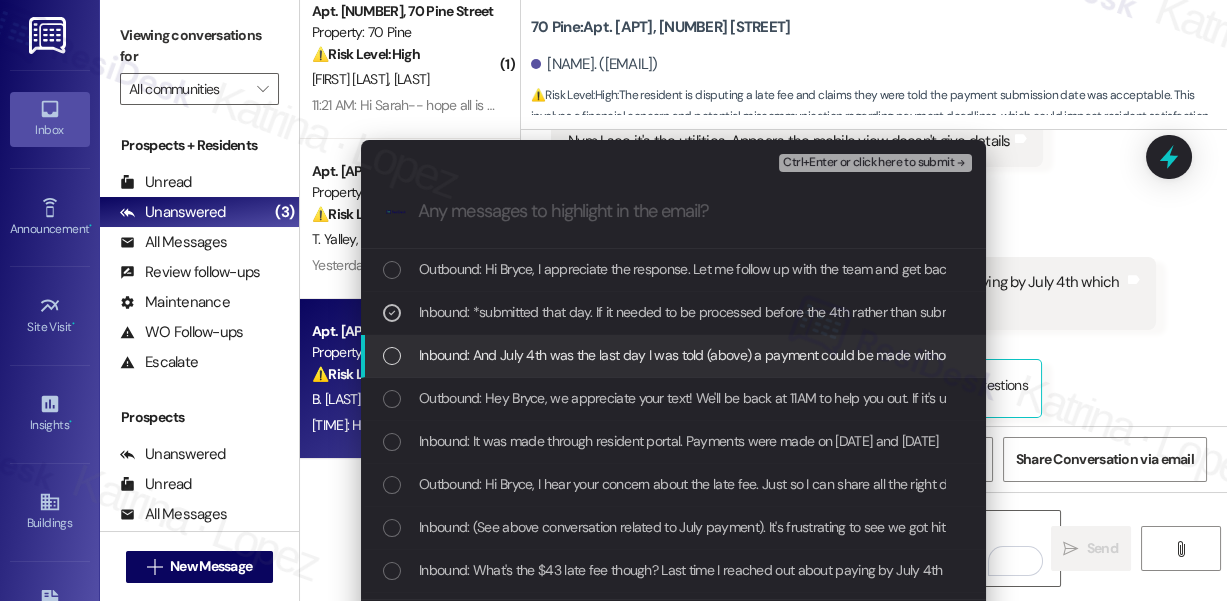 click on "Inbound: And July 4th was the last day I was told (above) a payment could be made without a fee being incurred. Payment was submitted" at bounding box center [822, 355] 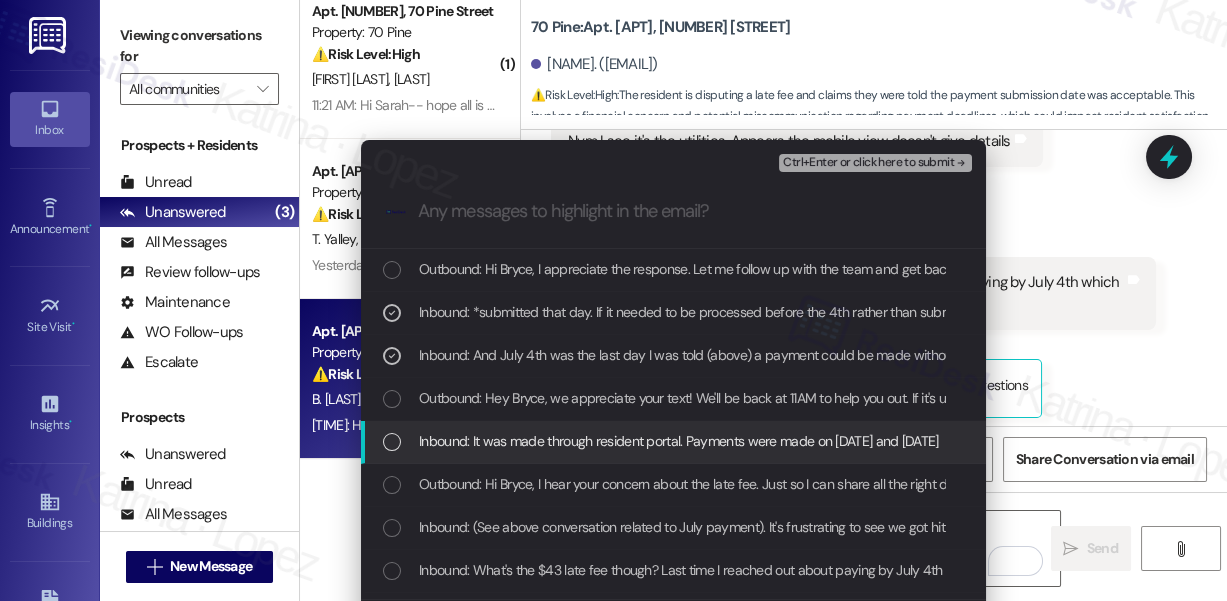 click on "Inbound: It was made through resident portal. Payments were made on [DATE] and [DATE]" at bounding box center (673, 442) 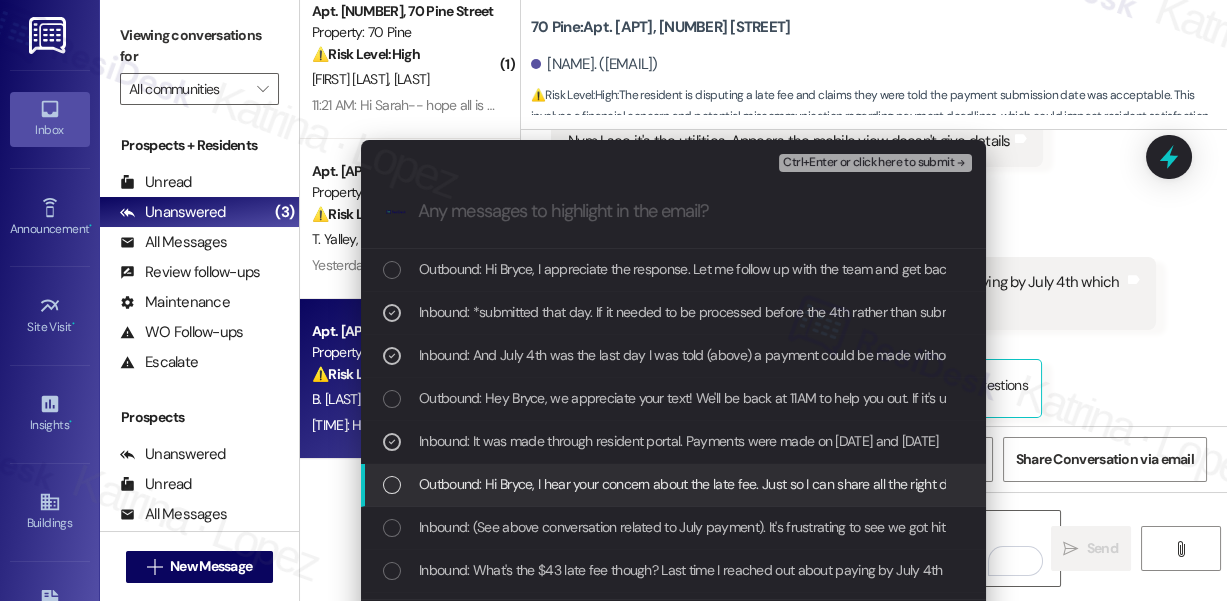 scroll, scrollTop: 90, scrollLeft: 0, axis: vertical 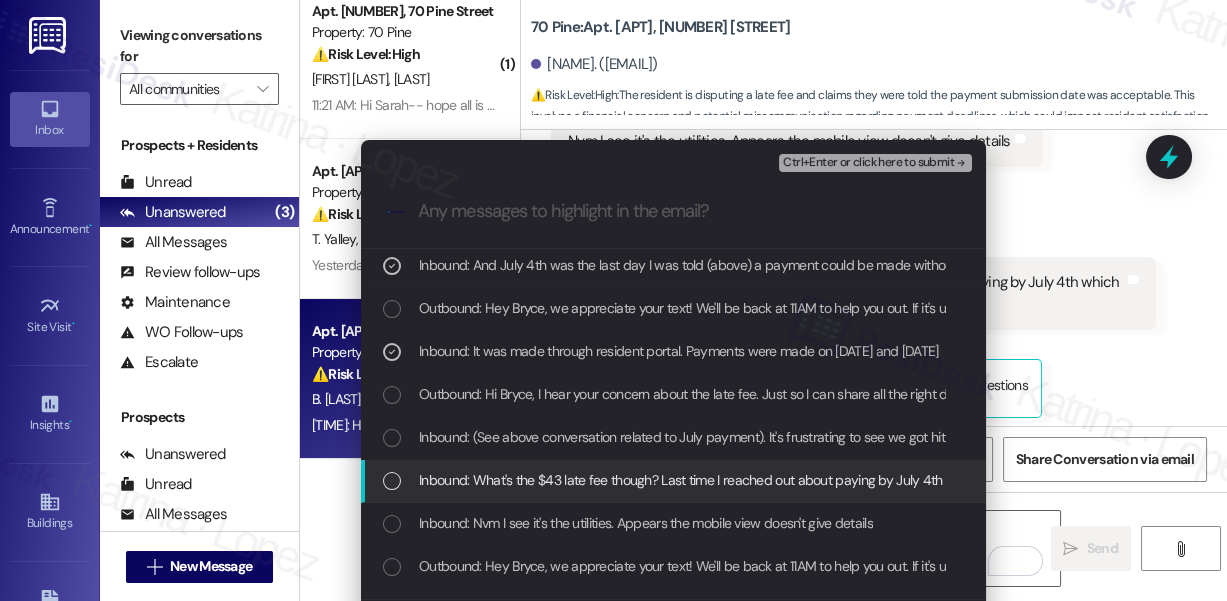 click on "Inbound: What's the $43 late fee though? Last time I reached out about paying by July 4th which we did and we still got a fee?" at bounding box center [786, 480] 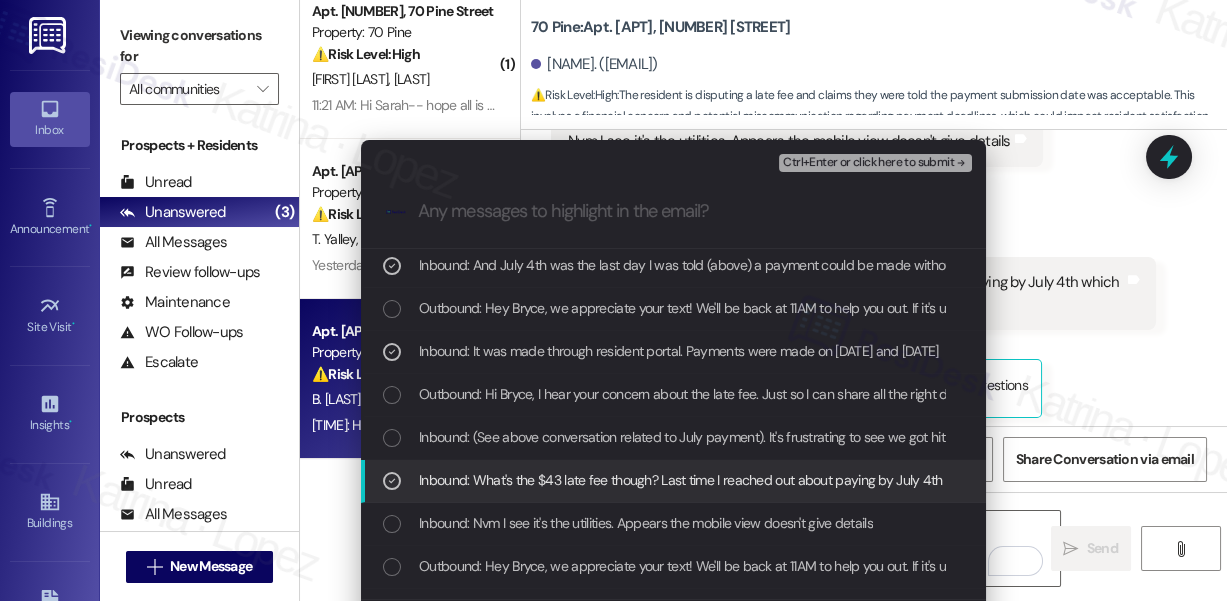 scroll, scrollTop: 181, scrollLeft: 0, axis: vertical 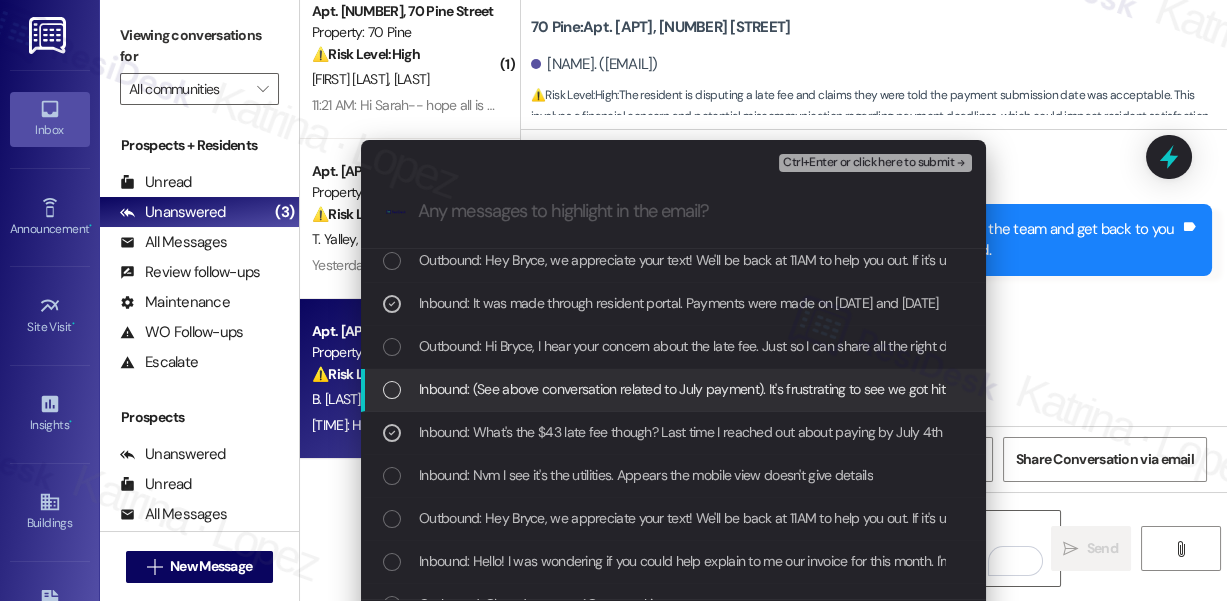 click on "Inbound: (See above conversation related to July payment). It's frustrating to see we got hit with a late penalty when it was communicated it's fine" at bounding box center (673, 390) 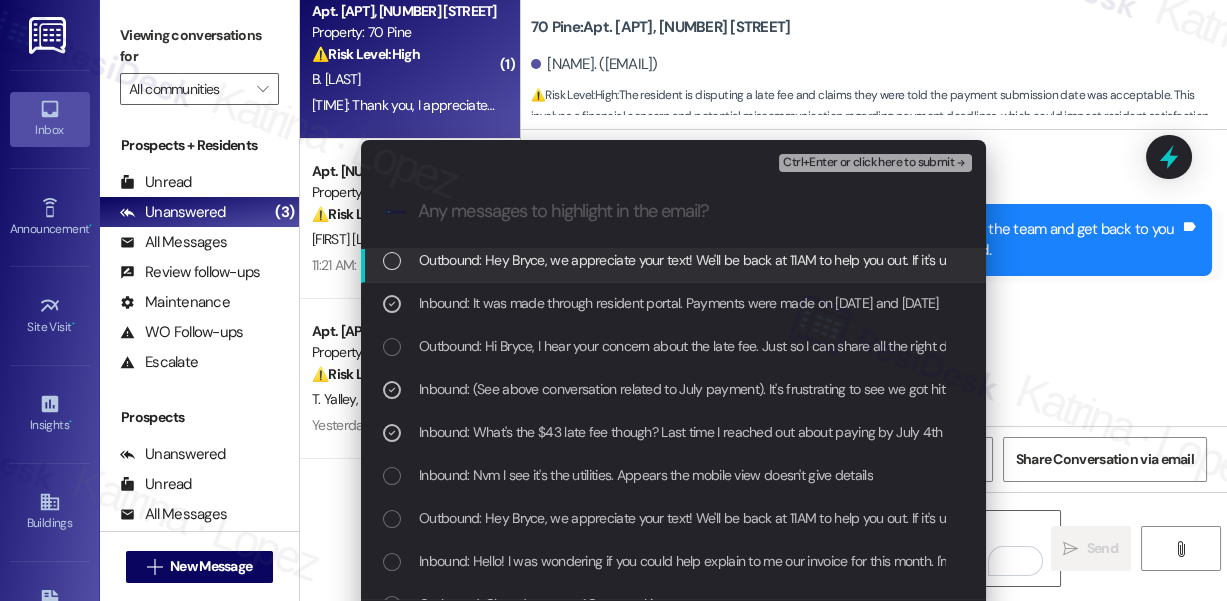 click on "Escalate Conversation Medium risk Late Fee Applied Despite July 4th Payment Inbound: *submitted that day. If it needed to be processed before the 4th rather than submitted than I wish that was communicated better , Inbound: And July 4th was the last day I was told (above) a payment could be made without a fee being incurred. Payment was submitted, Inbound: It was made through resident portal. Payments were made on July 3rd and 4th, Inbound: What's the $43 late fee though? Last time I reached out about paying by July 4th which we did and we still got a fee?, Inbound: (See above conversation related to July payment). It's frustrating to see we got hit with a late penalty when it was communicated it's fine  Ctrl+Enter or click here to submit .cls-1{fill:#0a055f;}.cls-2{fill:#0cc4c4;} resideskLogoBlueOrange Inbound: Thank you, I appreciate it! Outbound: Hi [NAME], I appreciate the response. Let me follow up with the team and get back to you as soon as I get a response. I'll be sure to keep you posted. Ctrl+ K" at bounding box center [613, 300] 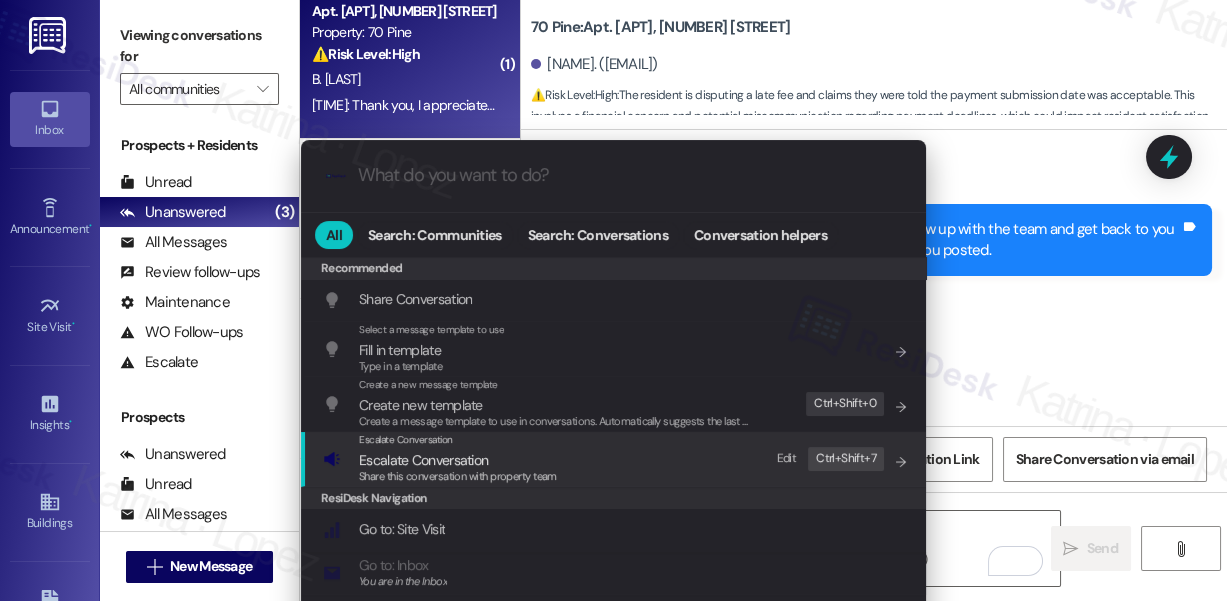 click on "Escalate Conversation" at bounding box center (458, 460) 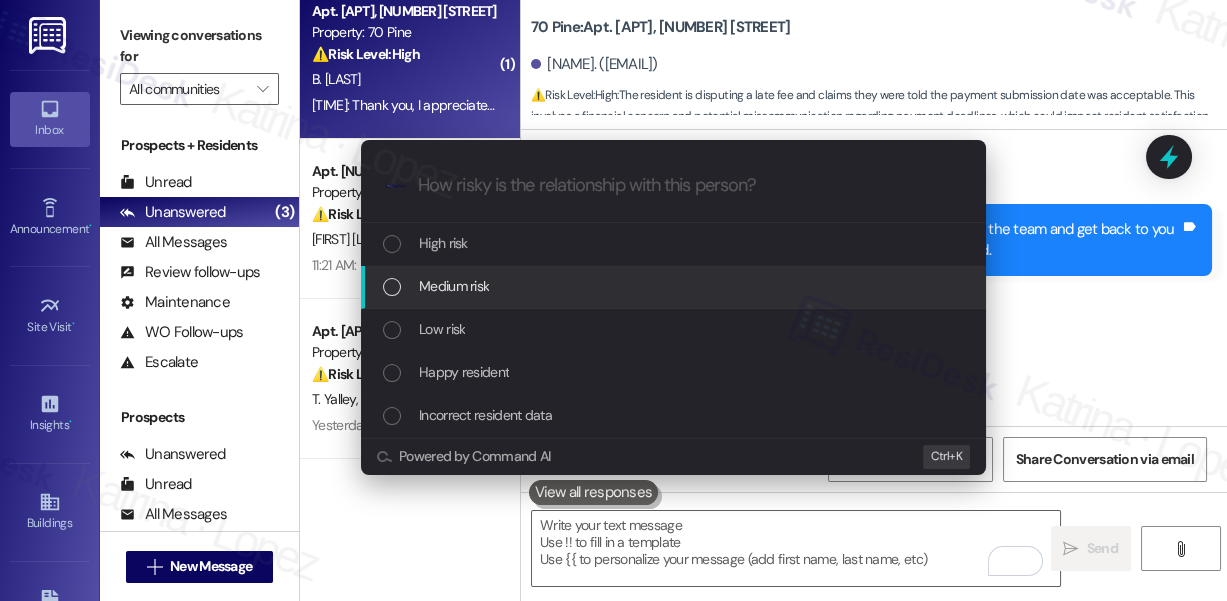 click on "Medium risk" at bounding box center [675, 286] 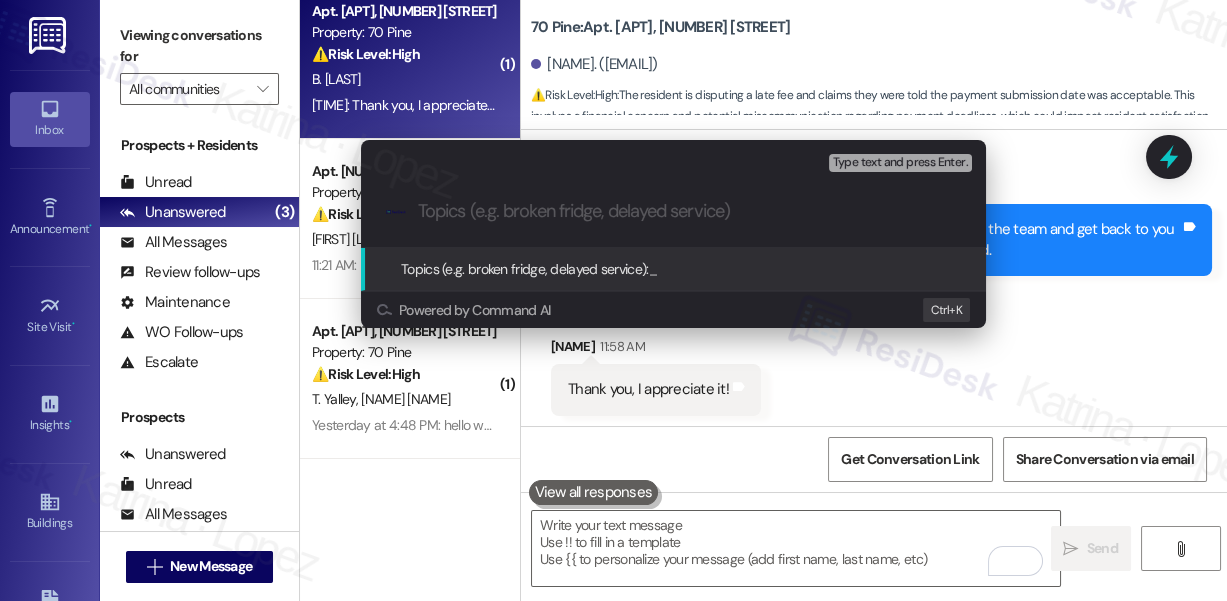 paste on "Concern: Late Fee Applied Despite July 4th Payment" 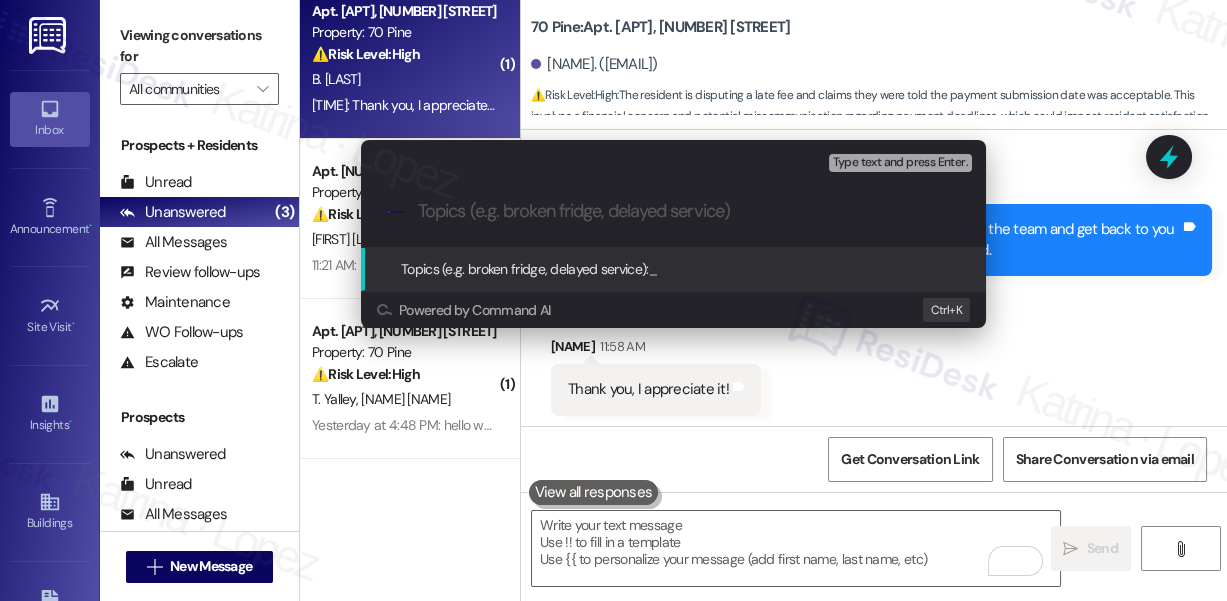 type on "Concern: Late Fee Applied Despite July 4th Payment" 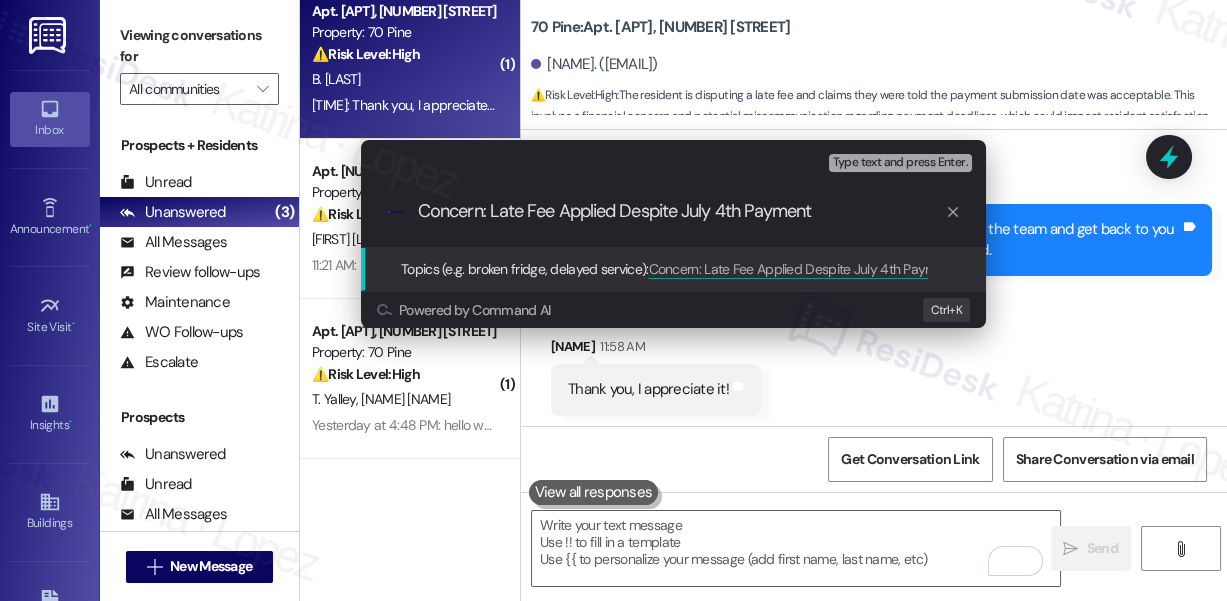 type 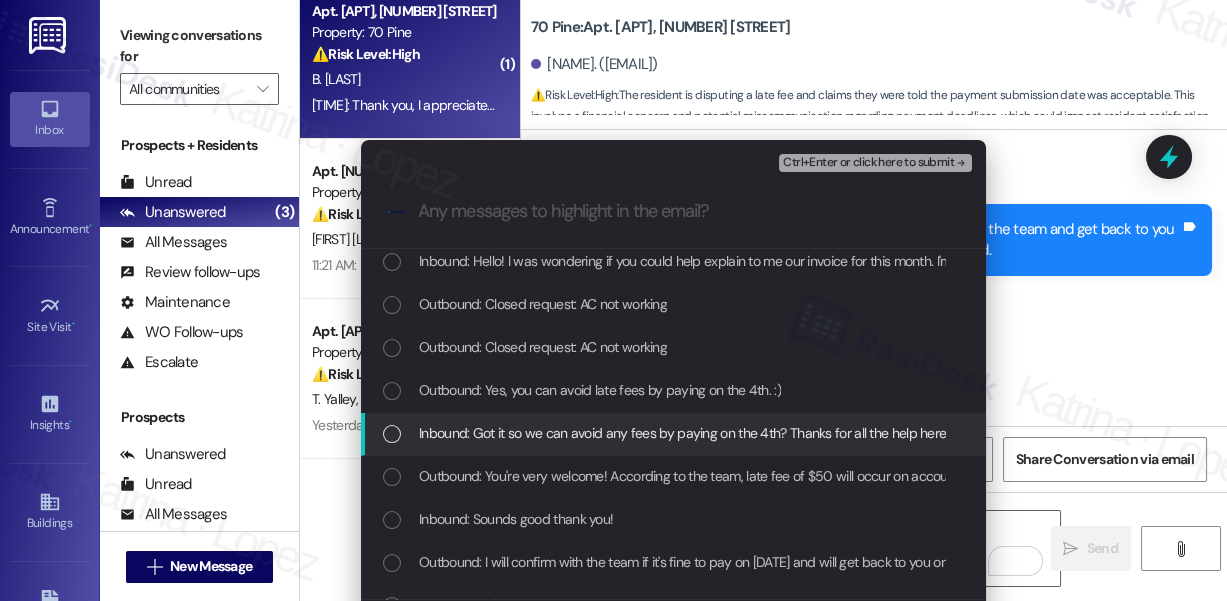 scroll, scrollTop: 454, scrollLeft: 0, axis: vertical 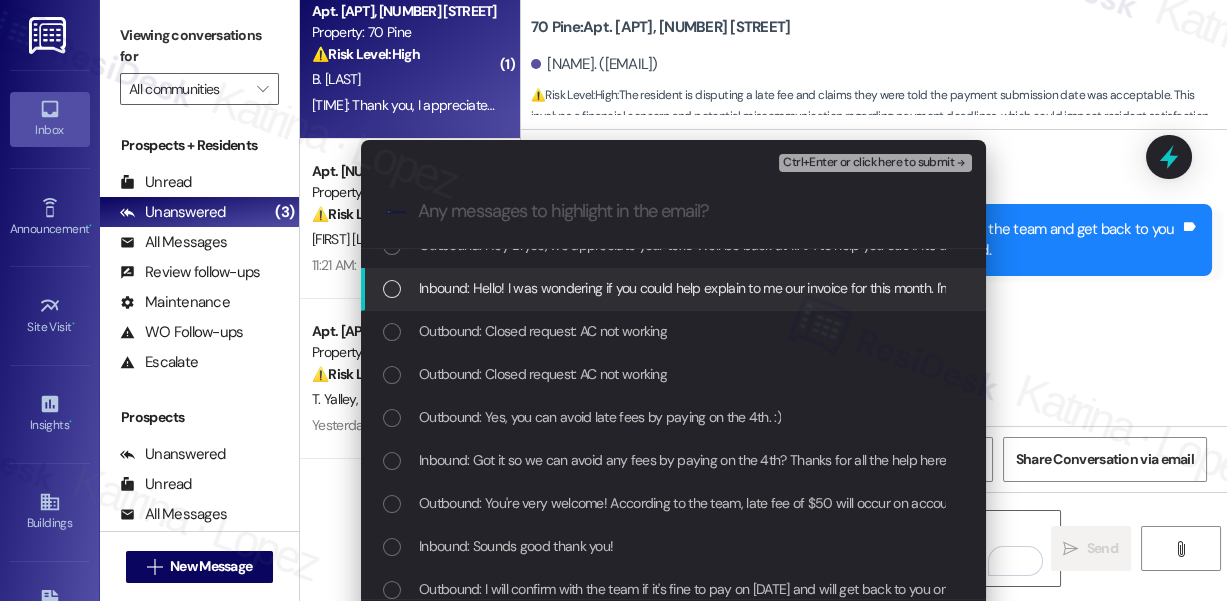 drag, startPoint x: 554, startPoint y: 292, endPoint x: 581, endPoint y: 324, distance: 41.868843 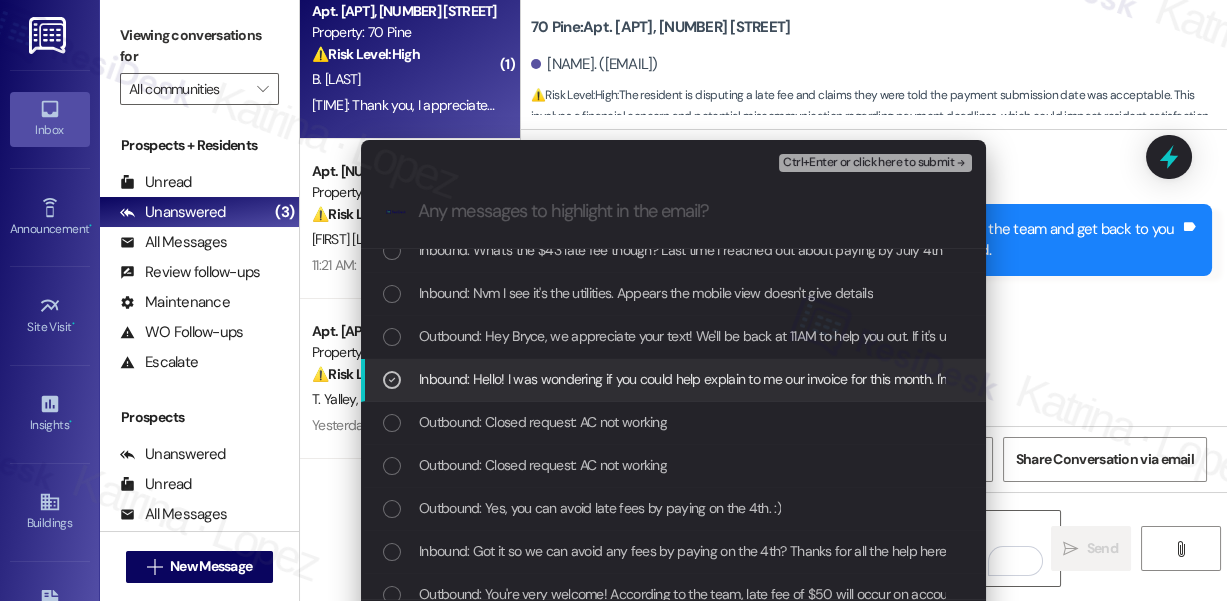 scroll, scrollTop: 272, scrollLeft: 0, axis: vertical 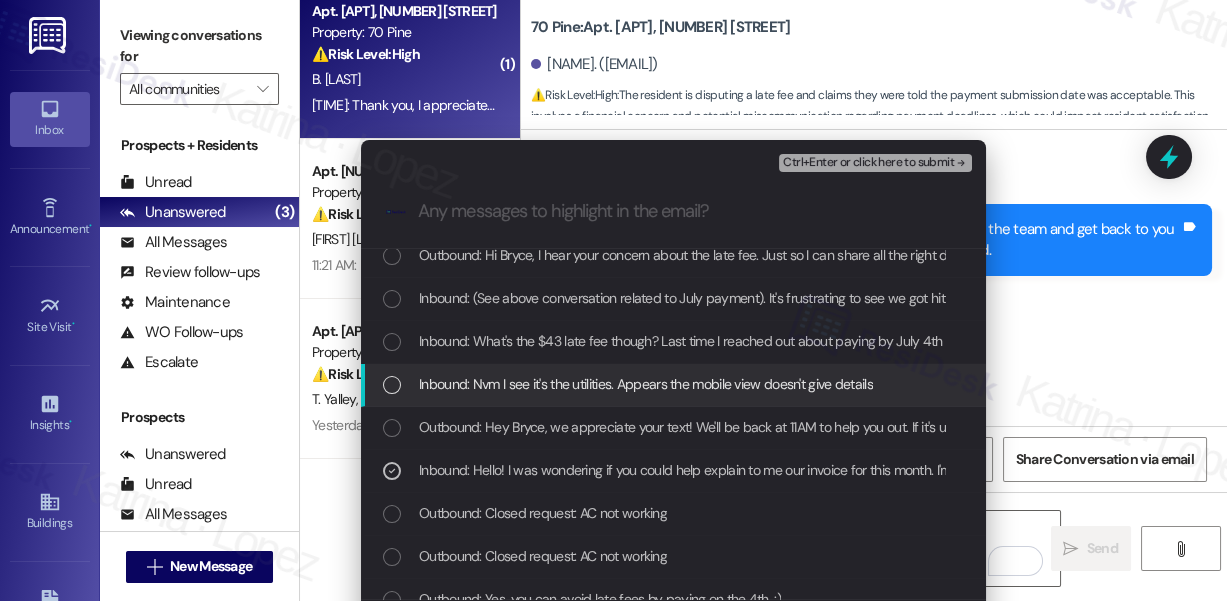 click on "Inbound: Nvm I see it's the utilities. Appears the mobile view doesn't give details" at bounding box center [646, 384] 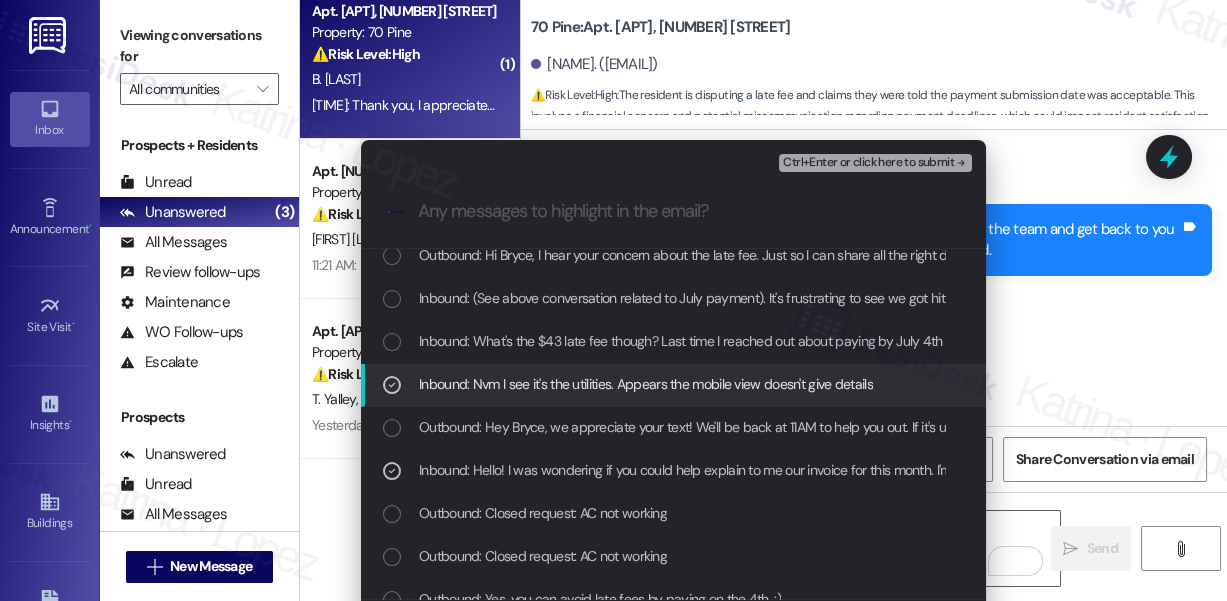 click on "Inbound: Nvm I see it's the utilities. Appears the mobile view doesn't give details" at bounding box center (646, 384) 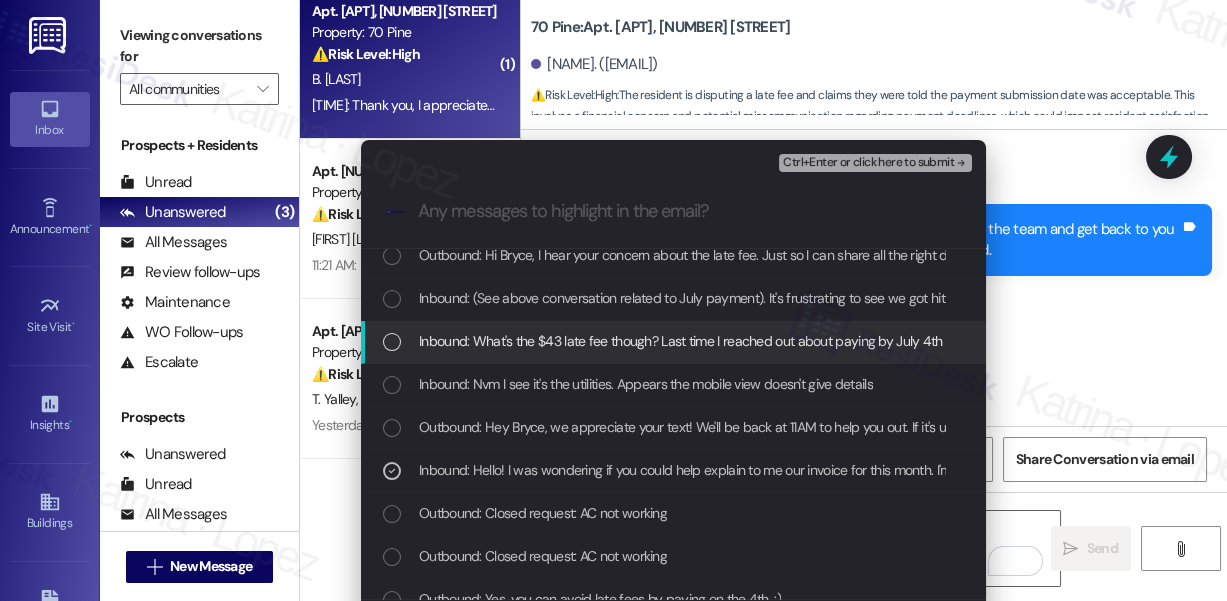click on "Inbound: What's the $43 late fee though? Last time I reached out about paying by July 4th which we did and we still got a fee?" at bounding box center (786, 341) 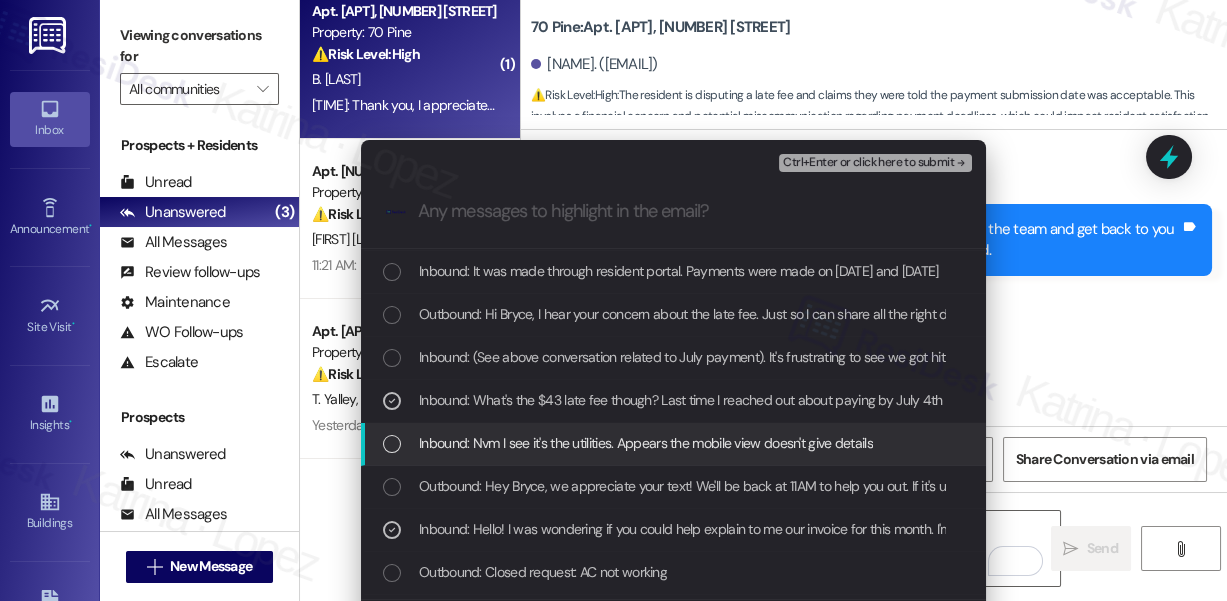 scroll, scrollTop: 181, scrollLeft: 0, axis: vertical 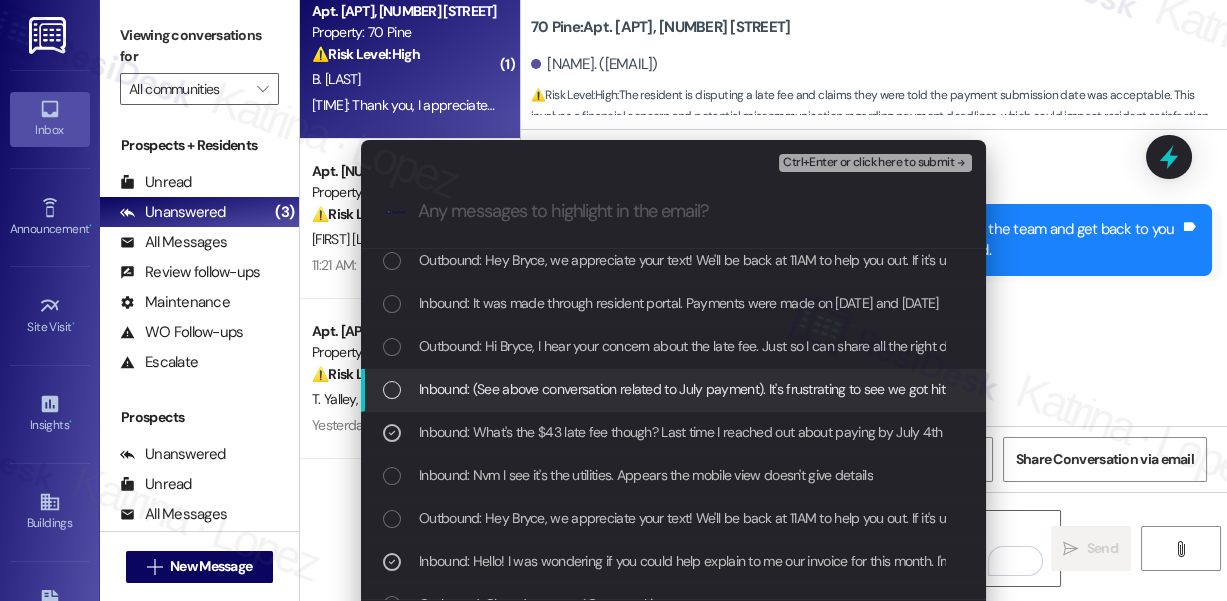 click on "Inbound: (See above conversation related to July payment). It's frustrating to see we got hit with a late penalty when it was communicated it's fine" at bounding box center (840, 389) 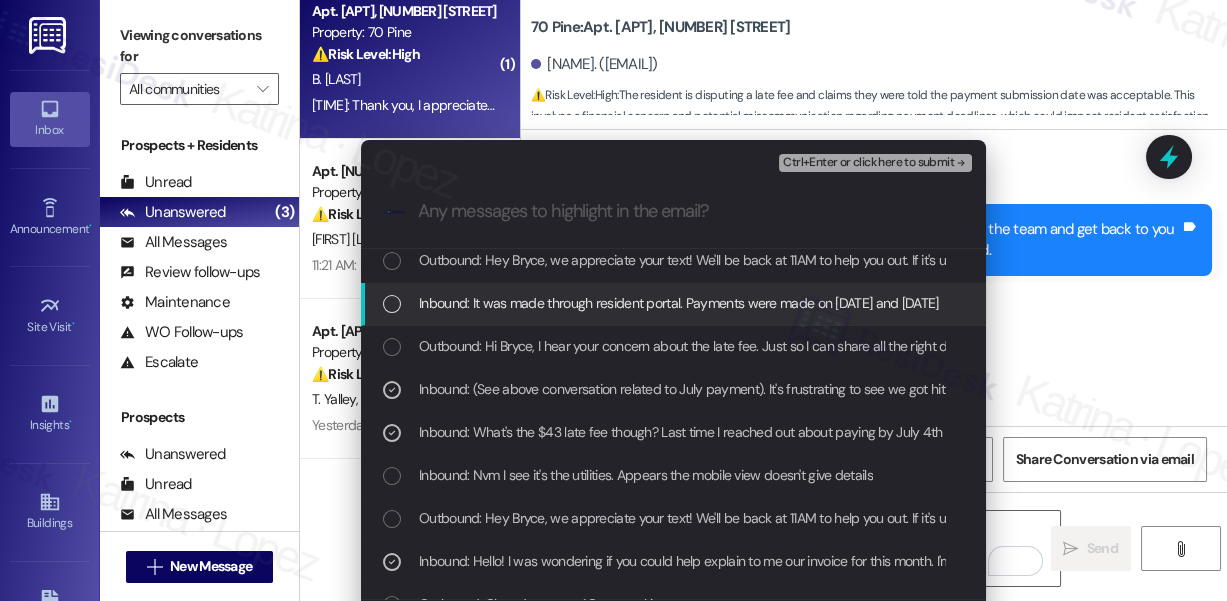 click on "Inbound: It was made through resident portal. Payments were made on [DATE] and [DATE]" at bounding box center (679, 303) 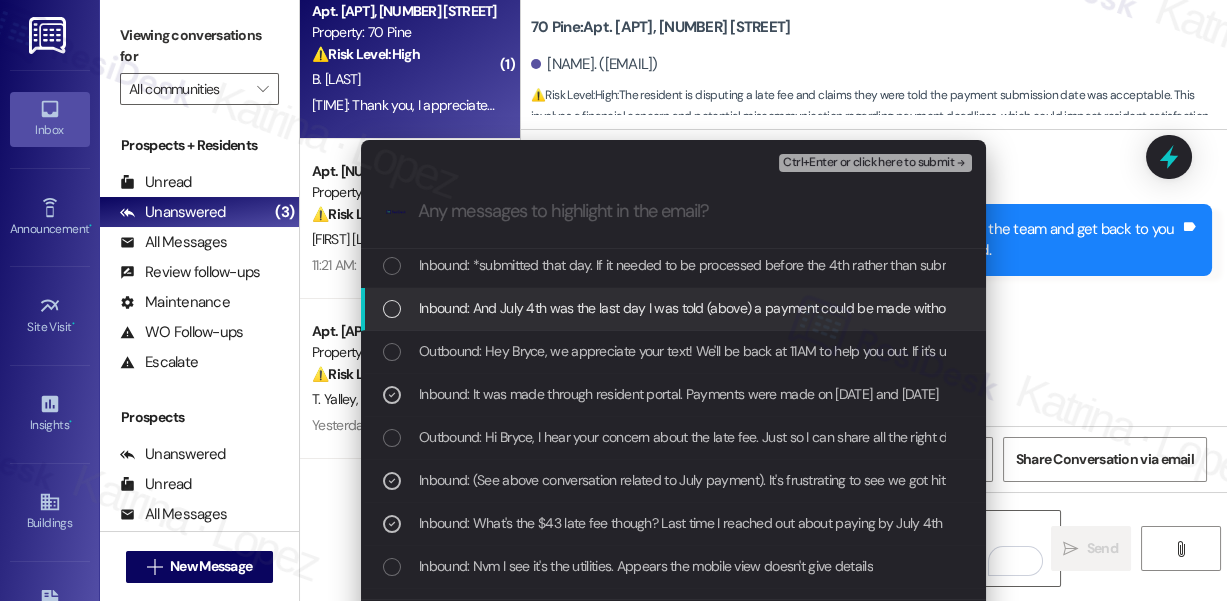 scroll, scrollTop: 0, scrollLeft: 0, axis: both 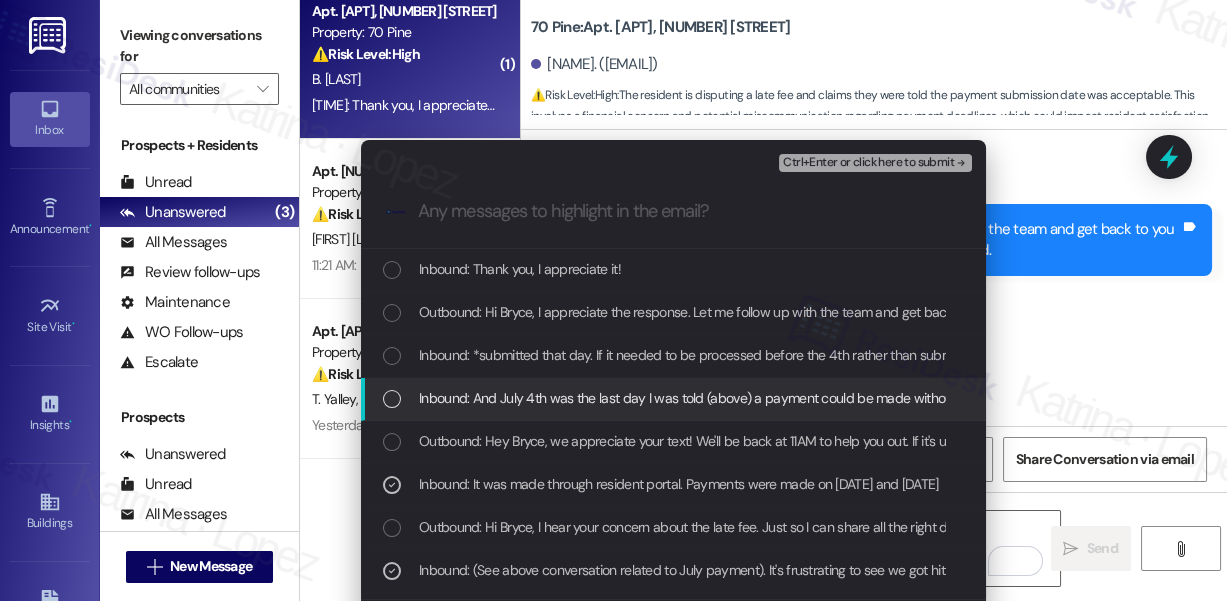 click on "Inbound: And July 4th was the last day I was told (above) a payment could be made without a fee being incurred. Payment was submitted" at bounding box center (822, 398) 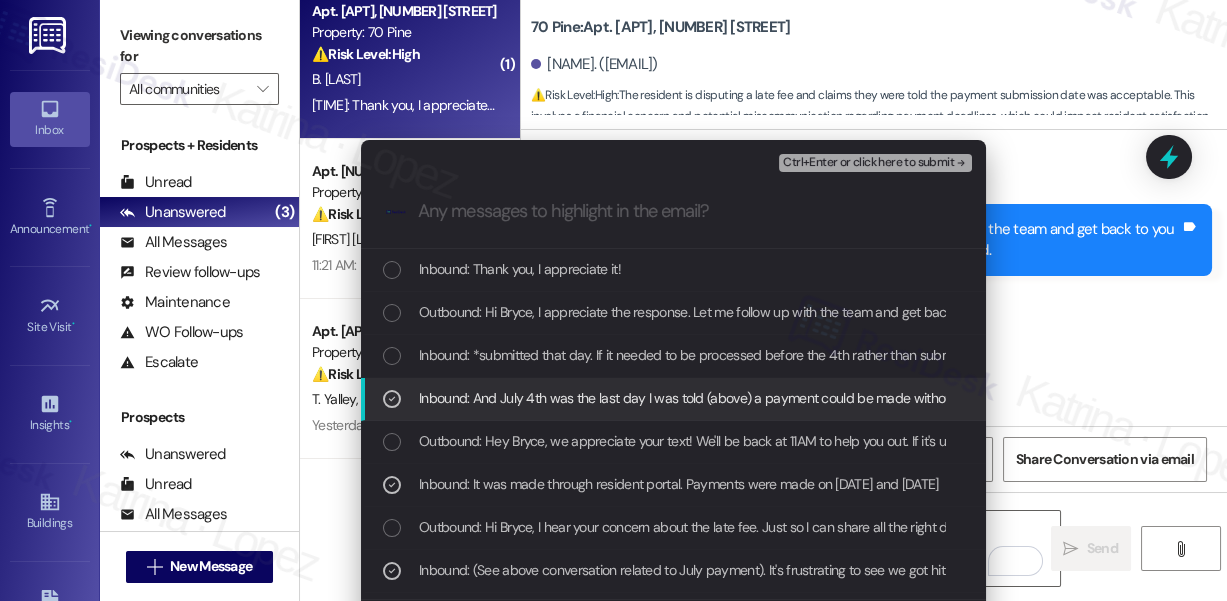 click on "Inbound: *submitted that day. If it needed to be processed before the 4th rather than submitted than I wish that was communicated better" at bounding box center (824, 355) 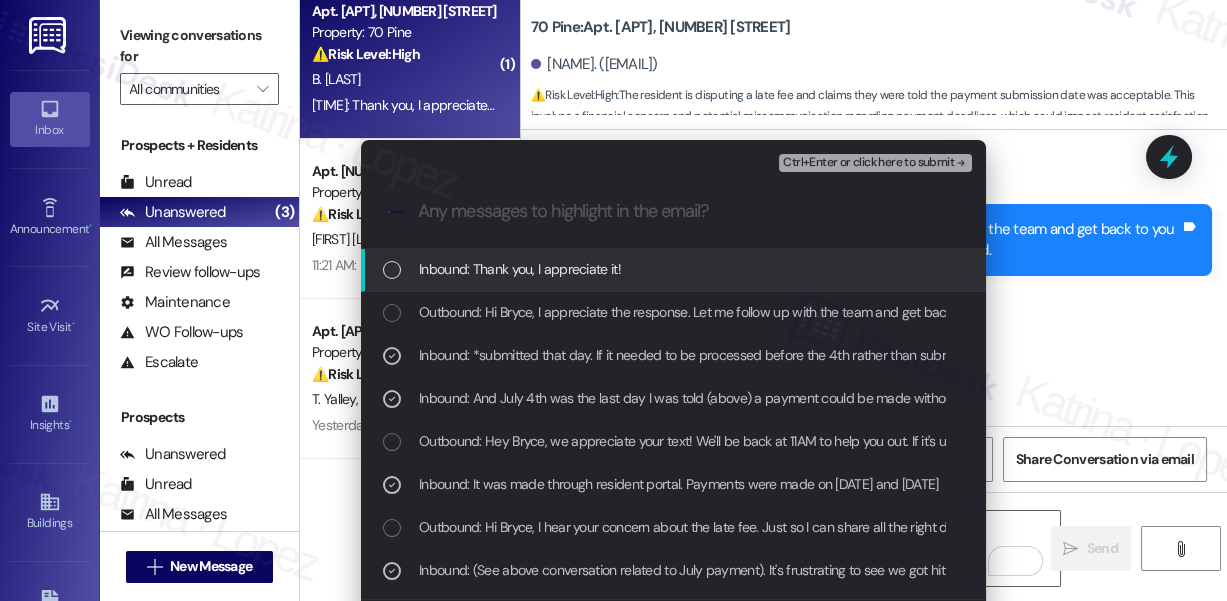 click on "Ctrl+Enter or click here to submit" at bounding box center (868, 163) 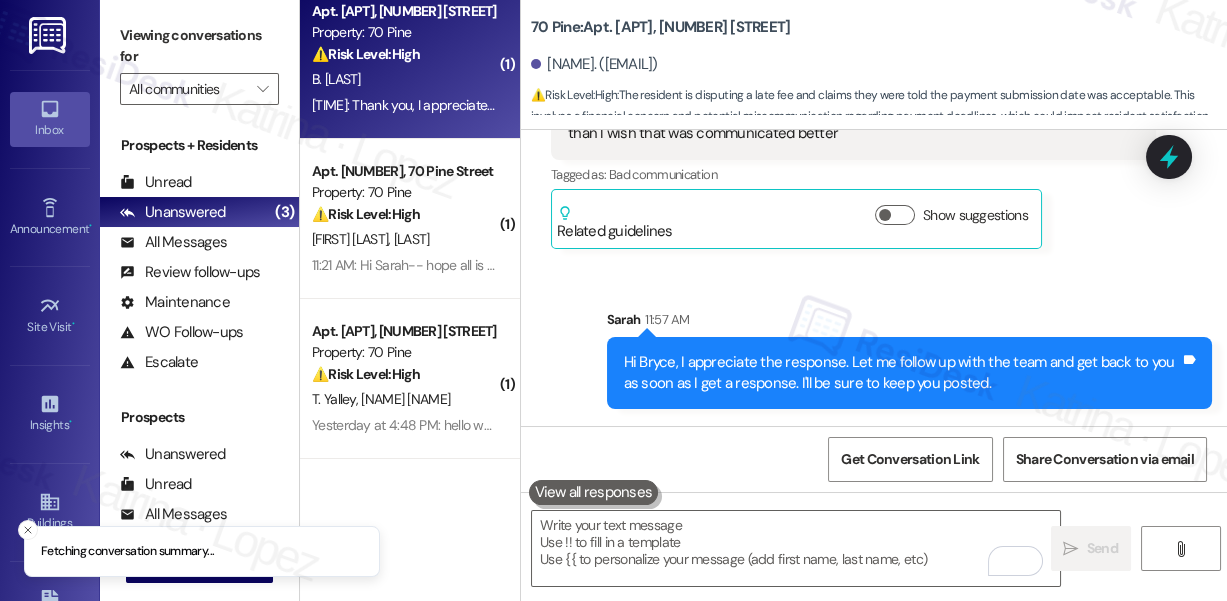 scroll, scrollTop: 4686, scrollLeft: 0, axis: vertical 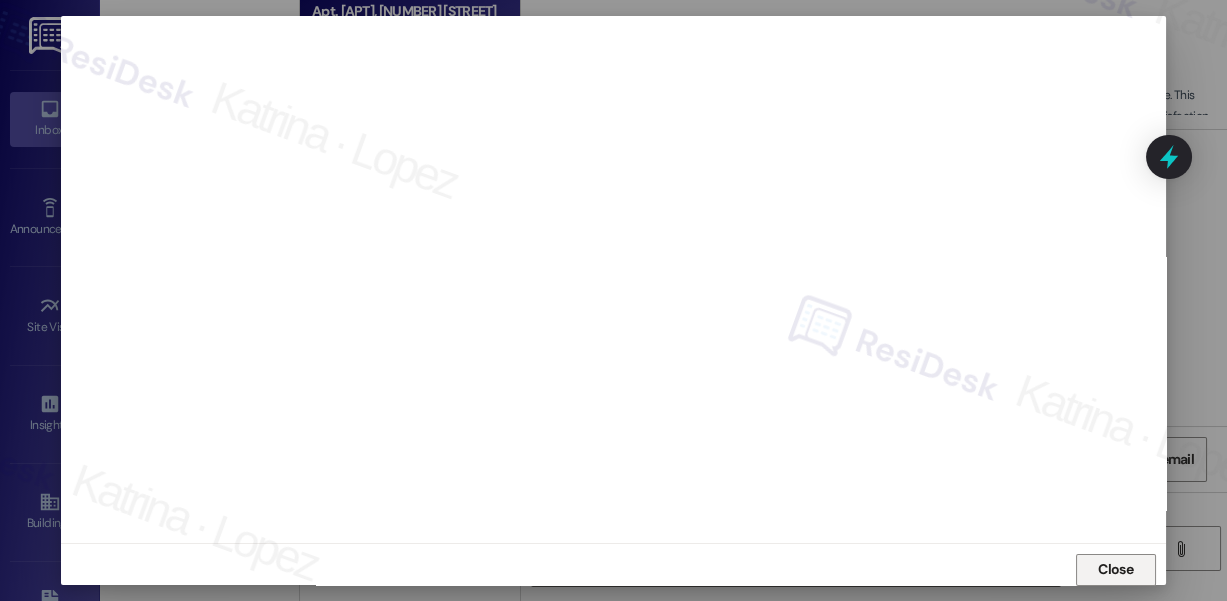 click on "Close" at bounding box center [1115, 569] 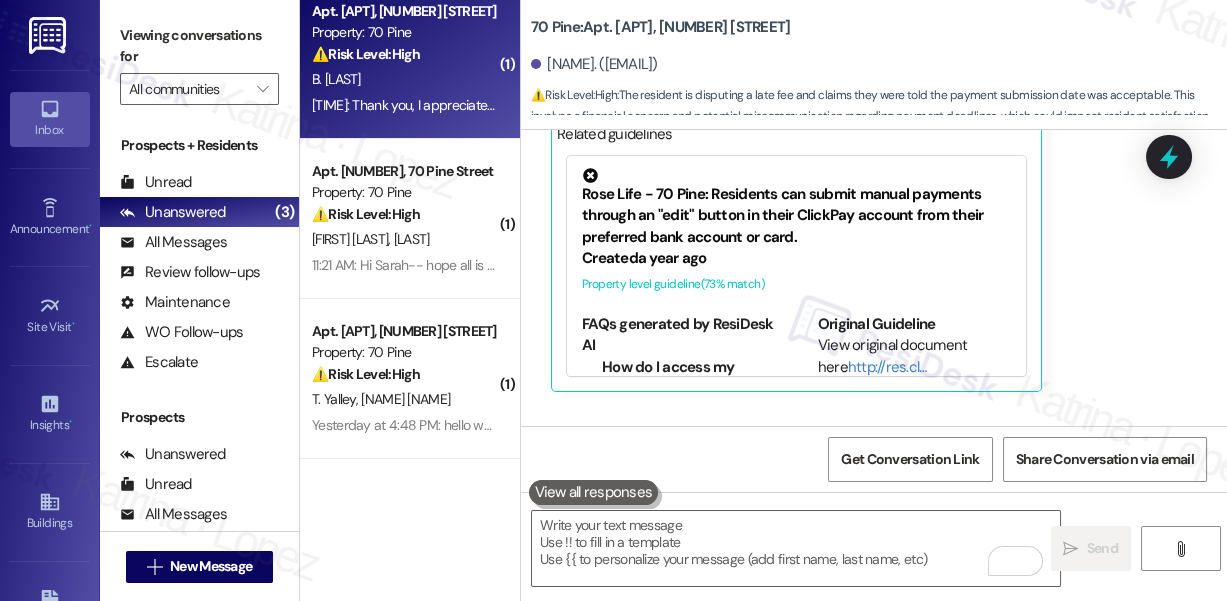 scroll, scrollTop: 4232, scrollLeft: 0, axis: vertical 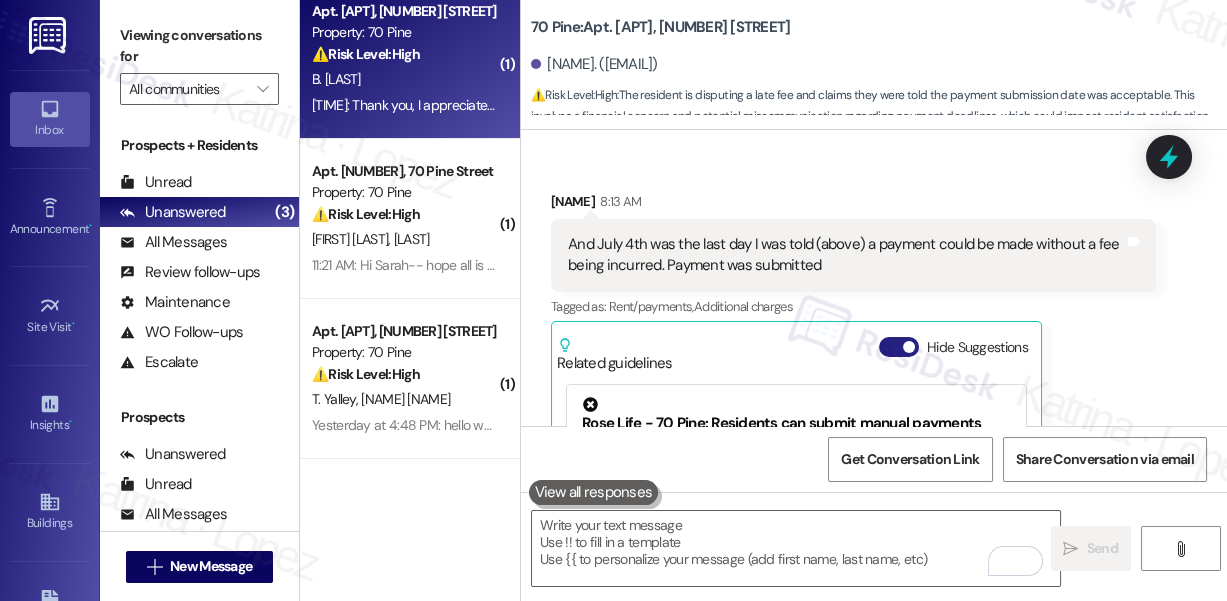 click on "Hide Suggestions" at bounding box center [899, 347] 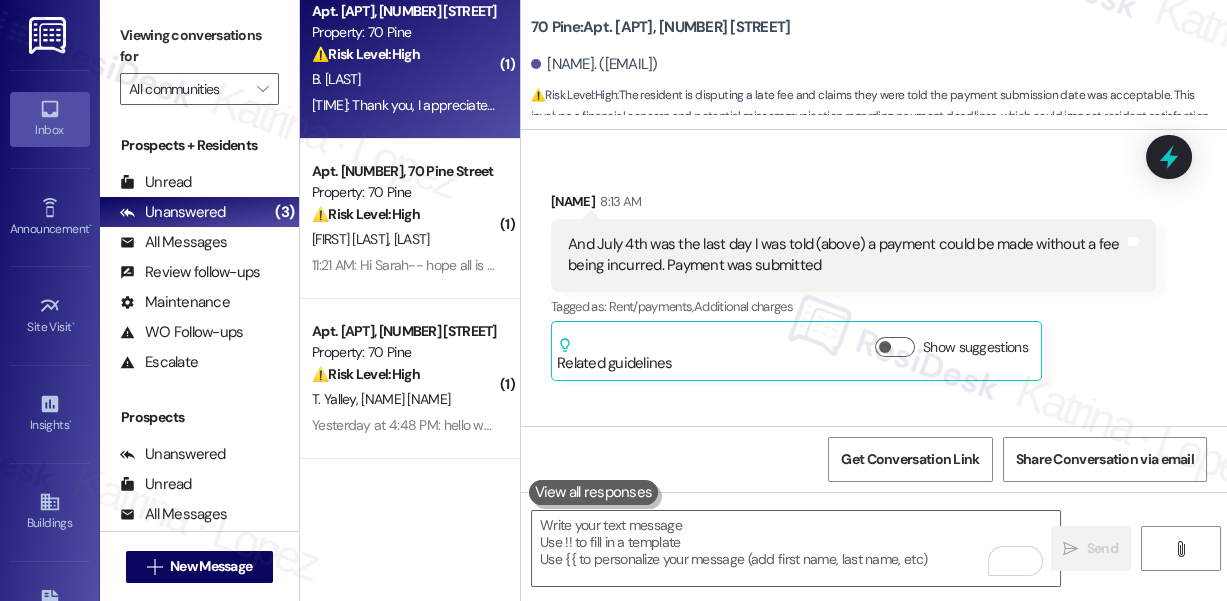 type 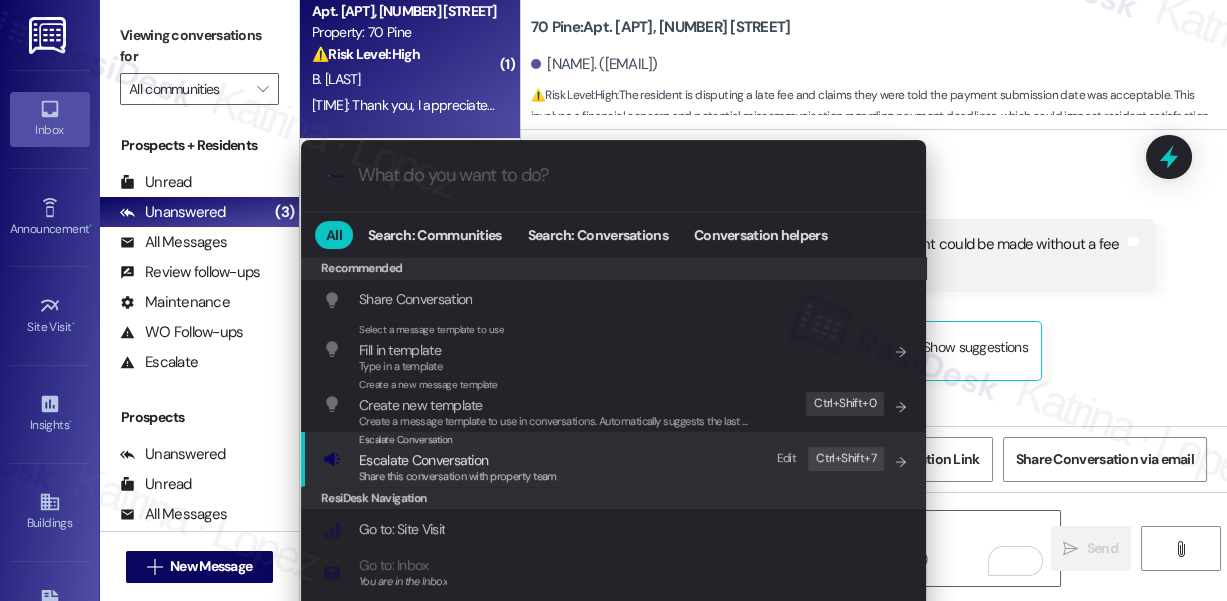 click on "Escalate Conversation" at bounding box center (458, 440) 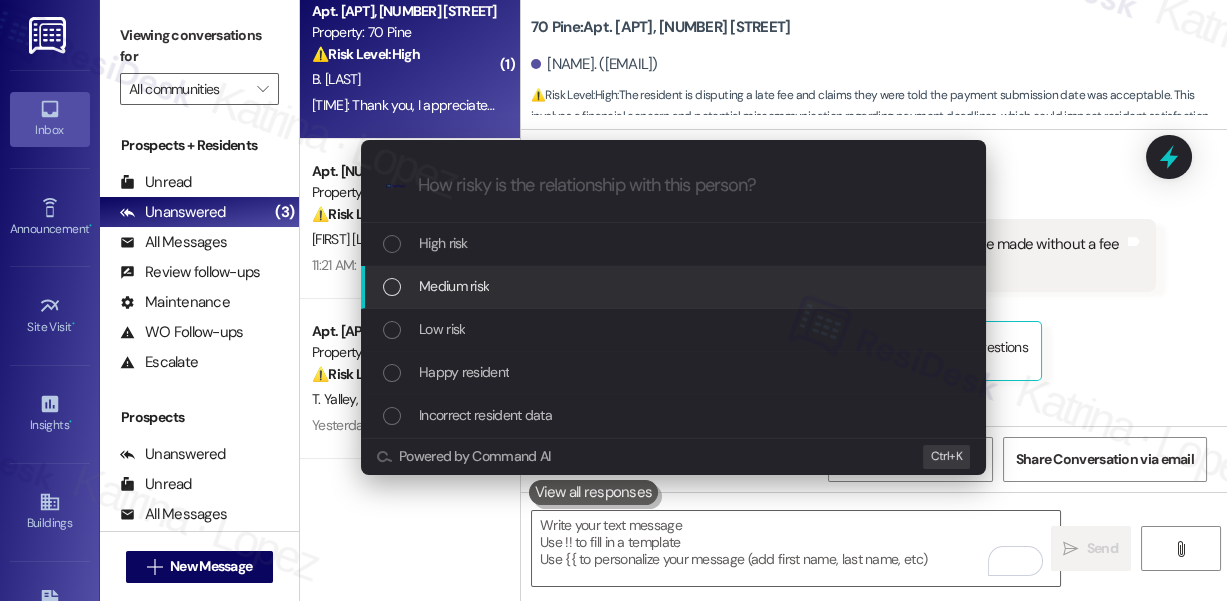 click on "Medium risk" at bounding box center (454, 286) 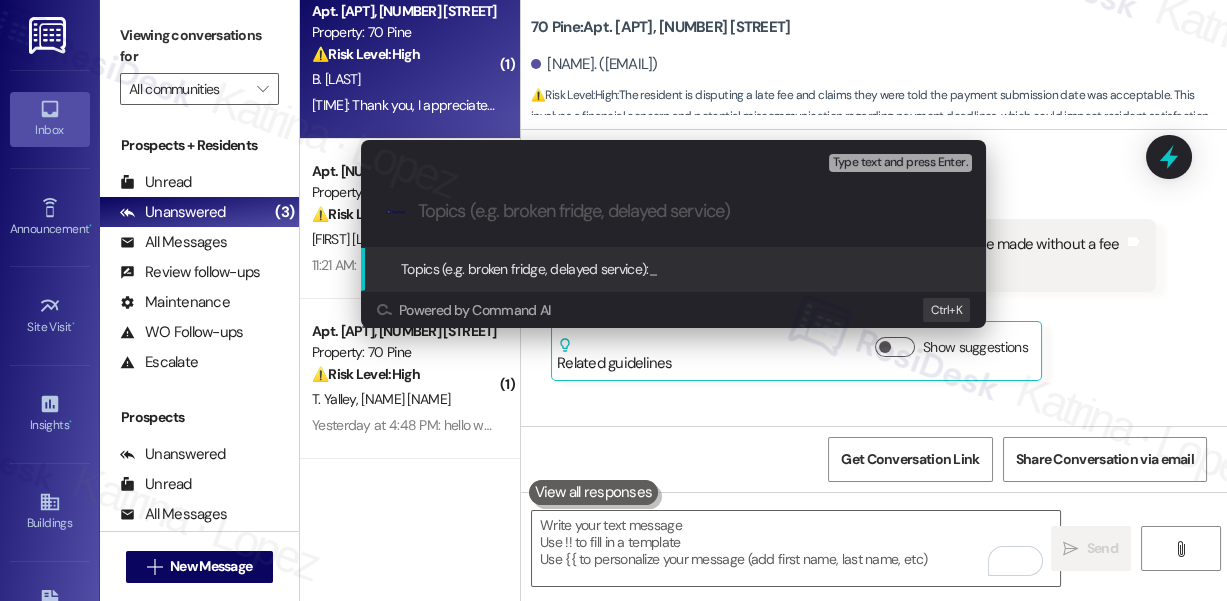 paste on "Concern: Late Fee Applied Despite July 4th Payment" 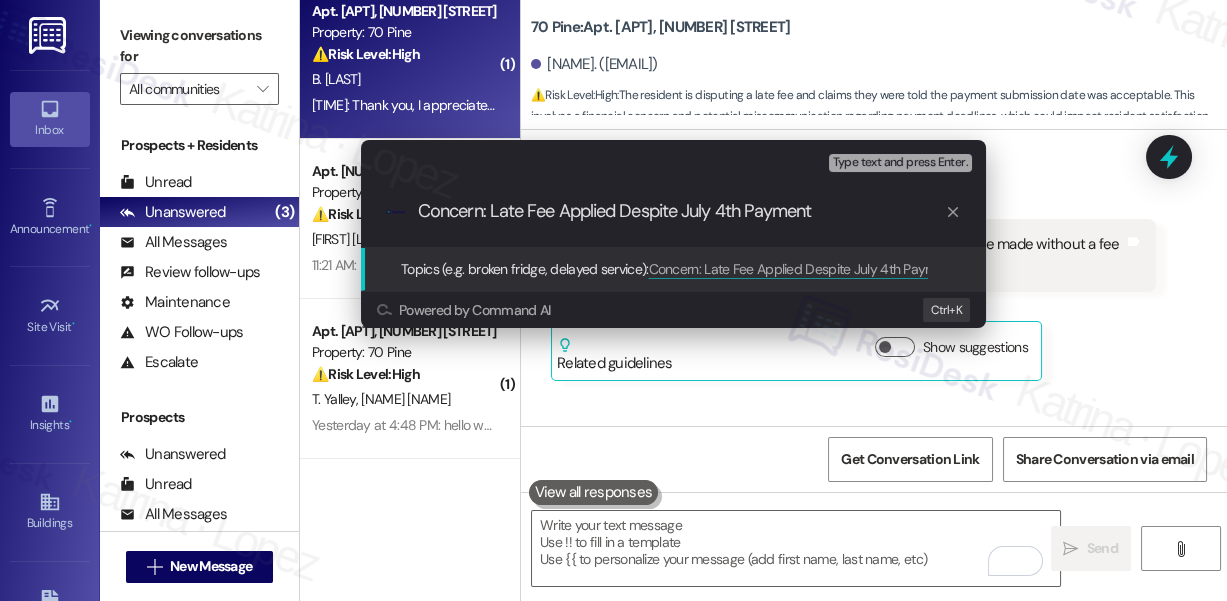 scroll, scrollTop: 1, scrollLeft: 0, axis: vertical 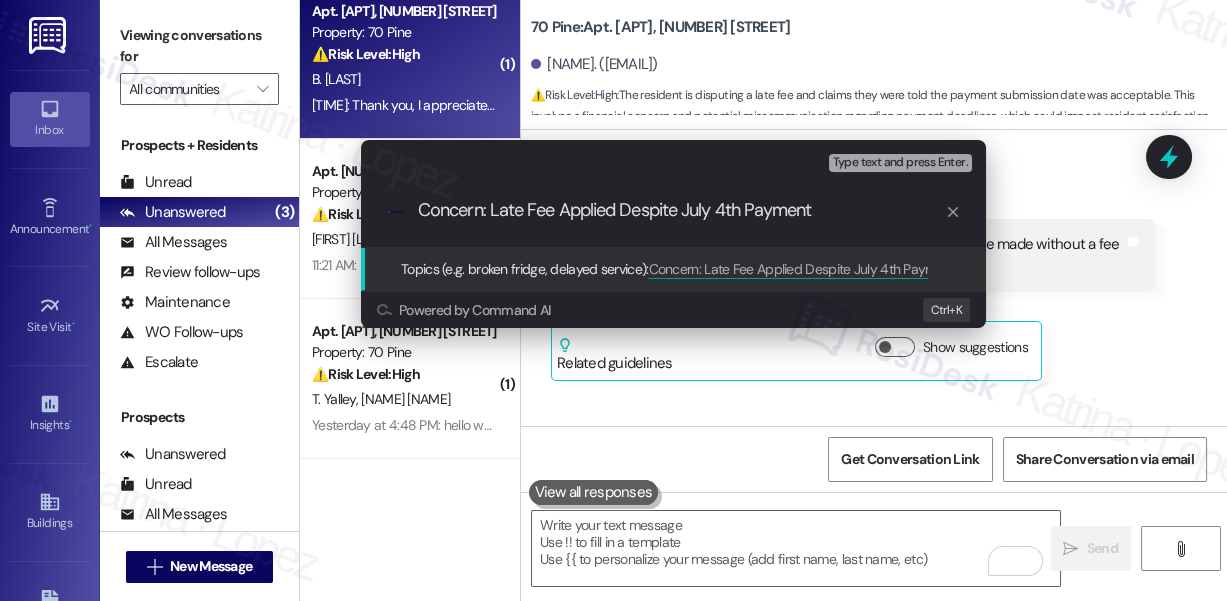 click on "Concern: Late Fee Applied Despite July 4th Payment" at bounding box center [681, 211] 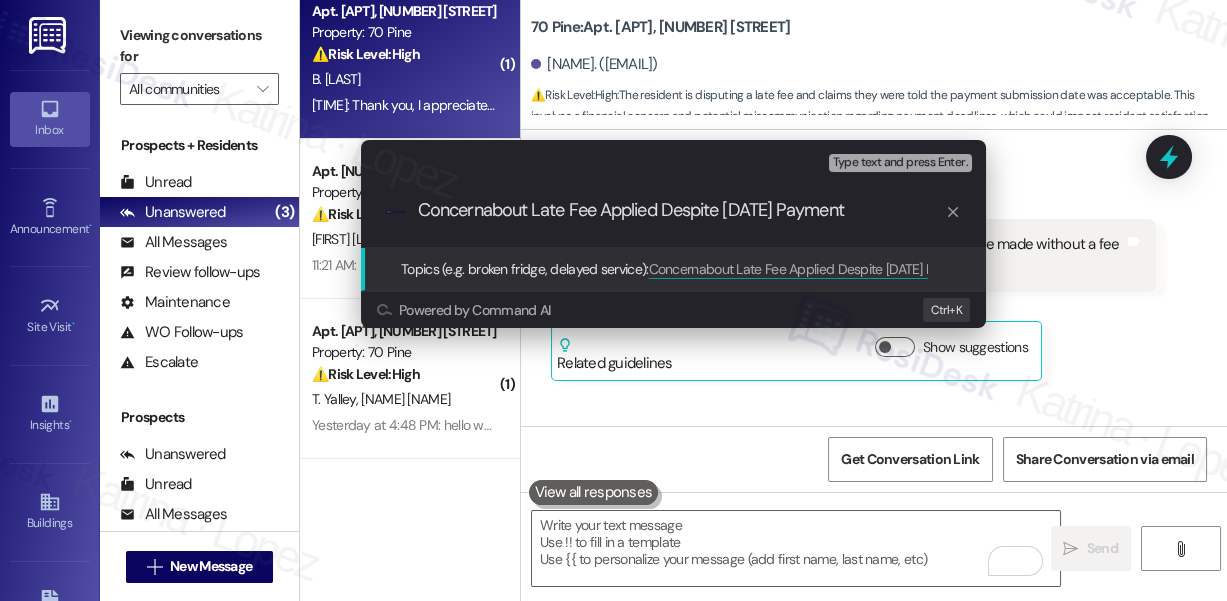 type on "Concern about Late Fee Applied Despite July 4th Payment" 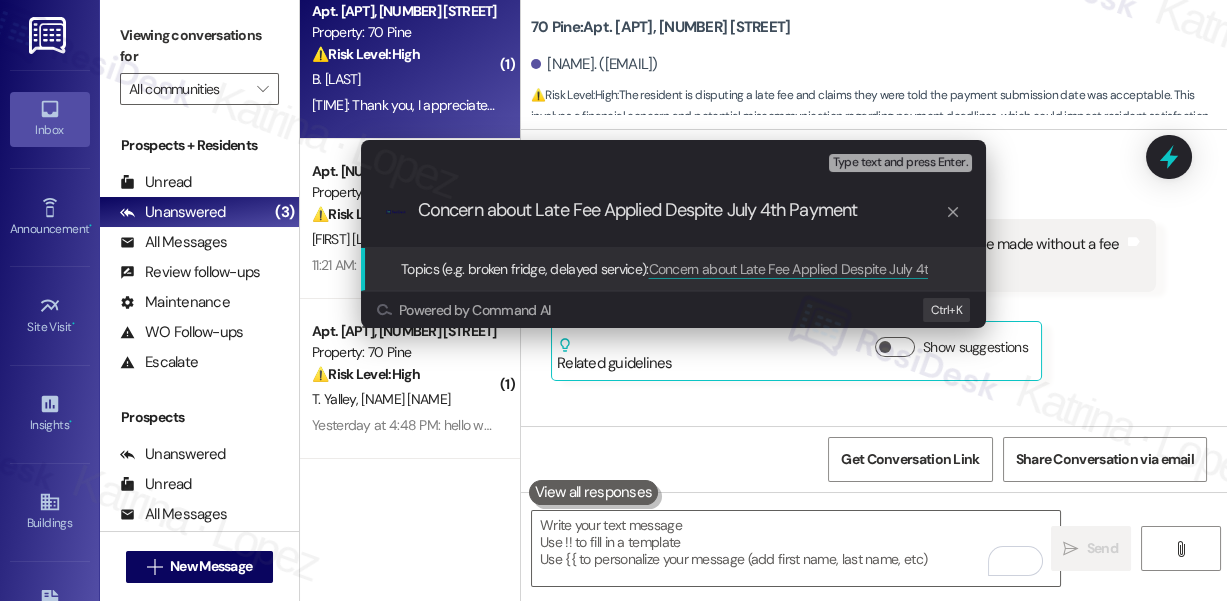 click on "Concern about Late Fee Applied Despite July 4th Payment" at bounding box center (681, 211) 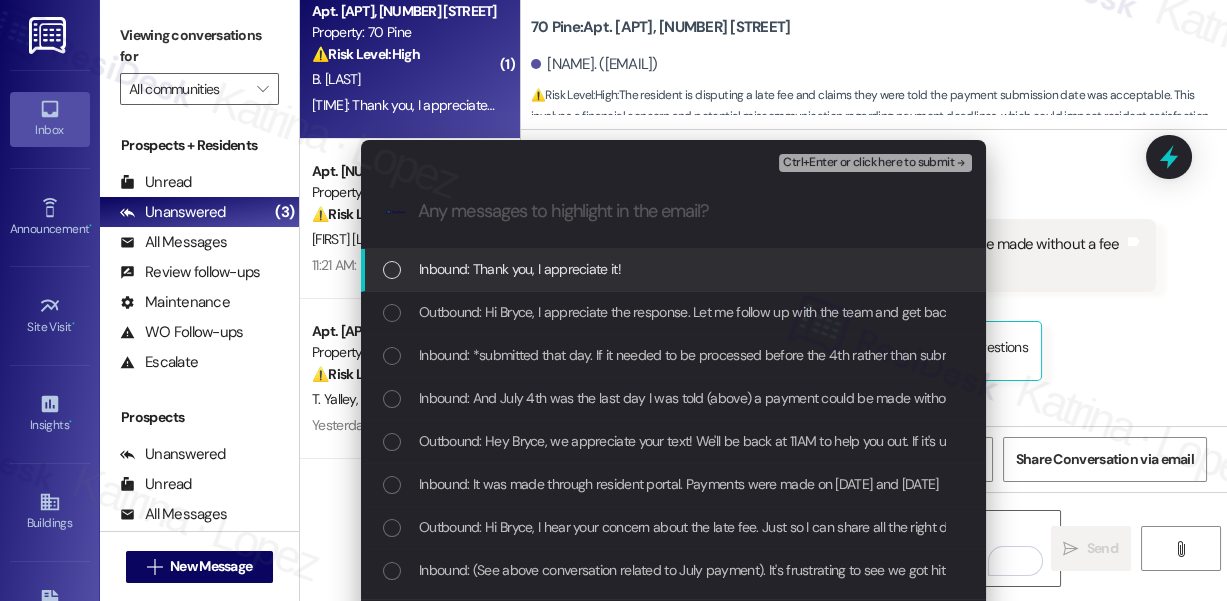 scroll, scrollTop: 0, scrollLeft: 0, axis: both 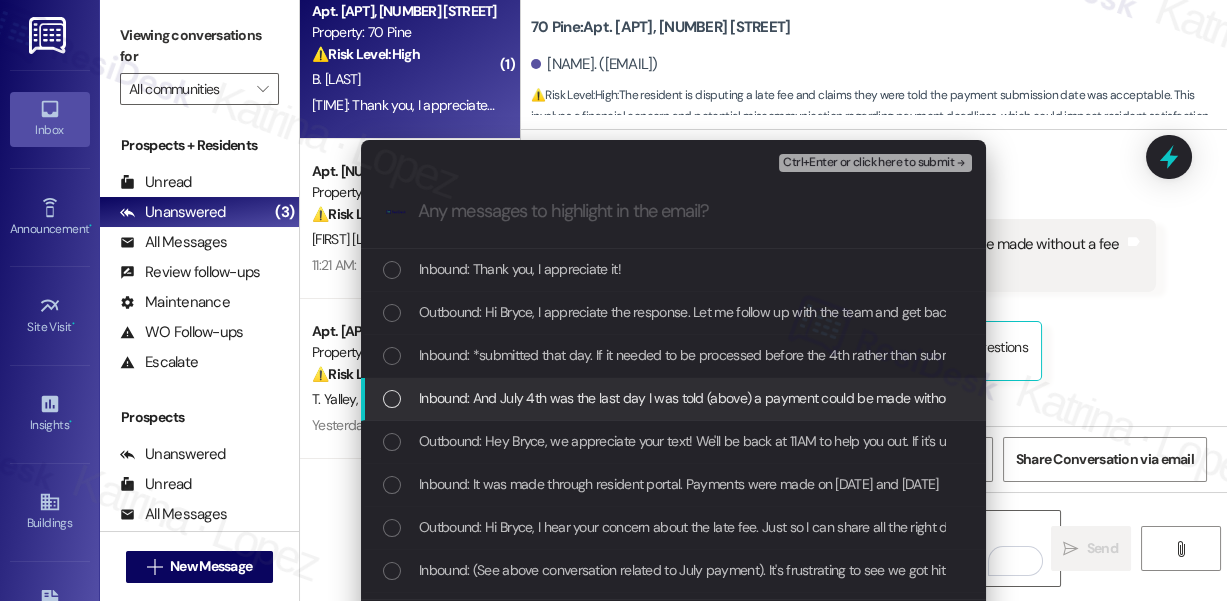 click on "Inbound: And July 4th was the last day I was told (above) a payment could be made without a fee being incurred. Payment was submitted" at bounding box center [822, 398] 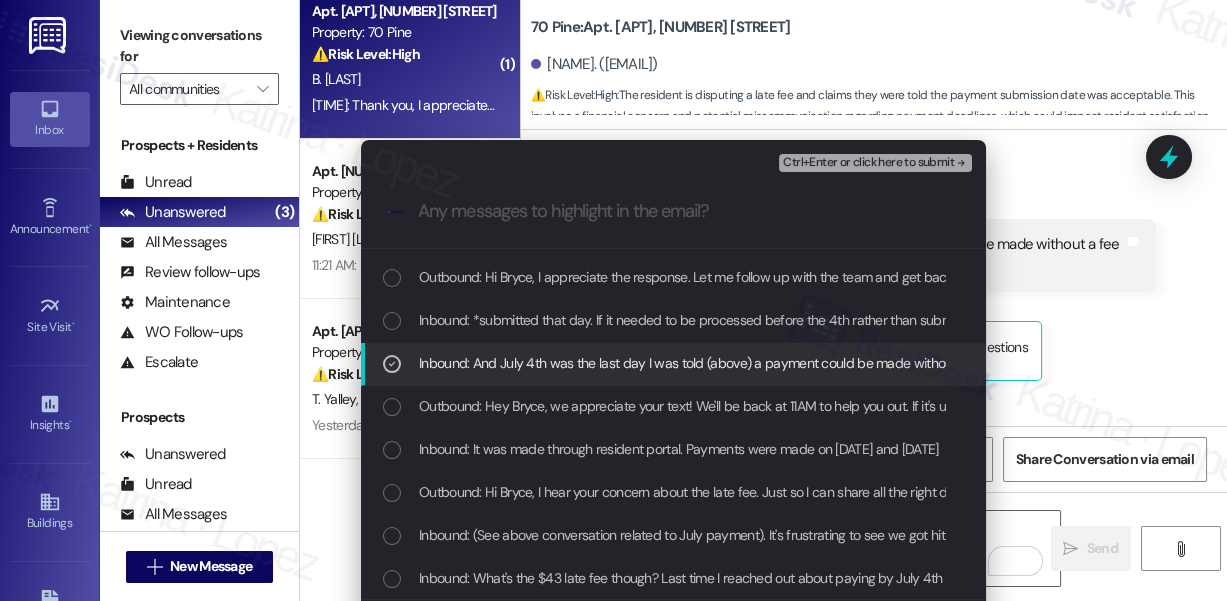 scroll, scrollTop: 90, scrollLeft: 0, axis: vertical 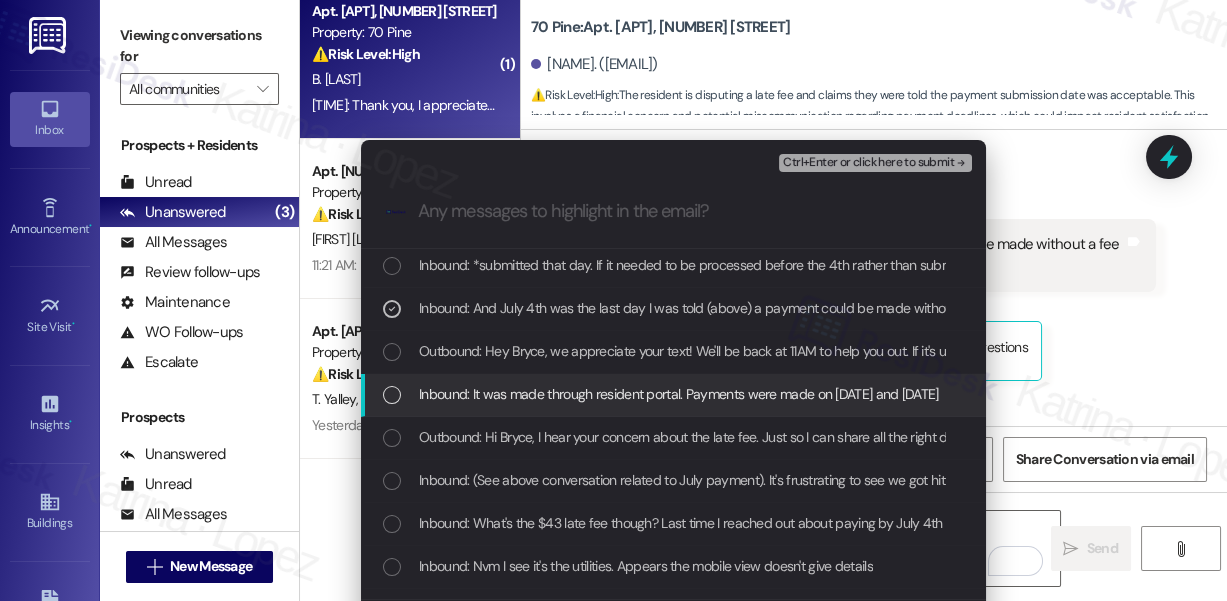 click on "Inbound: It was made through resident portal. Payments were made on [DATE] and [DATE]" at bounding box center (679, 394) 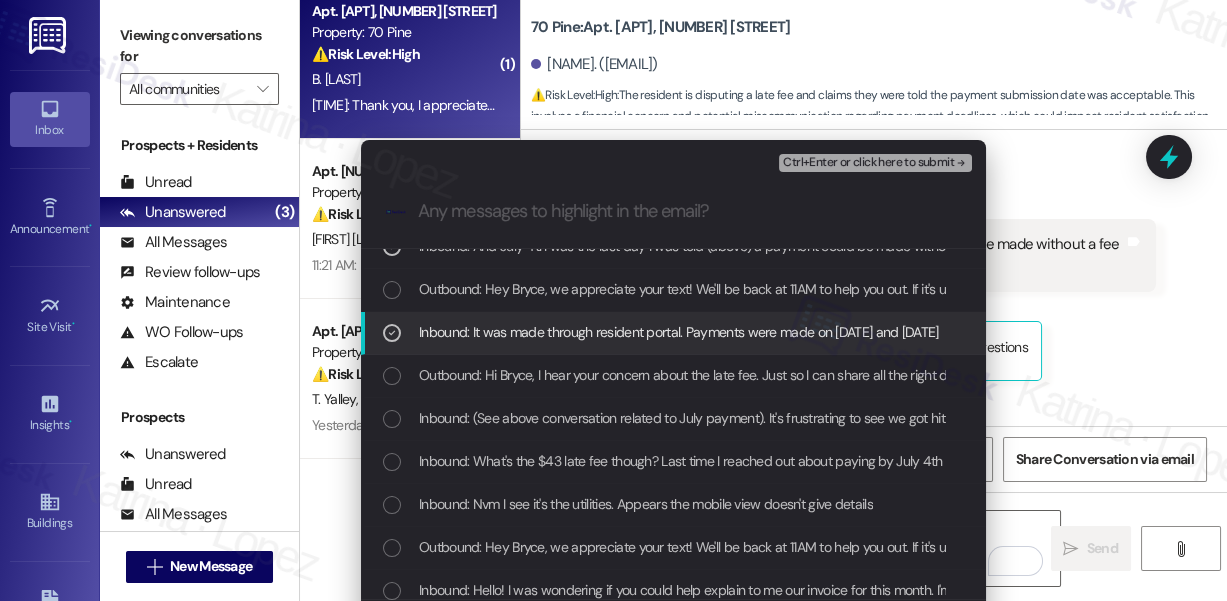 scroll, scrollTop: 181, scrollLeft: 0, axis: vertical 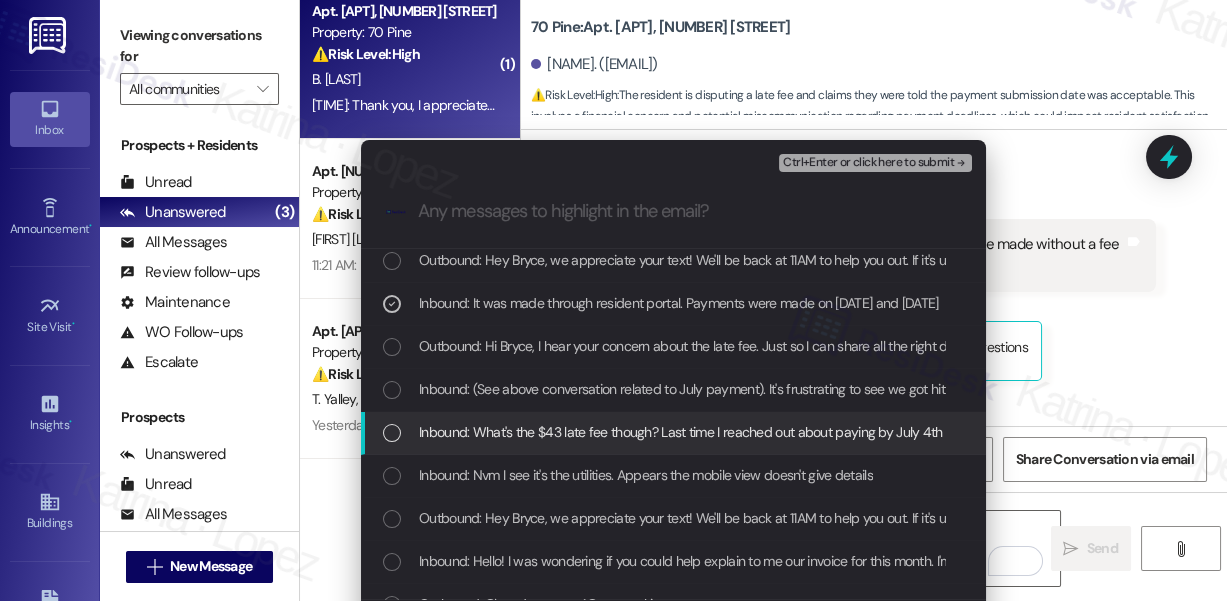 click on "Inbound: What's the $43 late fee though? Last time I reached out about paying by July 4th which we did and we still got a fee?" at bounding box center (786, 432) 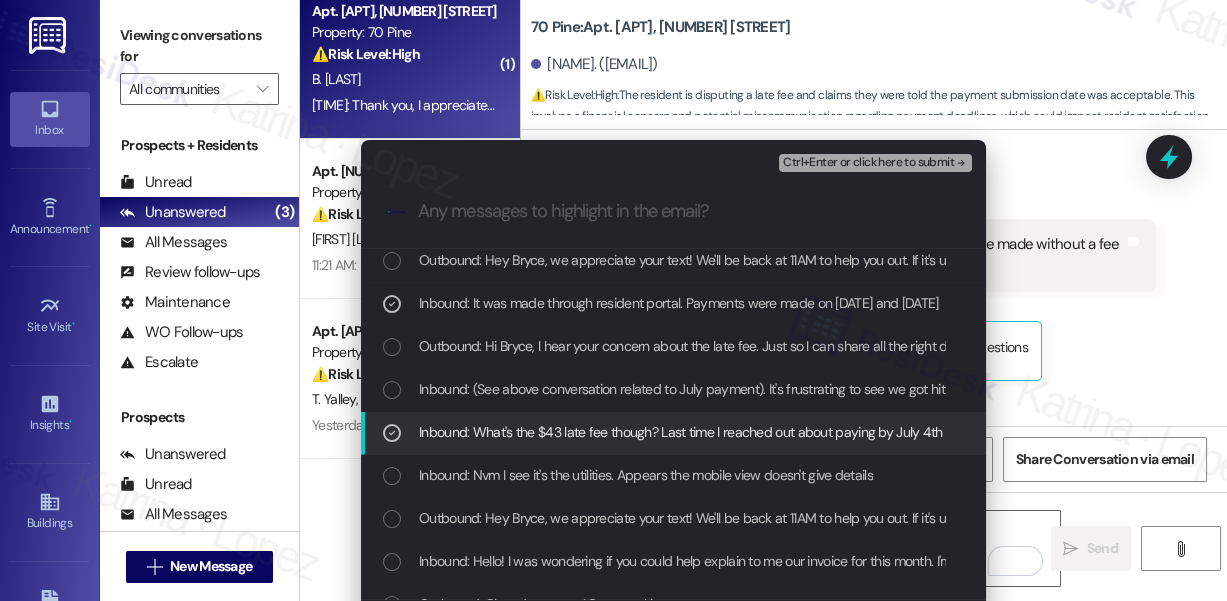 scroll, scrollTop: 272, scrollLeft: 0, axis: vertical 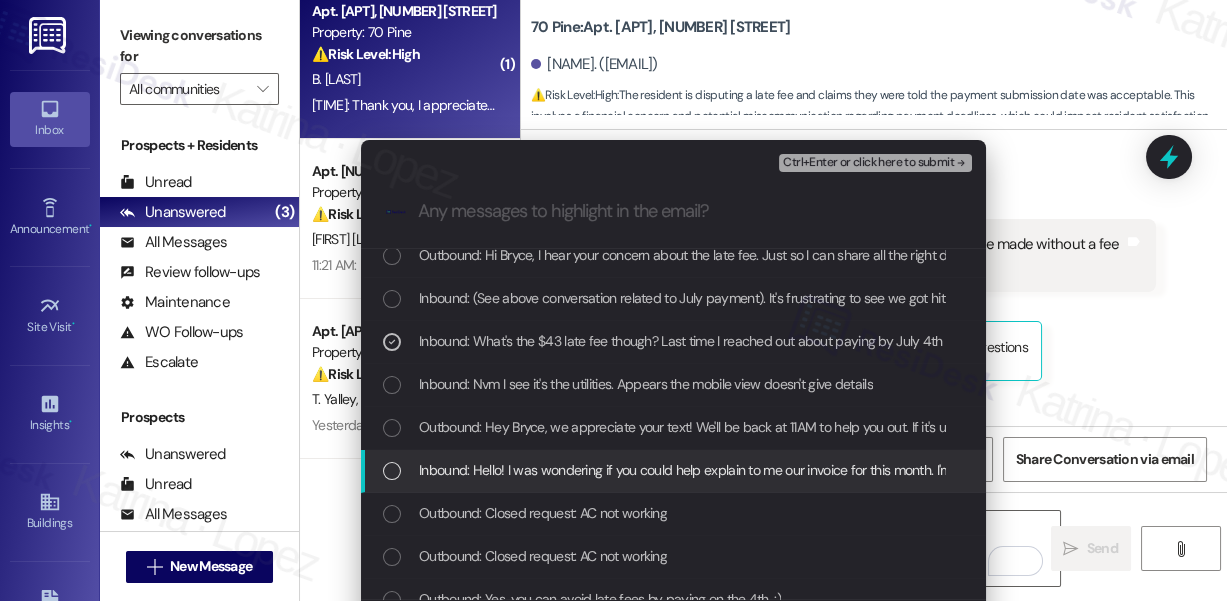click on "Inbound: Hello! I was wondering if you could help explain to me our invoice for this month. I'm trying to understand the ~$300 discrepancy from current period invoice" at bounding box center [898, 470] 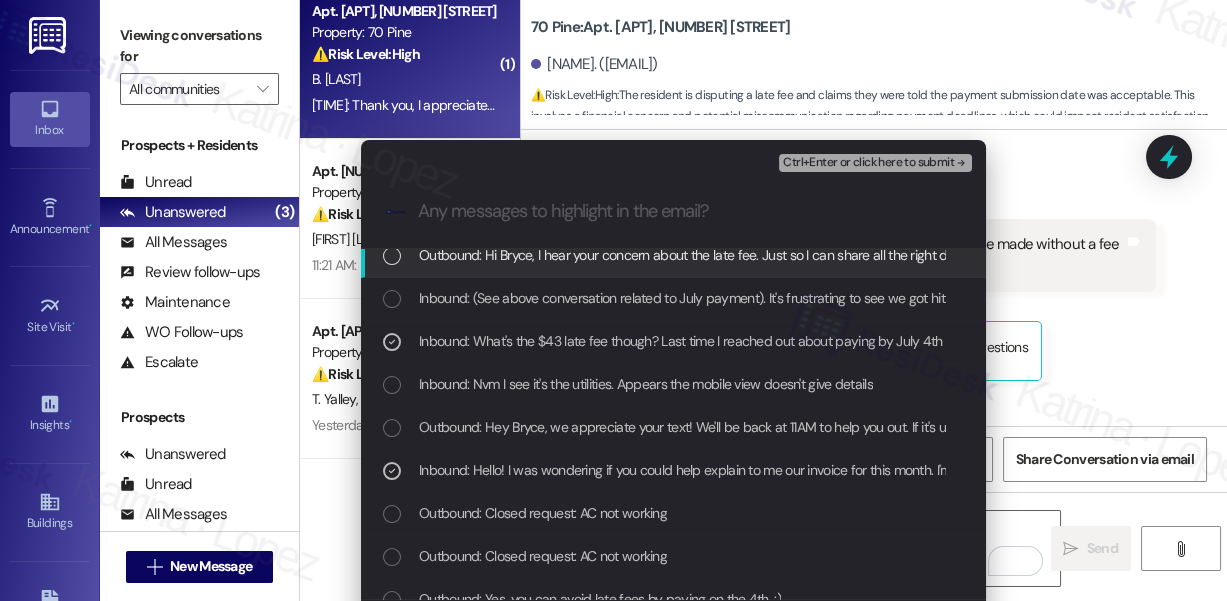 click on "Ctrl+Enter or click here to submit" at bounding box center [868, 163] 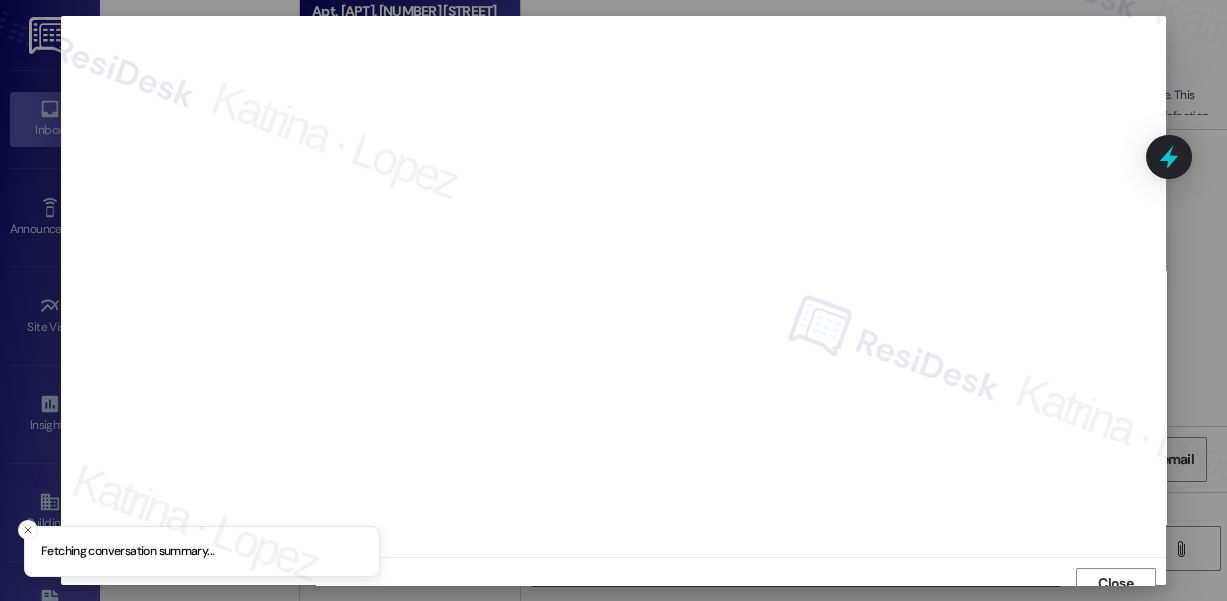 scroll, scrollTop: 14, scrollLeft: 0, axis: vertical 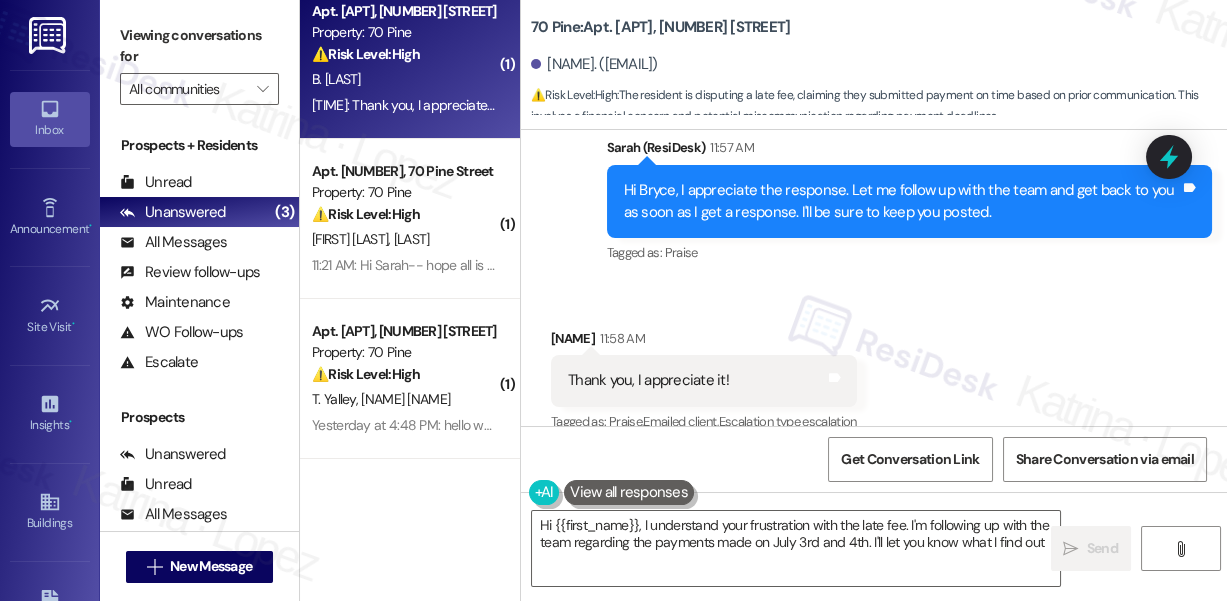type on "Hi {{first_name}}, I understand your frustration with the late fee. I'm following up with the team regarding the payments made on July 3rd and 4th. I'll let you know what I find out!" 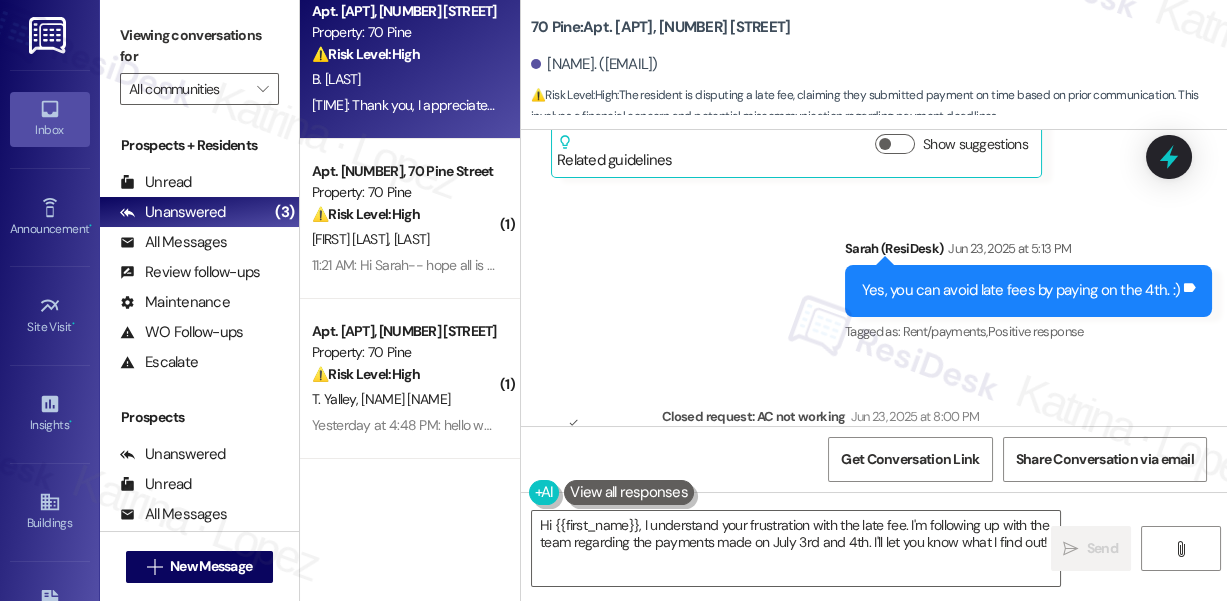 scroll, scrollTop: 1869, scrollLeft: 0, axis: vertical 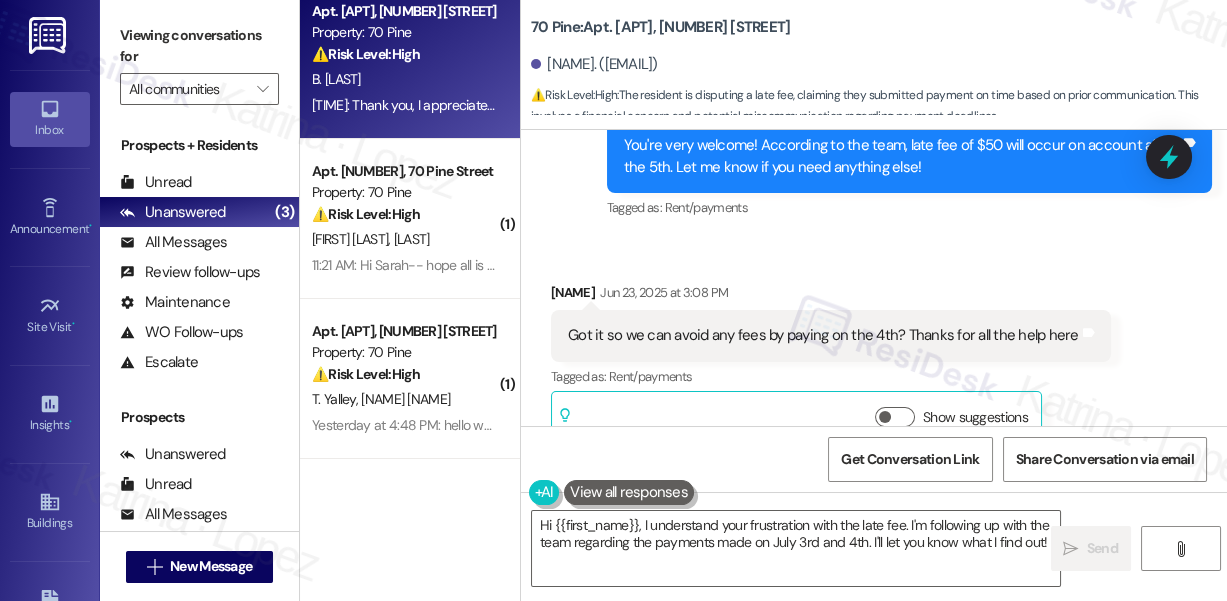 click on "Got it so we can avoid any fees by paying on the 4th? Thanks for all the help here" at bounding box center [823, 335] 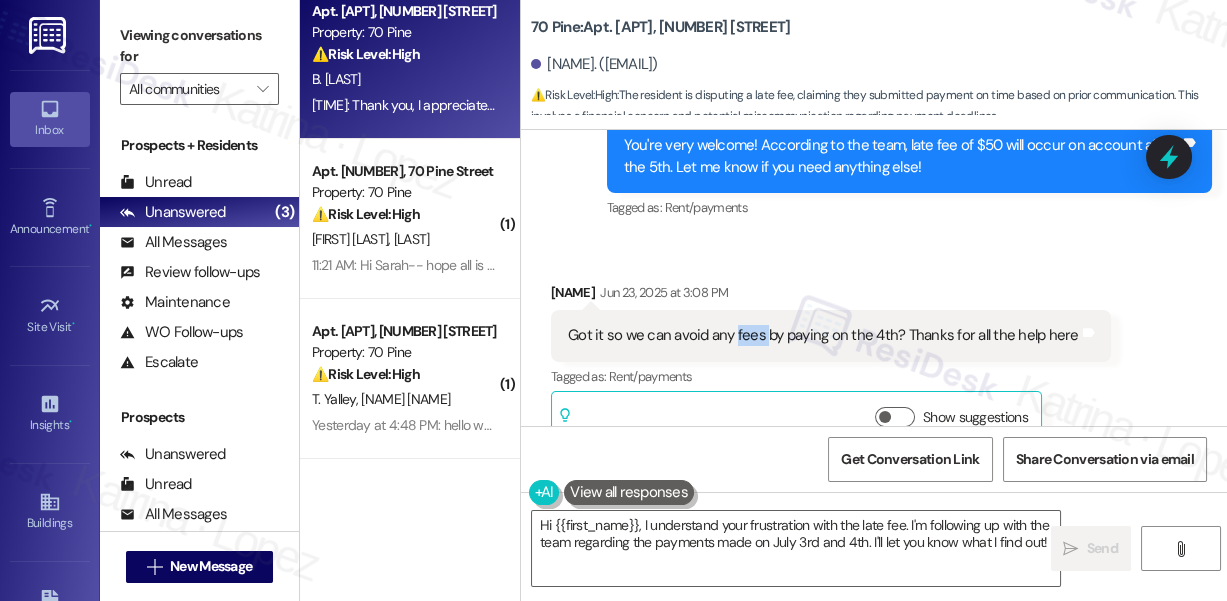 click on "Got it so we can avoid any fees by paying on the 4th? Thanks for all the help here" at bounding box center (823, 335) 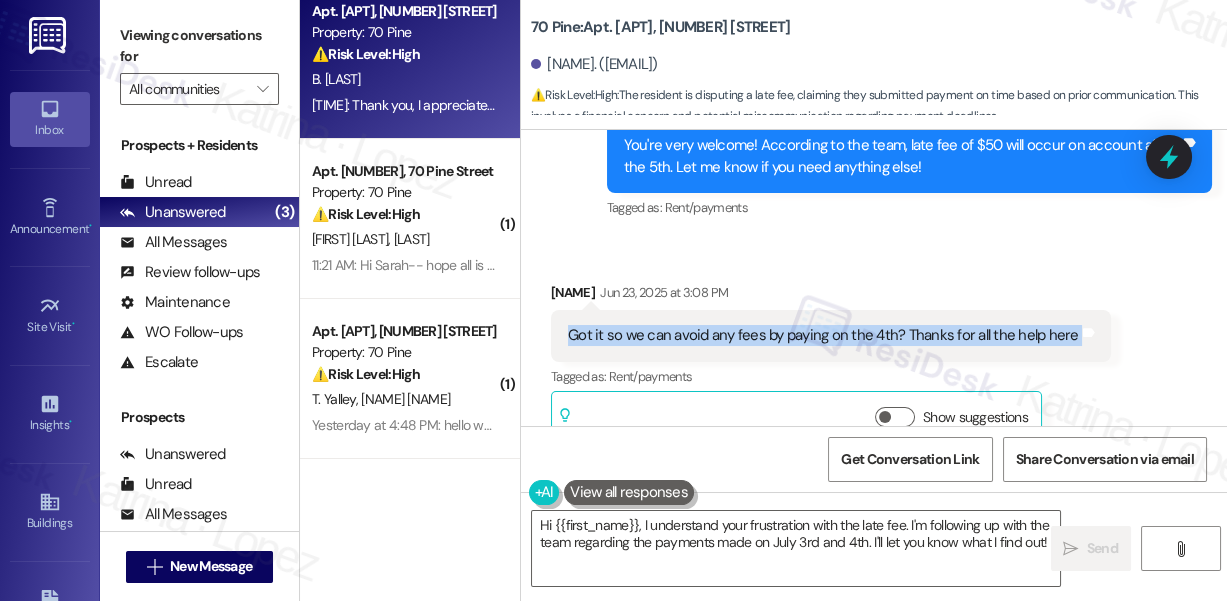 click on "Got it so we can avoid any fees by paying on the 4th? Thanks for all the help here" at bounding box center (823, 335) 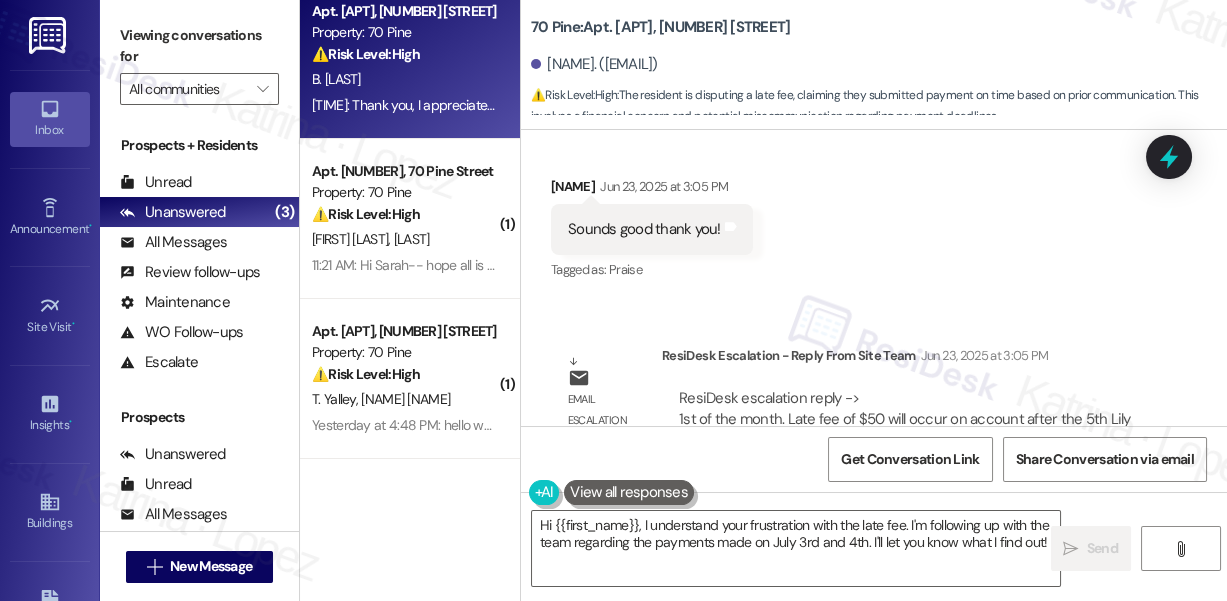 scroll, scrollTop: 1506, scrollLeft: 0, axis: vertical 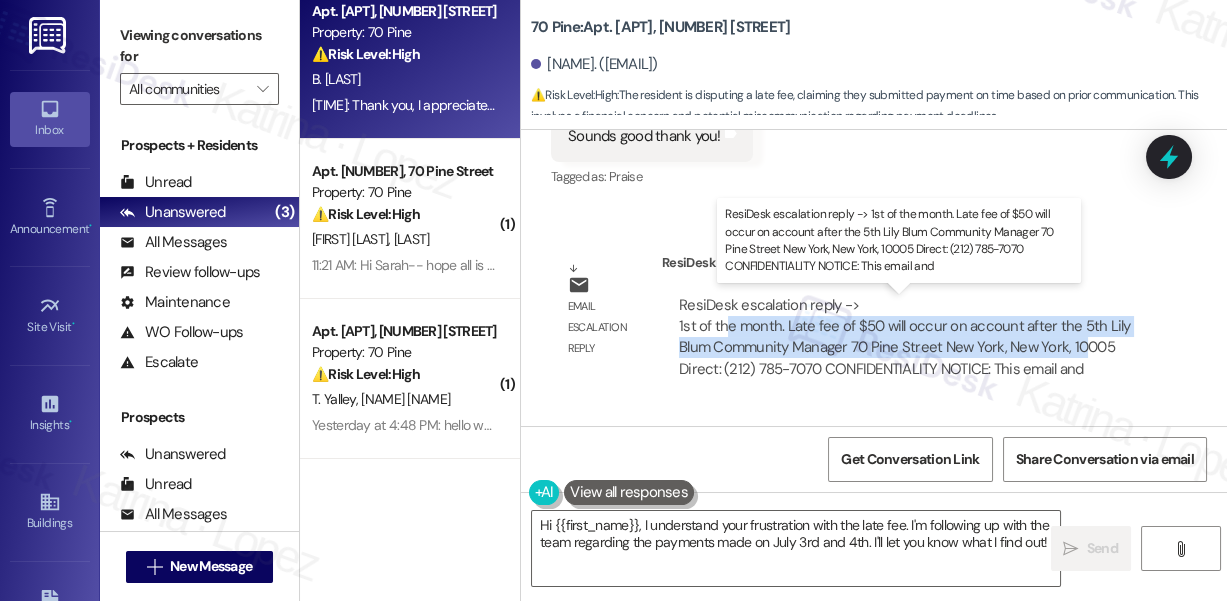 drag, startPoint x: 723, startPoint y: 322, endPoint x: 1078, endPoint y: 341, distance: 355.5081 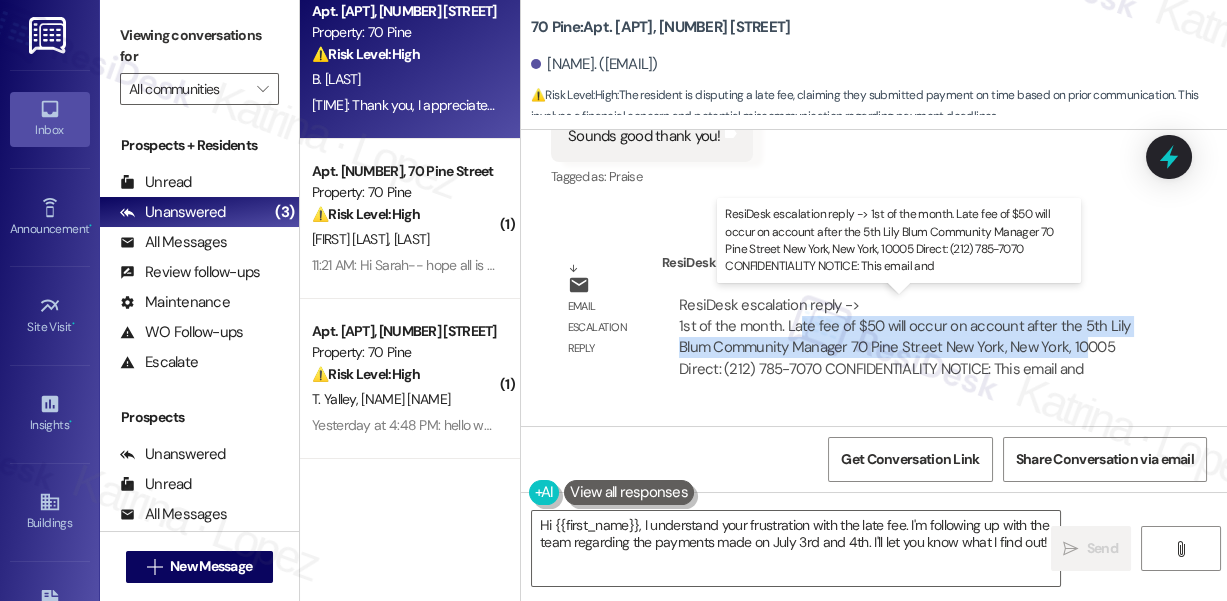 drag, startPoint x: 800, startPoint y: 324, endPoint x: 1074, endPoint y: 347, distance: 274.96362 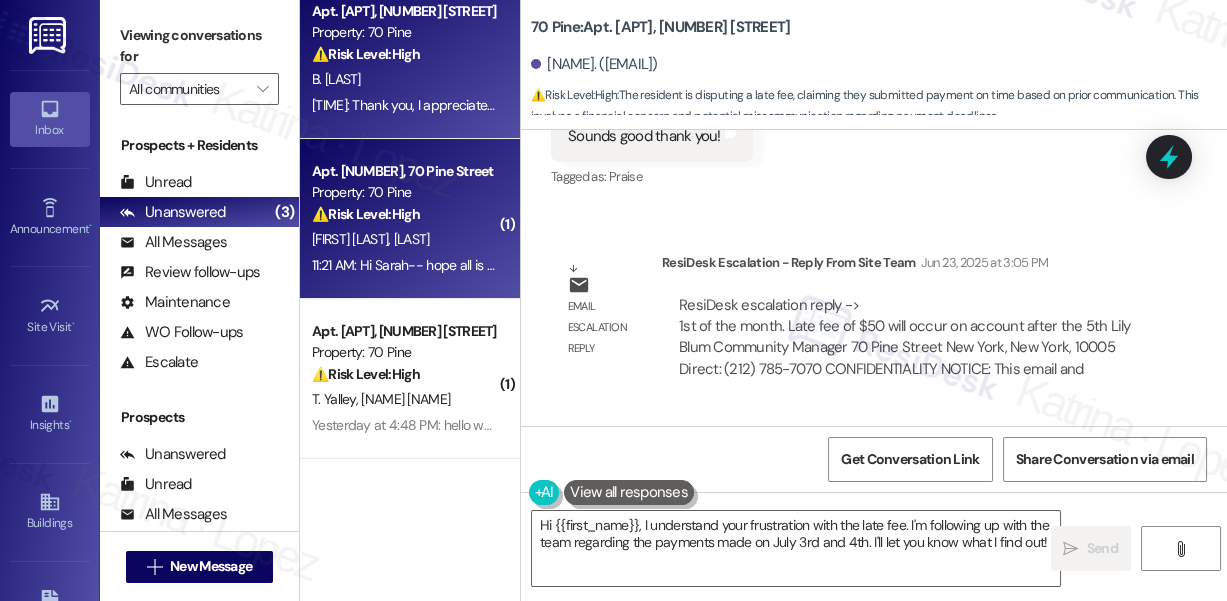 click on "[LAST] [LAST]" at bounding box center [404, 239] 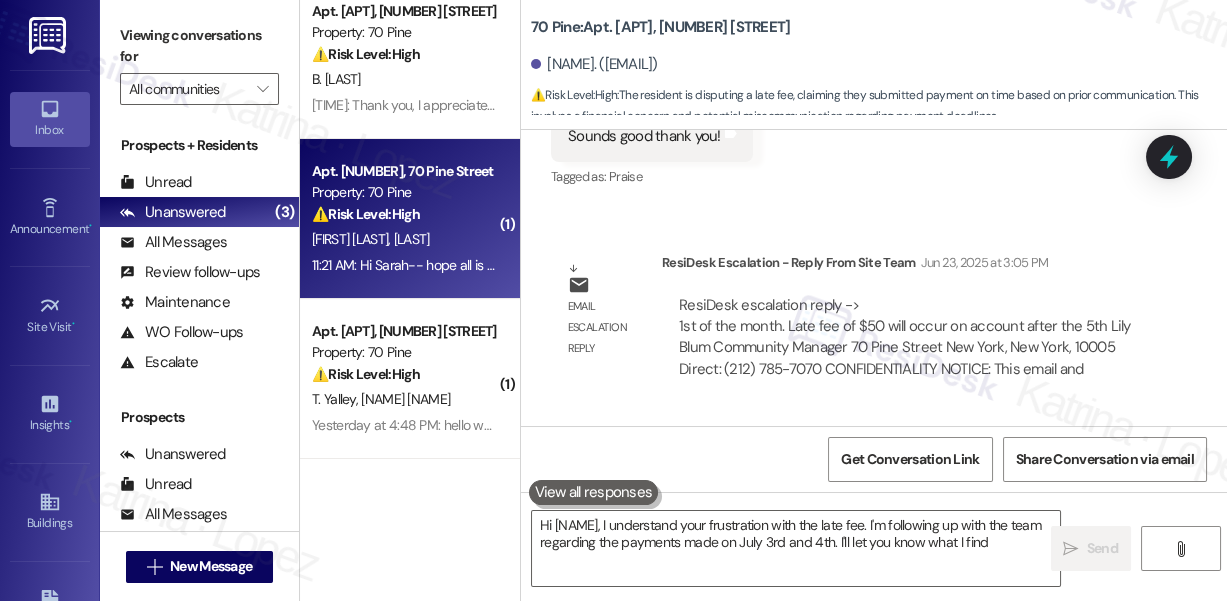 type on "Hi {{first_name}}, I understand your frustration with the late fee. I'm following up with the team regarding the payments made on July 3rd and 4th. I'll let you know what I find out" 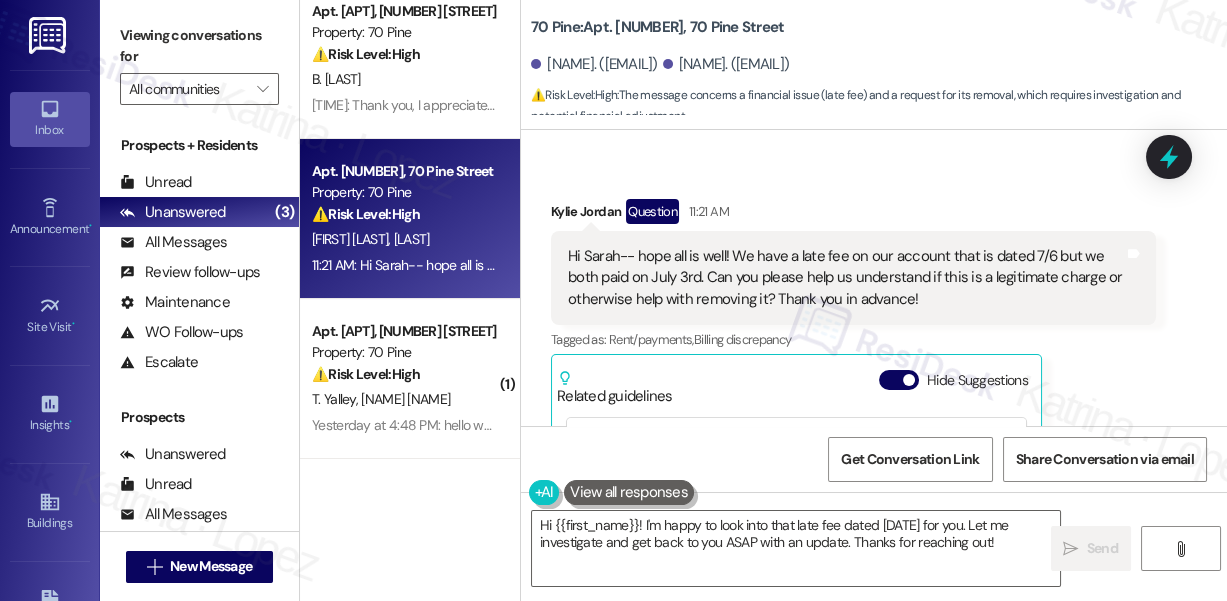 scroll, scrollTop: 1716, scrollLeft: 0, axis: vertical 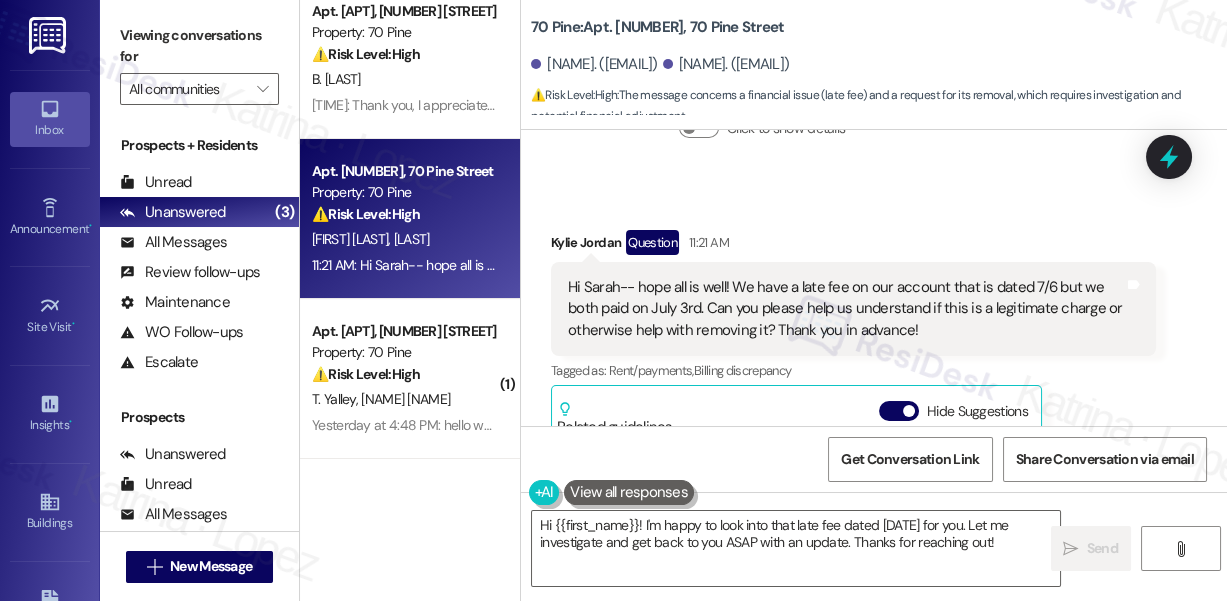 click on "Hi Sarah-- hope all is well! We have a late fee on our account that is dated 7/6 but we both paid on July 3rd. Can you please help us understand if this is a legitimate charge or otherwise help with removing it? Thank you in advance!" at bounding box center [846, 309] 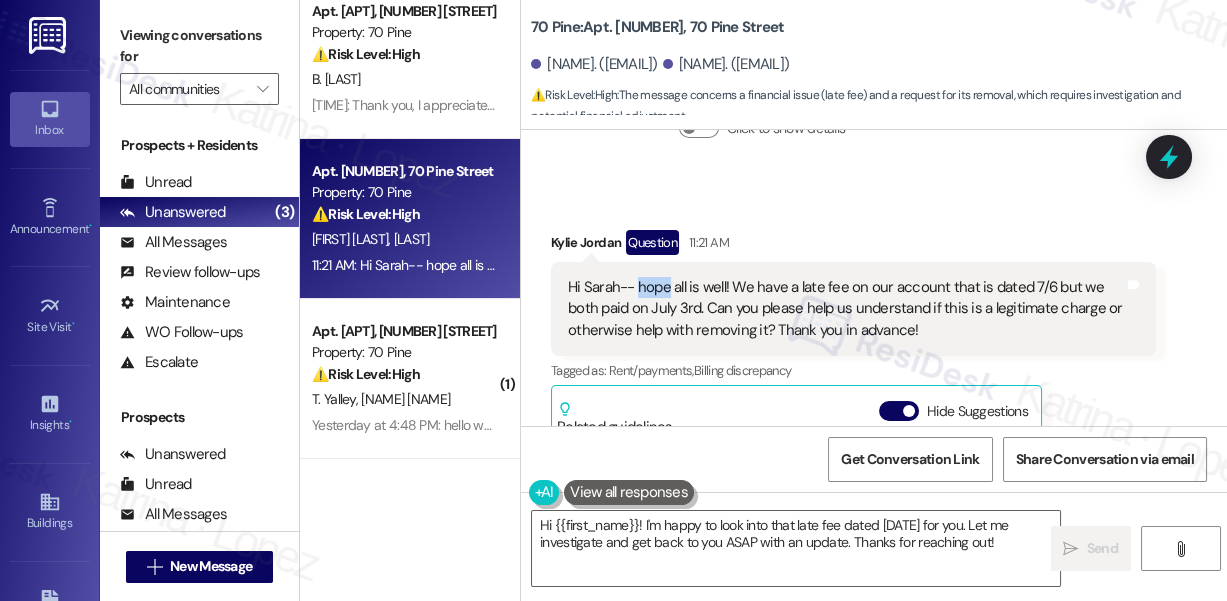 click on "Hi Sarah-- hope all is well! We have a late fee on our account that is dated 7/6 but we both paid on July 3rd. Can you please help us understand if this is a legitimate charge or otherwise help with removing it? Thank you in advance!" at bounding box center [846, 309] 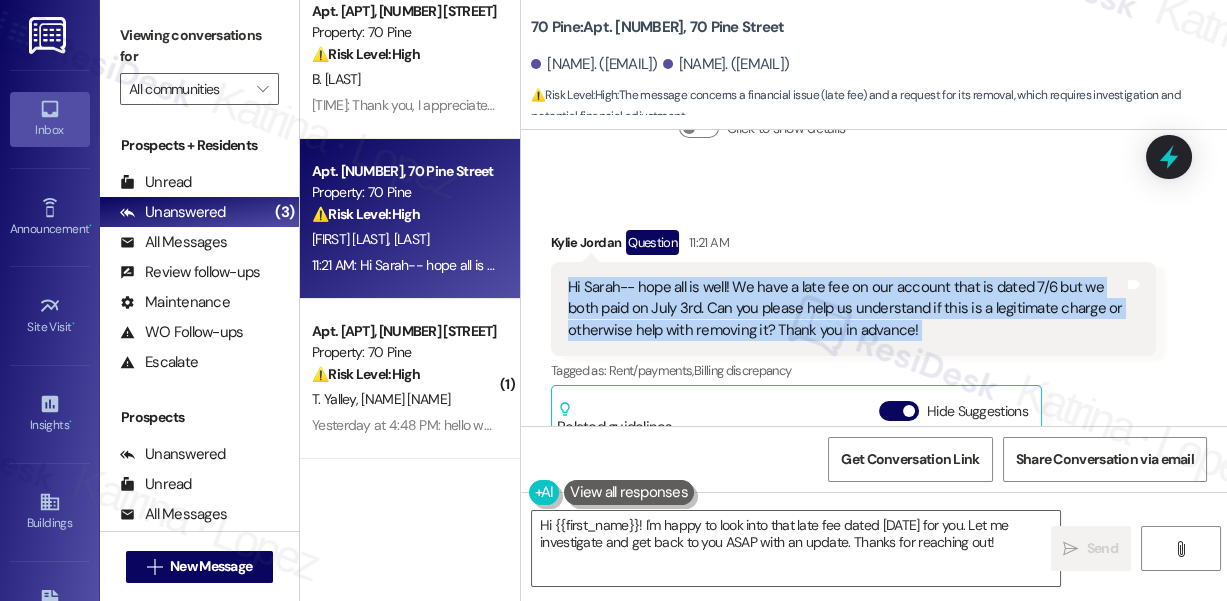 click on "Hi Sarah-- hope all is well! We have a late fee on our account that is dated 7/6 but we both paid on July 3rd. Can you please help us understand if this is a legitimate charge or otherwise help with removing it? Thank you in advance!" at bounding box center [846, 309] 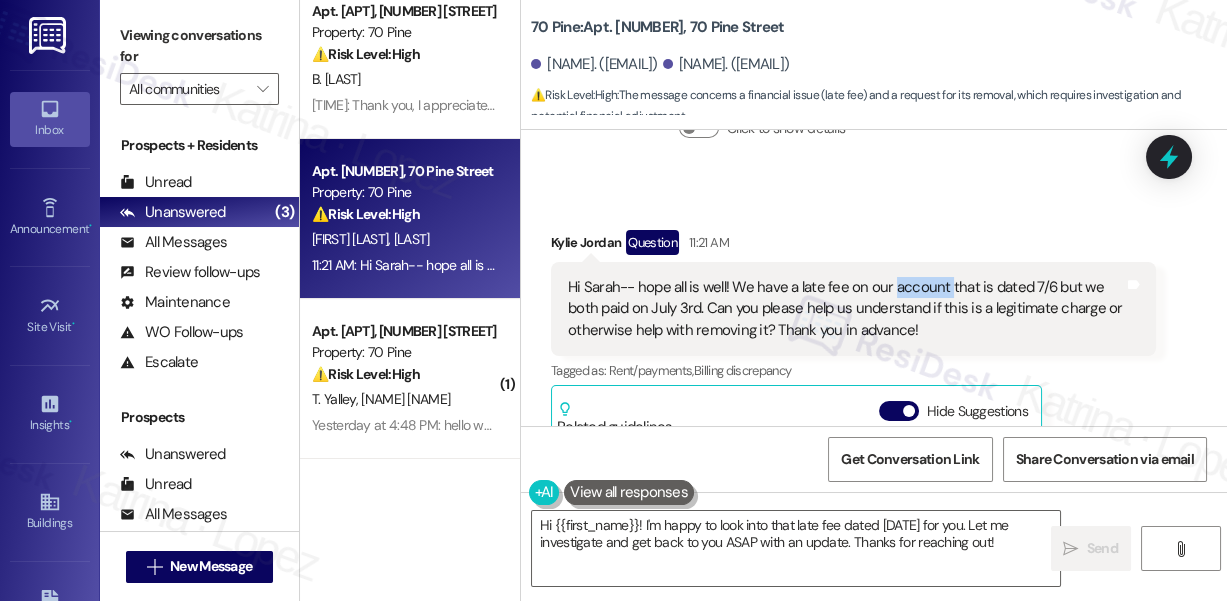 click on "Hi Sarah-- hope all is well! We have a late fee on our account that is dated 7/6 but we both paid on July 3rd. Can you please help us understand if this is a legitimate charge or otherwise help with removing it? Thank you in advance!" at bounding box center [846, 309] 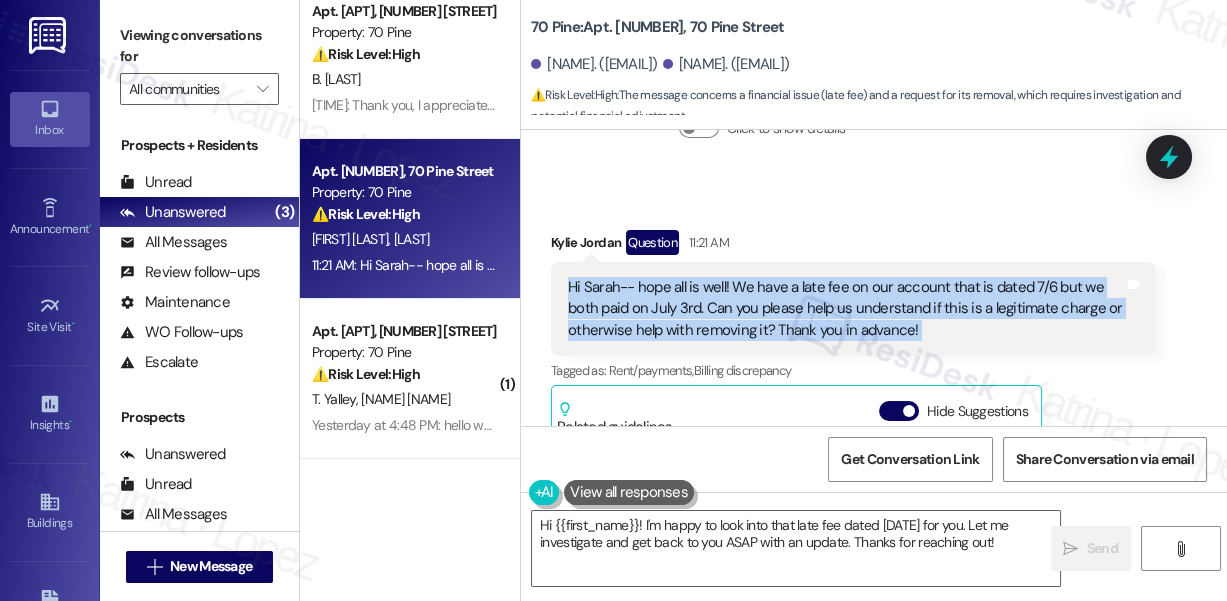 click on "Hi Sarah-- hope all is well! We have a late fee on our account that is dated 7/6 but we both paid on July 3rd. Can you please help us understand if this is a legitimate charge or otherwise help with removing it? Thank you in advance!" at bounding box center (846, 309) 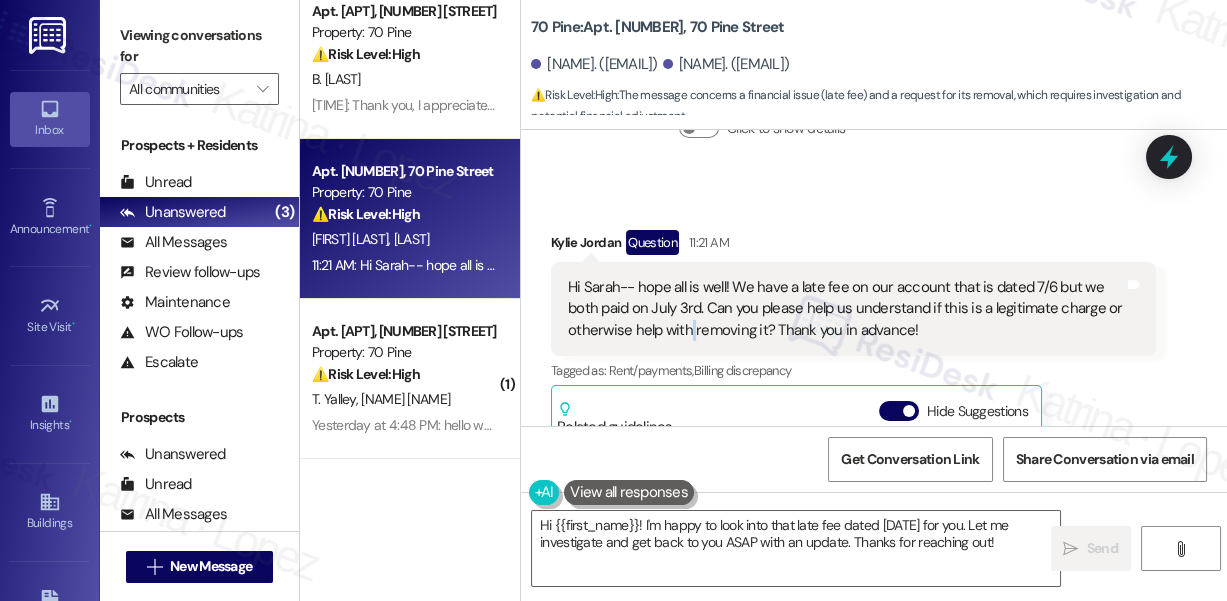 click on "Hi Sarah-- hope all is well! We have a late fee on our account that is dated 7/6 but we both paid on July 3rd. Can you please help us understand if this is a legitimate charge or otherwise help with removing it? Thank you in advance!" at bounding box center [846, 309] 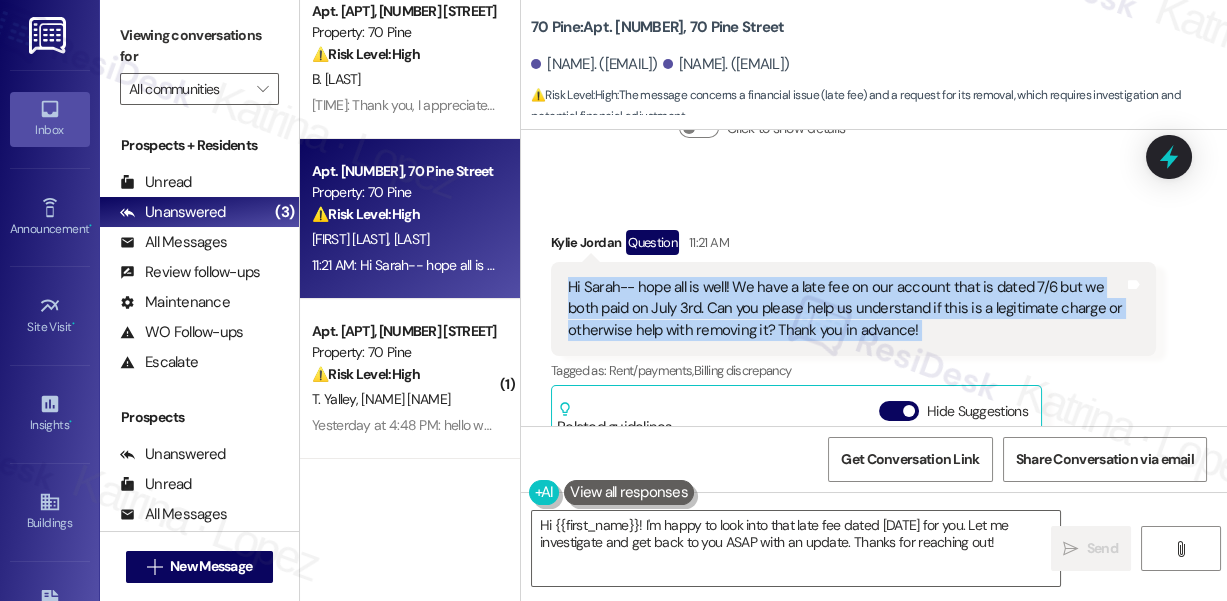 click on "Hi Sarah-- hope all is well! We have a late fee on our account that is dated 7/6 but we both paid on July 3rd. Can you please help us understand if this is a legitimate charge or otherwise help with removing it? Thank you in advance!" at bounding box center (846, 309) 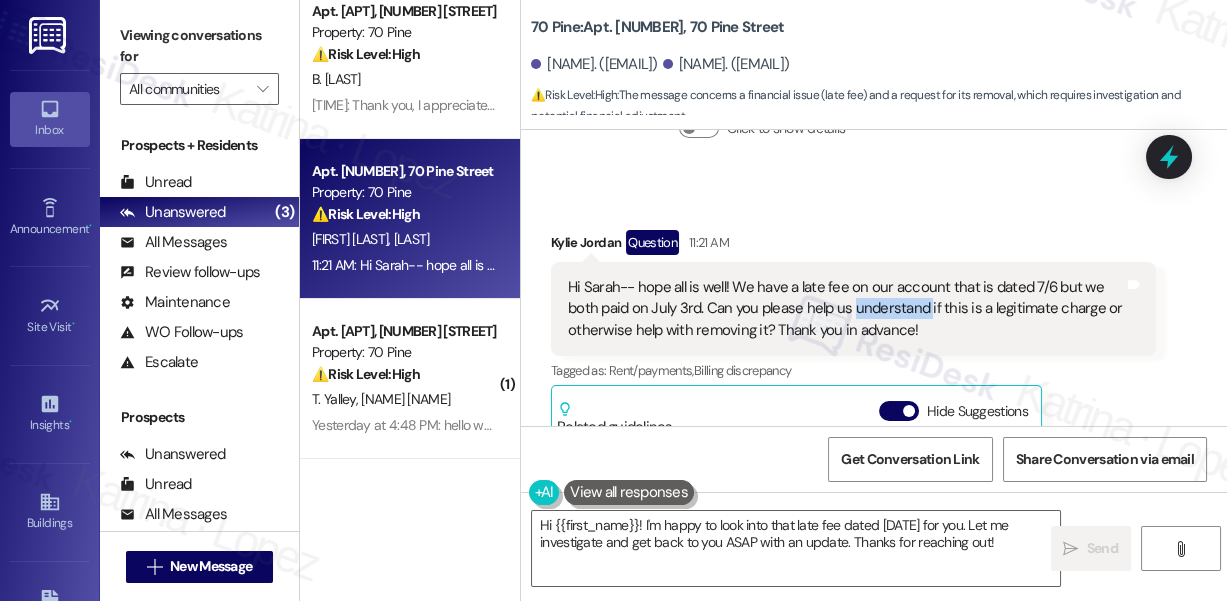 click on "Hi Sarah-- hope all is well! We have a late fee on our account that is dated 7/6 but we both paid on July 3rd. Can you please help us understand if this is a legitimate charge or otherwise help with removing it? Thank you in advance!" at bounding box center (846, 309) 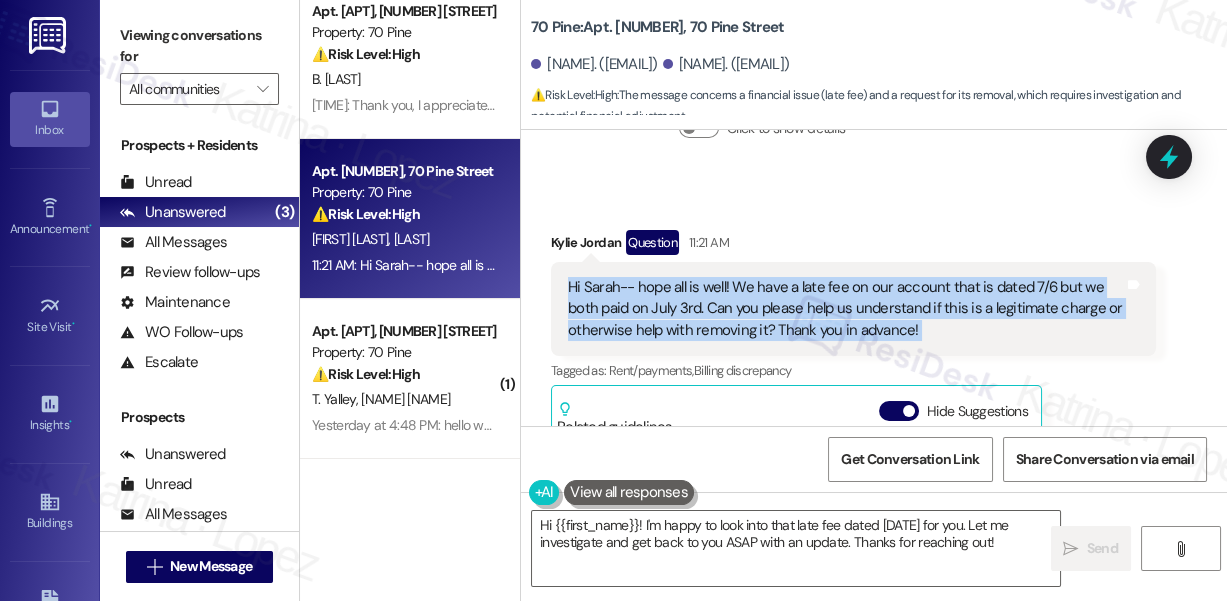 click on "Hi Sarah-- hope all is well! We have a late fee on our account that is dated 7/6 but we both paid on July 3rd. Can you please help us understand if this is a legitimate charge or otherwise help with removing it? Thank you in advance!" at bounding box center (846, 309) 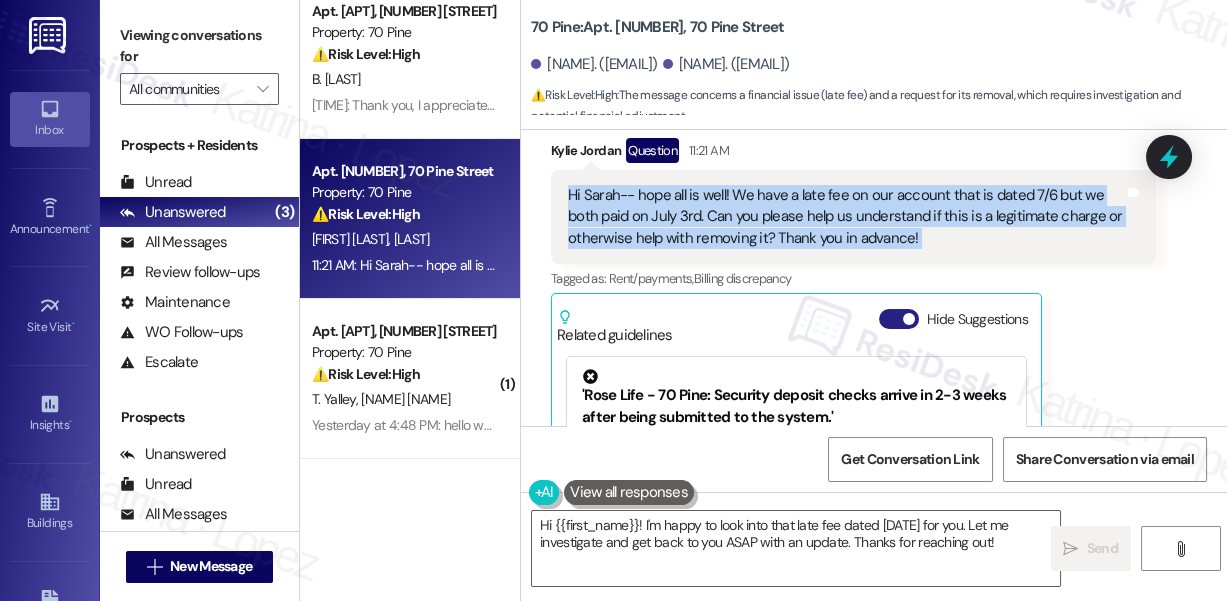 click at bounding box center [909, 319] 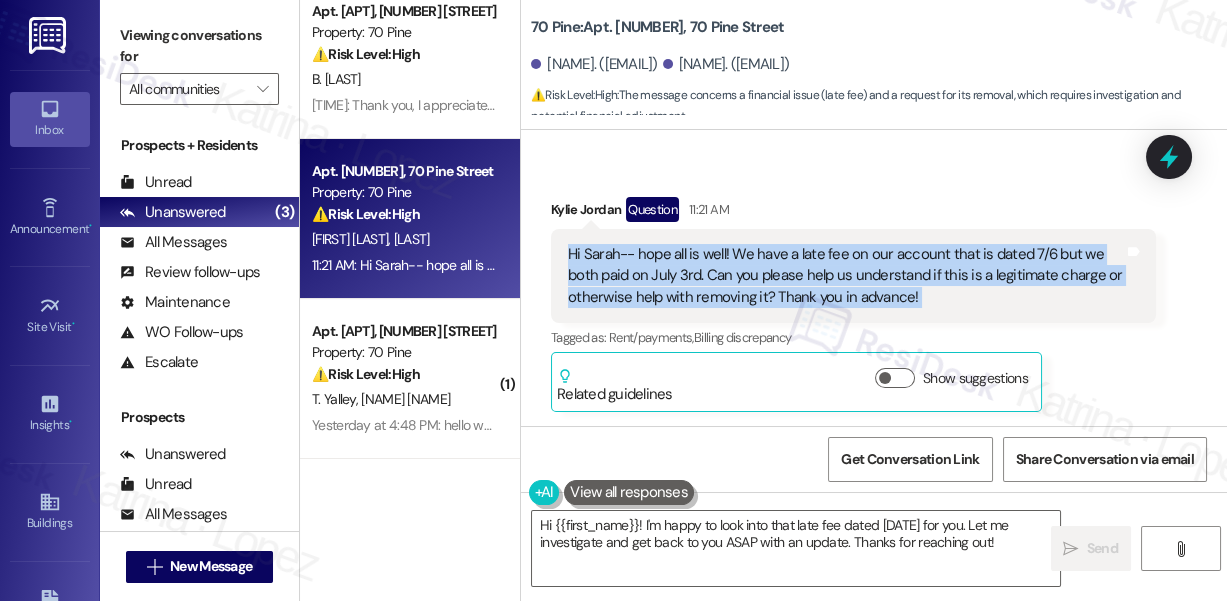 click on "Hi Sarah-- hope all is well! We have a late fee on our account that is dated 7/6 but we both paid on July 3rd. Can you please help us understand if this is a legitimate charge or otherwise help with removing it? Thank you in advance!" at bounding box center (846, 276) 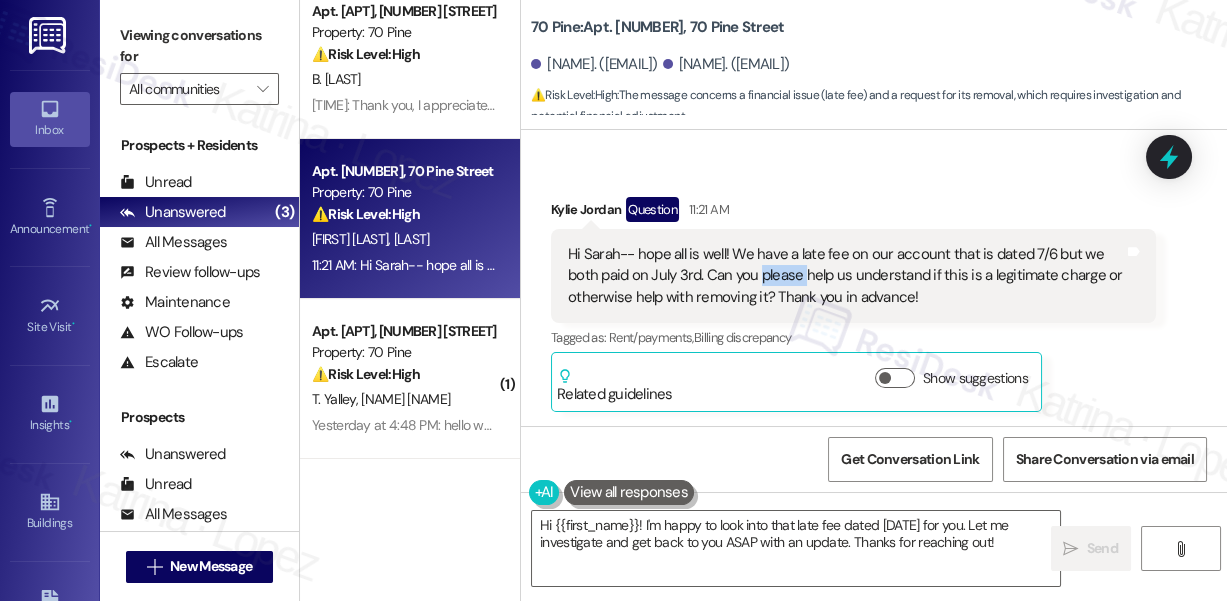 click on "Hi Sarah-- hope all is well! We have a late fee on our account that is dated 7/6 but we both paid on July 3rd. Can you please help us understand if this is a legitimate charge or otherwise help with removing it? Thank you in advance!" at bounding box center (846, 276) 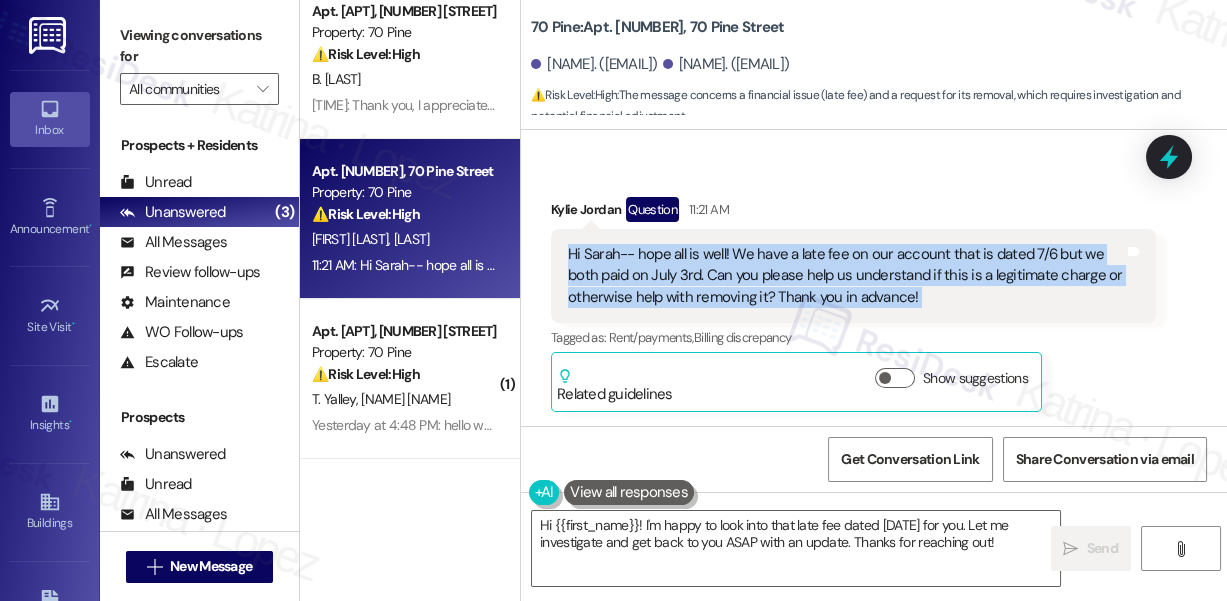 click on "Hi Sarah-- hope all is well! We have a late fee on our account that is dated 7/6 but we both paid on July 3rd. Can you please help us understand if this is a legitimate charge or otherwise help with removing it? Thank you in advance!" at bounding box center (846, 276) 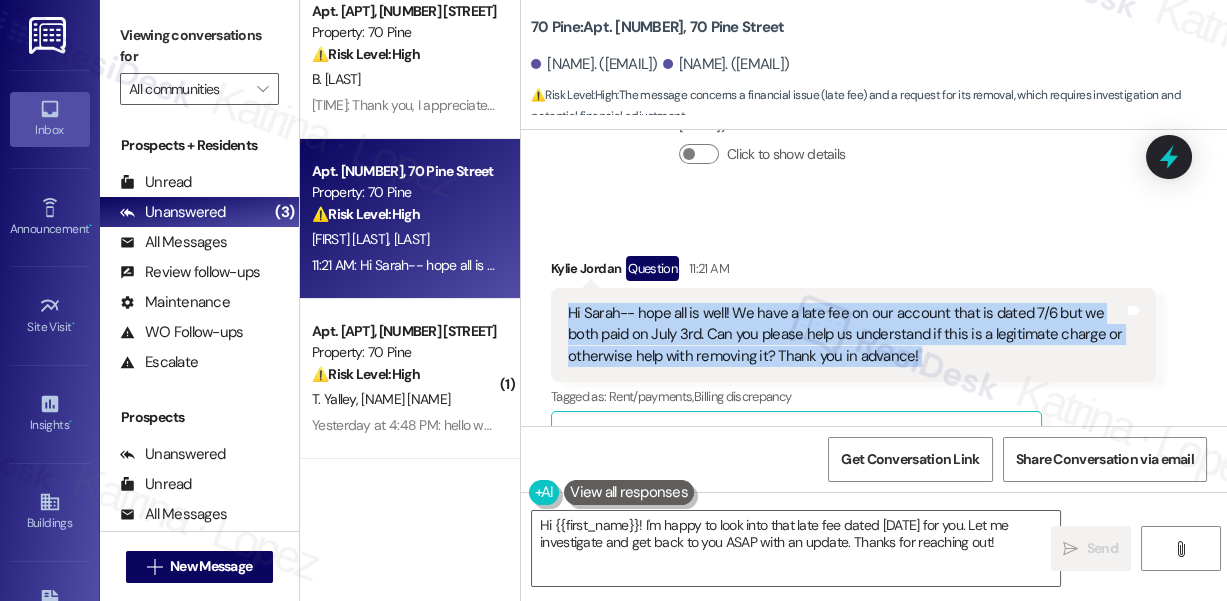 scroll, scrollTop: 1749, scrollLeft: 0, axis: vertical 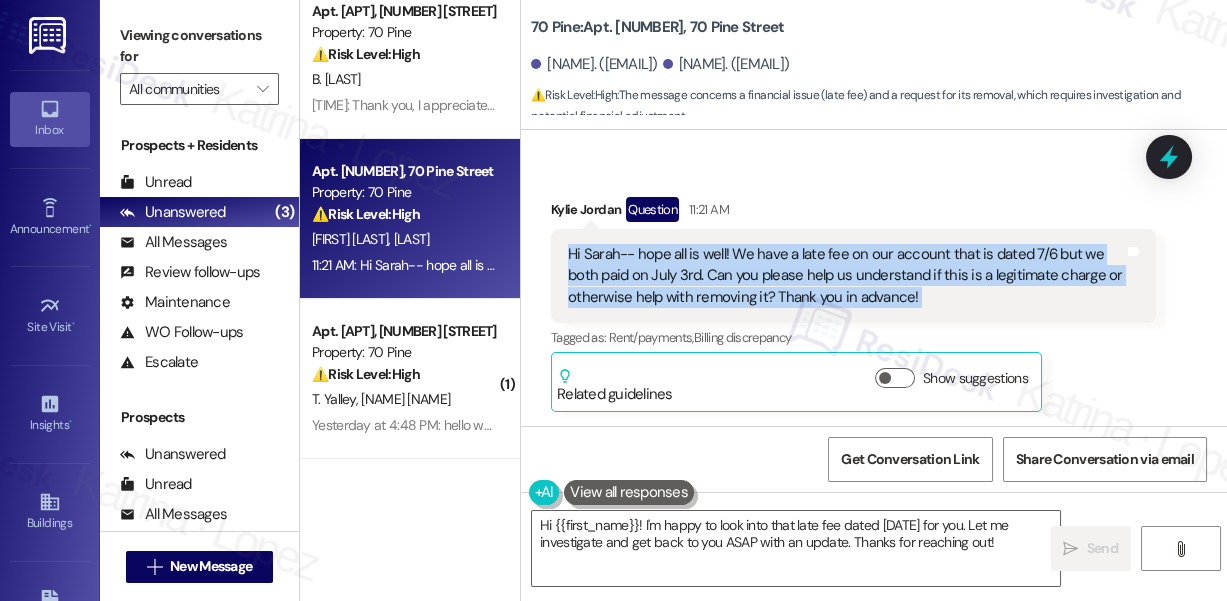 click on "Hi Sarah-- hope all is well! We have a late fee on our account that is dated 7/6 but we both paid on July 3rd. Can you please help us understand if this is a legitimate charge or otherwise help with removing it? Thank you in advance!" at bounding box center (846, 276) 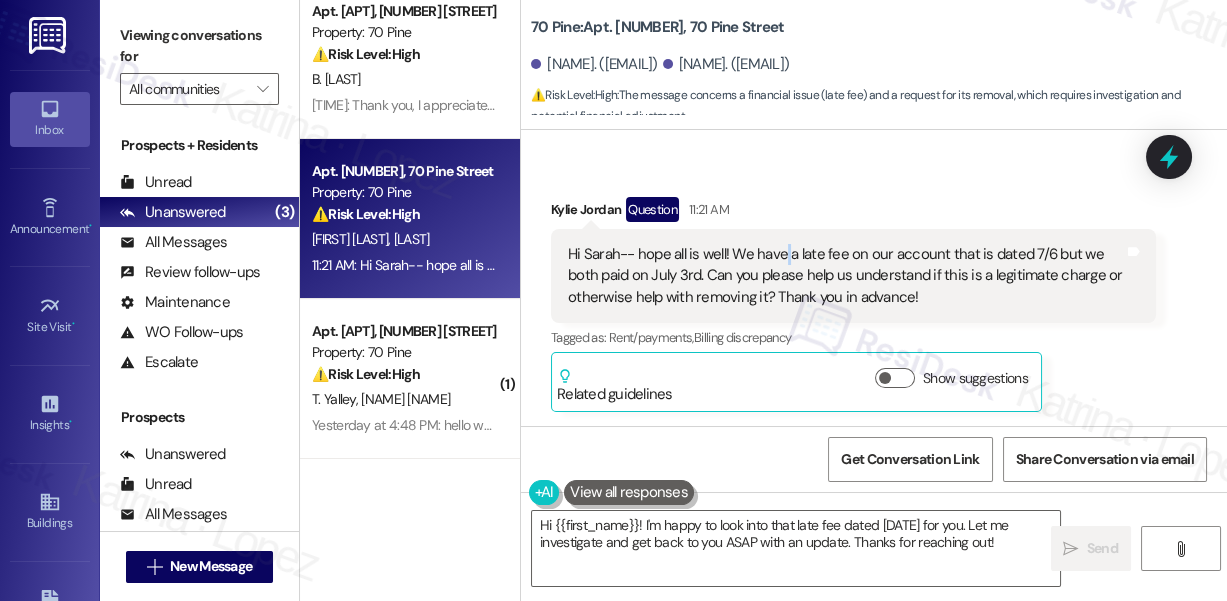 click on "Hi Sarah-- hope all is well! We have a late fee on our account that is dated 7/6 but we both paid on July 3rd. Can you please help us understand if this is a legitimate charge or otherwise help with removing it? Thank you in advance!" at bounding box center (846, 276) 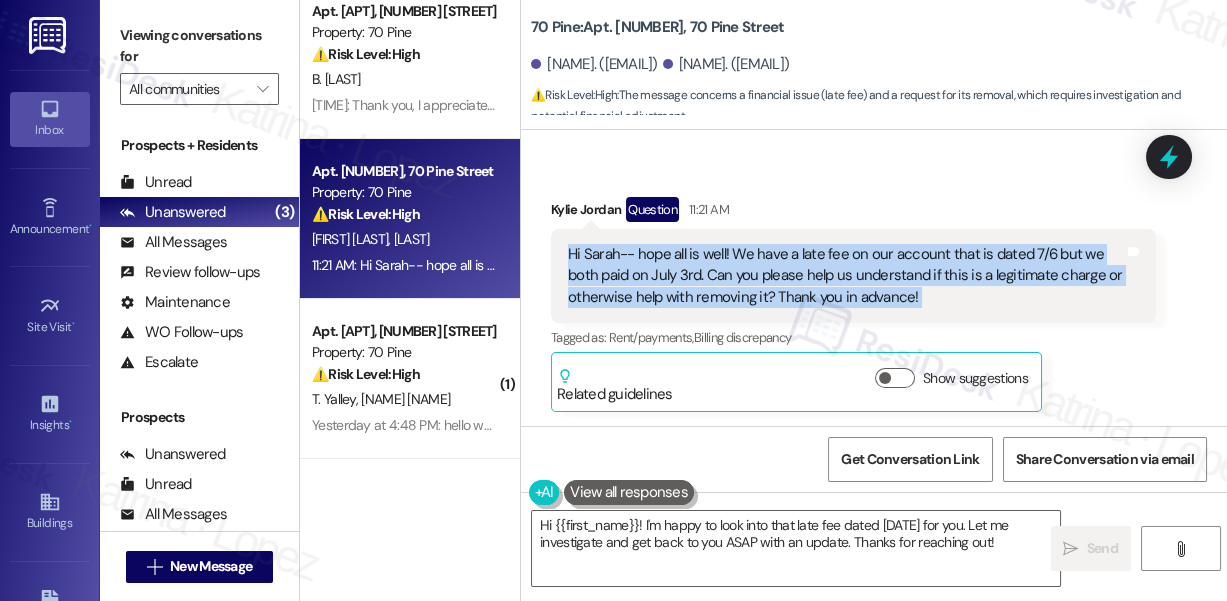 click on "Hi Sarah-- hope all is well! We have a late fee on our account that is dated 7/6 but we both paid on July 3rd. Can you please help us understand if this is a legitimate charge or otherwise help with removing it? Thank you in advance!" at bounding box center [846, 276] 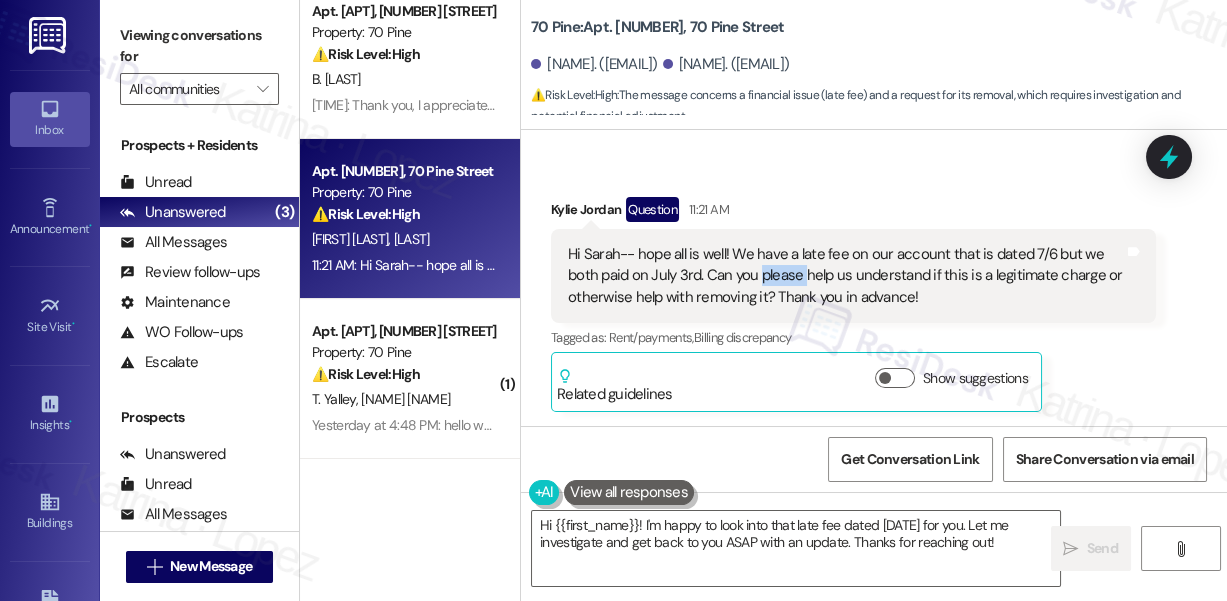 click on "Hi Sarah-- hope all is well! We have a late fee on our account that is dated 7/6 but we both paid on July 3rd. Can you please help us understand if this is a legitimate charge or otherwise help with removing it? Thank you in advance!" at bounding box center (846, 276) 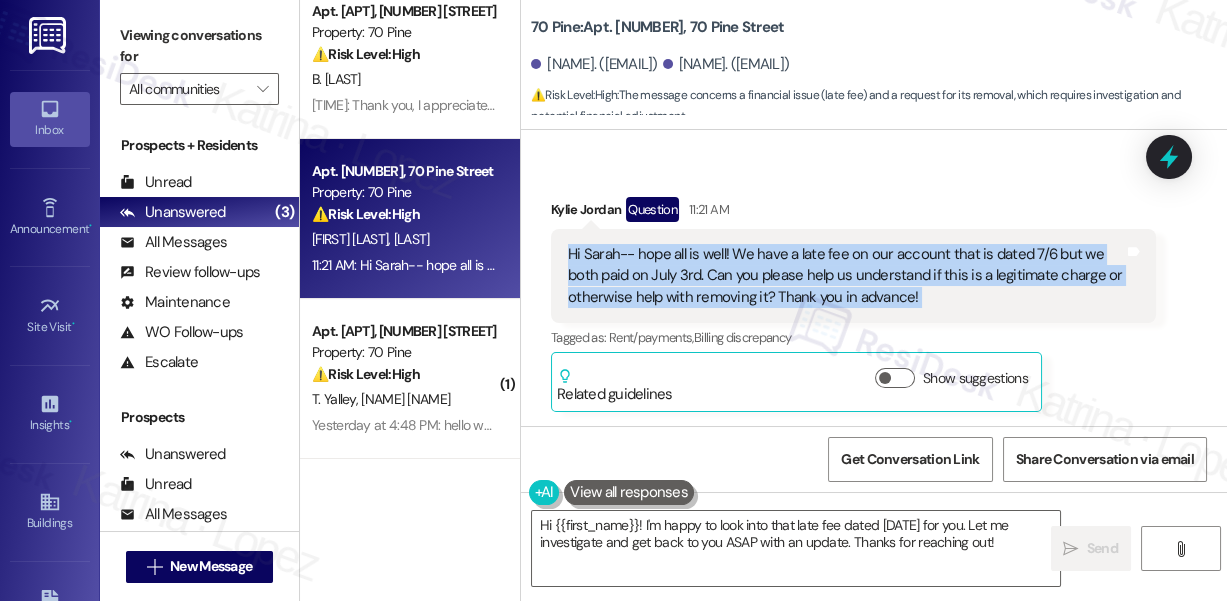 click on "Hi Sarah-- hope all is well! We have a late fee on our account that is dated 7/6 but we both paid on July 3rd. Can you please help us understand if this is a legitimate charge or otherwise help with removing it? Thank you in advance!" at bounding box center (846, 276) 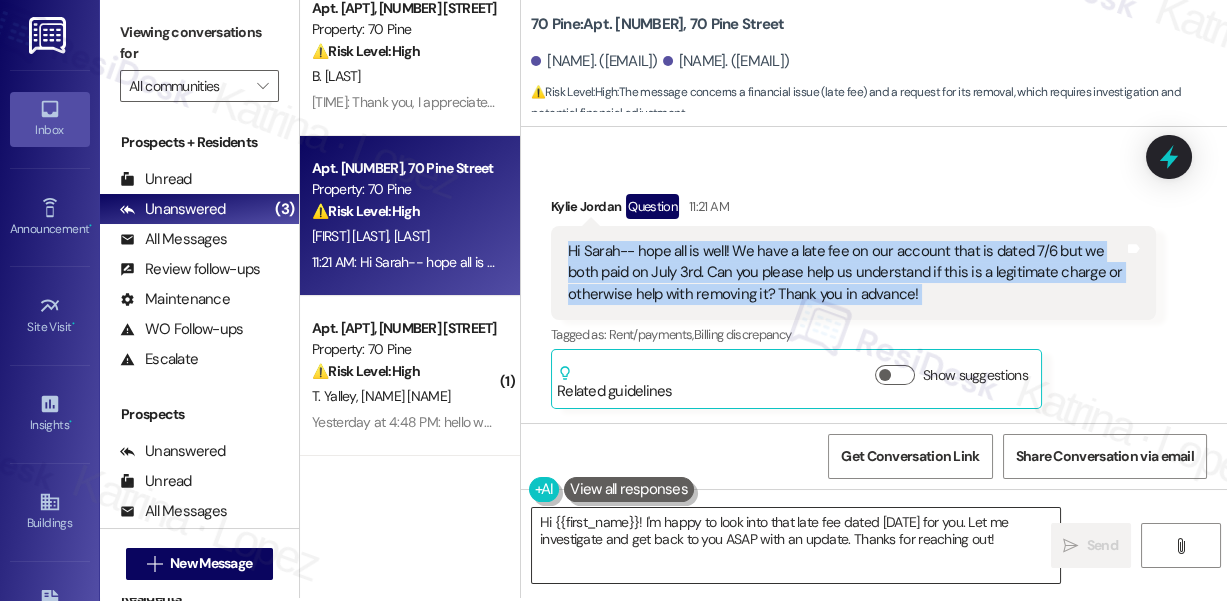 scroll, scrollTop: 4, scrollLeft: 0, axis: vertical 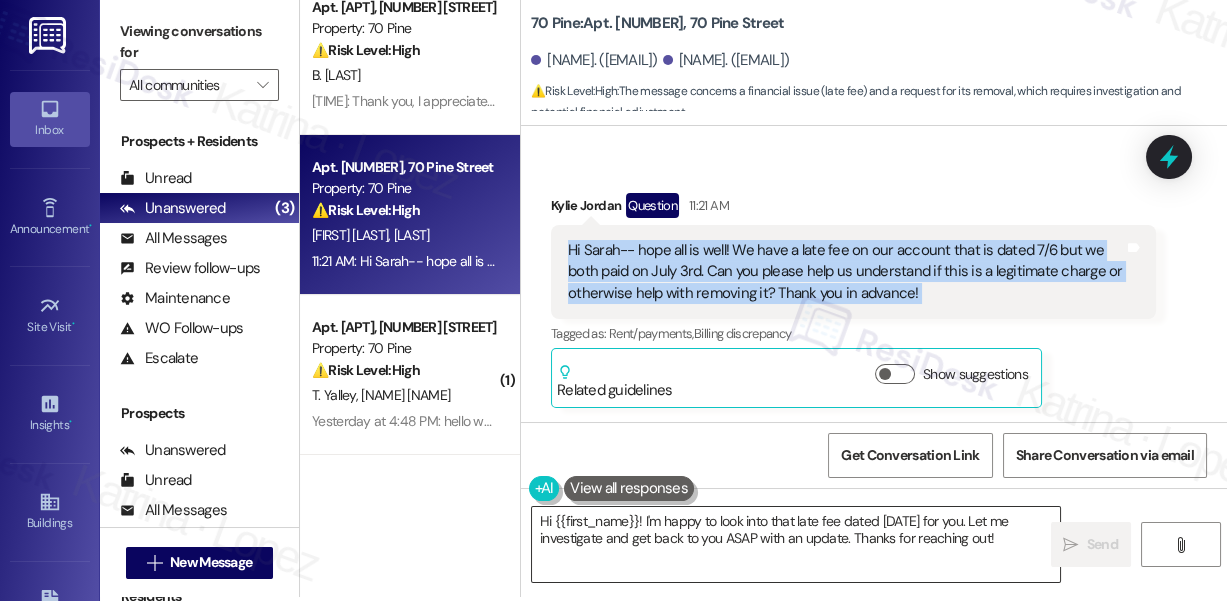 click on "Hi {{first_name}}! I'm happy to look into that late fee dated [DATE] for you. Let me investigate and get back to you ASAP with an update. Thanks for reaching out!" at bounding box center [796, 544] 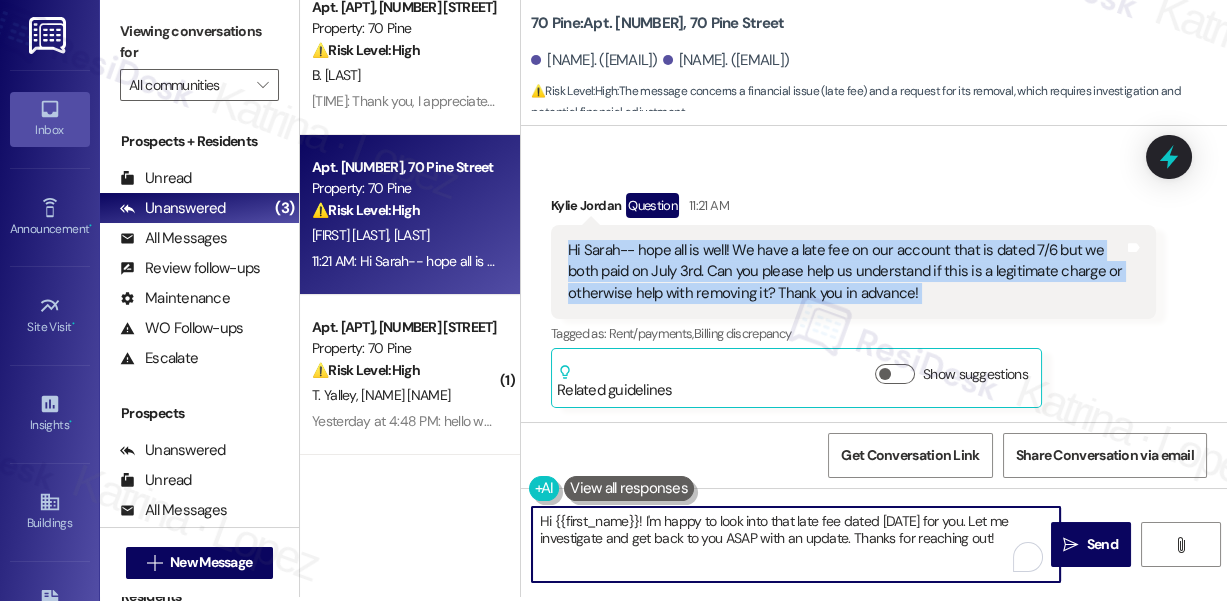 click on "Hi {{first_name}}! I'm happy to look into that late fee dated [DATE] for you. Let me investigate and get back to you ASAP with an update. Thanks for reaching out!" at bounding box center [796, 544] 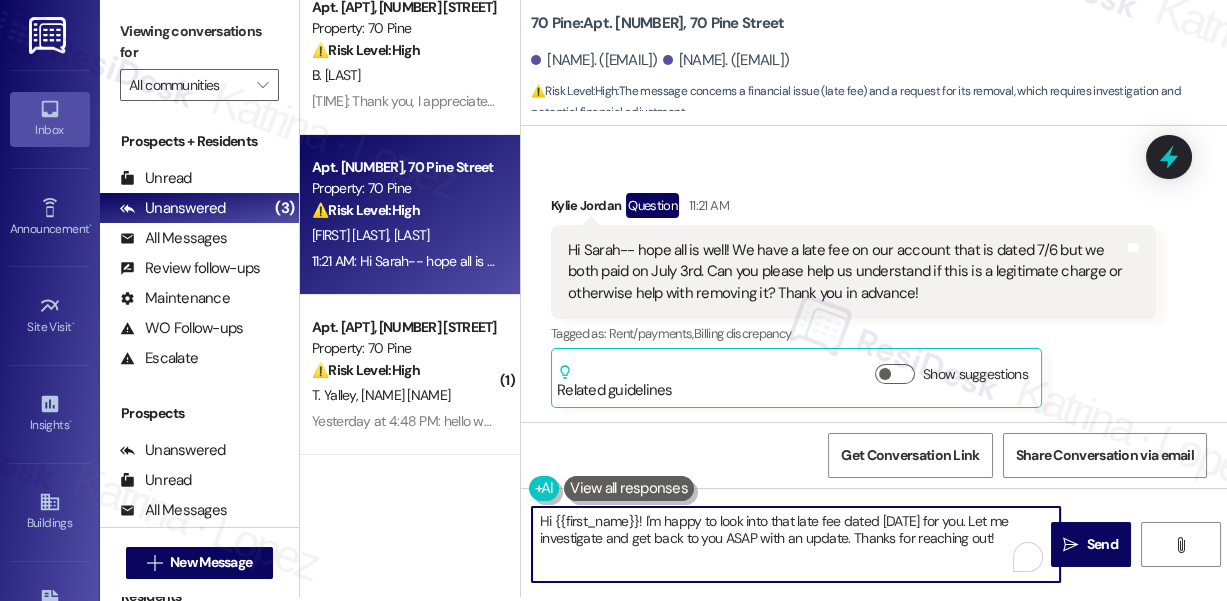 click on "Hi {{first_name}}! I'm happy to look into that late fee dated [DATE] for you. Let me investigate and get back to you ASAP with an update. Thanks for reaching out!" at bounding box center (796, 544) 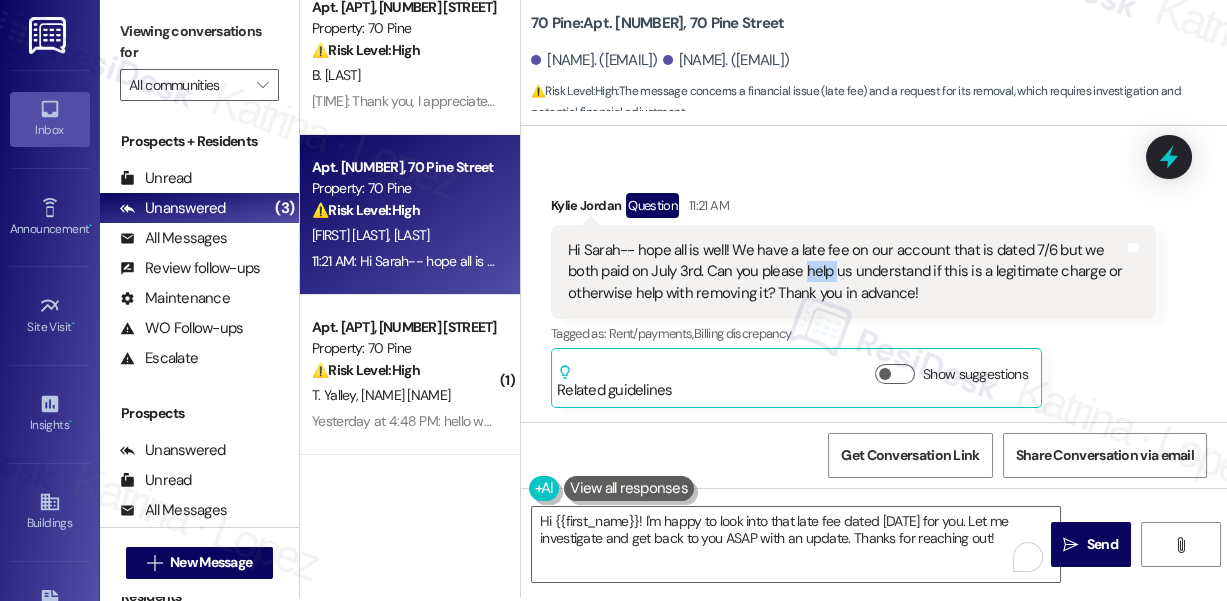 click on "Hi Sarah-- hope all is well! We have a late fee on our account that is dated 7/6 but we both paid on July 3rd. Can you please help us understand if this is a legitimate charge or otherwise help with removing it? Thank you in advance!" at bounding box center (846, 272) 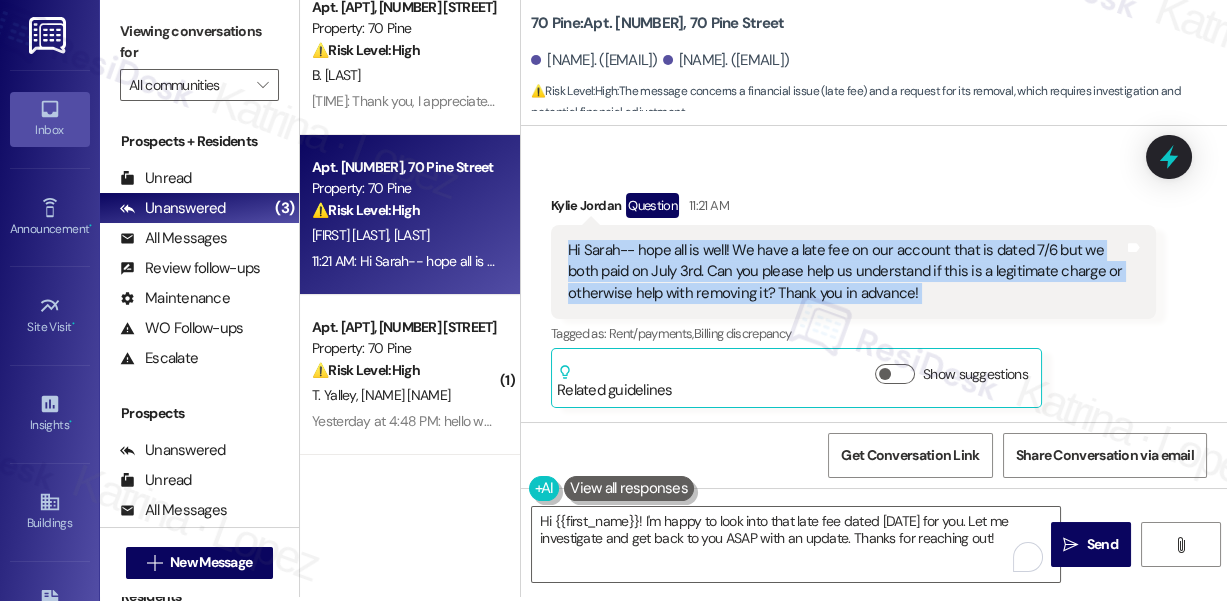 click on "Hi Sarah-- hope all is well! We have a late fee on our account that is dated 7/6 but we both paid on July 3rd. Can you please help us understand if this is a legitimate charge or otherwise help with removing it? Thank you in advance!" at bounding box center (846, 272) 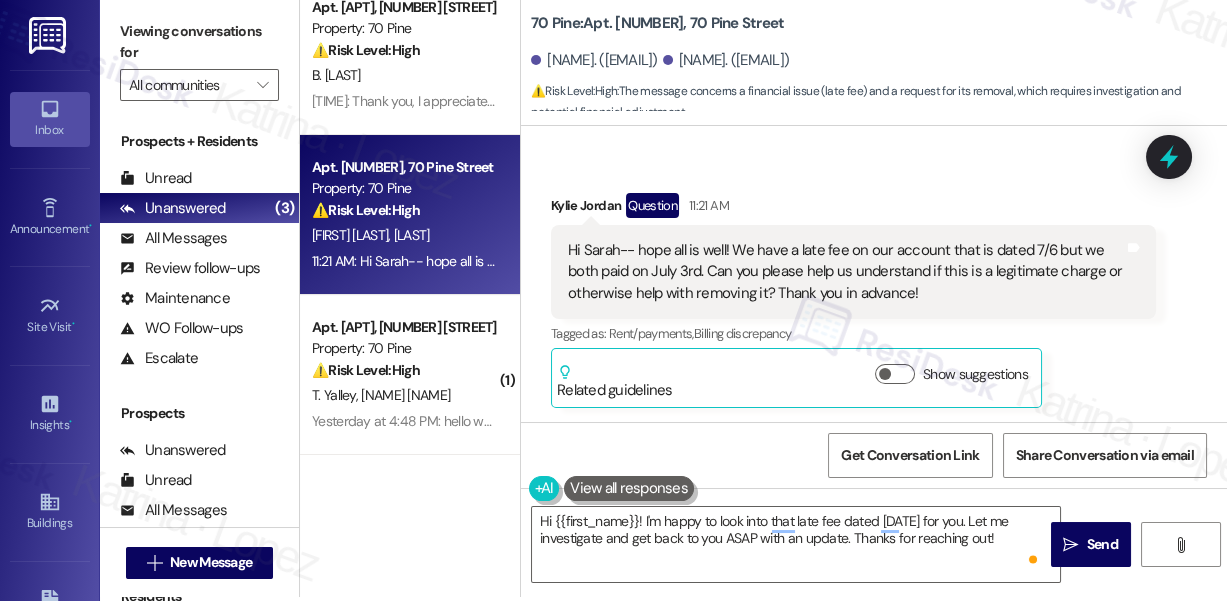 click on "Viewing conversations for All communities " at bounding box center [199, 58] 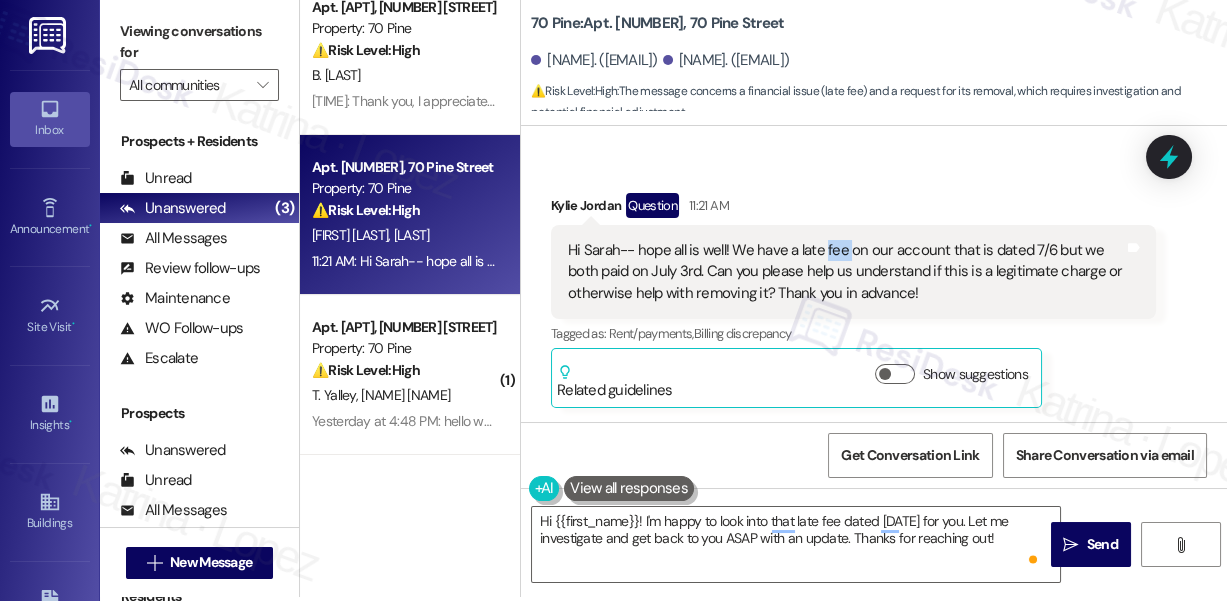 click on "Hi Sarah-- hope all is well! We have a late fee on our account that is dated 7/6 but we both paid on July 3rd. Can you please help us understand if this is a legitimate charge or otherwise help with removing it? Thank you in advance!" at bounding box center (846, 272) 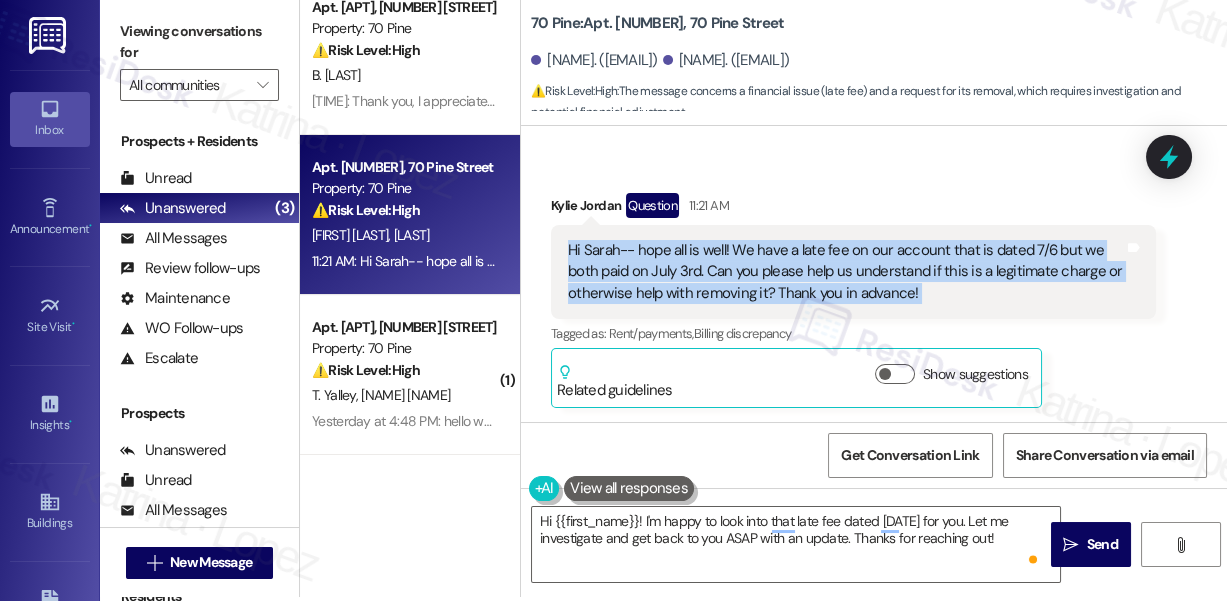 click on "Hi Sarah-- hope all is well! We have a late fee on our account that is dated 7/6 but we both paid on July 3rd. Can you please help us understand if this is a legitimate charge or otherwise help with removing it? Thank you in advance!" at bounding box center (846, 272) 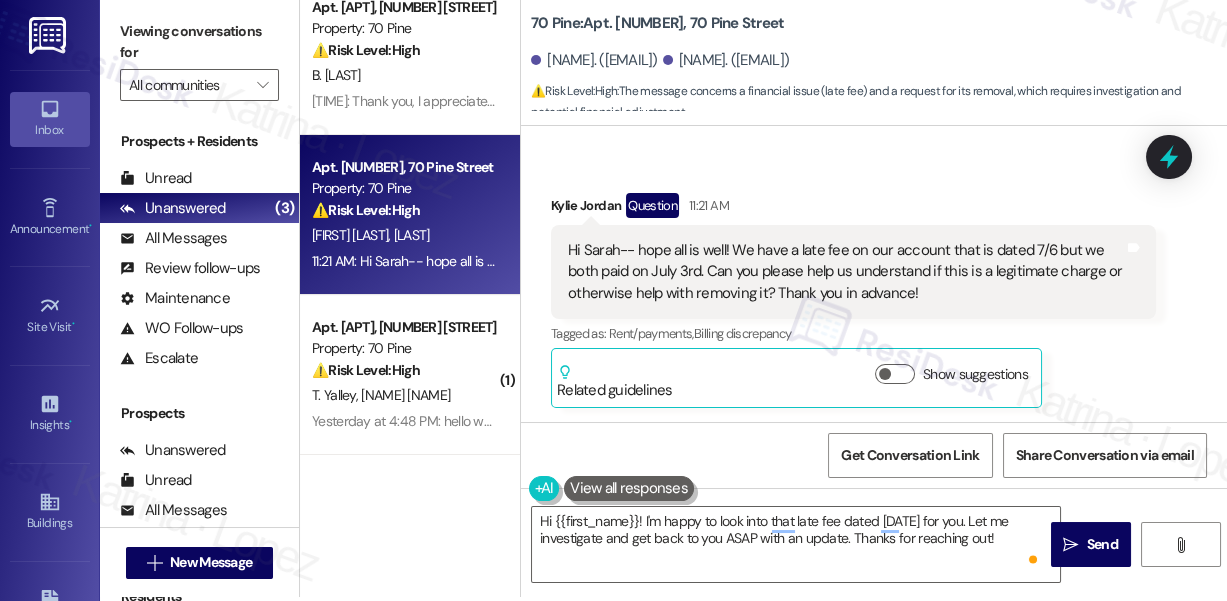 click on "Viewing conversations for" at bounding box center (199, 42) 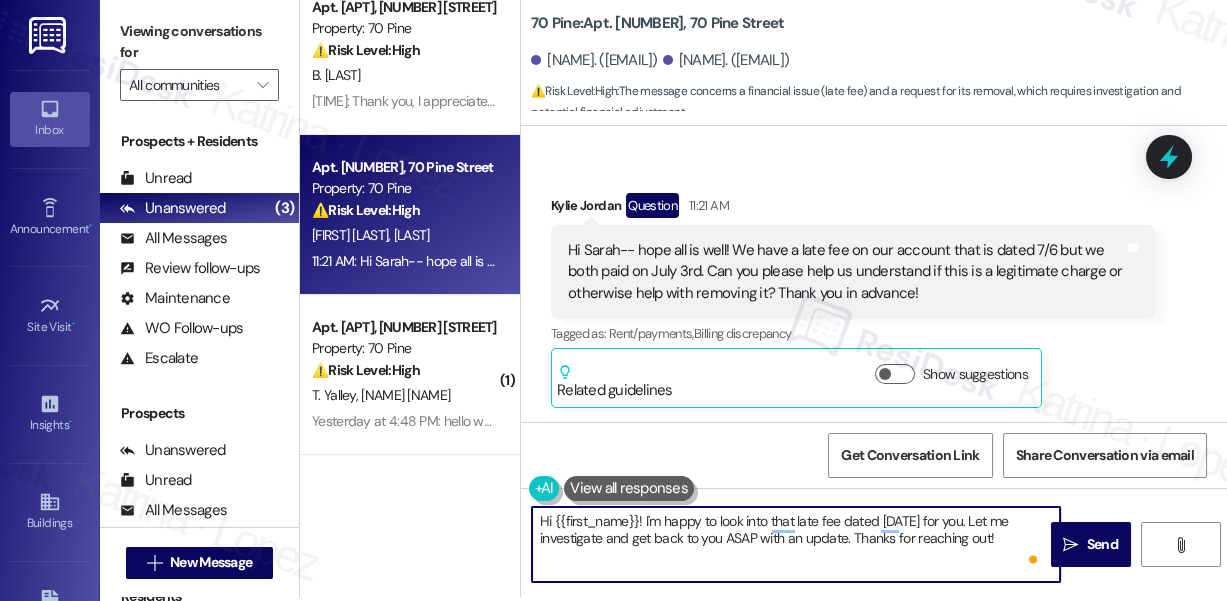 click on "Hi {{first_name}}! I'm happy to look into that late fee dated [DATE] for you. Let me investigate and get back to you ASAP with an update. Thanks for reaching out!" at bounding box center (796, 544) 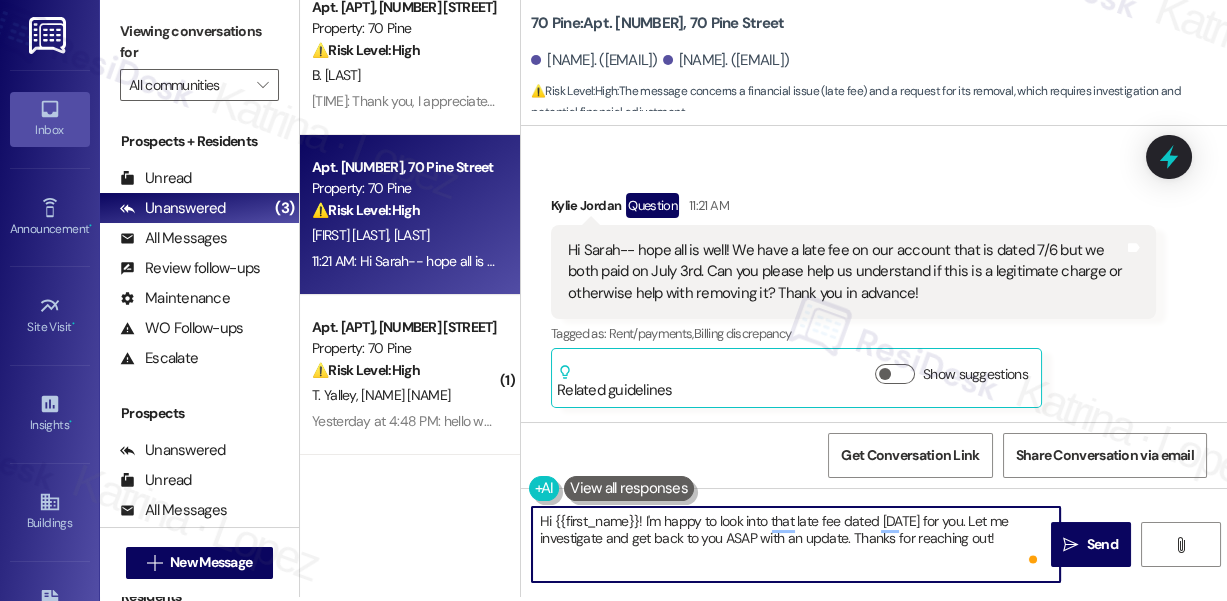 click on "[NAME]. Question 11:21 AM" at bounding box center (853, 209) 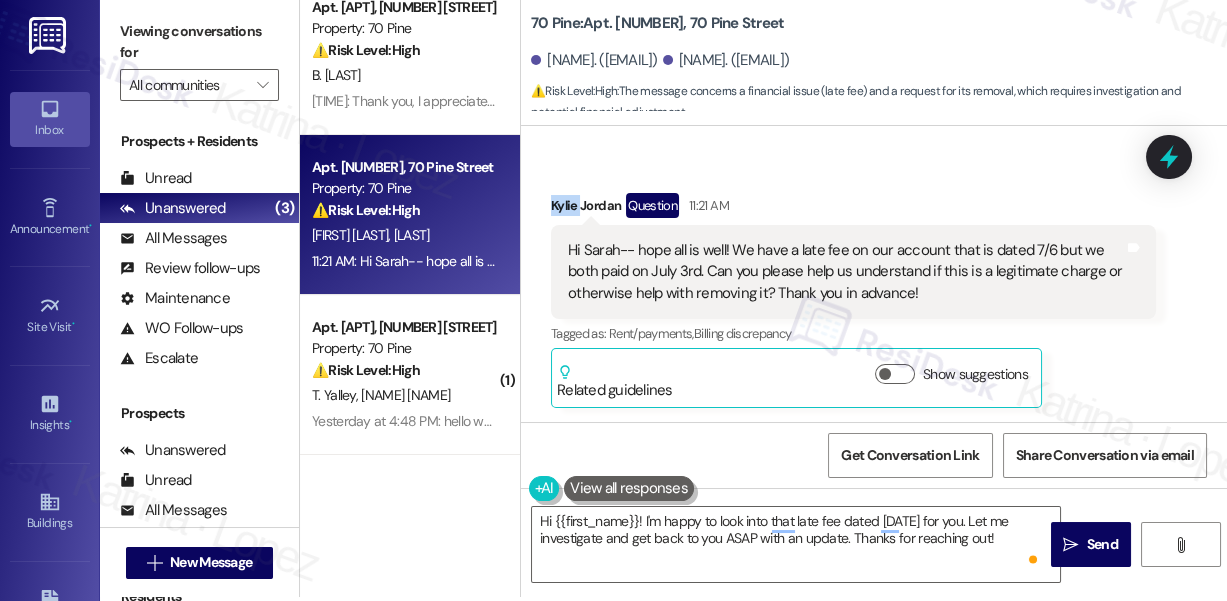click on "[NAME]. Question 11:21 AM" at bounding box center (853, 209) 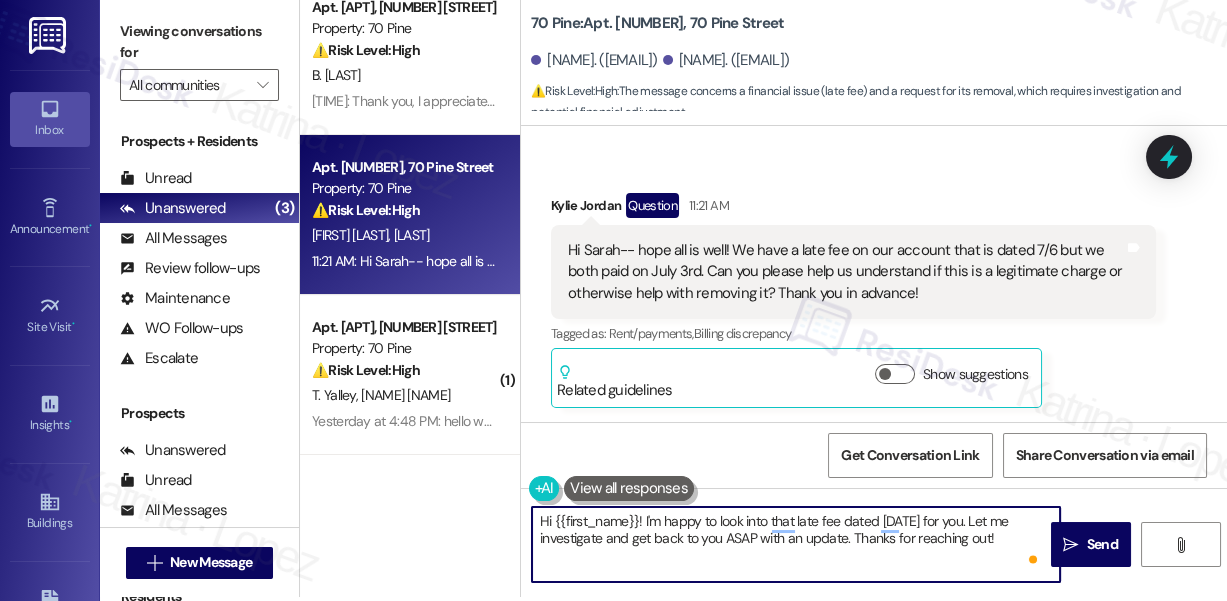 drag, startPoint x: 557, startPoint y: 513, endPoint x: 618, endPoint y: 512, distance: 61.008198 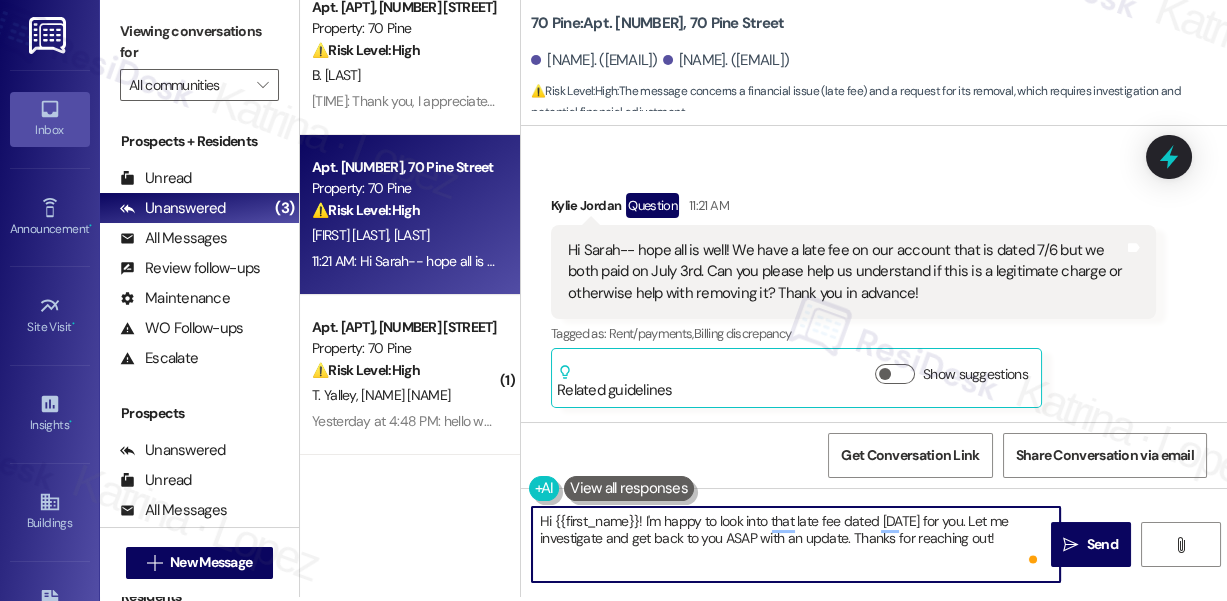 drag, startPoint x: 637, startPoint y: 518, endPoint x: 553, endPoint y: 517, distance: 84.00595 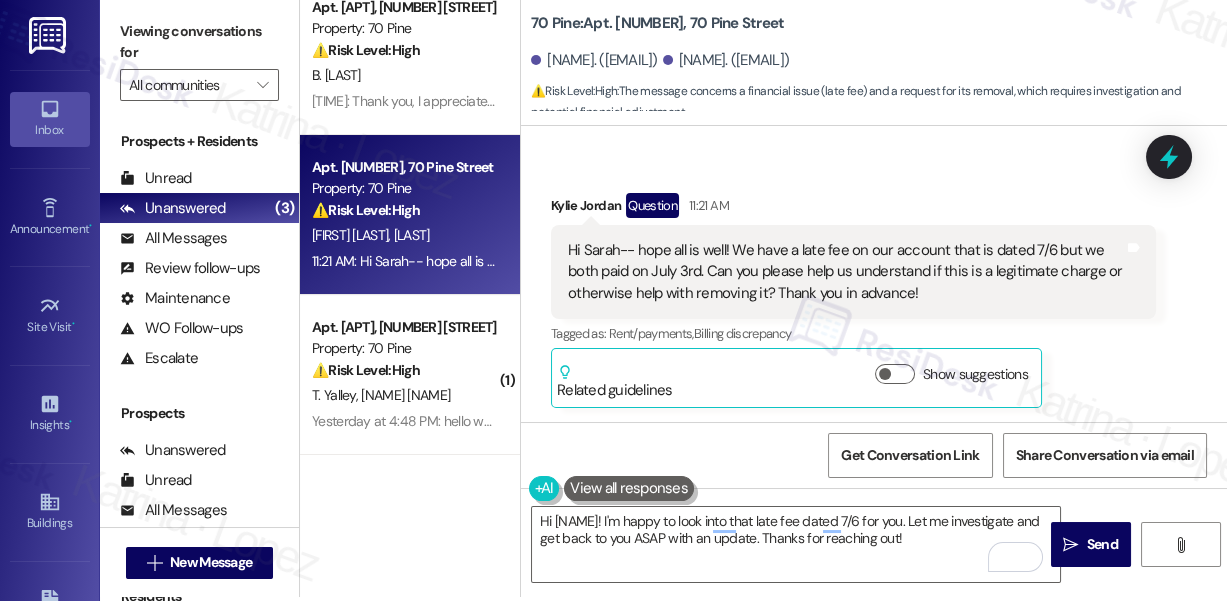 click on "Viewing conversations for" at bounding box center [199, 42] 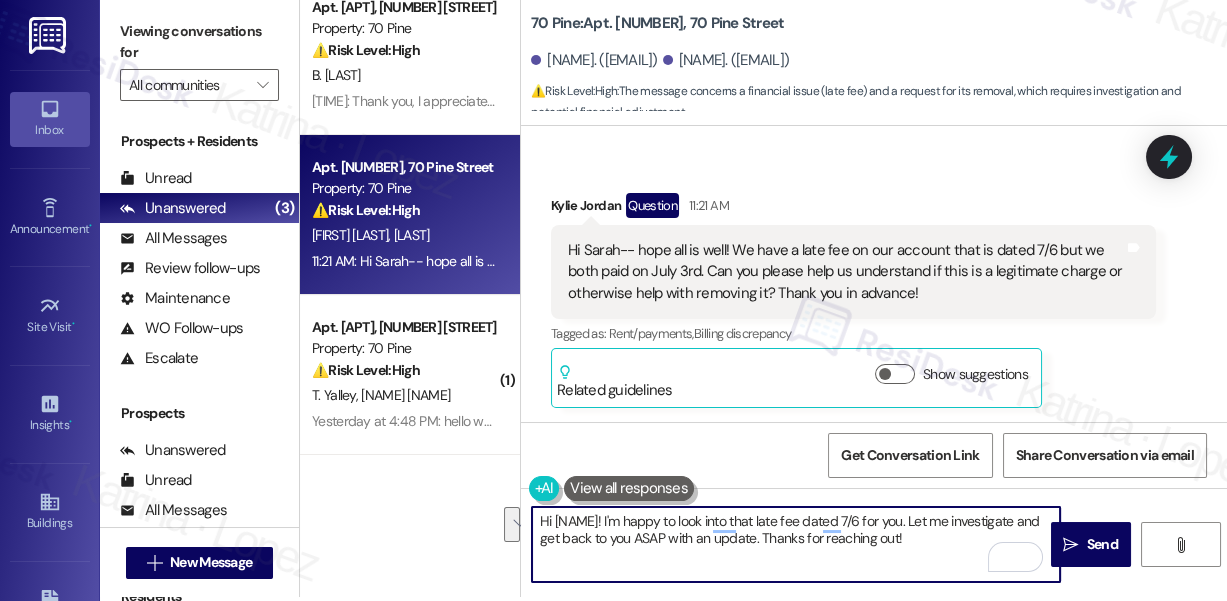 drag, startPoint x: 905, startPoint y: 538, endPoint x: 889, endPoint y: 522, distance: 22.627417 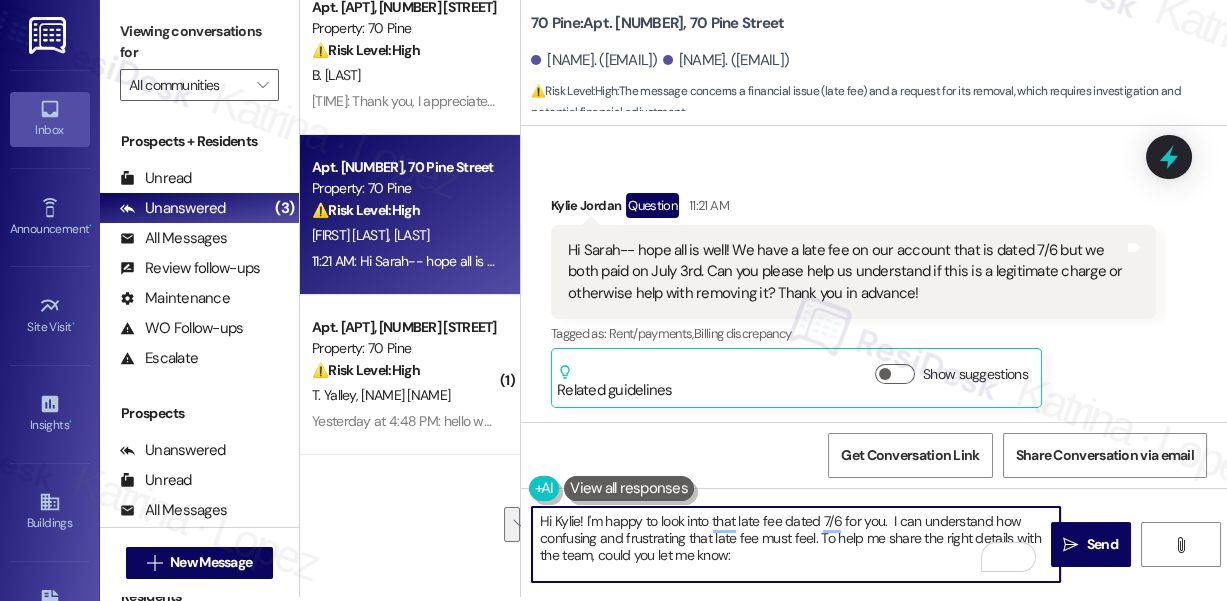 scroll, scrollTop: 16, scrollLeft: 0, axis: vertical 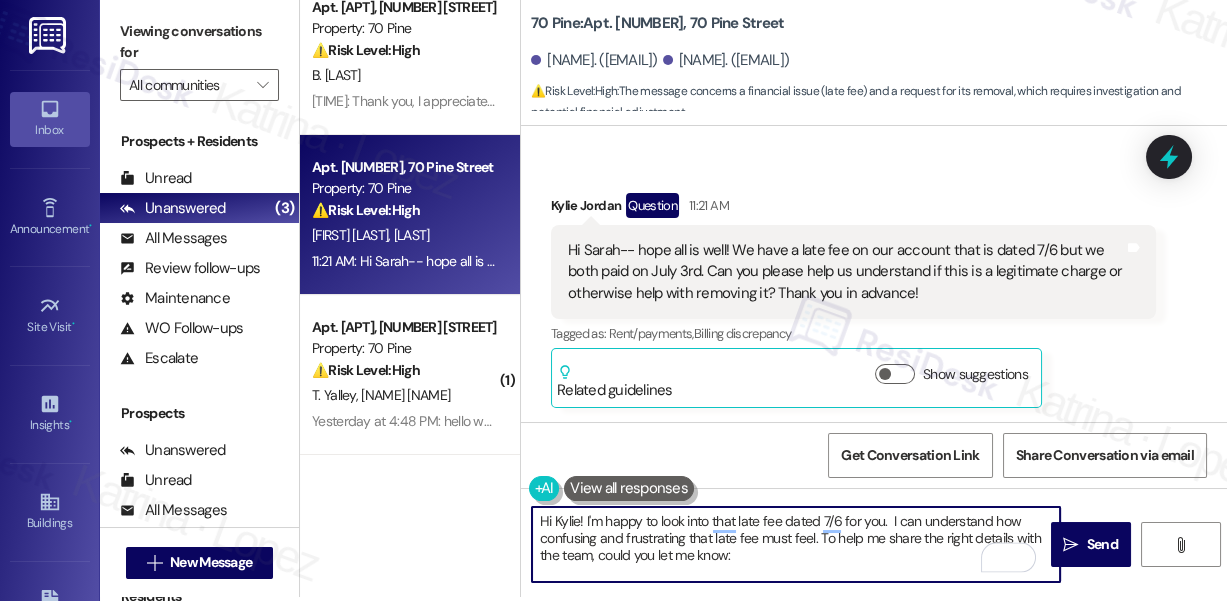 click on "Hi Kylie! I'm happy to look into that late fee dated 7/6 for you.  I can understand how confusing and frustrating that late fee must feel. To help me share the right details with the team, could you let me know:
The method you used to make the July 3rd payment (portal, check, Flex, etc.)?" at bounding box center [796, 544] 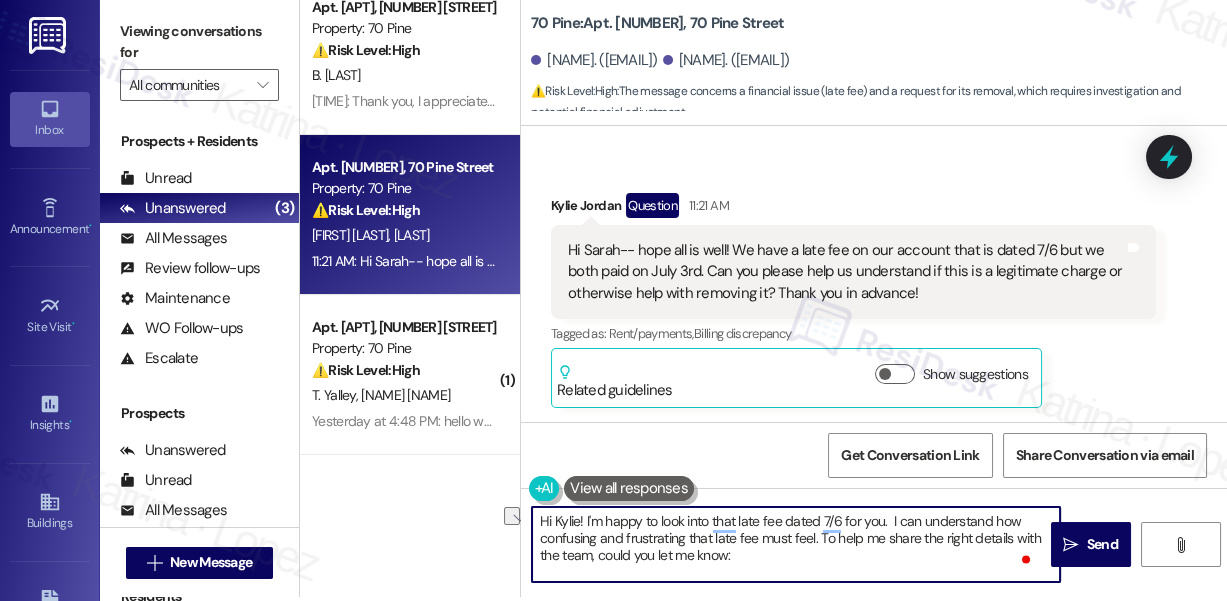drag, startPoint x: 892, startPoint y: 519, endPoint x: 589, endPoint y: 503, distance: 303.42215 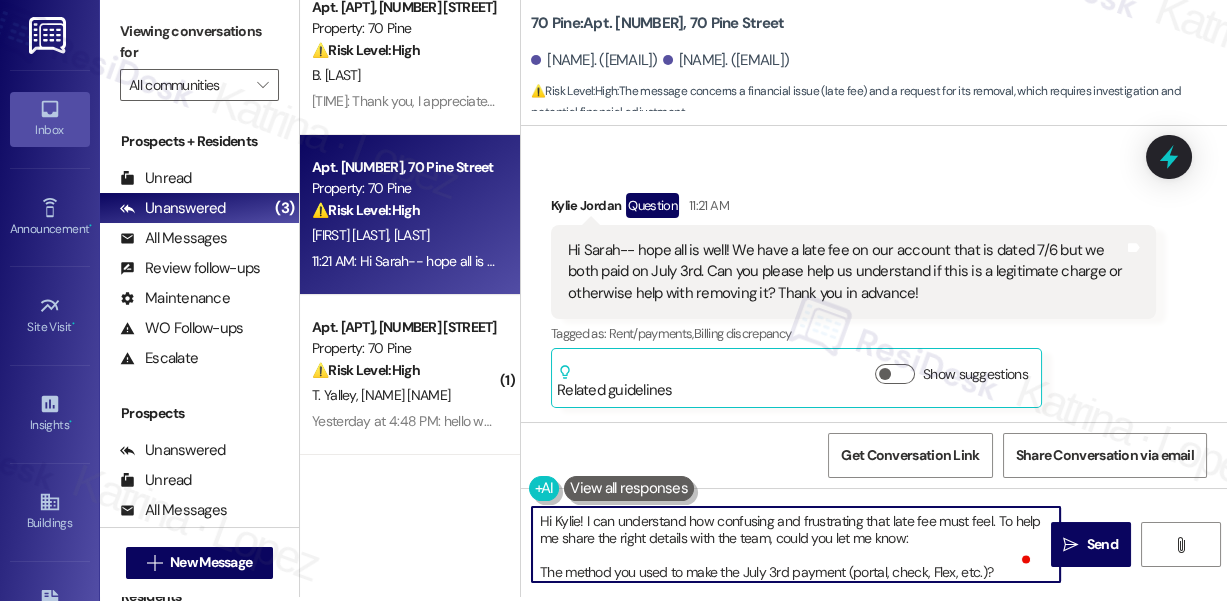 click on "Hi Kylie! I can understand how confusing and frustrating that late fee must feel. To help me share the right details with the team, could you let me know:
The method you used to make the July 3rd payment (portal, check, Flex, etc.)?" at bounding box center [796, 544] 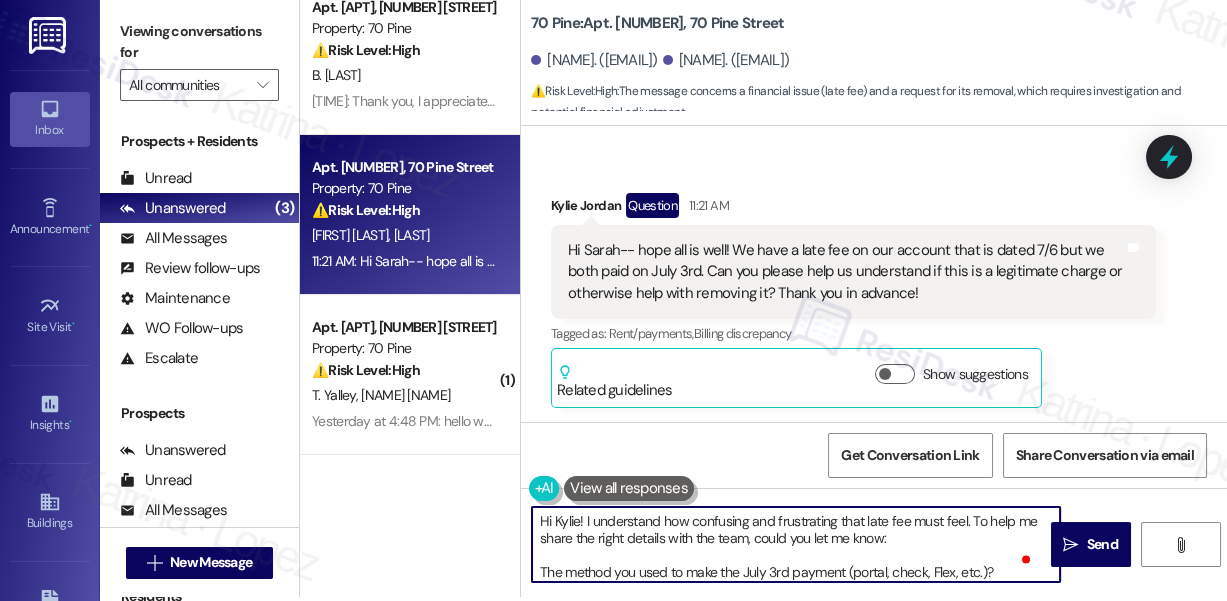click on "Hi Kylie! I understand how confusing and frustrating that late fee must feel. To help me share the right details with the team, could you let me know:
The method you used to make the July 3rd payment (portal, check, Flex, etc.)?" at bounding box center (796, 544) 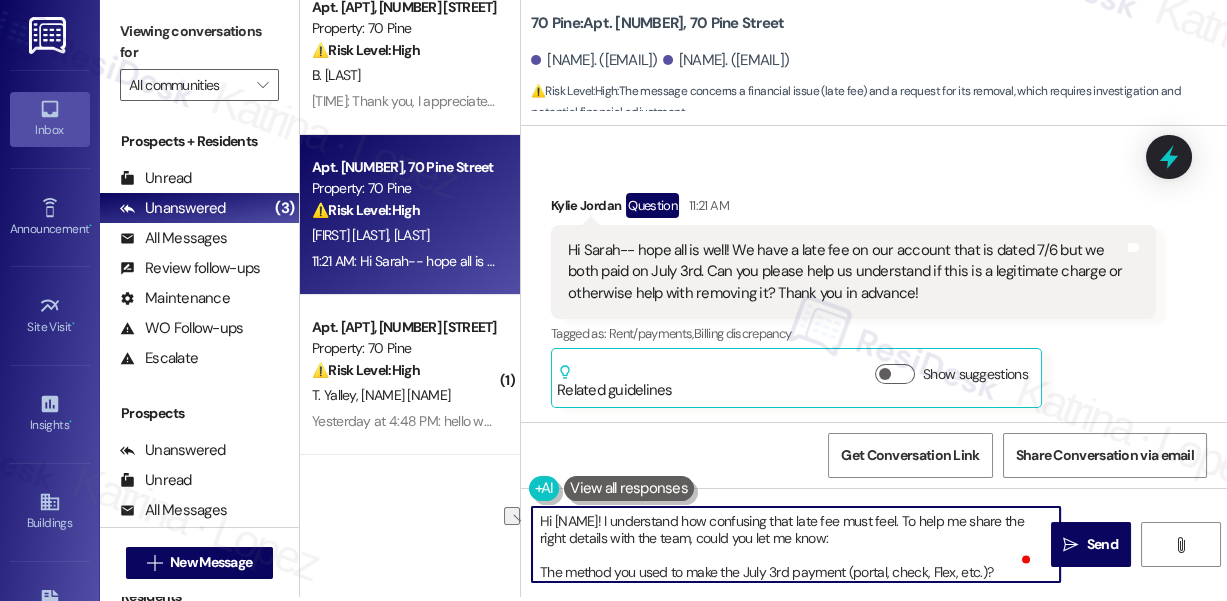 drag, startPoint x: 658, startPoint y: 517, endPoint x: 875, endPoint y: 514, distance: 217.02074 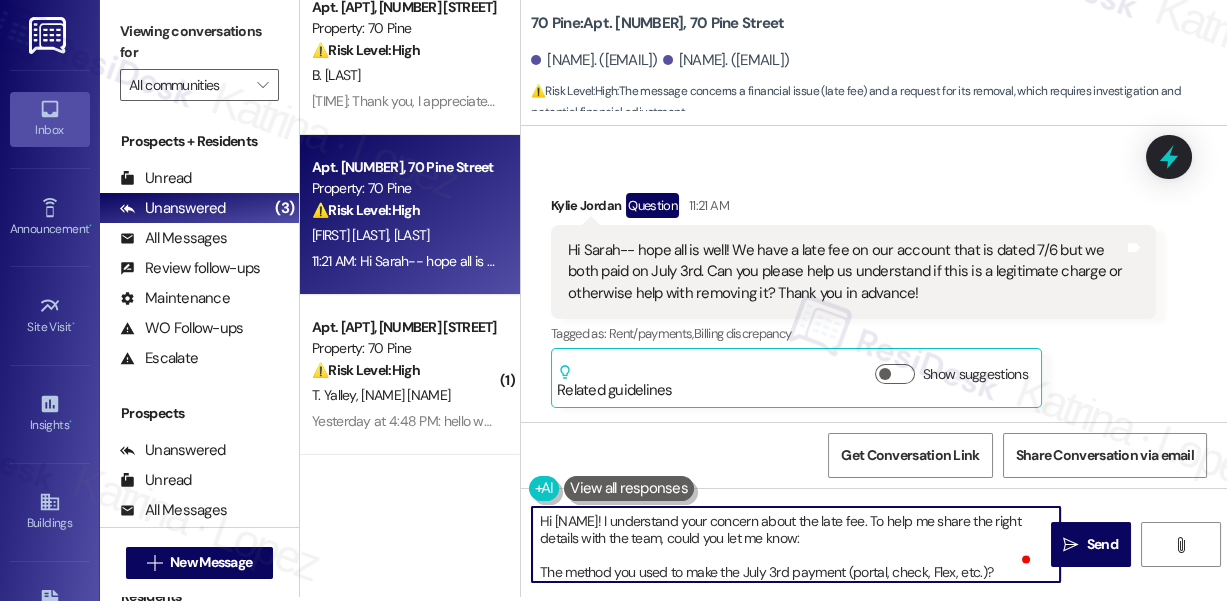 click on "Hi [NAME]! I understand your concern about the late fee. To help me share the right details with the team, could you let me know:
The method you used to make the July 3rd payment (portal, check, Flex, etc.)?" at bounding box center (796, 544) 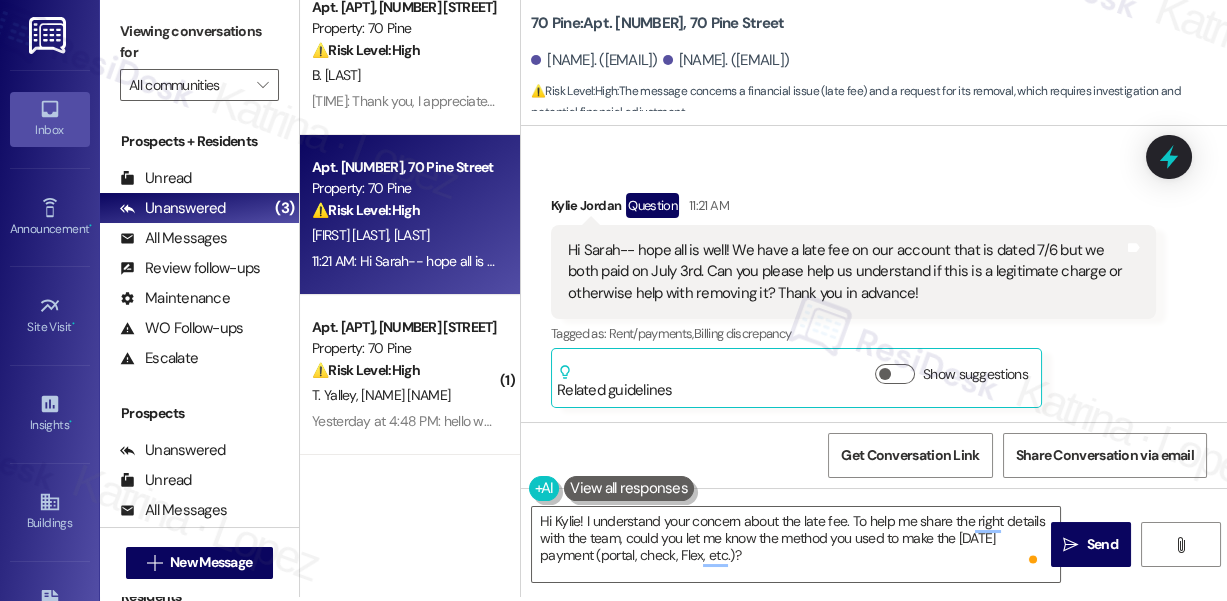 click on "Viewing conversations for All communities " at bounding box center (199, 58) 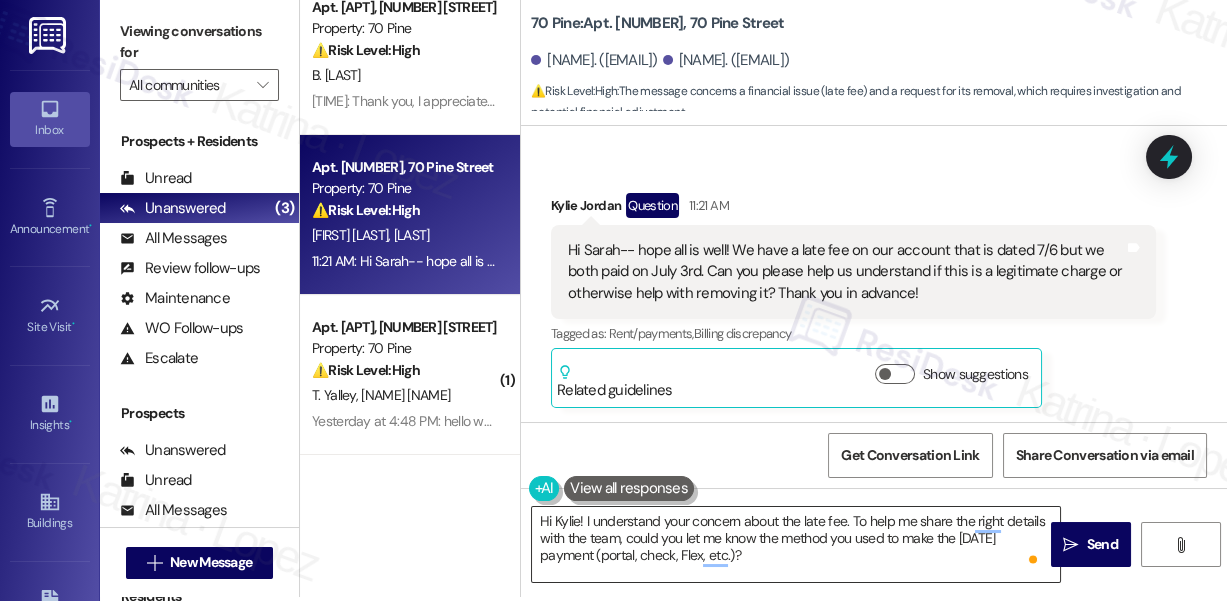 click on "Hi Kylie! I understand your concern about the late fee. To help me share the right details with the team, could you let me know the method you used to make the [DATE] payment (portal, check, Flex, etc.)?" at bounding box center (796, 544) 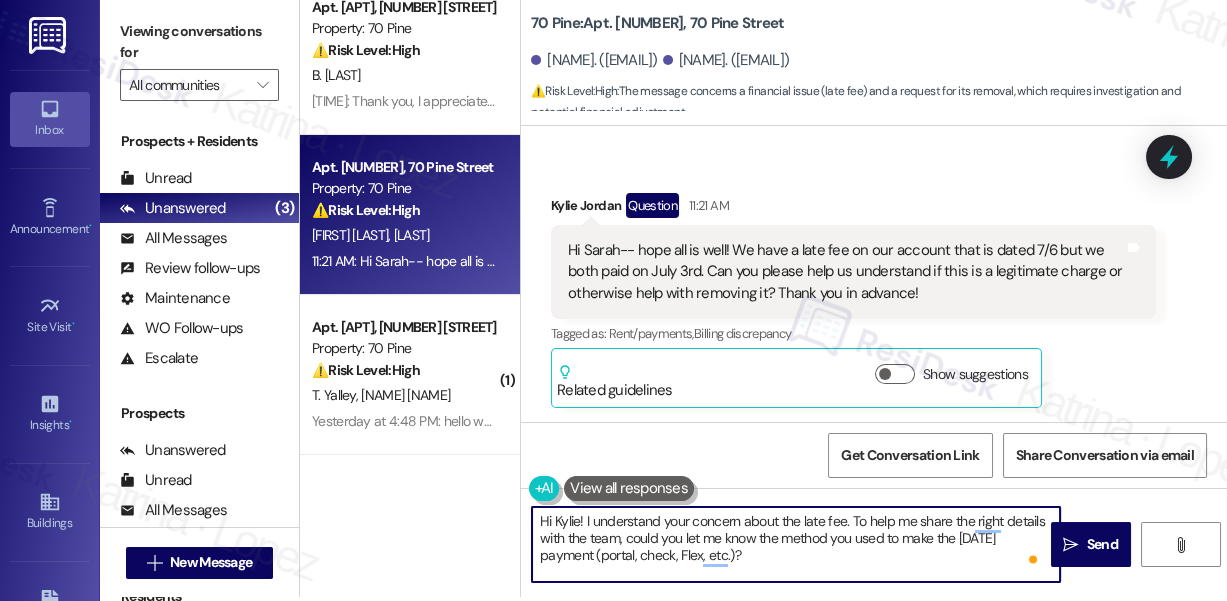 paste on "If you happen to have a receipt, screenshot, or bank confirmation showing the payment date?" 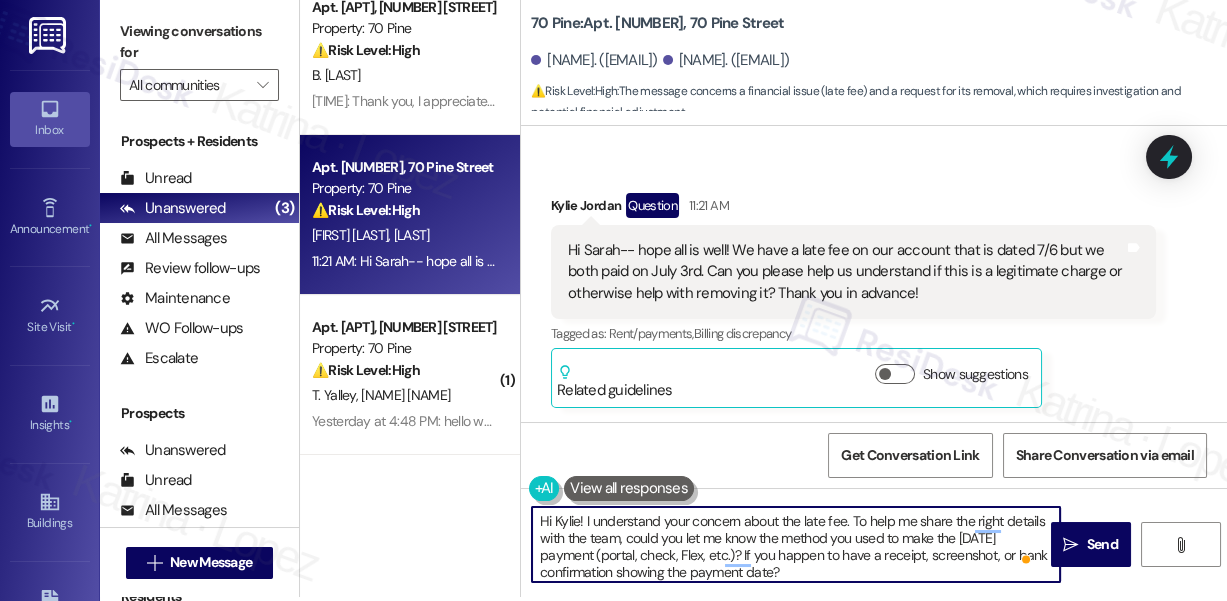 scroll, scrollTop: 5, scrollLeft: 0, axis: vertical 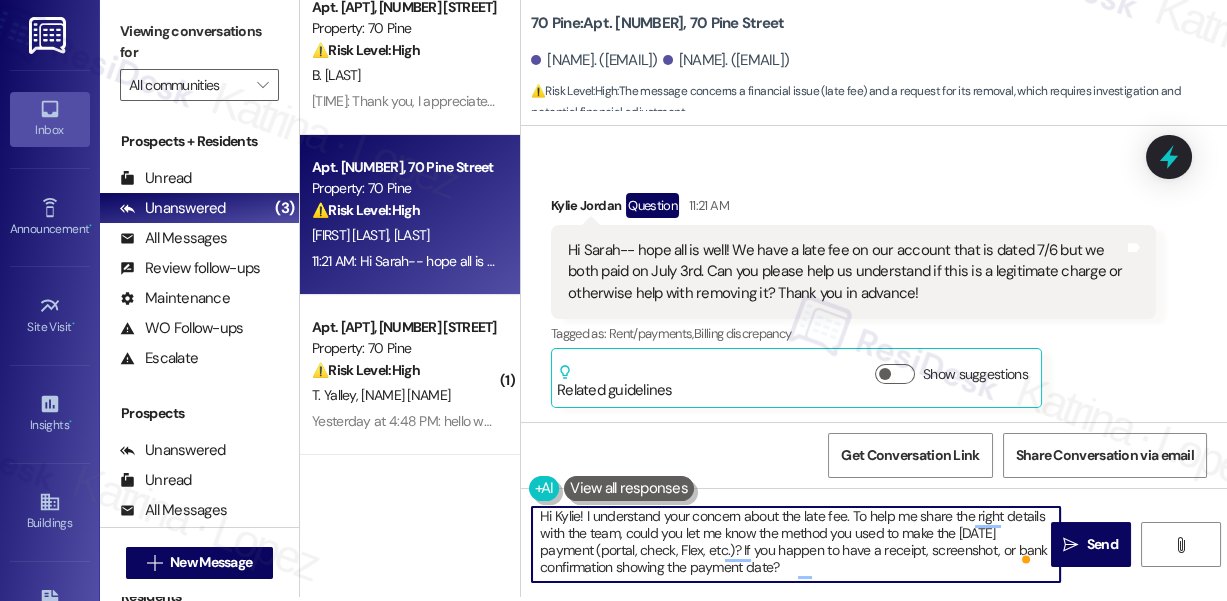 click on "Hi Kylie! I understand your concern about the late fee. To help me share the right details with the team, could you let me know the method you used to make the [DATE] payment (portal, check, Flex, etc.)? If you happen to have a receipt, screenshot, or bank confirmation showing the payment date?" at bounding box center [796, 544] 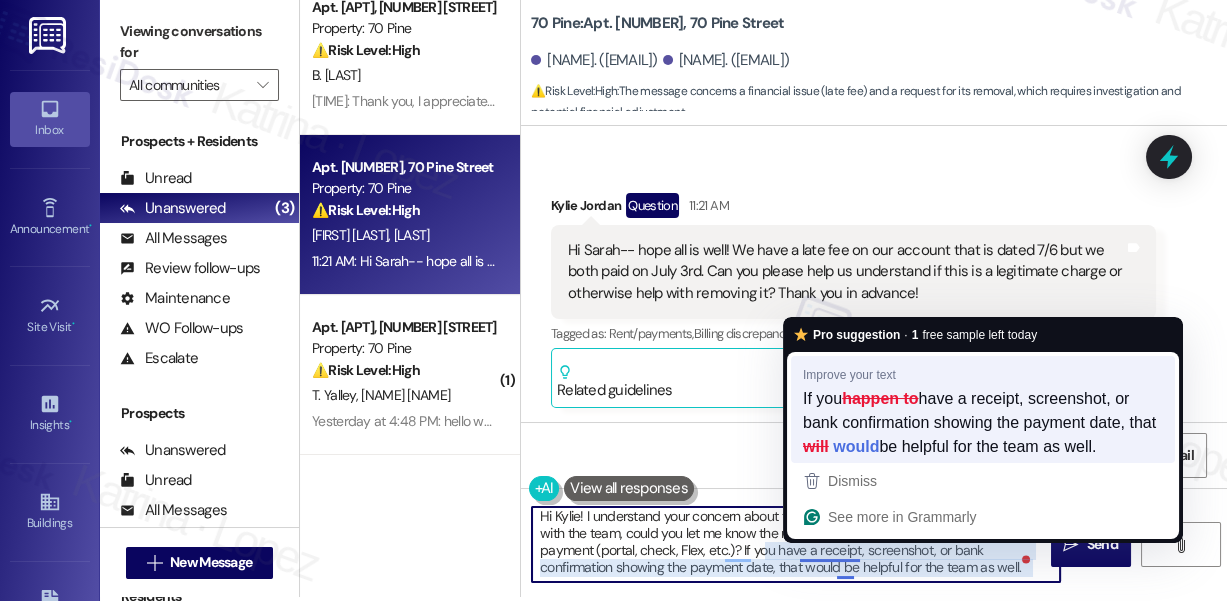 scroll, scrollTop: 0, scrollLeft: 0, axis: both 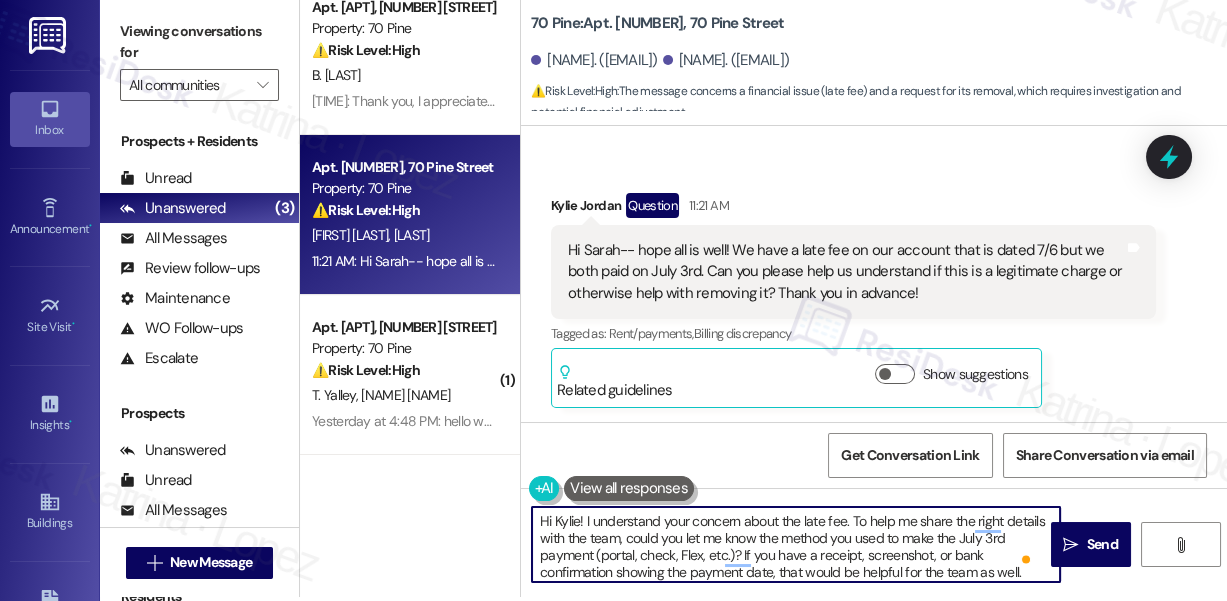 click on "Hi Kylie! I understand your concern about the late fee. To help me share the right details with the team, could you let me know the method you used to make the July 3rd payment (portal, check, Flex, etc.)? If you have a receipt, screenshot, or bank confirmation showing the payment date, that would be helpful for the team as well." at bounding box center [796, 544] 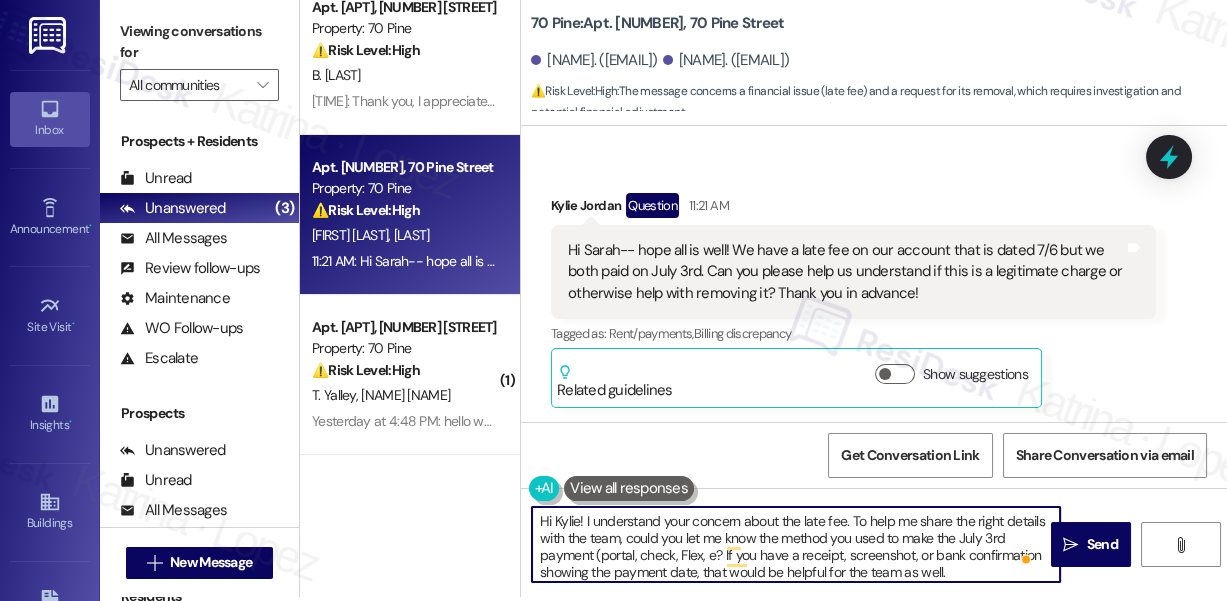 click on "Hi Kylie! I understand your concern about the late fee. To help me share the right details with the team, could you let me know the method you used to make the July 3rd payment (portal, check, Flex, e? If you have a receipt, screenshot, or bank confirmation showing the payment date, that would be helpful for the team as well." at bounding box center [796, 544] 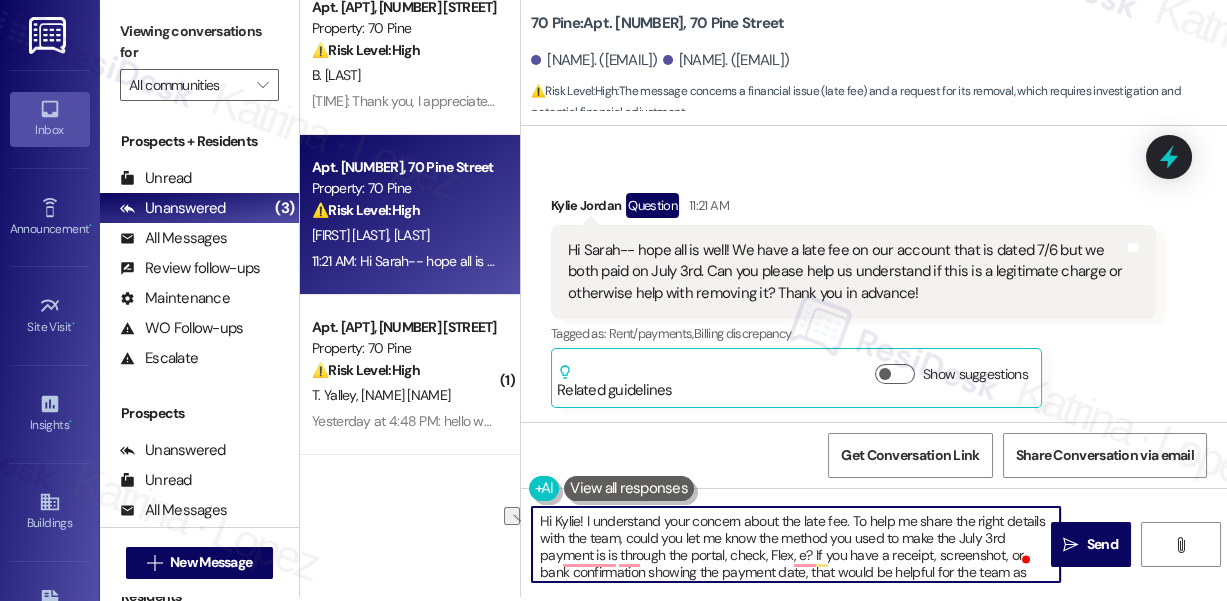 drag, startPoint x: 826, startPoint y: 554, endPoint x: 789, endPoint y: 554, distance: 37 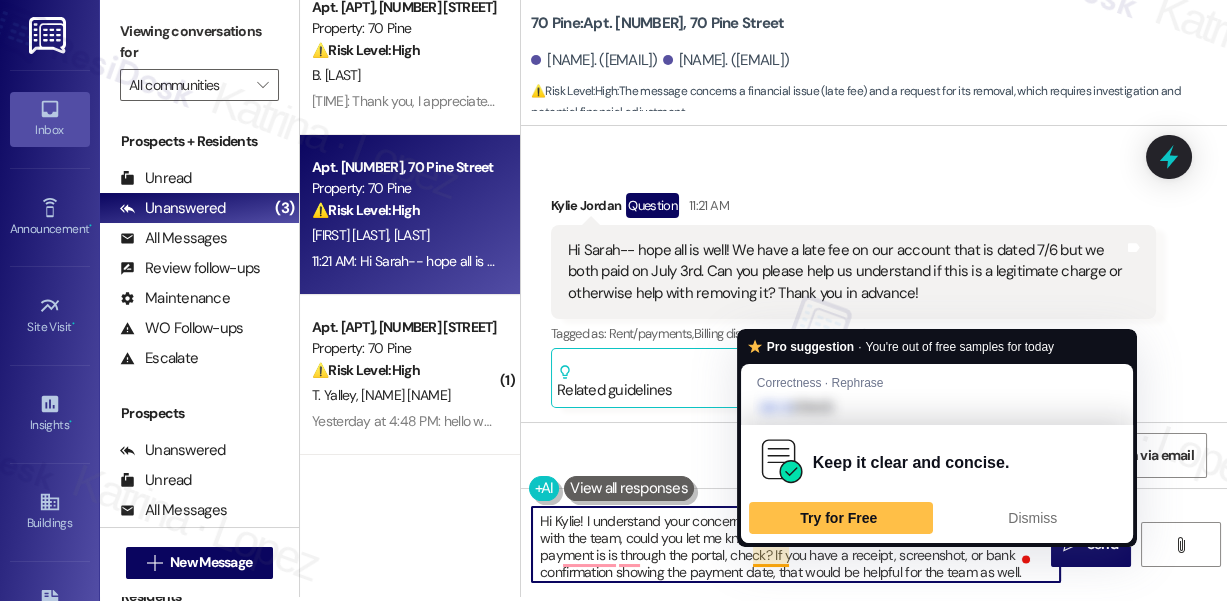 click on "Hi Kylie! I understand your concern about the late fee. To help me share the right details with the team, could you let me know the method you used to make the July 3rd payment is is through the portal, check? If you have a receipt, screenshot, or bank confirmation showing the payment date, that would be helpful for the team as well." at bounding box center [796, 544] 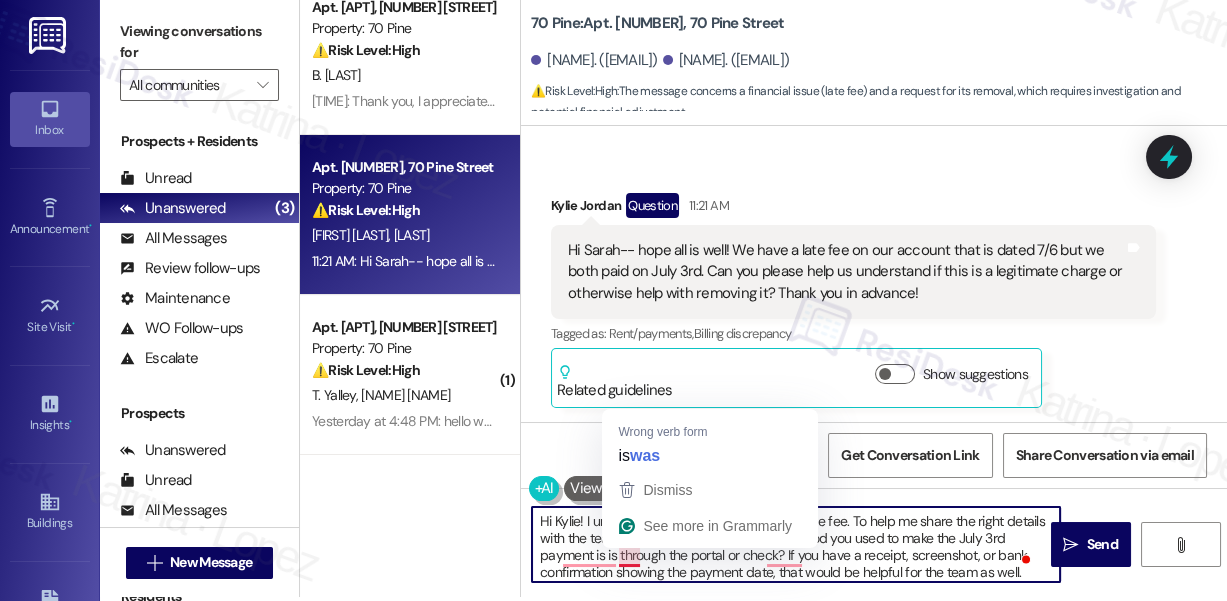 click on "Hi Kylie! I understand your concern about the late fee. To help me share the right details with the team, could you let me know the method you used to make the July 3rd payment is is through the portal or check? If you have a receipt, screenshot, or bank confirmation showing the payment date, that would be helpful for the team as well." at bounding box center (796, 544) 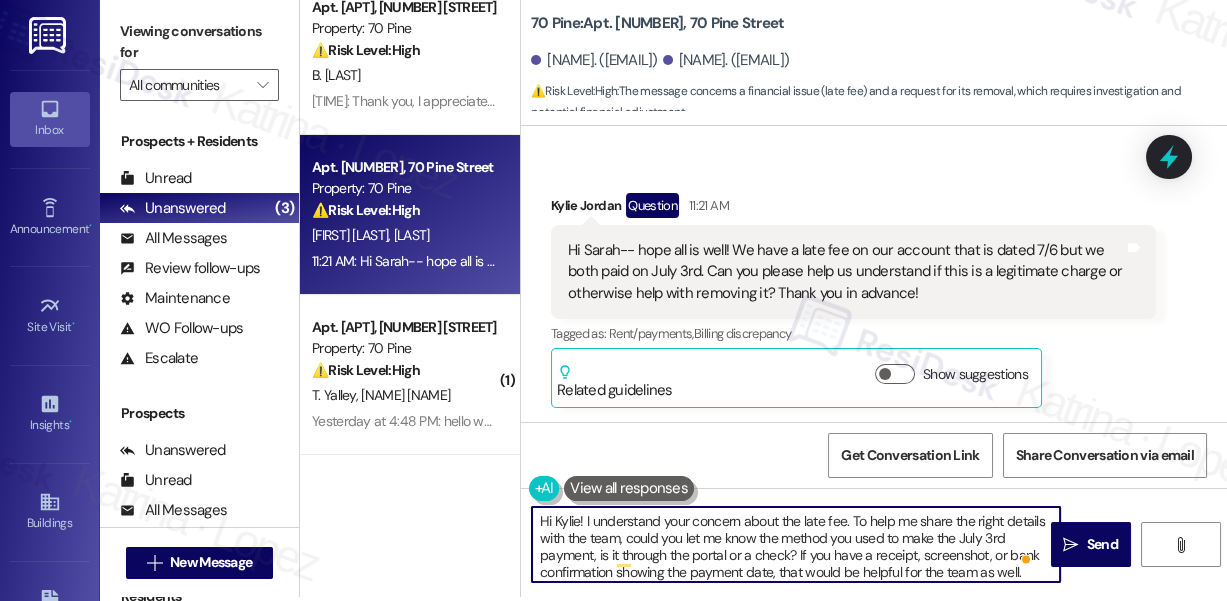 scroll, scrollTop: 17, scrollLeft: 0, axis: vertical 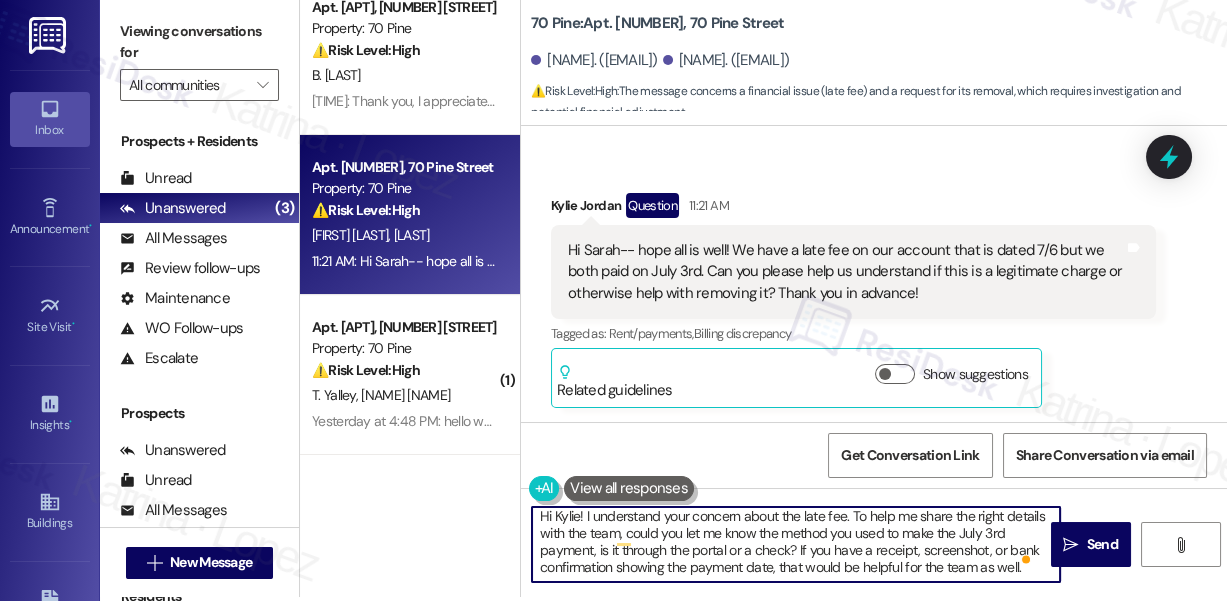 click on "Hi Kylie! I understand your concern about the late fee. To help me share the right details with the team, could you let me know the method you used to make the July 3rd payment, is it through the portal or a check? If you have a receipt, screenshot, or bank confirmation showing the payment date, that would be helpful for the team as well." at bounding box center [796, 544] 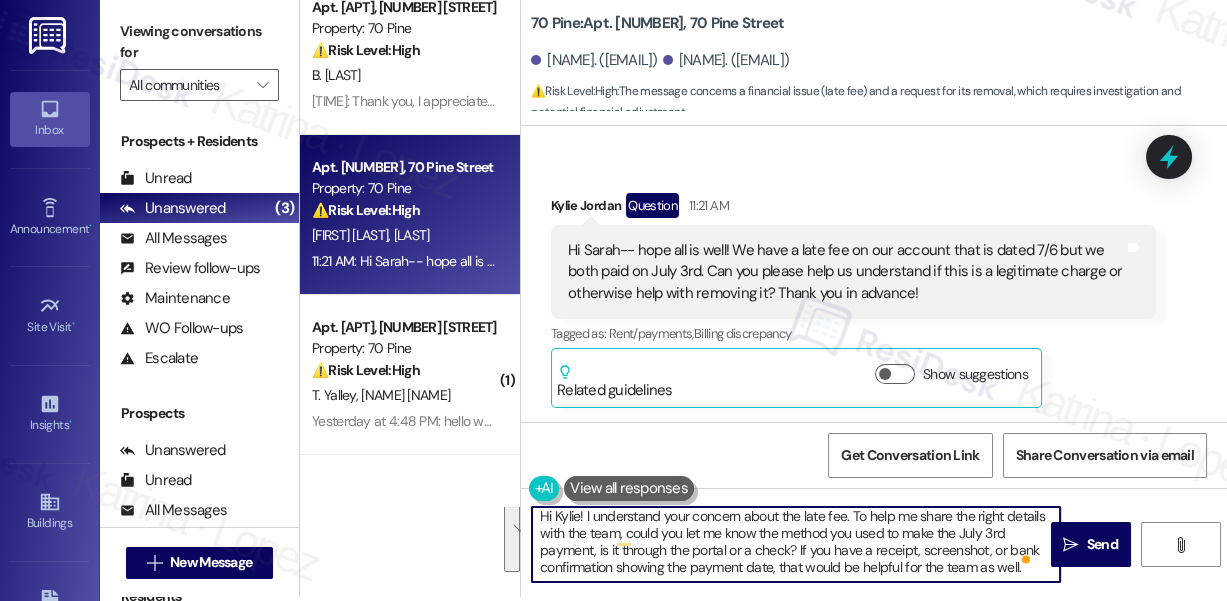 click on "Hi Kylie! I understand your concern about the late fee. To help me share the right details with the team, could you let me know the method you used to make the July 3rd payment, is it through the portal or a check? If you have a receipt, screenshot, or bank confirmation showing the payment date, that would be helpful for the team as well." at bounding box center [796, 544] 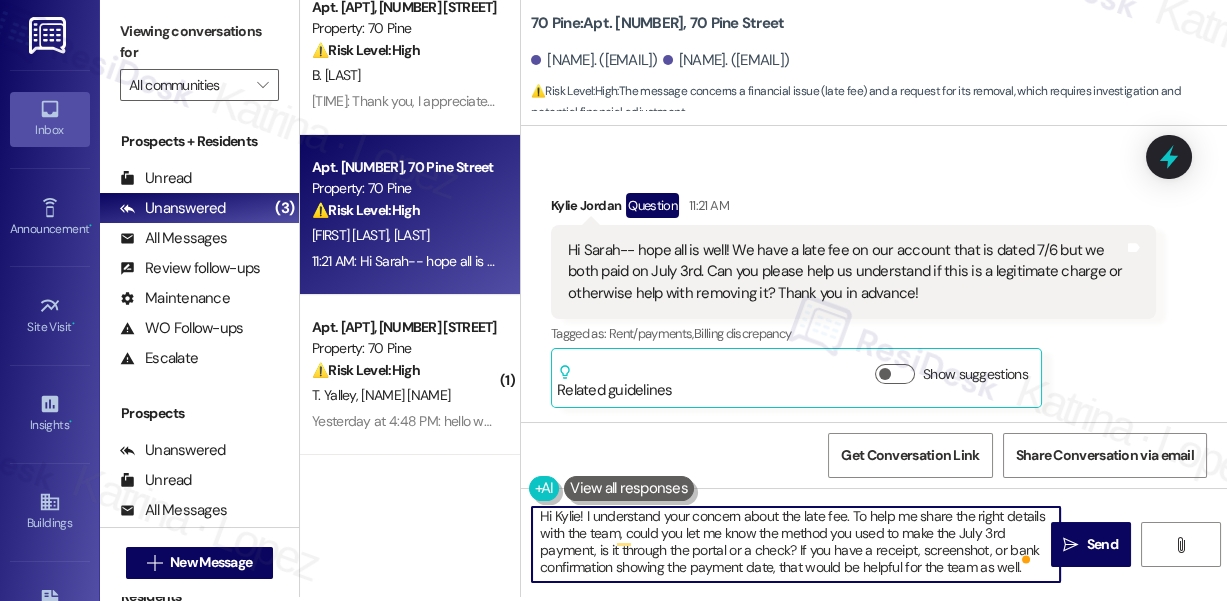 click on "Hi Kylie! I understand your concern about the late fee. To help me share the right details with the team, could you let me know the method you used to make the July 3rd payment, is it through the portal or a check? If you have a receipt, screenshot, or bank confirmation showing the payment date, that would be helpful for the team as well." at bounding box center [796, 544] 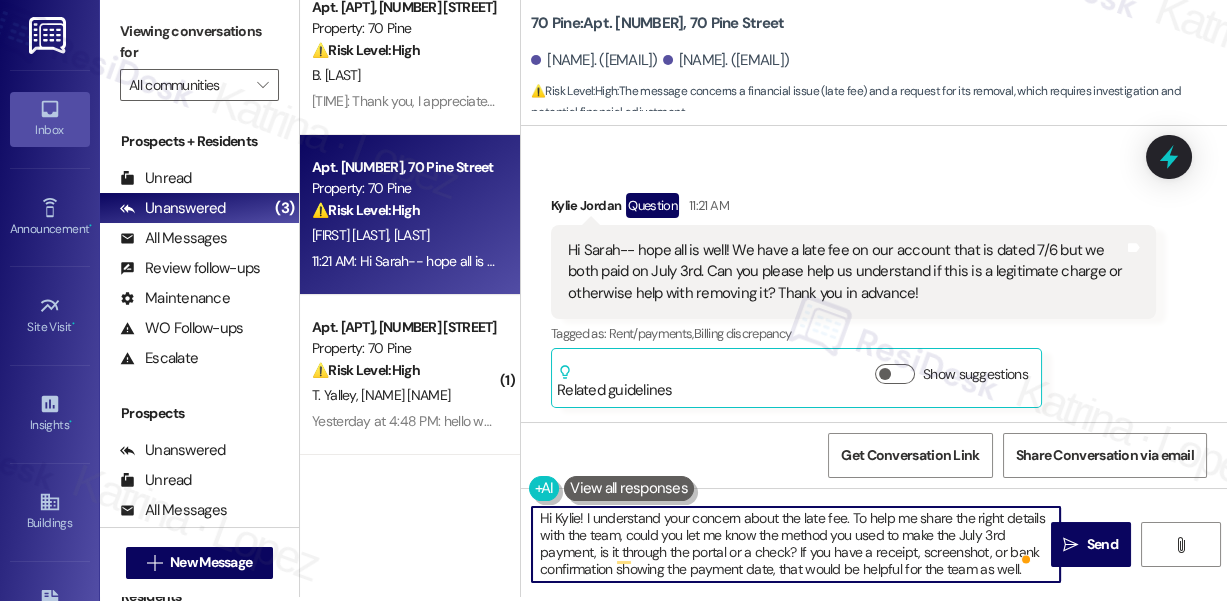 scroll, scrollTop: 0, scrollLeft: 0, axis: both 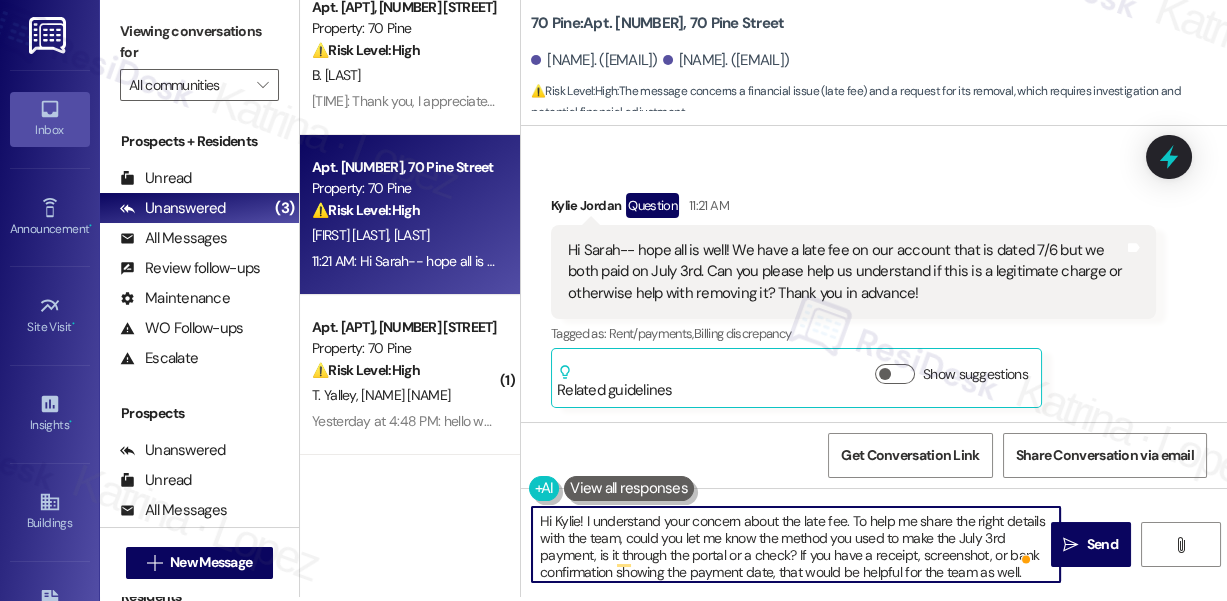 click on "Hi Kylie! I understand your concern about the late fee. To help me share the right details with the team, could you let me know the method you used to make the July 3rd payment, is it through the portal or a check? If you have a receipt, screenshot, or bank confirmation showing the payment date, that would be helpful for the team as well." at bounding box center (796, 544) 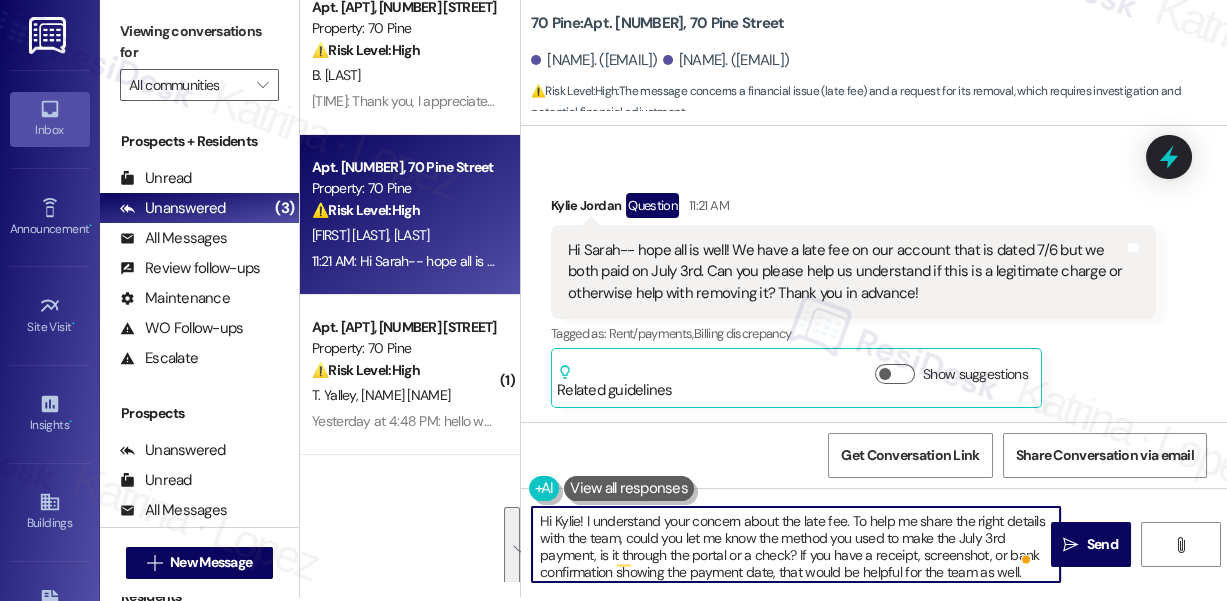 click on "Hi Kylie! I understand your concern about the late fee. To help me share the right details with the team, could you let me know the method you used to make the July 3rd payment, is it through the portal or a check? If you have a receipt, screenshot, or bank confirmation showing the payment date, that would be helpful for the team as well." at bounding box center [796, 544] 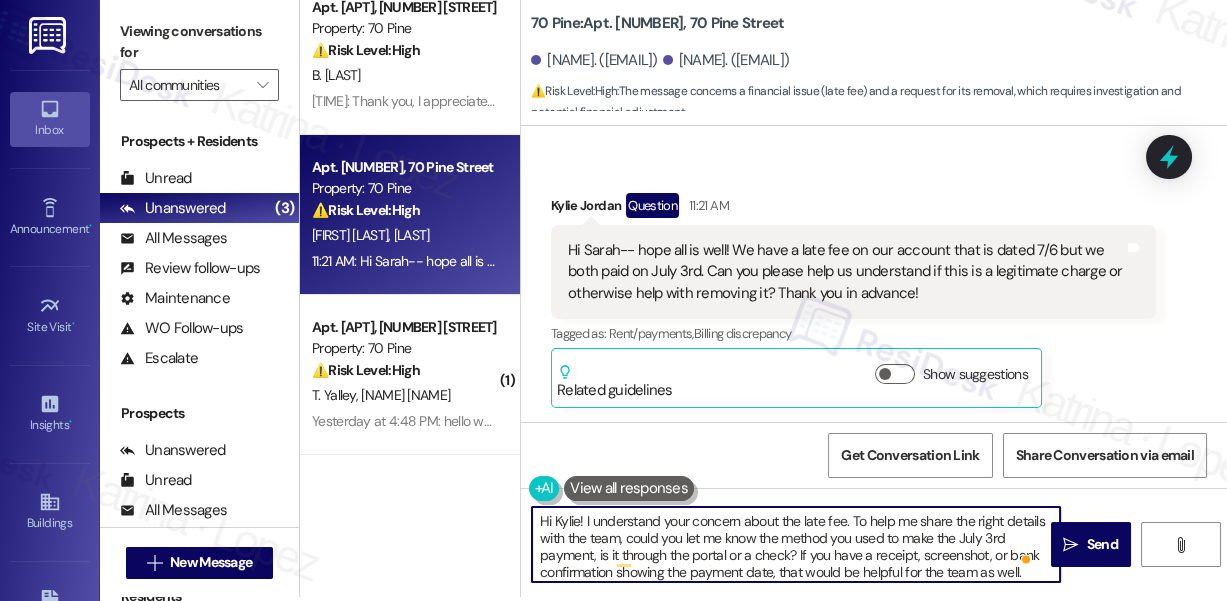 click on "Hi Kylie! I understand your concern about the late fee. To help me share the right details with the team, could you let me know the method you used to make the July 3rd payment, is it through the portal or a check? If you have a receipt, screenshot, or bank confirmation showing the payment date, that would be helpful for the team as well." at bounding box center [796, 544] 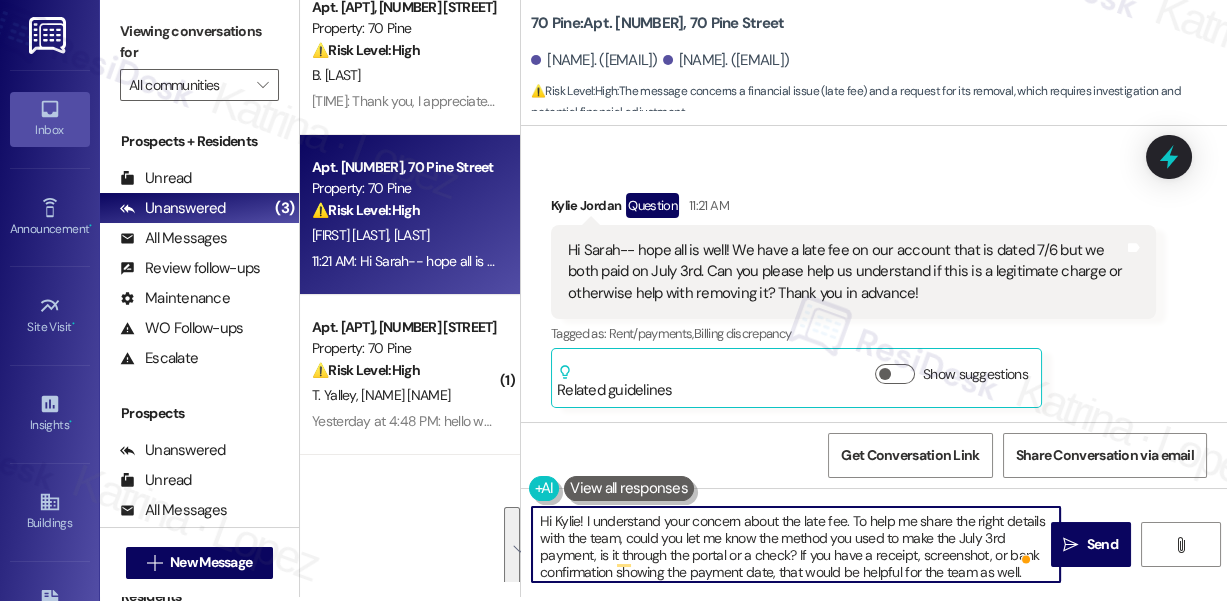 scroll, scrollTop: 17, scrollLeft: 0, axis: vertical 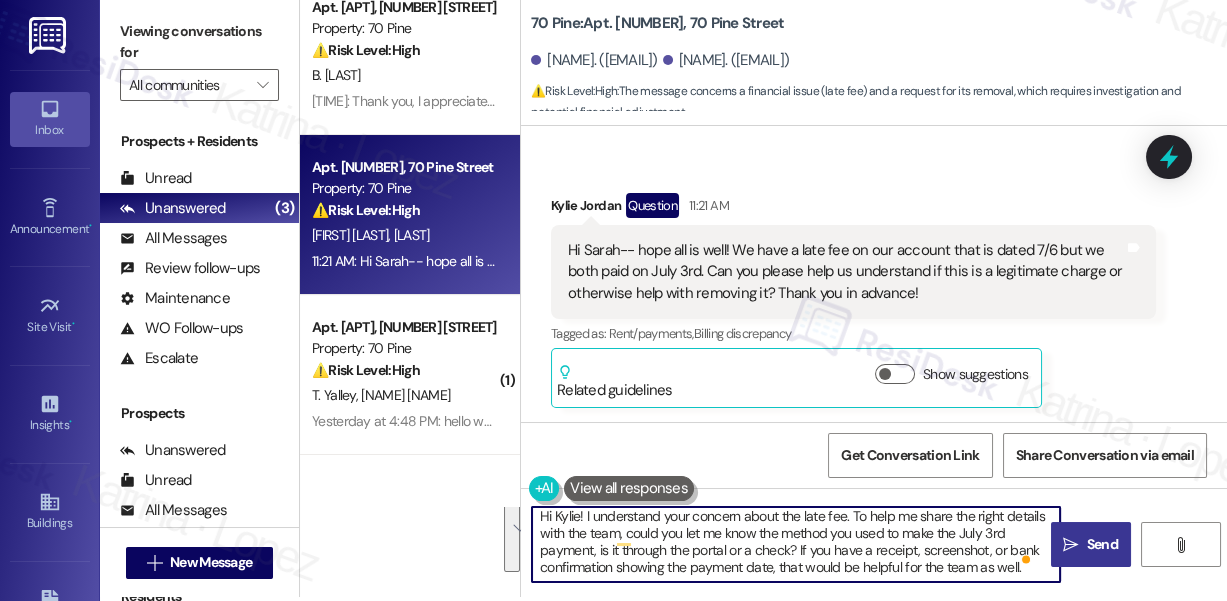 type on "Hi Kylie! I understand your concern about the late fee. To help me share the right details with the team, could you let me know the method you used to make the July 3rd payment, is it through the portal or a check? If you have a receipt, screenshot, or bank confirmation showing the payment date, that would be helpful for the team as well." 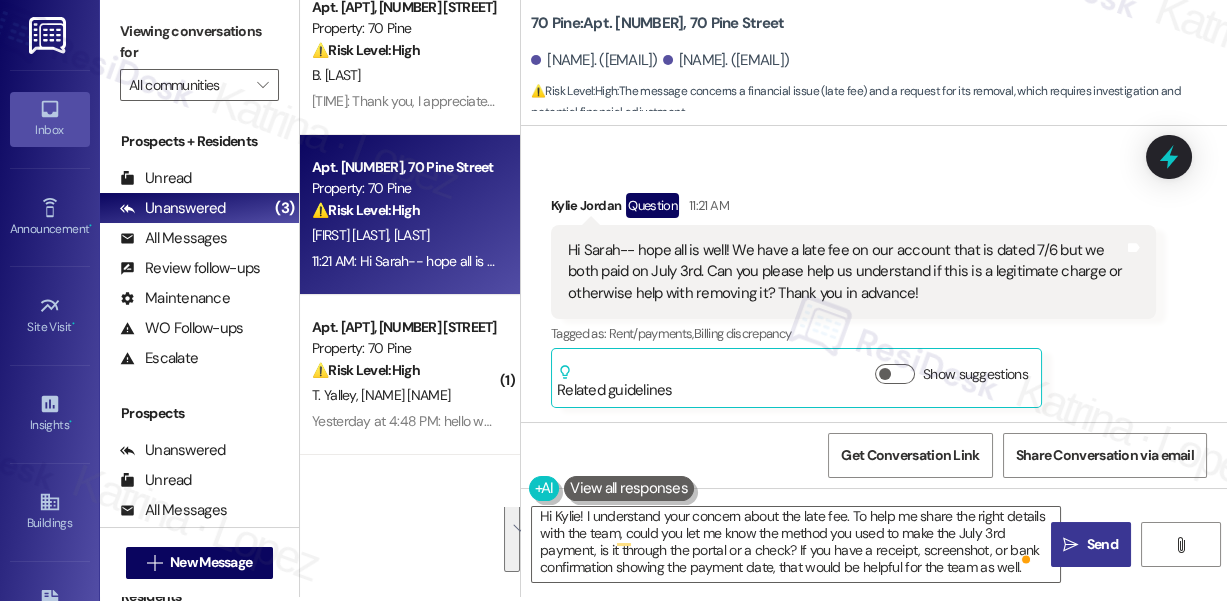 click on "Send" at bounding box center (1102, 544) 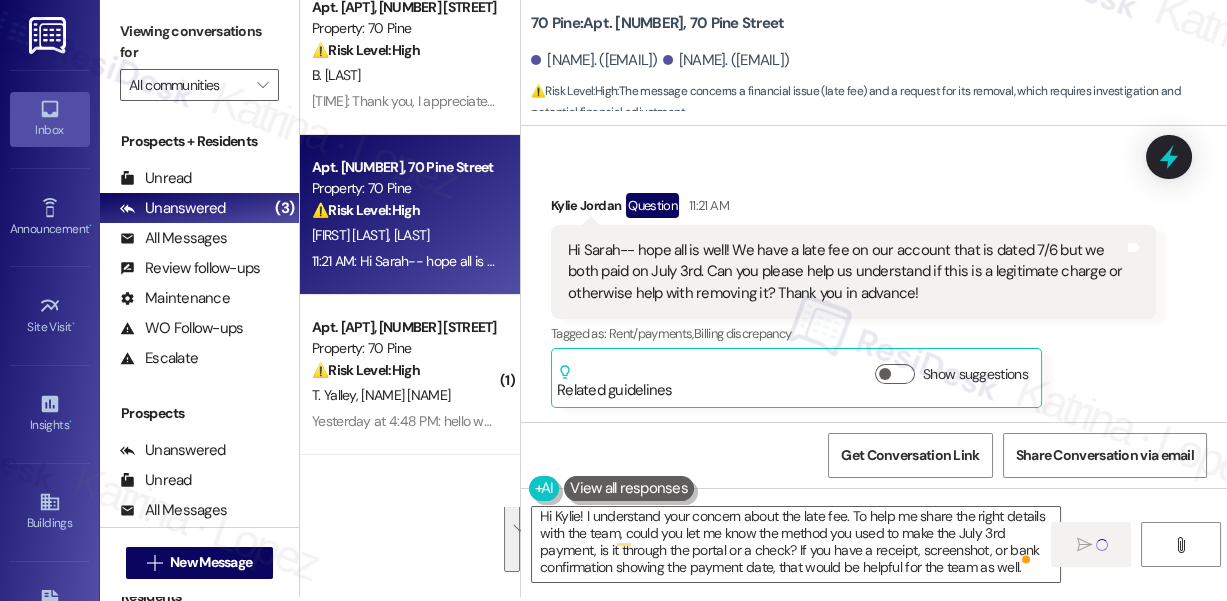 type 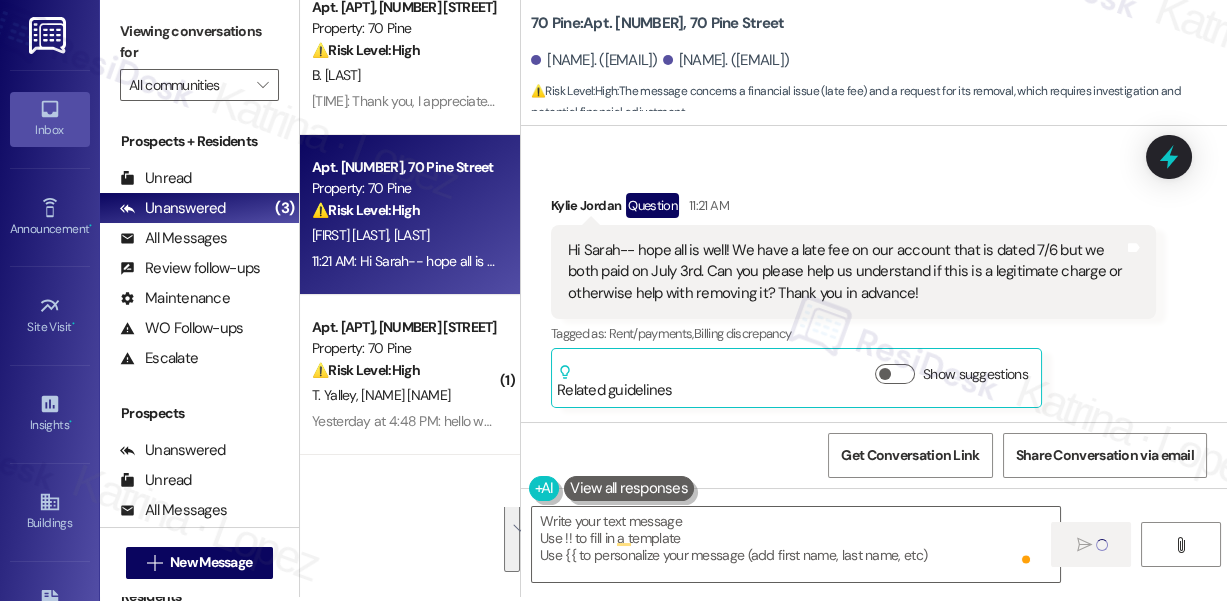 scroll, scrollTop: 0, scrollLeft: 0, axis: both 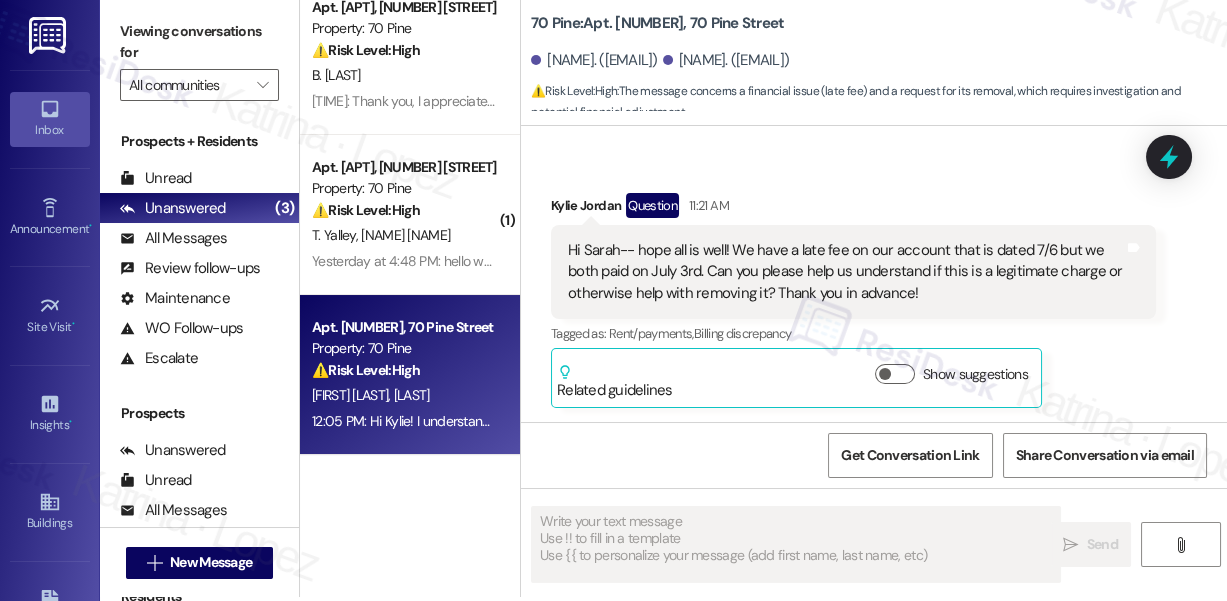 click on "[LAST]" at bounding box center (412, 395) 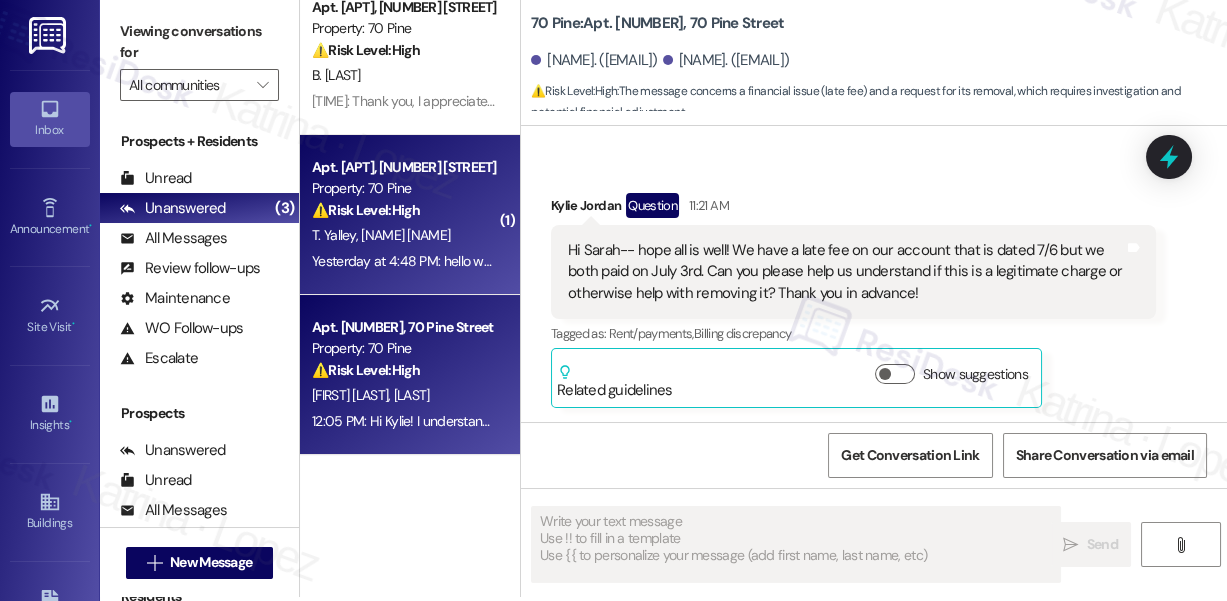 click on "[NAME] [NAME]" at bounding box center [404, 235] 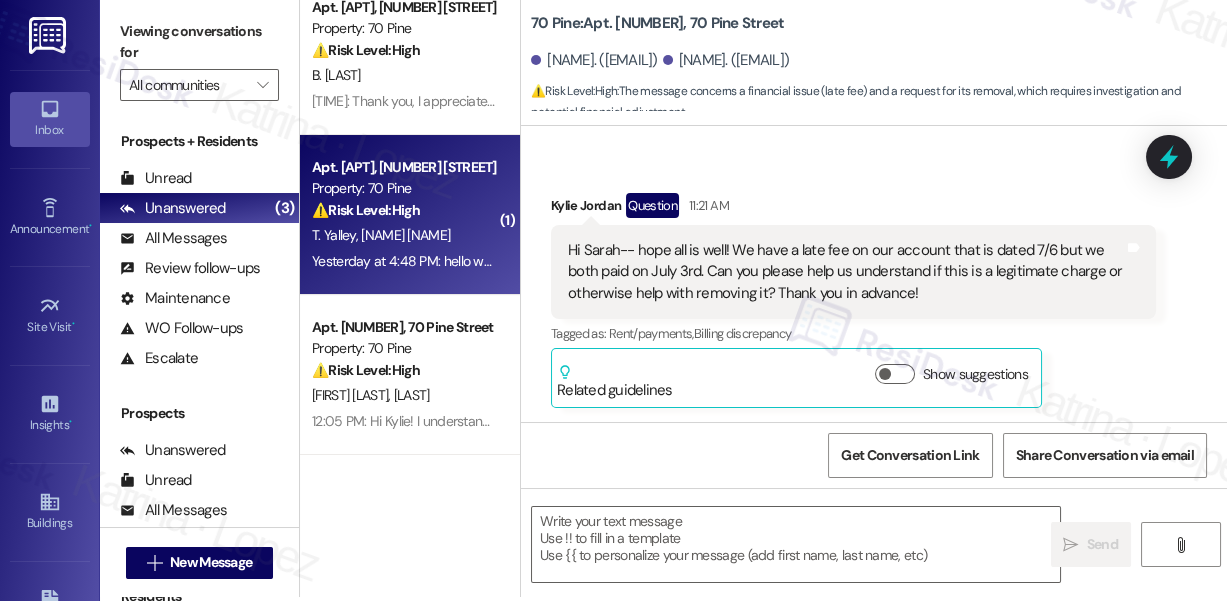 type on "Fetching suggested responses. Please feel free to read through the conversation in the meantime." 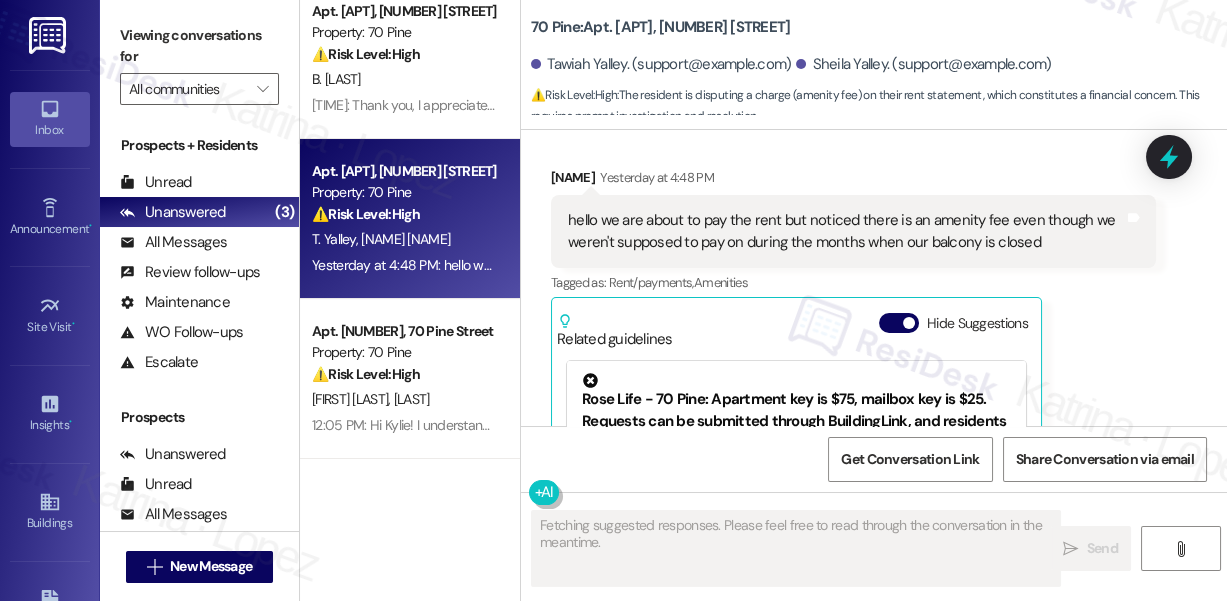 click on "hello we are about to pay the rent but noticed there is an amenity fee even though we weren't supposed to pay on during the months when our balcony is closed" at bounding box center (846, 231) 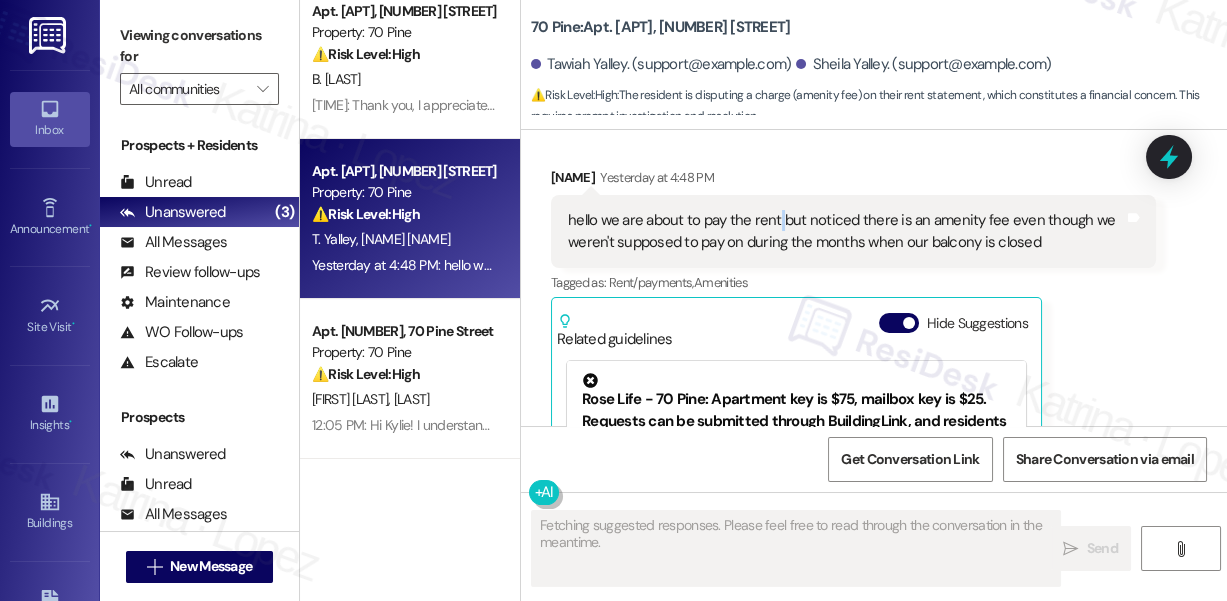 click on "hello we are about to pay the rent but noticed there is an amenity fee even though we weren't supposed to pay on during the months when our balcony is closed" at bounding box center (846, 231) 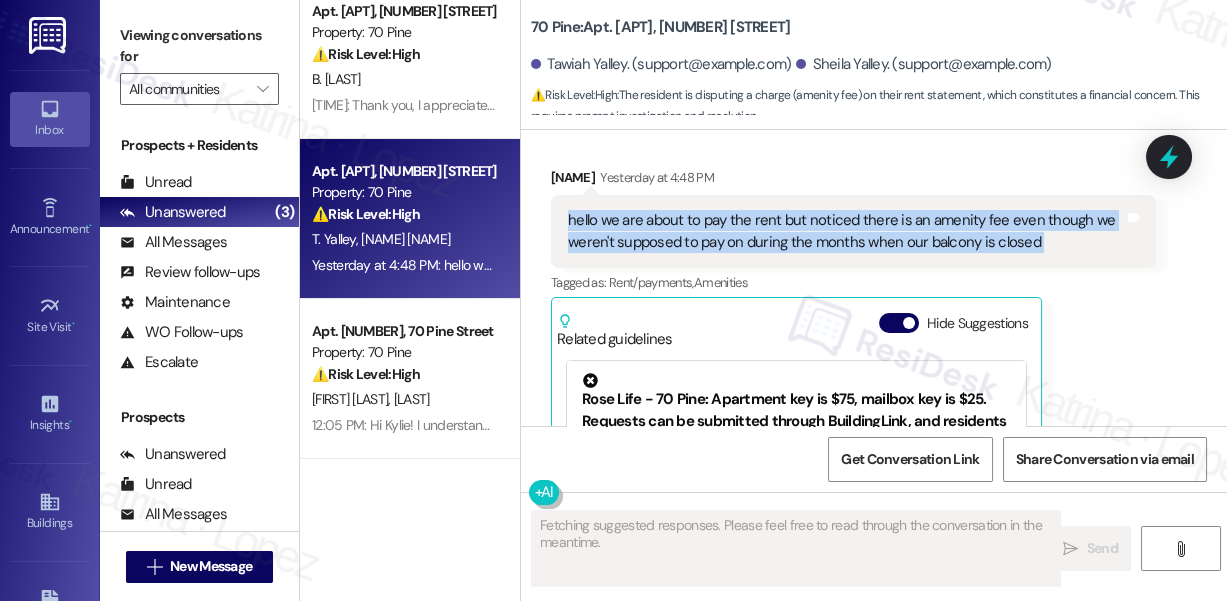 click on "hello we are about to pay the rent but noticed there is an amenity fee even though we weren't supposed to pay on during the months when our balcony is closed" at bounding box center [846, 231] 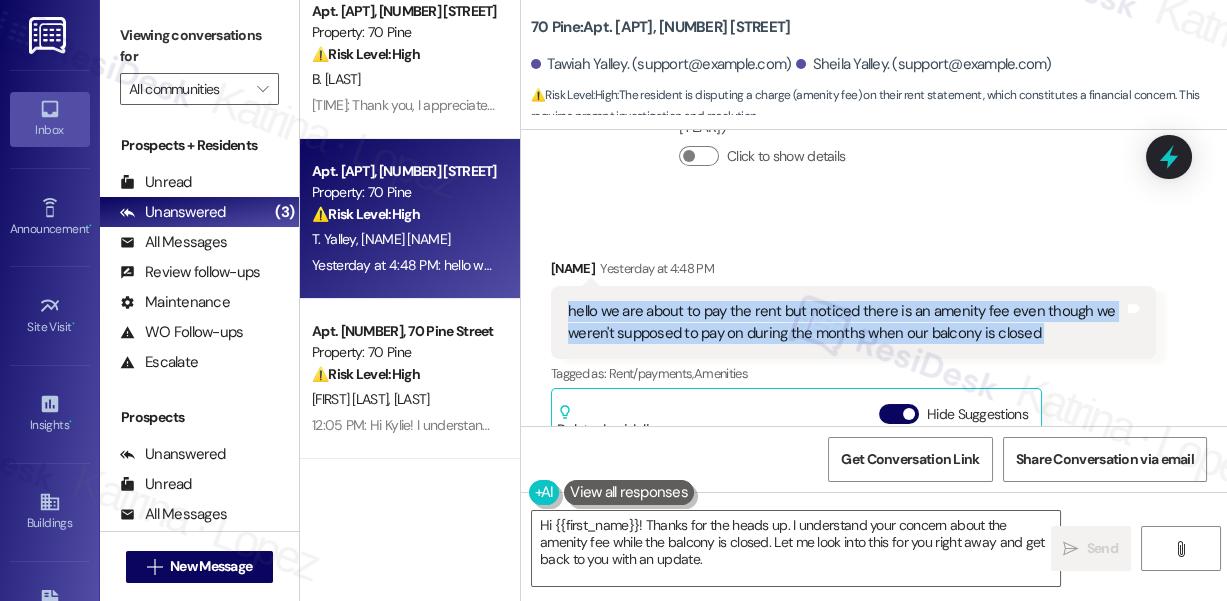 click on "hello we are about to pay the rent but noticed there is an amenity fee even though we weren't supposed to pay on during the months when our balcony is closed" at bounding box center (846, 322) 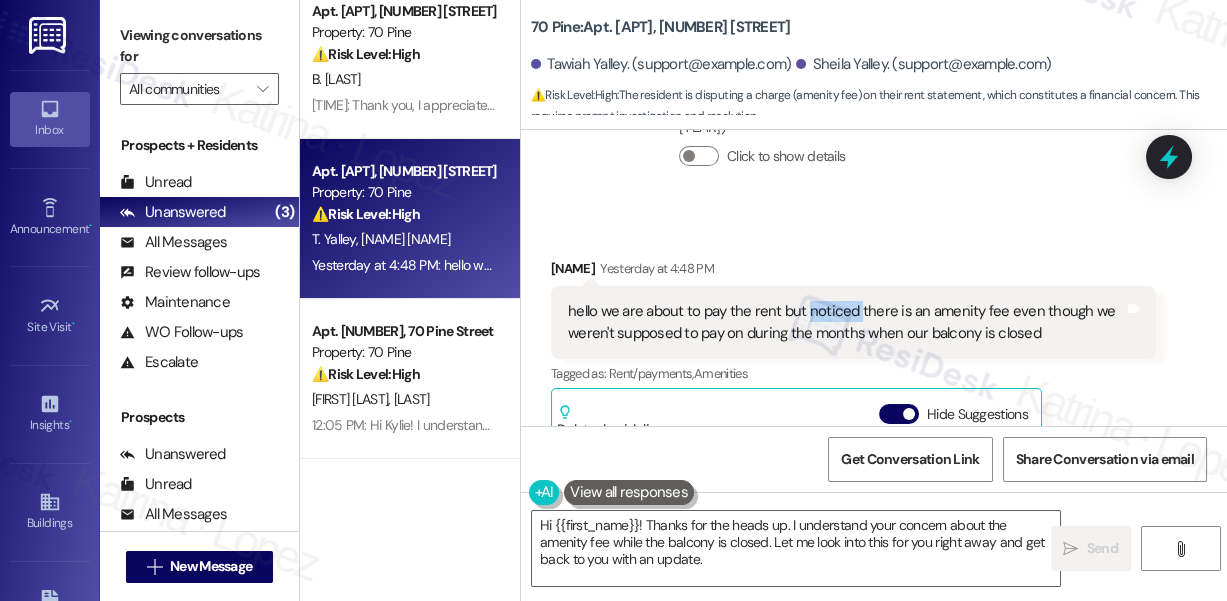 click on "hello we are about to pay the rent but noticed there is an amenity fee even though we weren't supposed to pay on during the months when our balcony is closed" at bounding box center [846, 322] 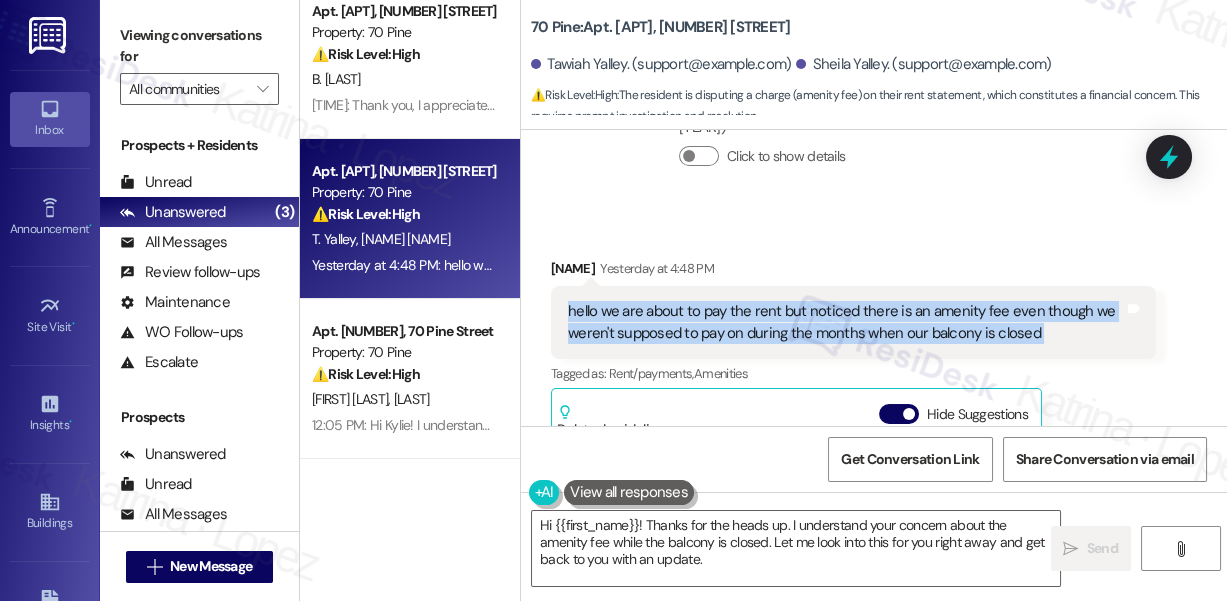 click on "hello we are about to pay the rent but noticed there is an amenity fee even though we weren't supposed to pay on during the months when our balcony is closed" at bounding box center [846, 322] 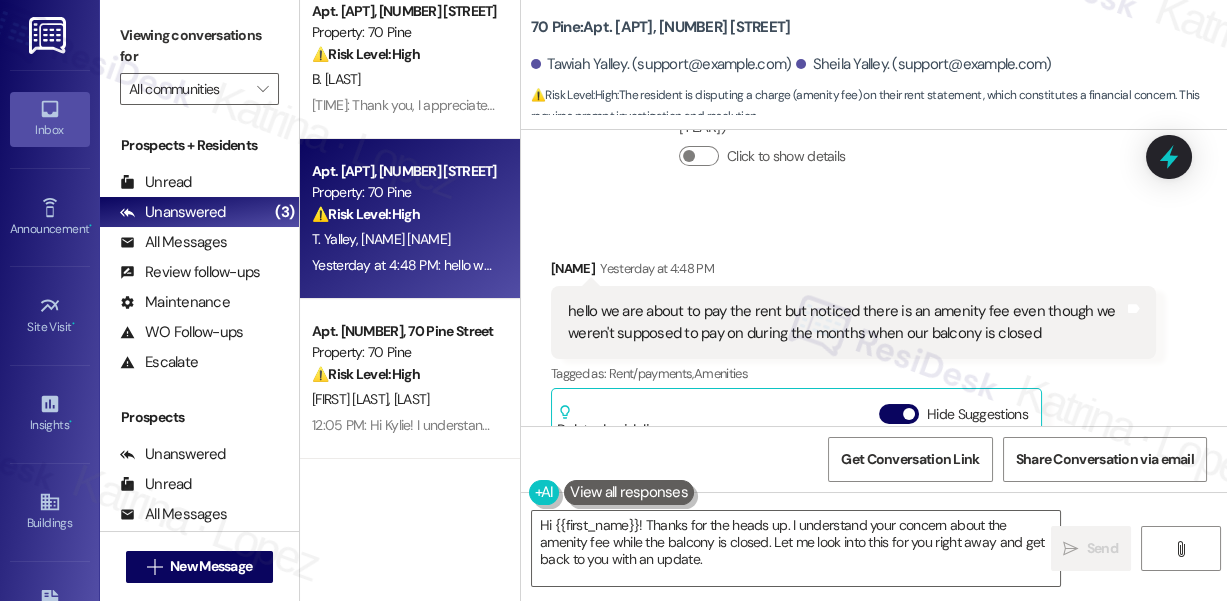 click on "Viewing conversations for All communities " at bounding box center (199, 62) 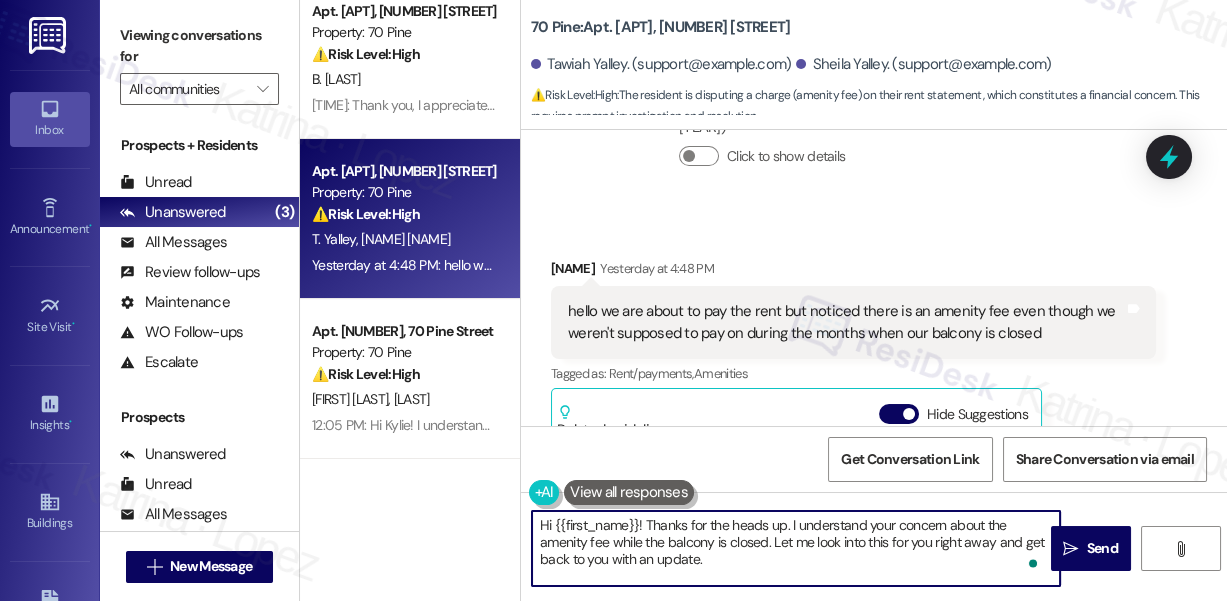 drag, startPoint x: 788, startPoint y: 524, endPoint x: 637, endPoint y: 528, distance: 151.05296 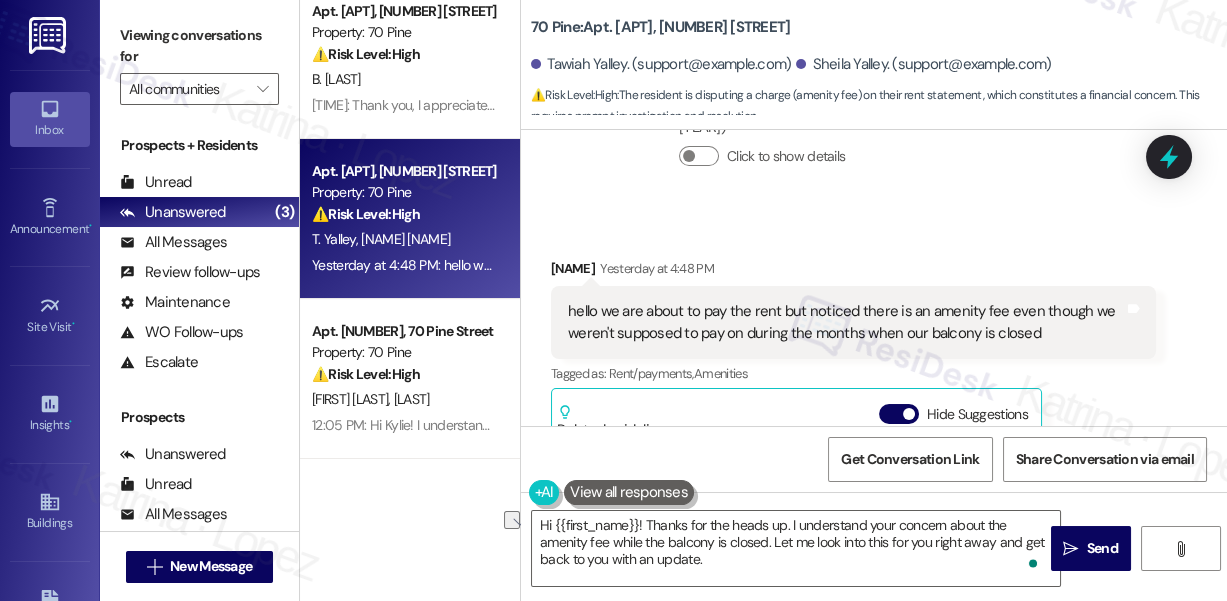click on "Viewing conversations for" at bounding box center (199, 46) 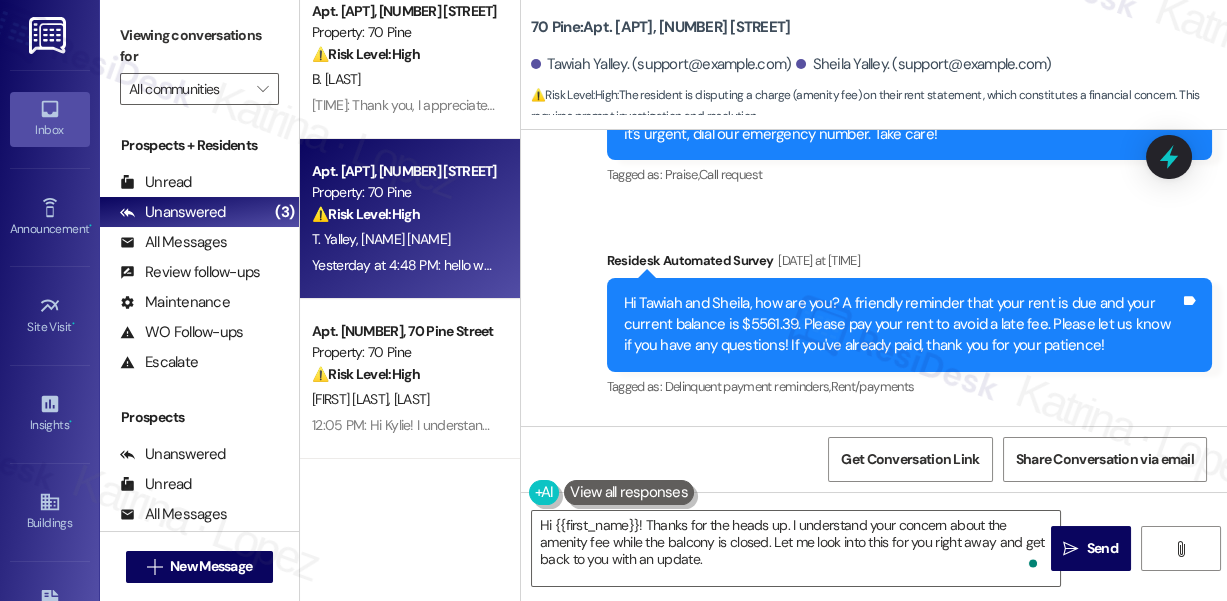 click on "Hi Tawiah and Sheila, how are you? A friendly reminder that your rent is due and your current balance is $5561.39. Please pay your rent to avoid a late fee. Please let us know if you have any questions! If you've already paid, thank you for your patience!" at bounding box center (902, 325) 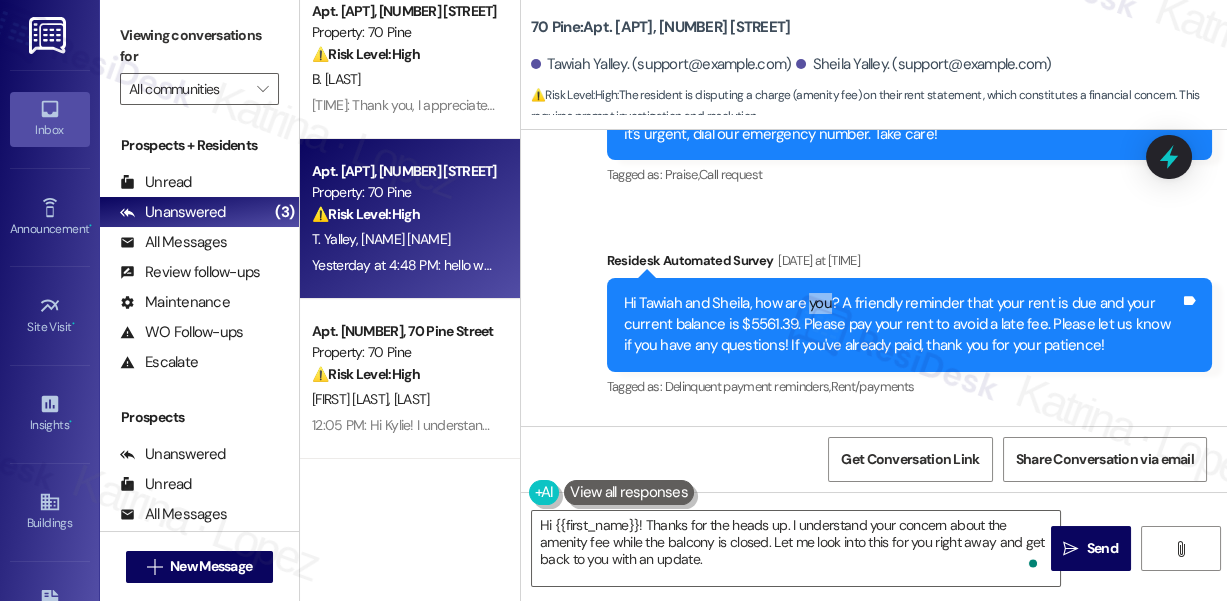 click on "Hi Tawiah and Sheila, how are you? A friendly reminder that your rent is due and your current balance is $5561.39. Please pay your rent to avoid a late fee. Please let us know if you have any questions! If you've already paid, thank you for your patience!" at bounding box center [902, 325] 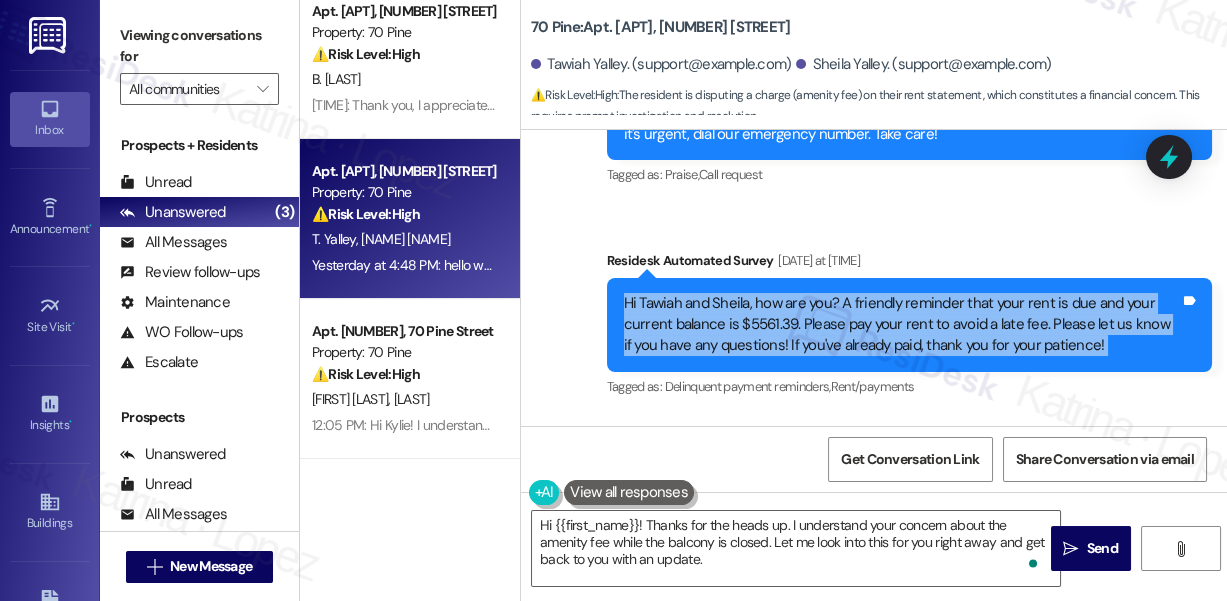click on "Hi Tawiah and Sheila, how are you? A friendly reminder that your rent is due and your current balance is $5561.39. Please pay your rent to avoid a late fee. Please let us know if you have any questions! If you've already paid, thank you for your patience!" at bounding box center [902, 325] 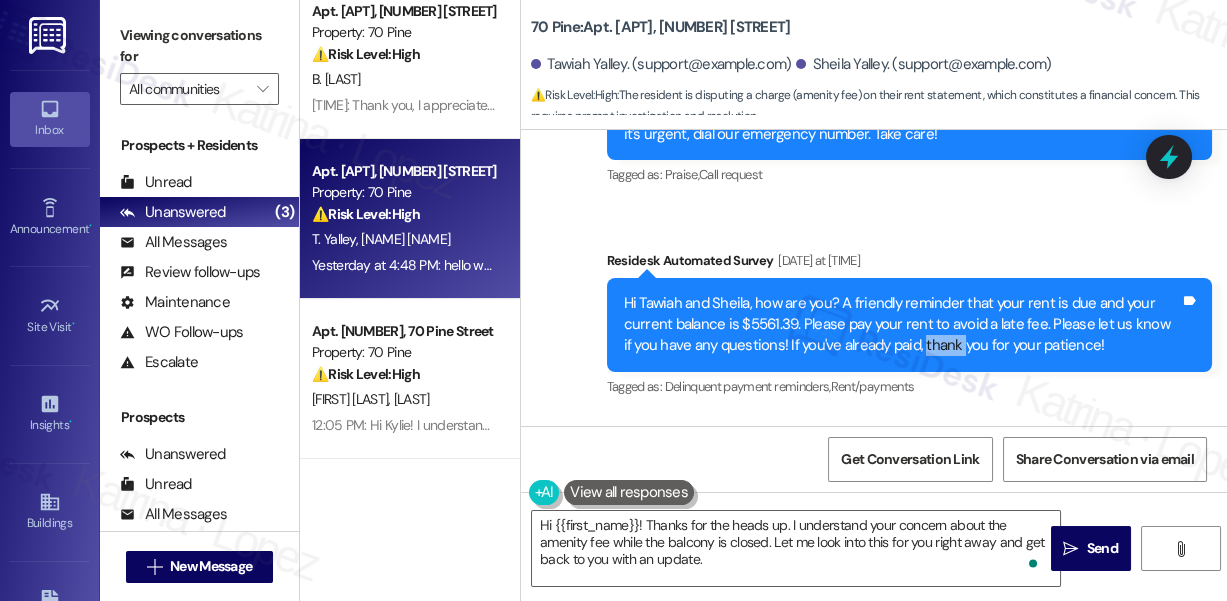 click on "Hi Tawiah and Sheila, how are you? A friendly reminder that your rent is due and your current balance is $5561.39. Please pay your rent to avoid a late fee. Please let us know if you have any questions! If you've already paid, thank you for your patience!" at bounding box center (902, 325) 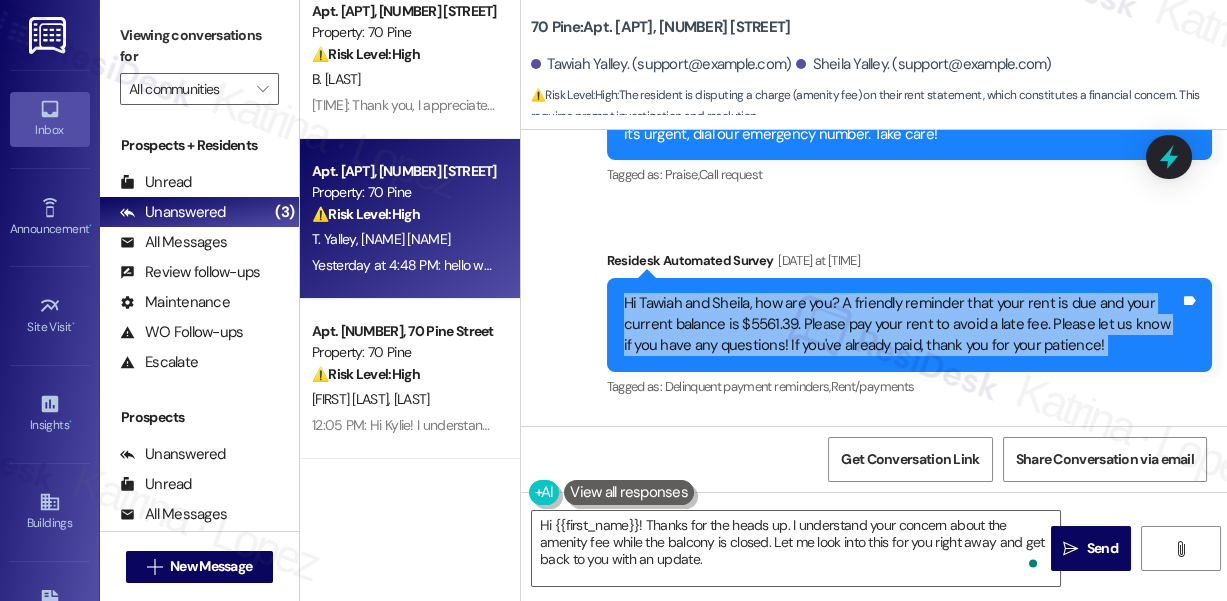 click on "Hi Tawiah and Sheila, how are you? A friendly reminder that your rent is due and your current balance is $5561.39. Please pay your rent to avoid a late fee. Please let us know if you have any questions! If you've already paid, thank you for your patience!" at bounding box center [902, 325] 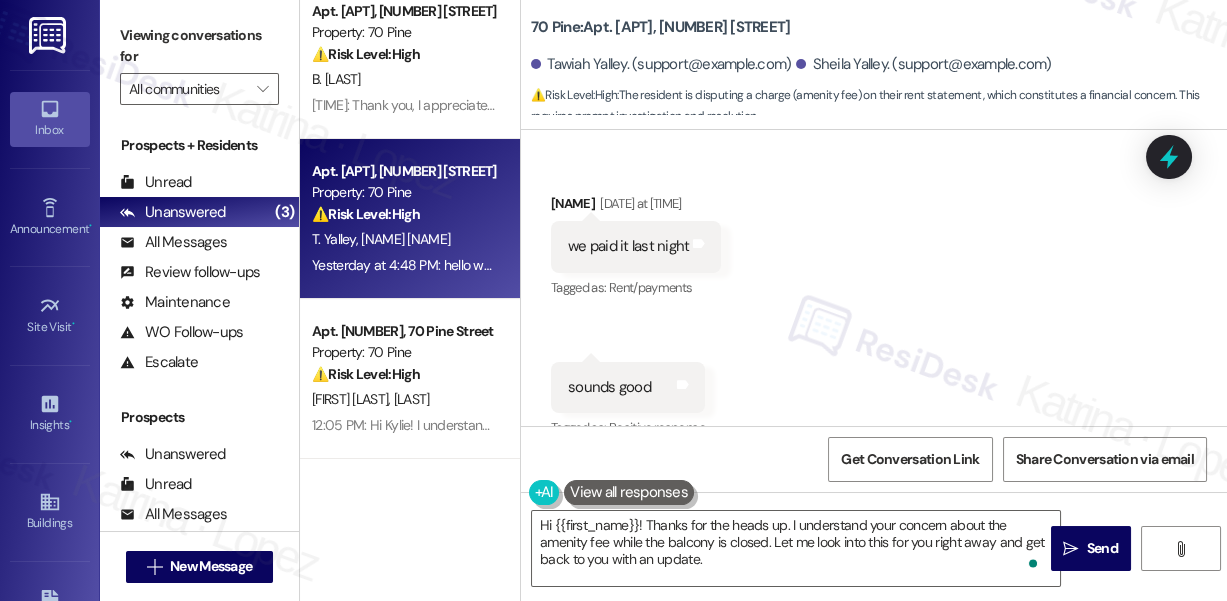 scroll, scrollTop: 6570, scrollLeft: 0, axis: vertical 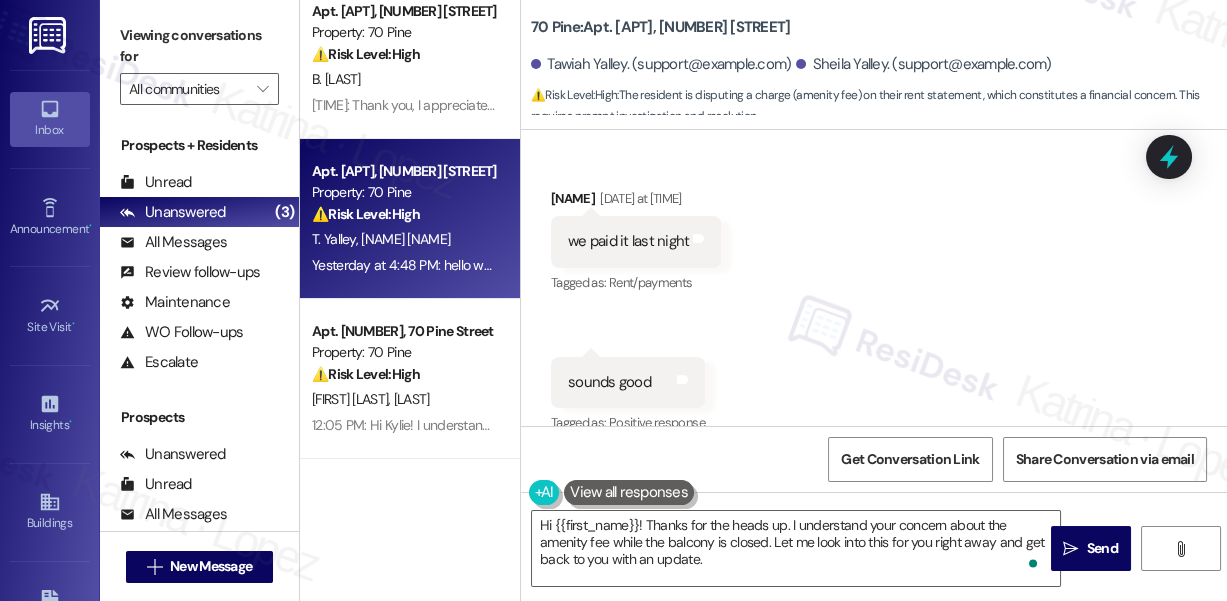 click on "we paid it last night" at bounding box center (628, 241) 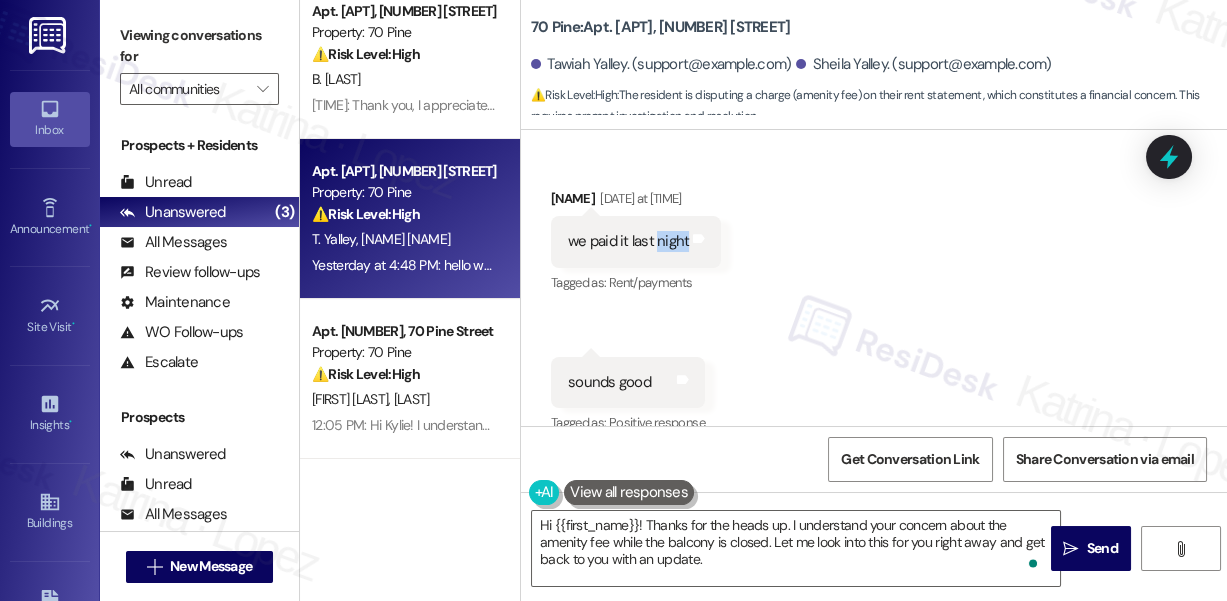 click on "we paid it last night" at bounding box center [628, 241] 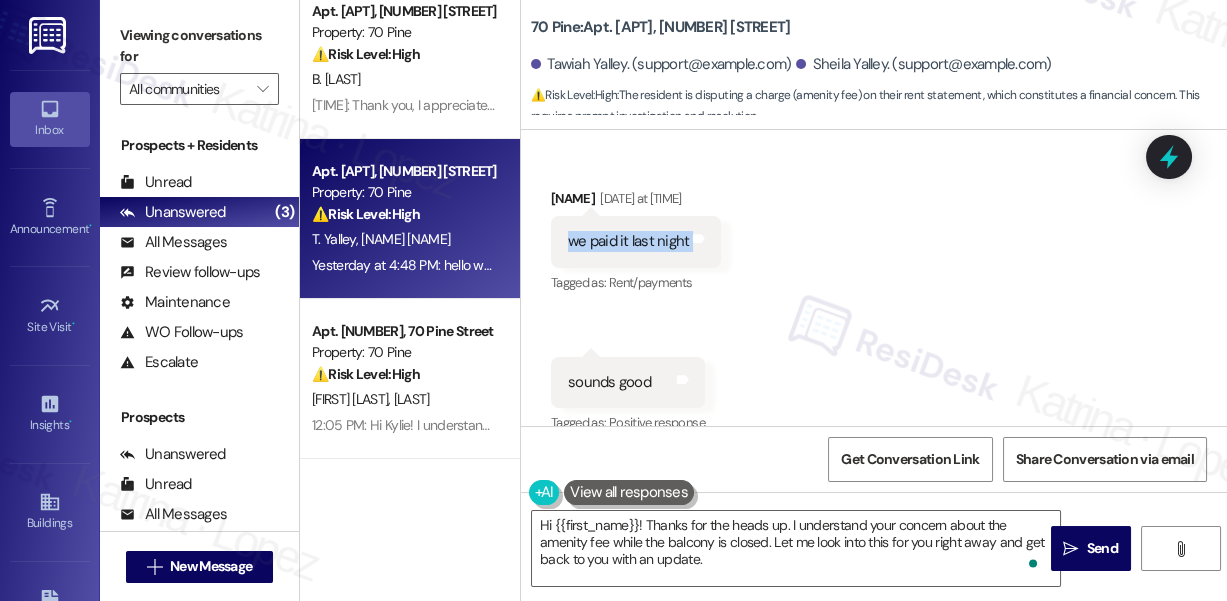 drag, startPoint x: 658, startPoint y: 247, endPoint x: 618, endPoint y: 311, distance: 75.47185 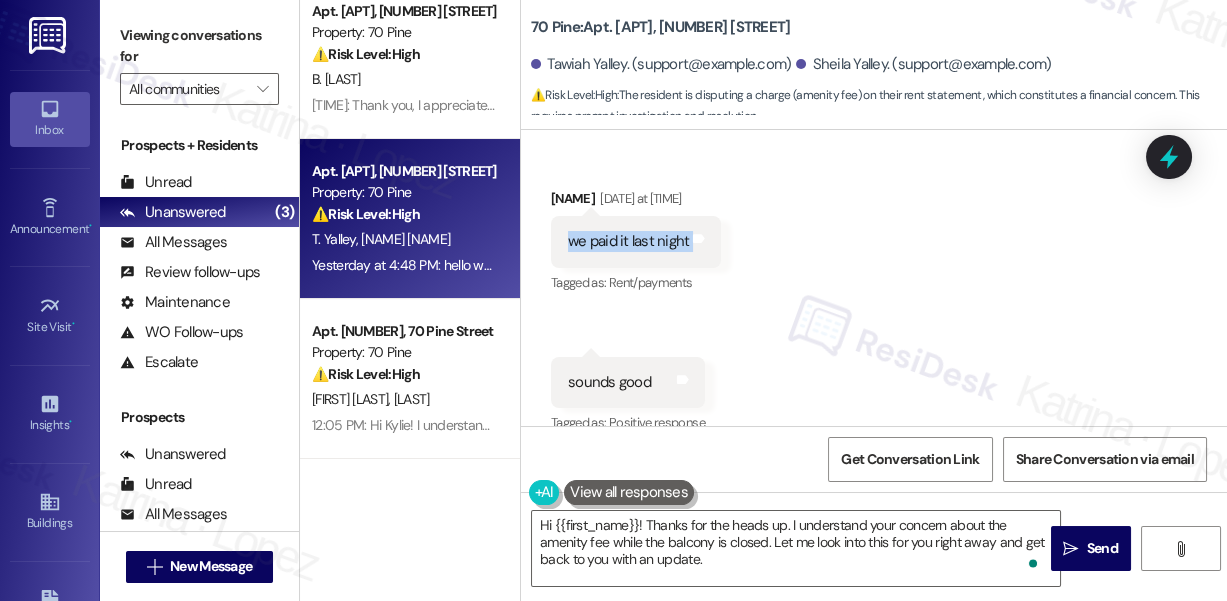 click on "we paid it last night" at bounding box center (628, 241) 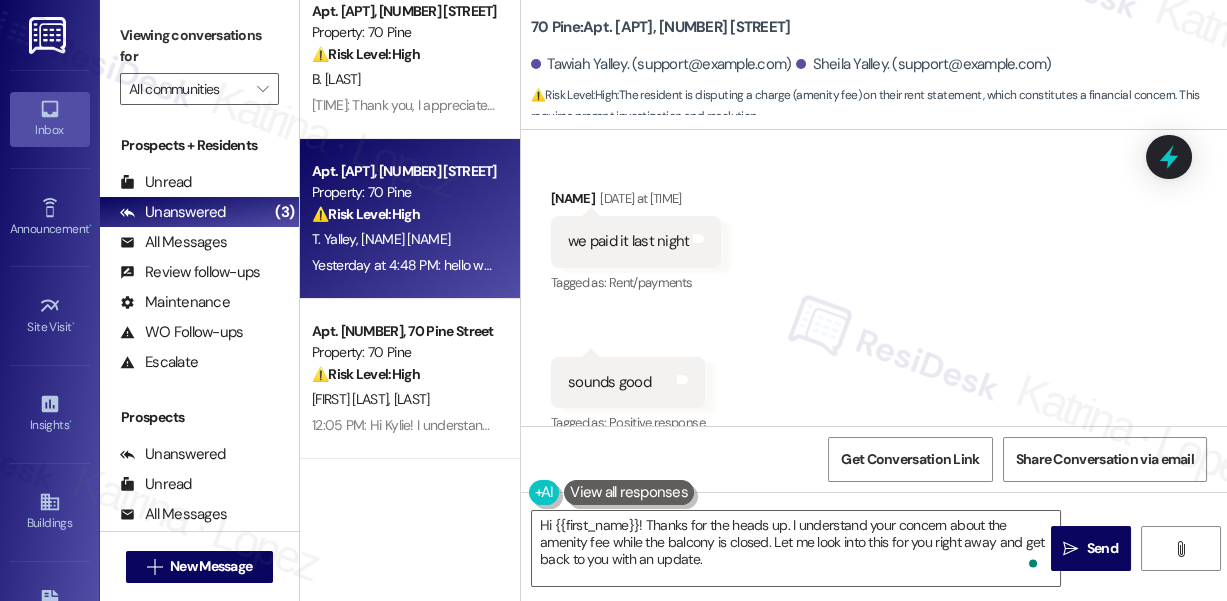 click on "sounds good" at bounding box center [609, 382] 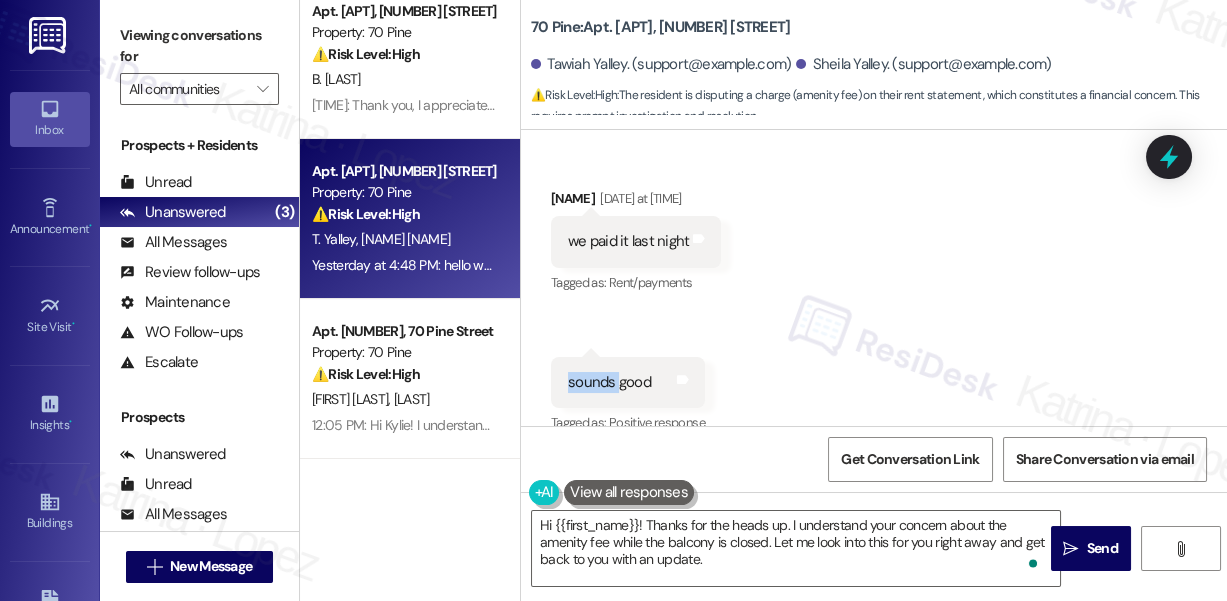 click on "sounds good" at bounding box center [609, 382] 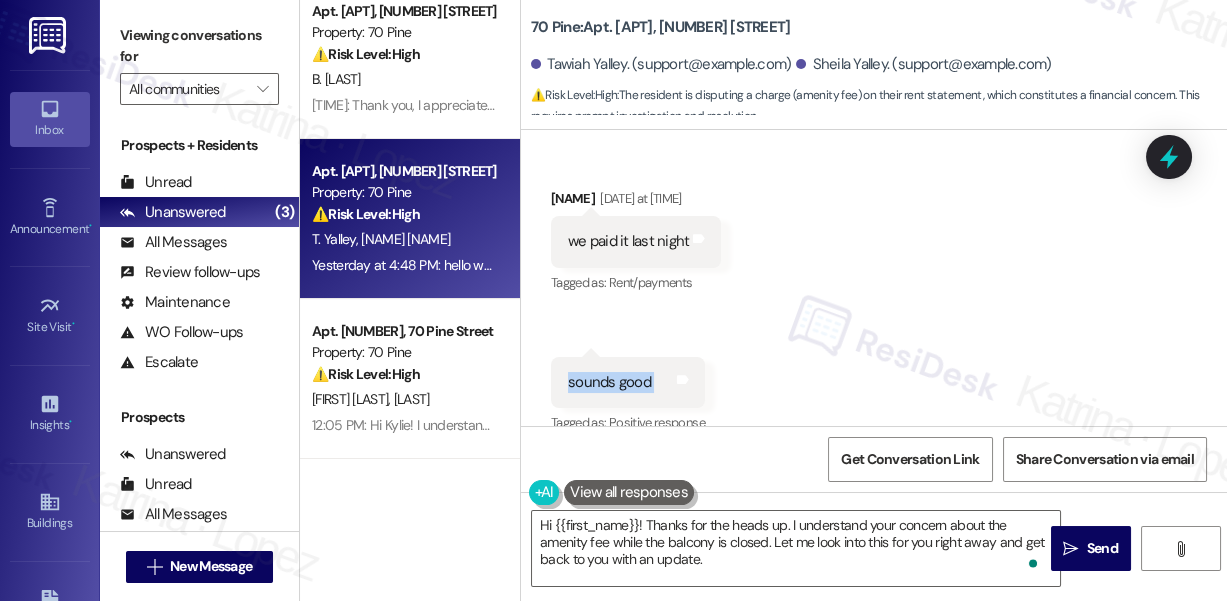 drag, startPoint x: 602, startPoint y: 386, endPoint x: 614, endPoint y: 383, distance: 12.369317 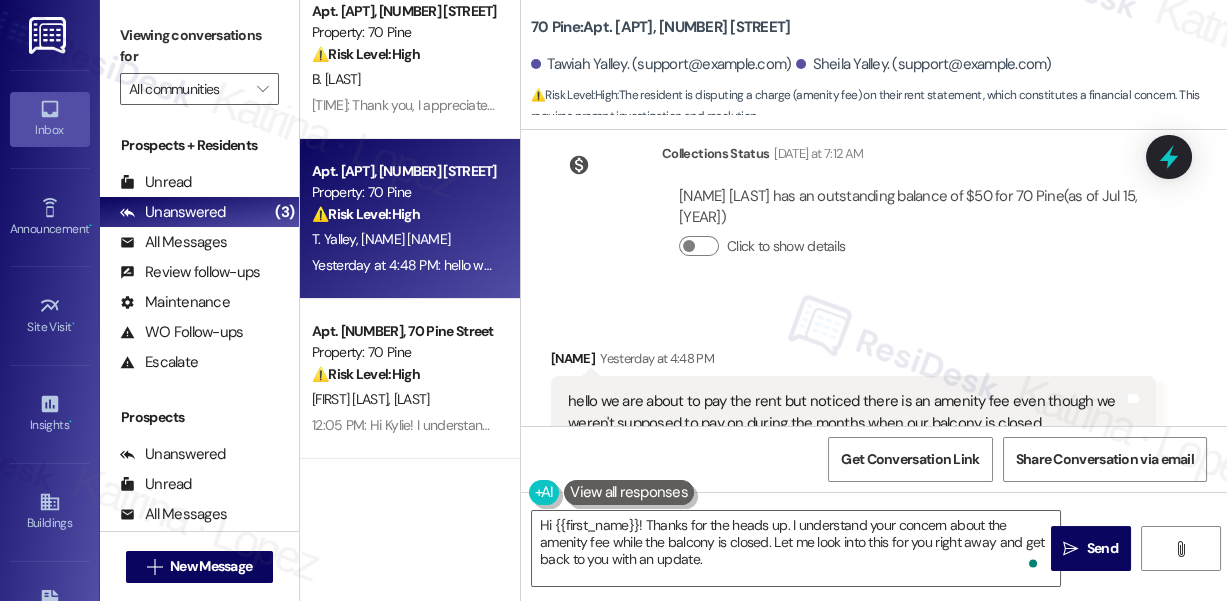 scroll, scrollTop: 7479, scrollLeft: 0, axis: vertical 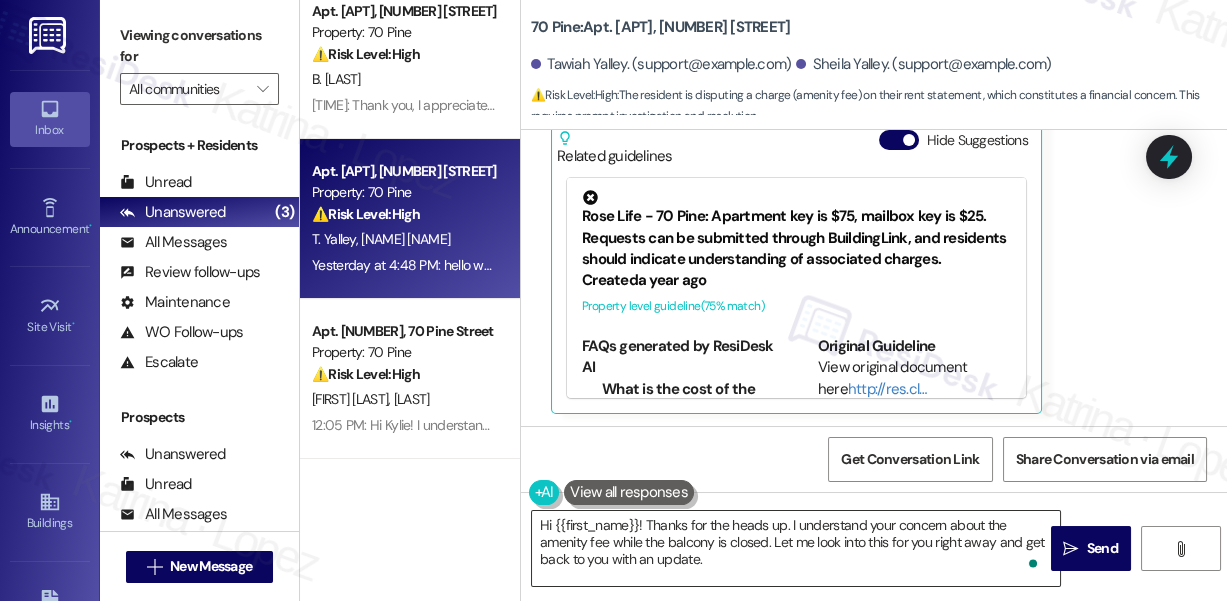 click on "Hi {{first_name}}! Thanks for the heads up. I understand your concern about the amenity fee while the balcony is closed. Let me look into this for you right away and get back to you with an update." at bounding box center [796, 548] 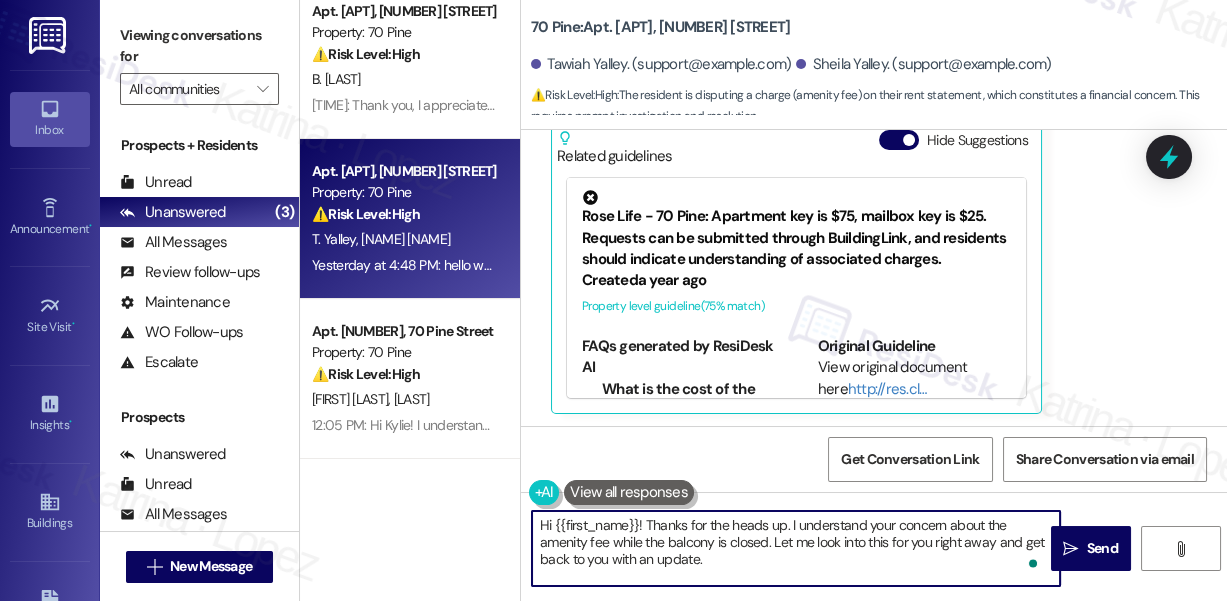 click on "Hi {{first_name}}! Thanks for the heads up. I understand your concern about the amenity fee while the balcony is closed. Let me look into this for you right away and get back to you with an update." at bounding box center (796, 548) 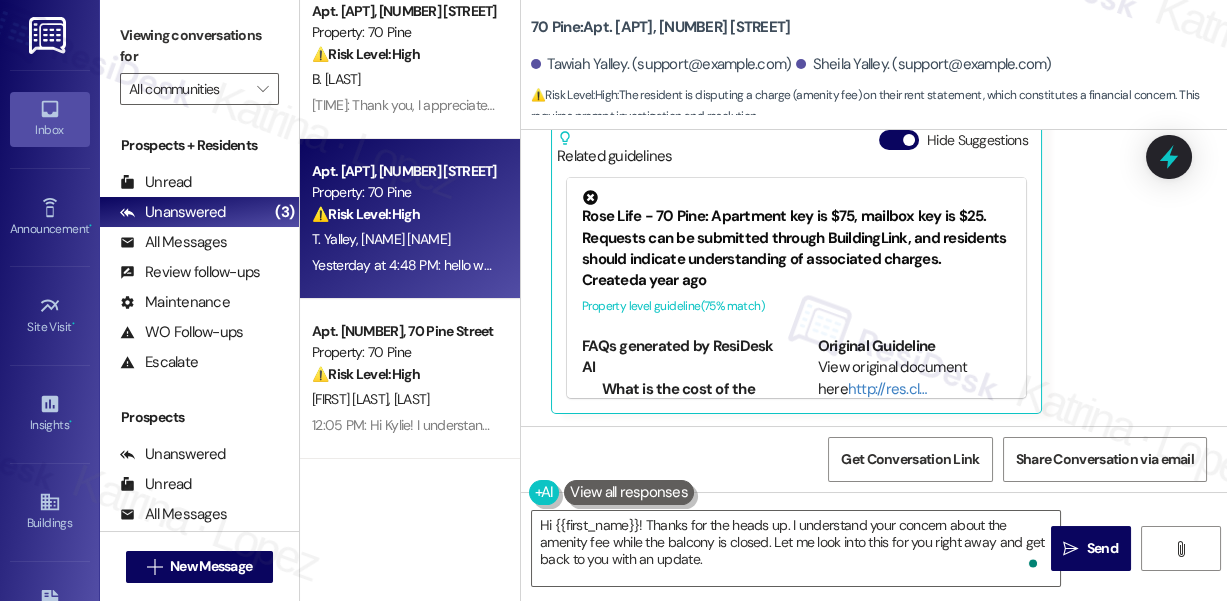 drag, startPoint x: 1069, startPoint y: 256, endPoint x: 1052, endPoint y: 257, distance: 17.029387 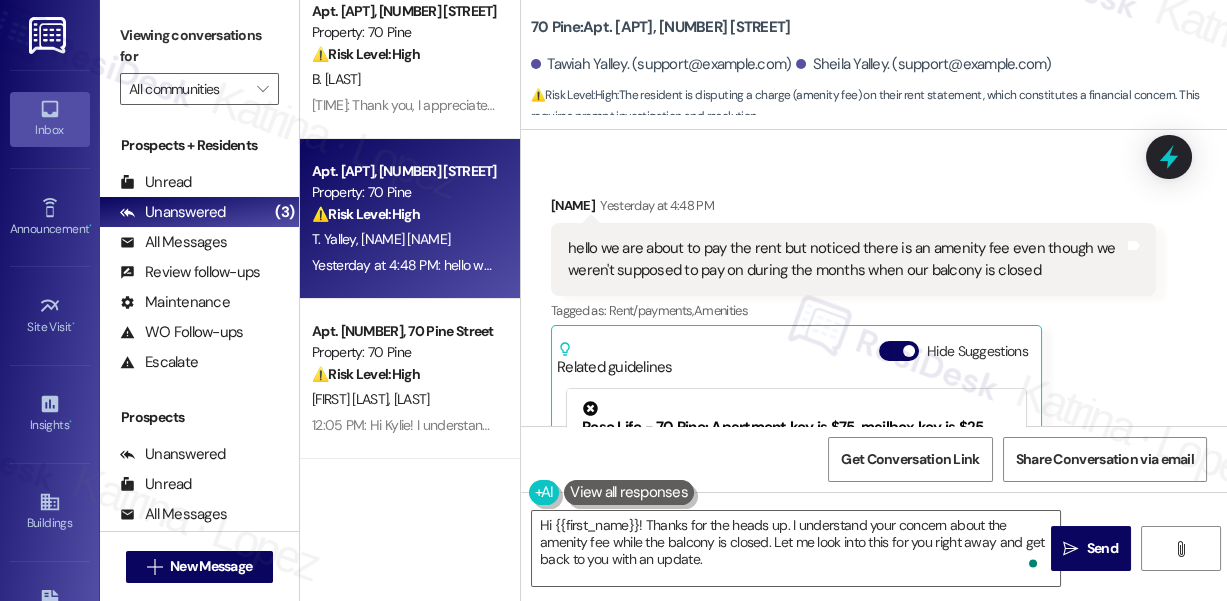 scroll, scrollTop: 7115, scrollLeft: 0, axis: vertical 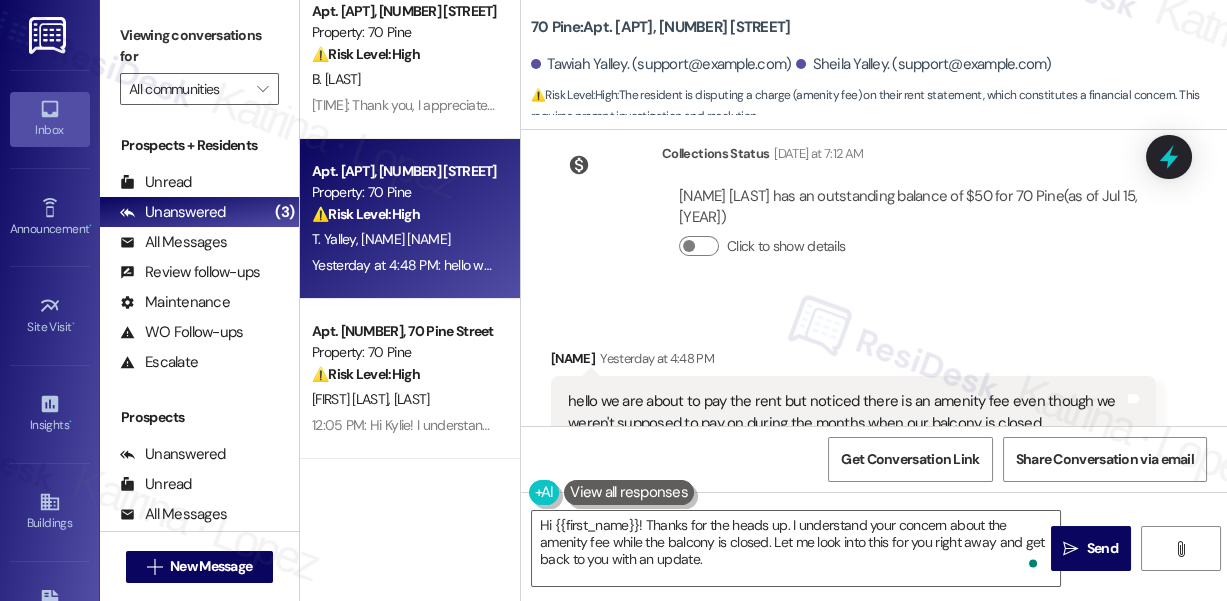 click on "hello we are about to pay the rent but noticed there is an amenity fee even though we weren't supposed to pay on during the months when our balcony is closed" at bounding box center (846, 412) 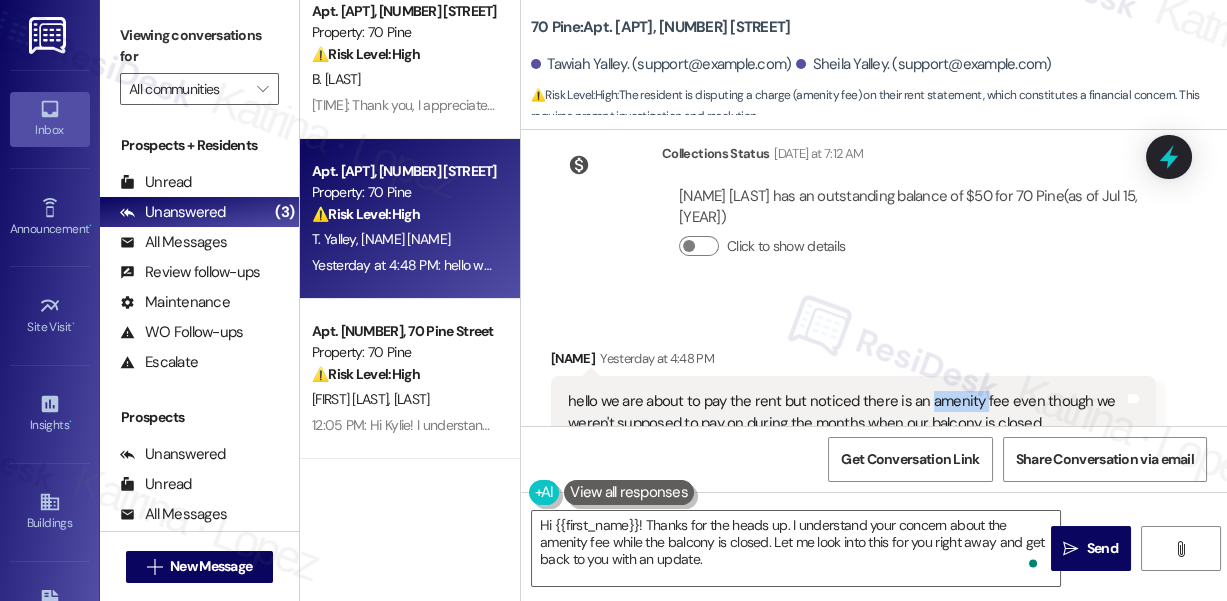 click on "hello we are about to pay the rent but noticed there is an amenity fee even though we weren't supposed to pay on during the months when our balcony is closed" at bounding box center (846, 412) 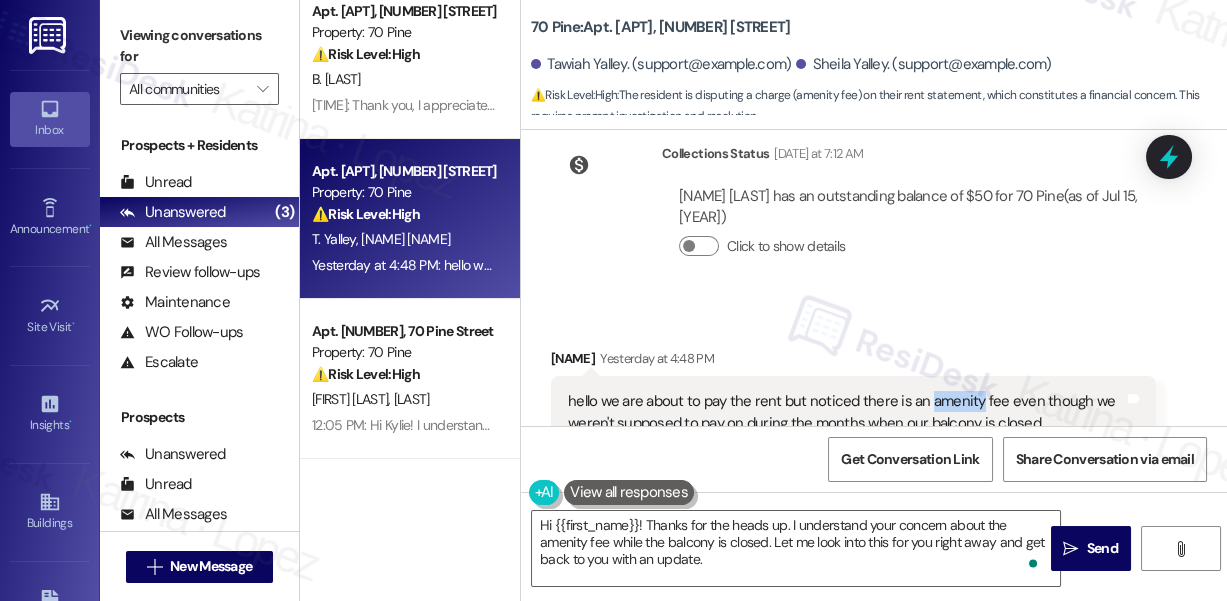 copy on "amenity" 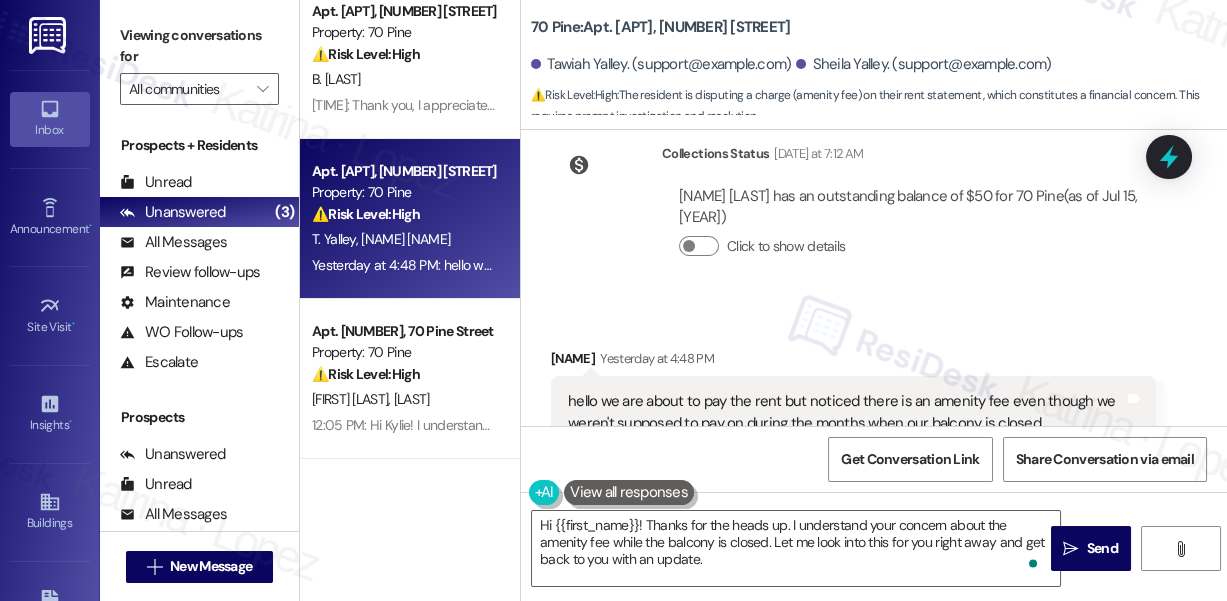 scroll, scrollTop: 402, scrollLeft: 0, axis: vertical 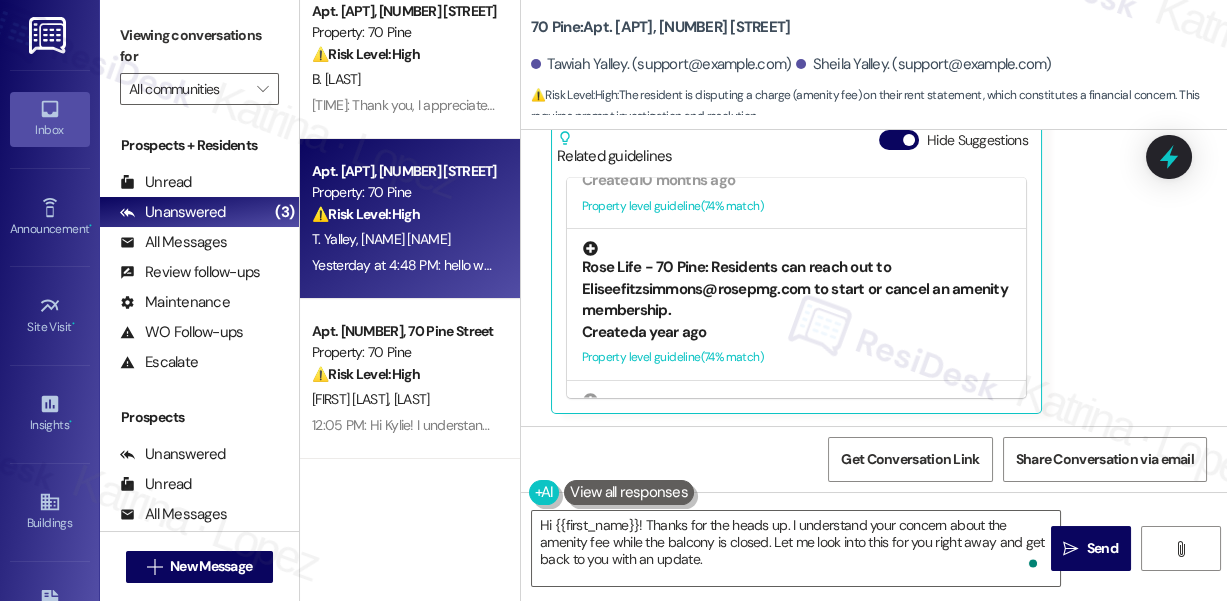 click on "Rose Life - 70 Pine: Residents can reach out to Eliseefitzsimmons@rosepmg.com to start or cancel an amenity membership." at bounding box center [796, 281] 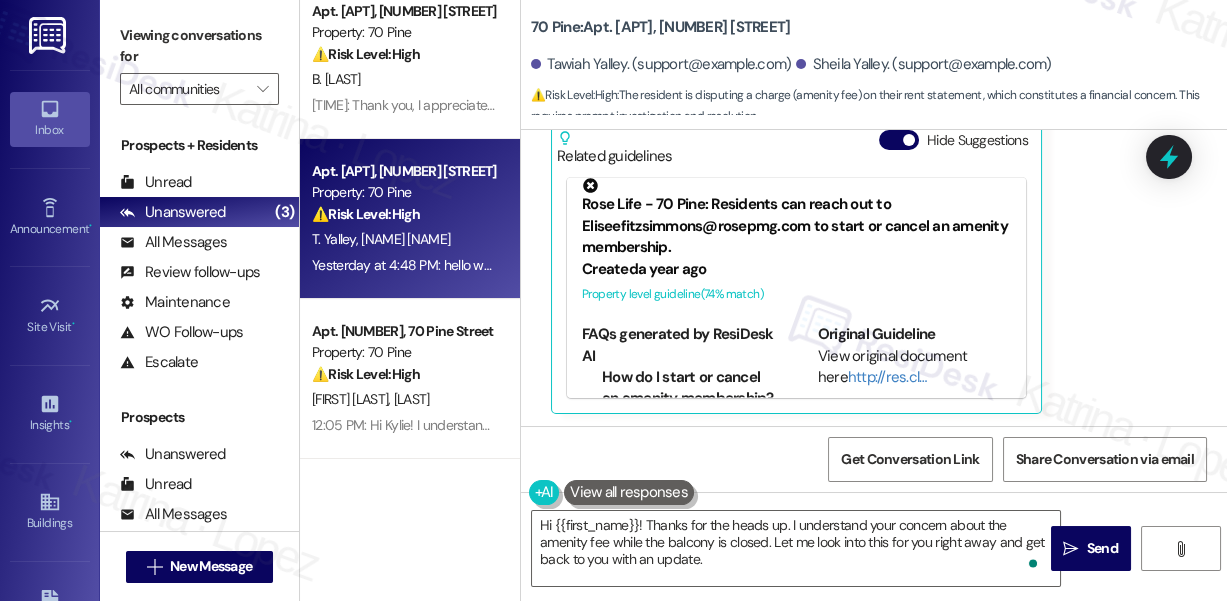 scroll, scrollTop: 342, scrollLeft: 0, axis: vertical 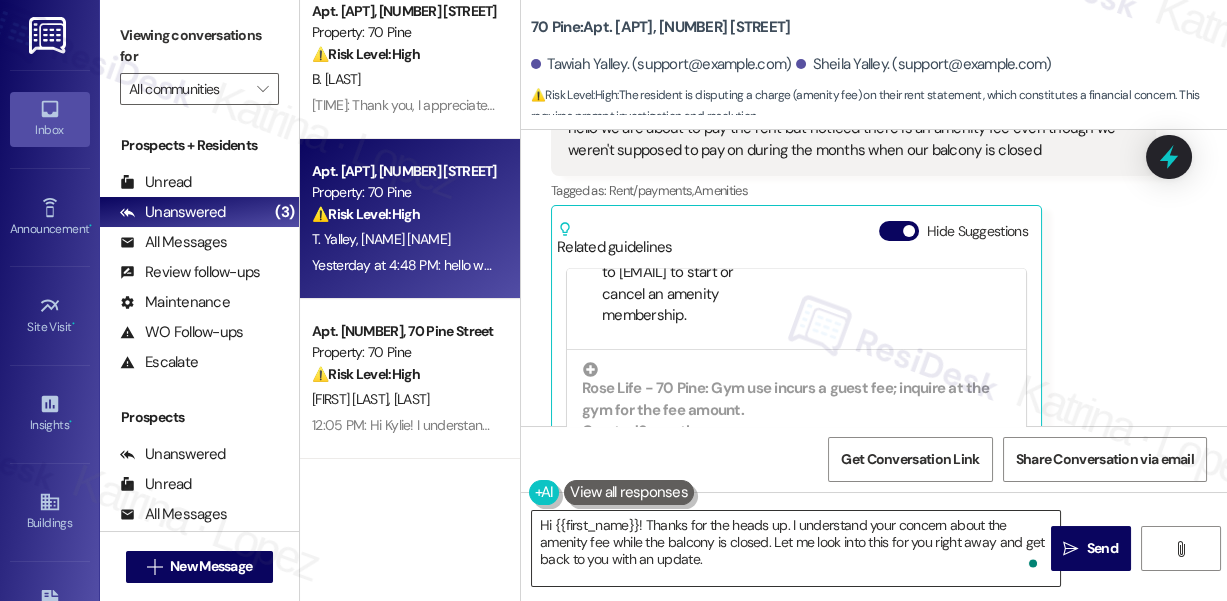 click on "Hi {{first_name}}! Thanks for the heads up. I understand your concern about the amenity fee while the balcony is closed. Let me look into this for you right away and get back to you with an update." at bounding box center [796, 548] 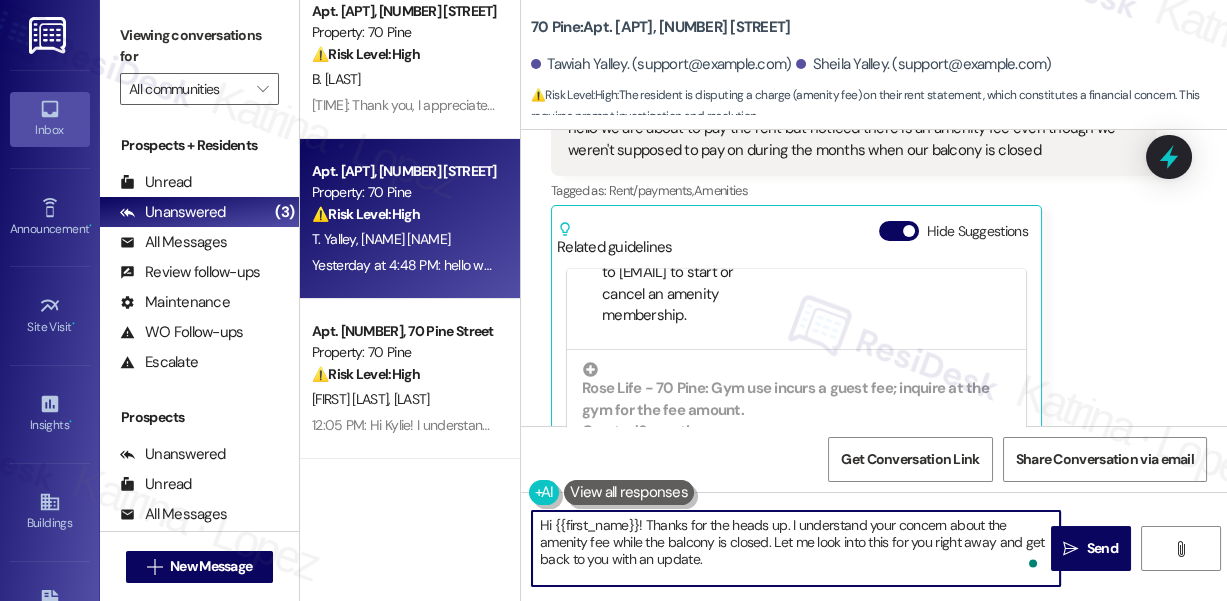 click on "Hi {{first_name}}! Thanks for the heads up. I understand your concern about the amenity fee while the balcony is closed. Let me look into this for you right away and get back to you with an update." at bounding box center [796, 548] 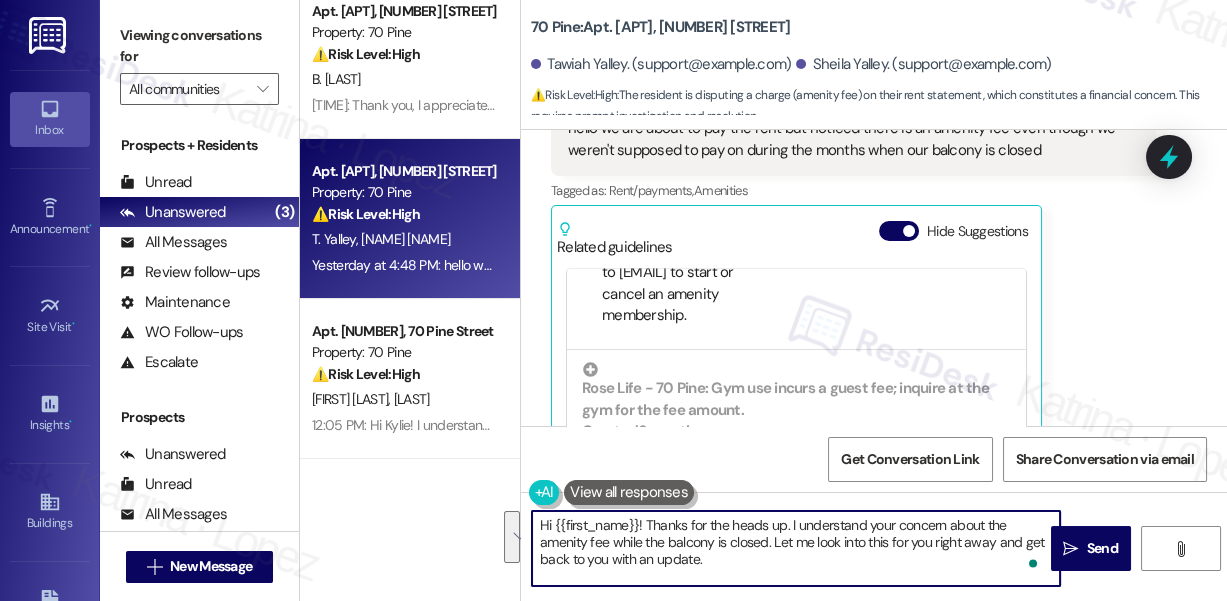 click on "Hi {{first_name}}! Thanks for the heads up. I understand your concern about the amenity fee while the balcony is closed. Let me look into this for you right away and get back to you with an update." at bounding box center [796, 548] 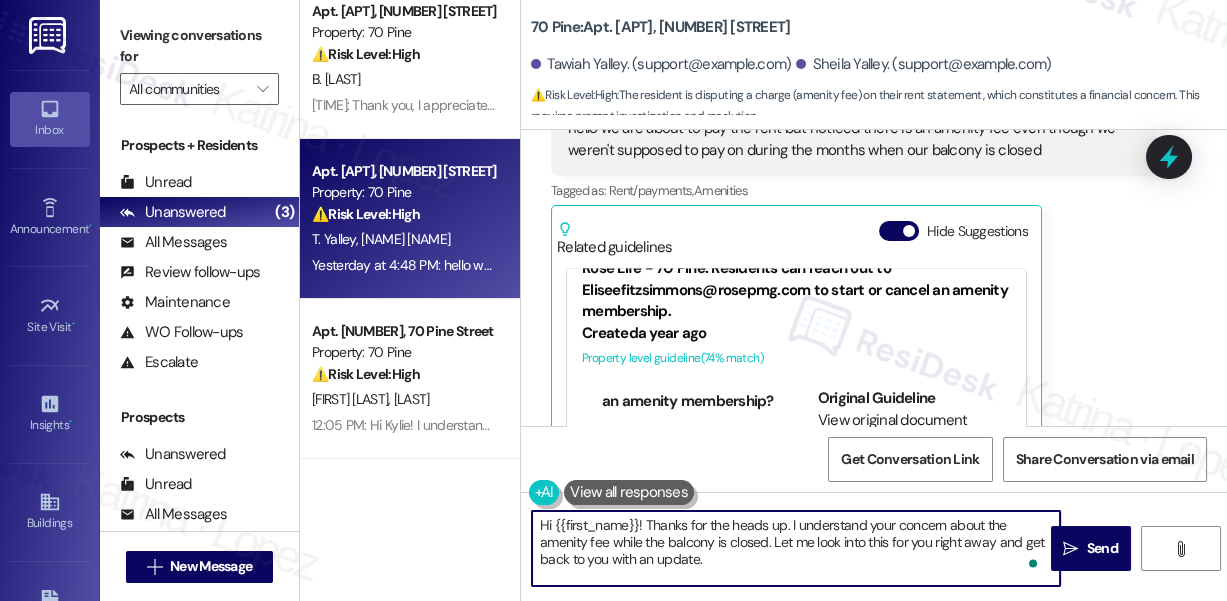 scroll, scrollTop: 433, scrollLeft: 0, axis: vertical 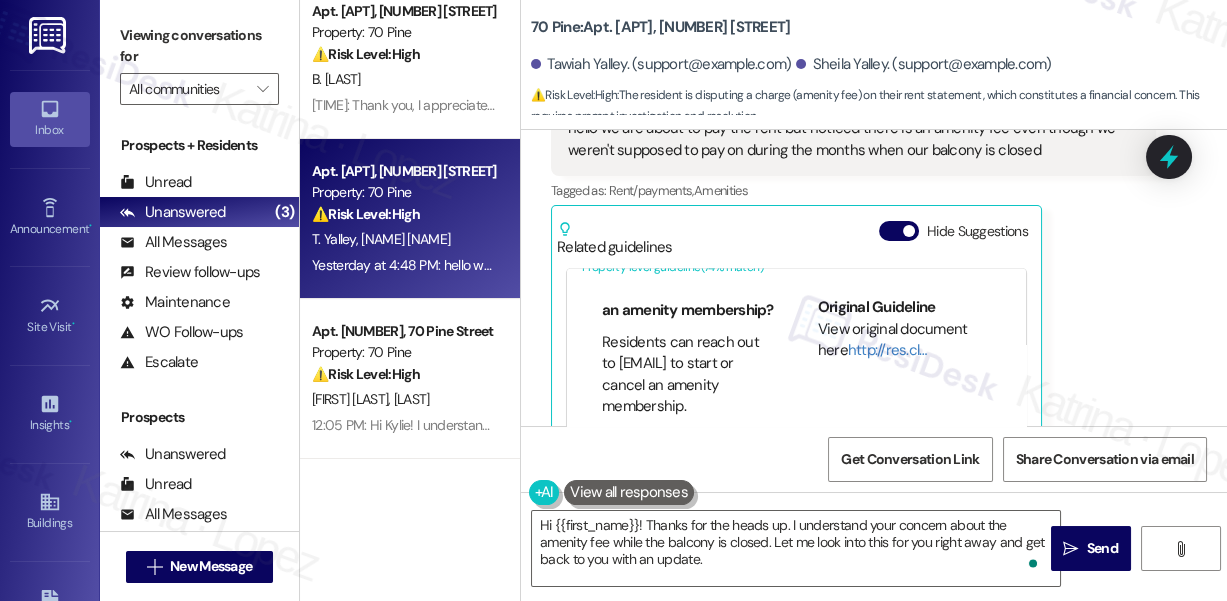 click on "Viewing conversations for All communities " at bounding box center (199, 62) 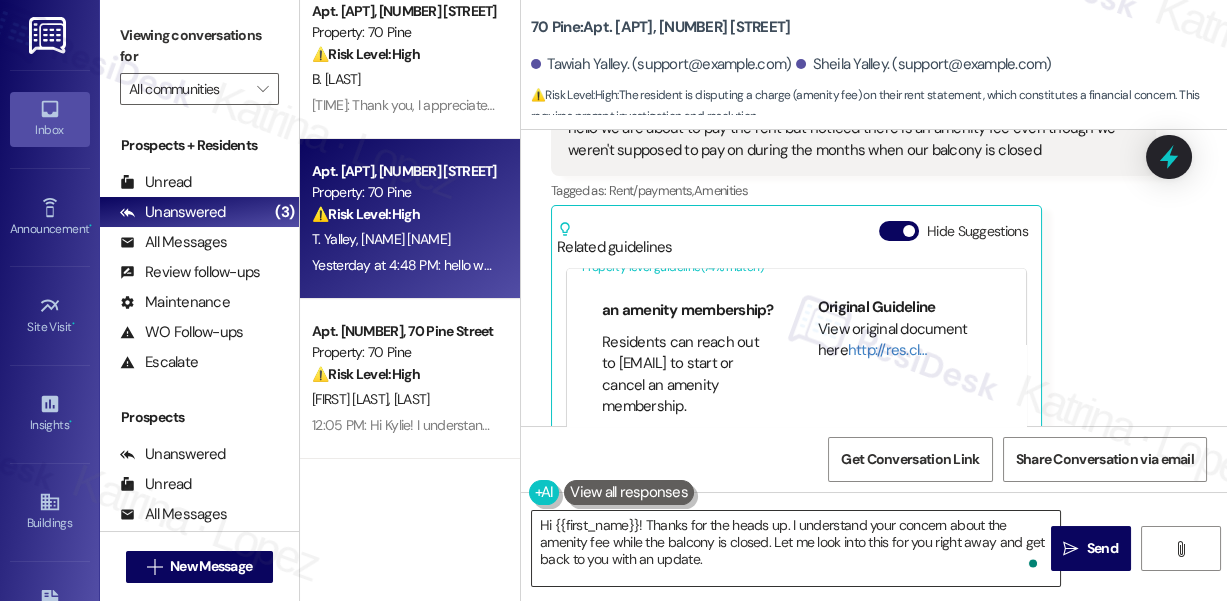 click on "Hi {{first_name}}! Thanks for the heads up. I understand your concern about the amenity fee while the balcony is closed. Let me look into this for you right away and get back to you with an update." at bounding box center [796, 548] 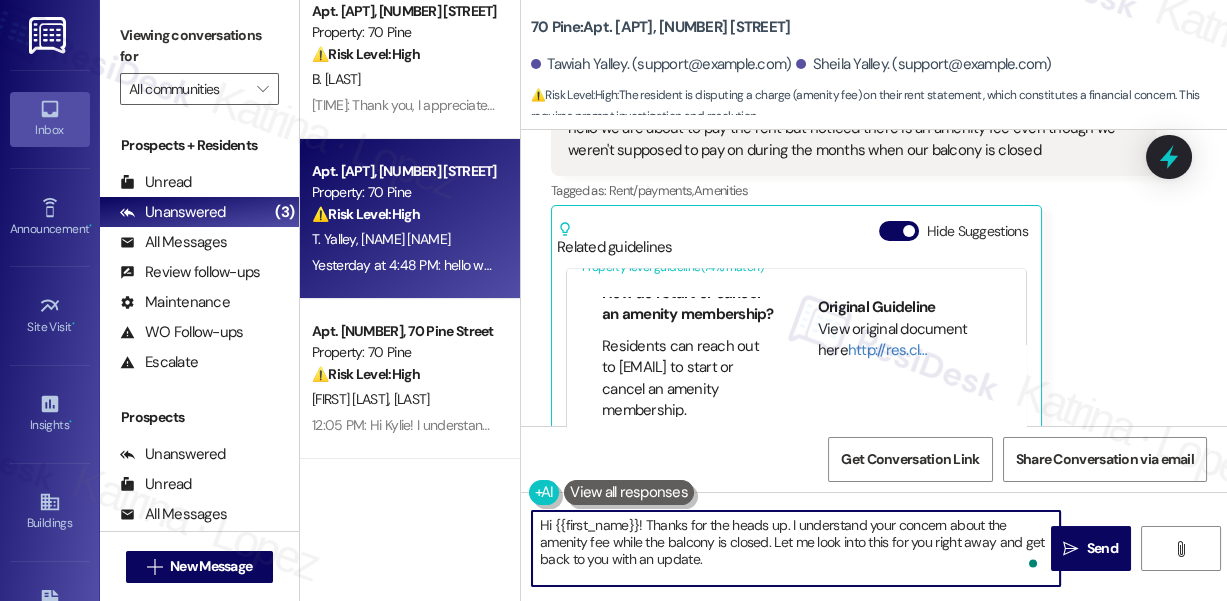 scroll, scrollTop: 0, scrollLeft: 0, axis: both 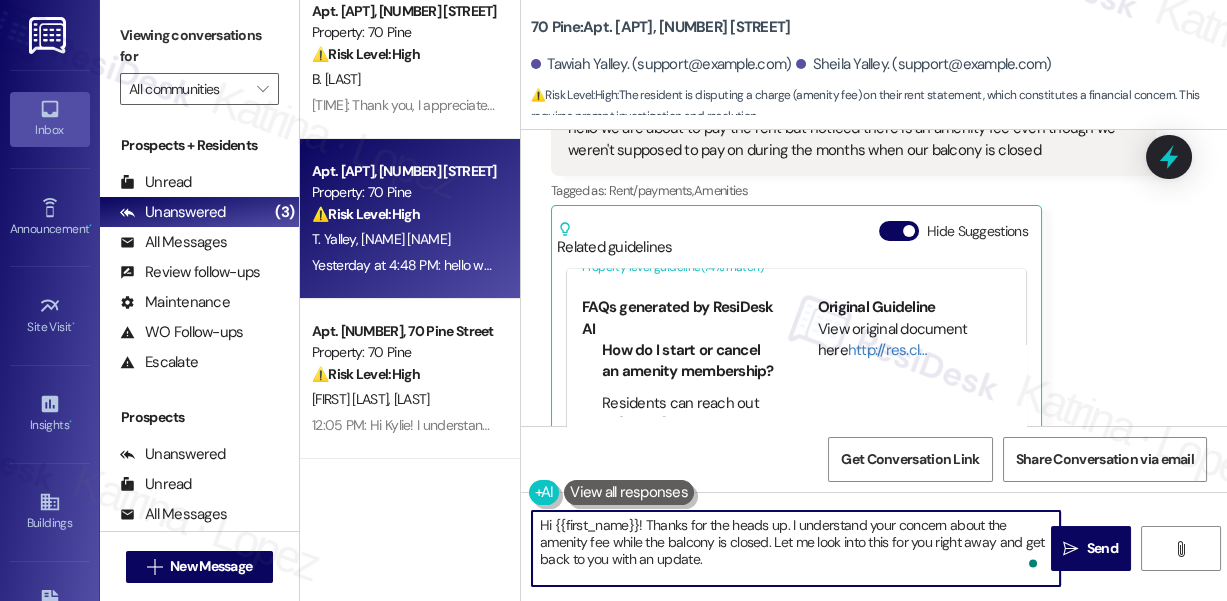 click on "Tawiah Yalley. (support@example.com)" at bounding box center [661, 64] 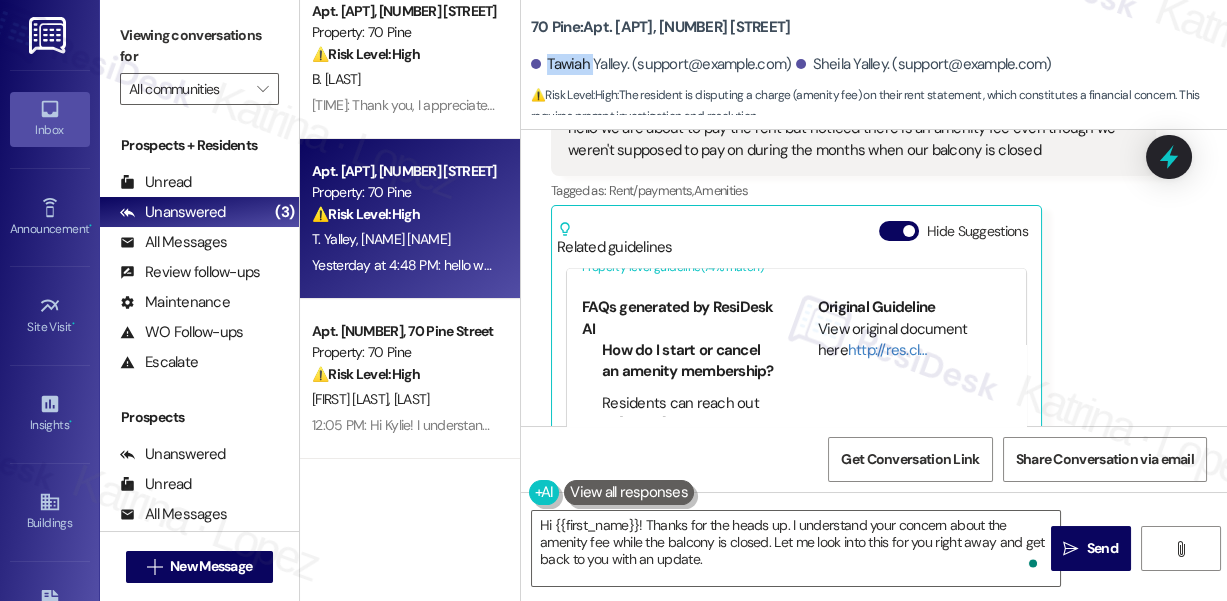 click on "Tawiah Yalley. (support@example.com)" at bounding box center [661, 64] 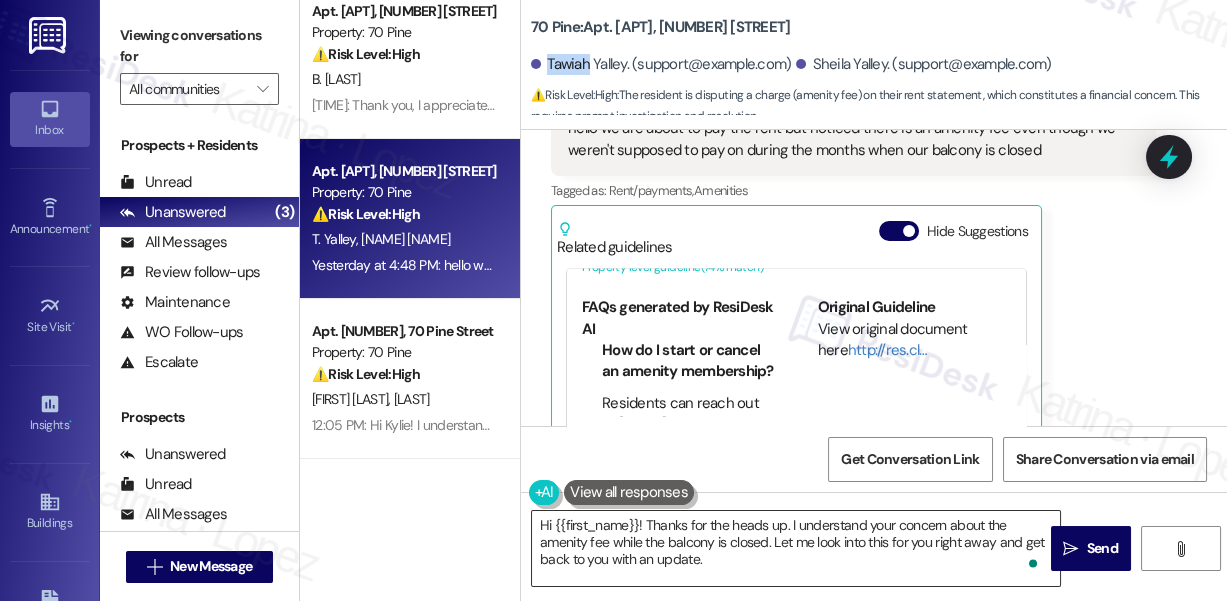 copy on "[NAME]" 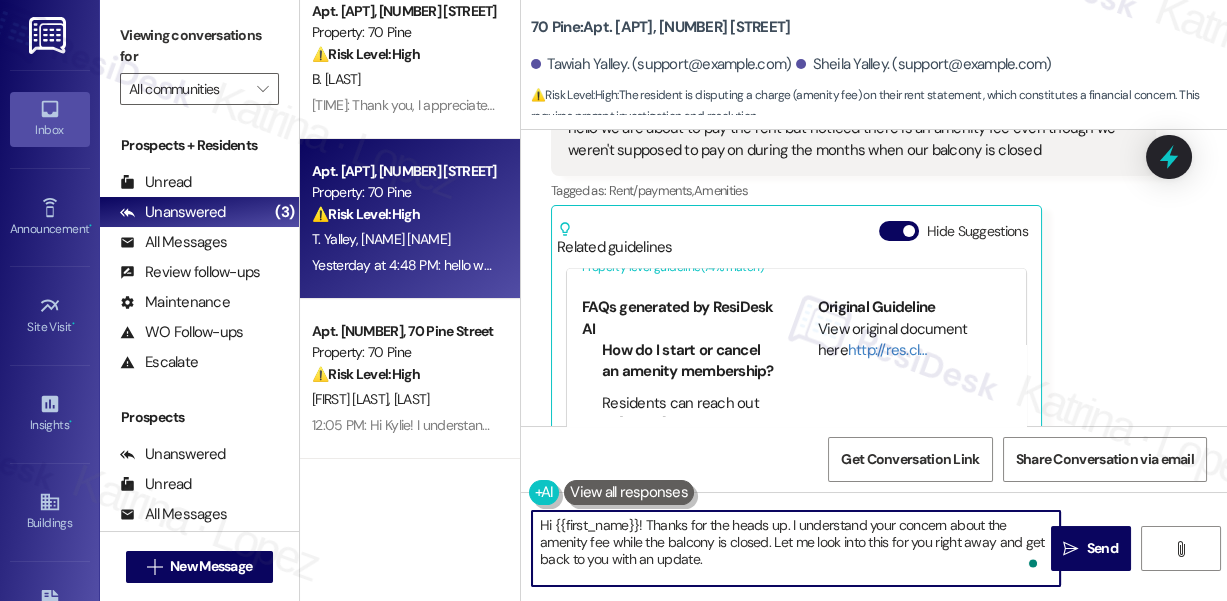 drag, startPoint x: 552, startPoint y: 519, endPoint x: 634, endPoint y: 518, distance: 82.006096 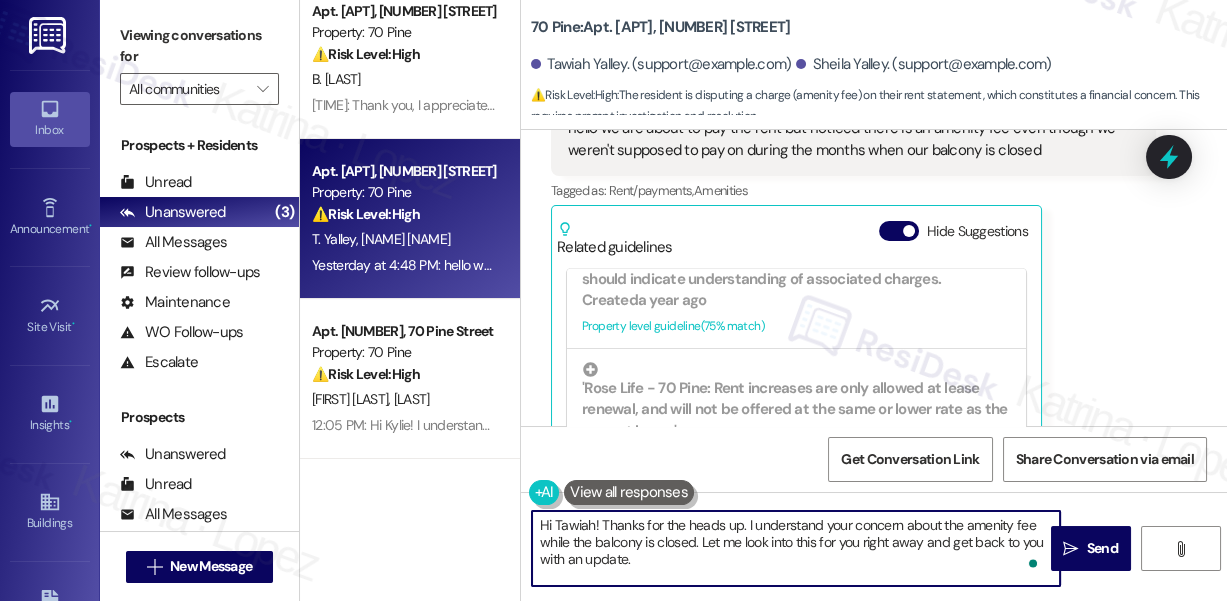 scroll, scrollTop: 69, scrollLeft: 0, axis: vertical 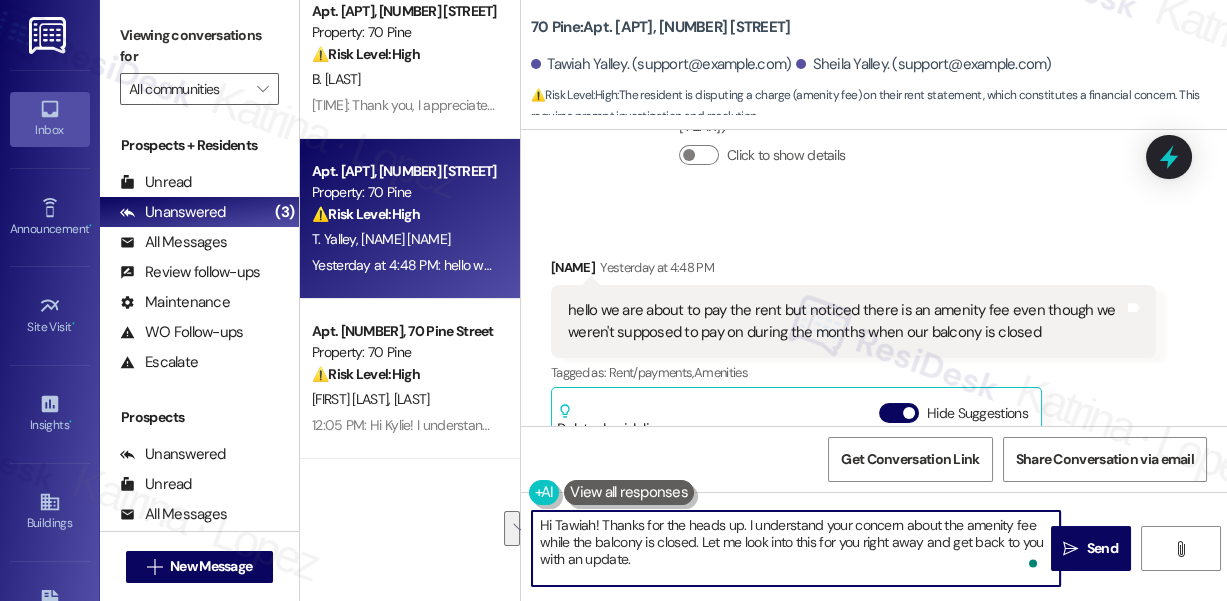 drag, startPoint x: 743, startPoint y: 538, endPoint x: 800, endPoint y: 570, distance: 65.36819 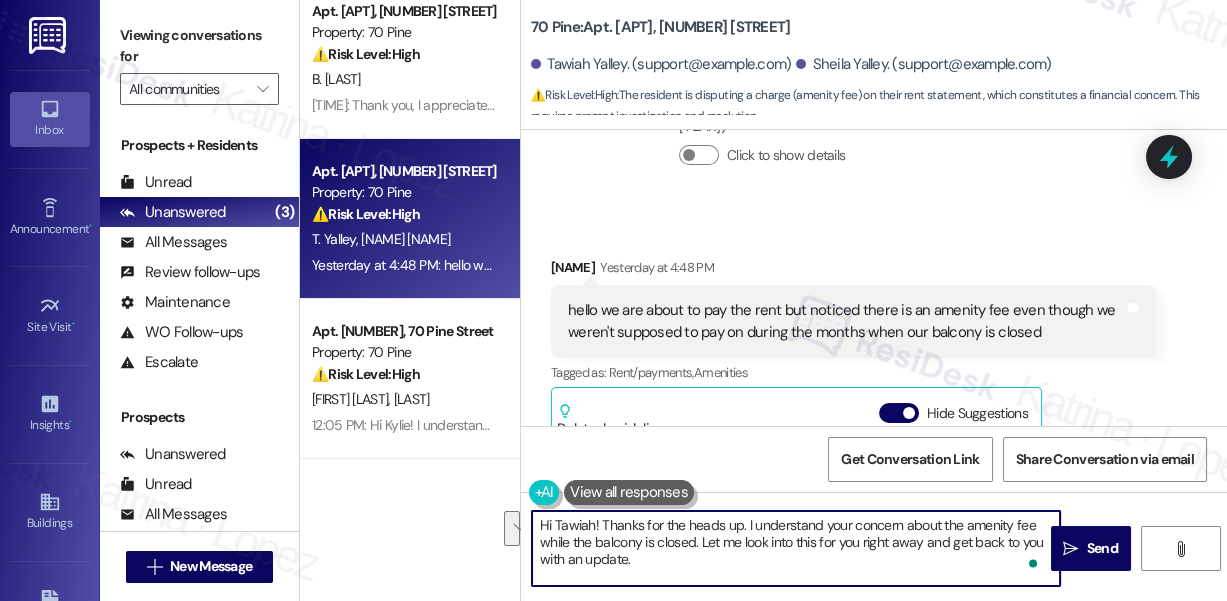click on "Hi Tawiah! Thanks for the heads up. I understand your concern about the amenity fee while the balcony is closed. Let me look into this for you right away and get back to you with an update." at bounding box center (796, 548) 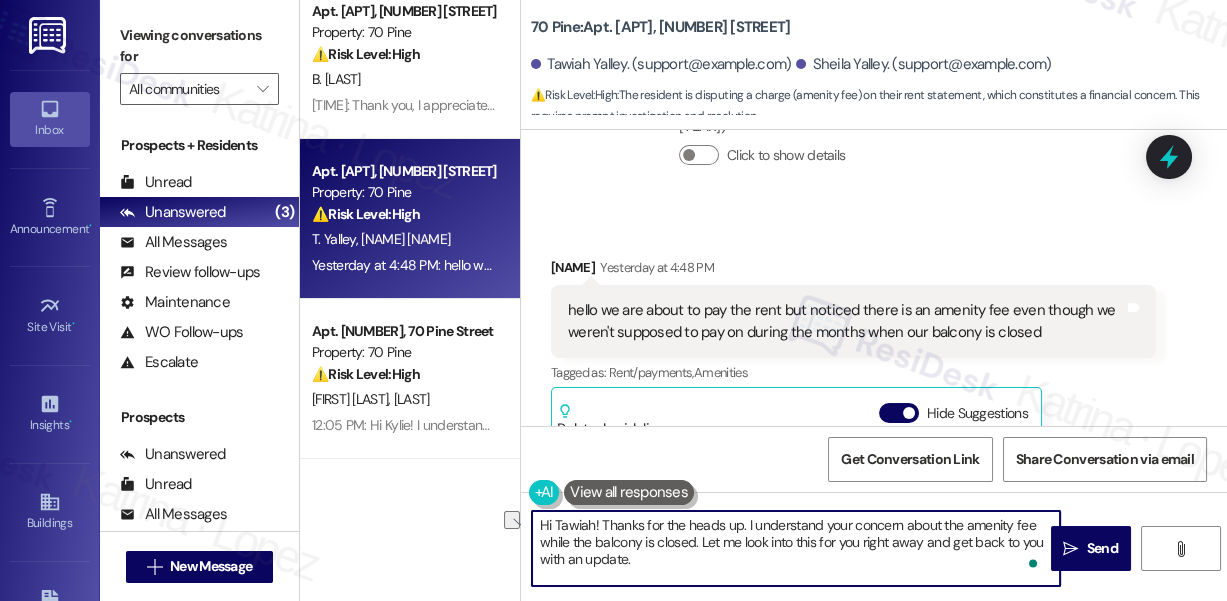 drag, startPoint x: 742, startPoint y: 542, endPoint x: 921, endPoint y: 546, distance: 179.0447 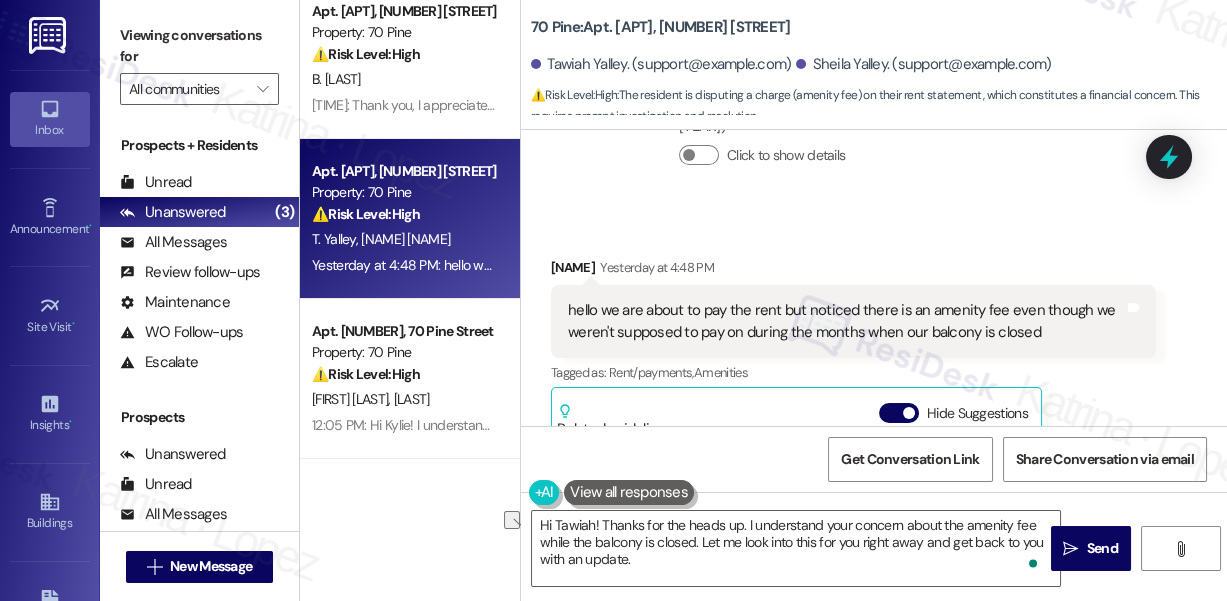 click on "Viewing conversations for All communities " at bounding box center [199, 62] 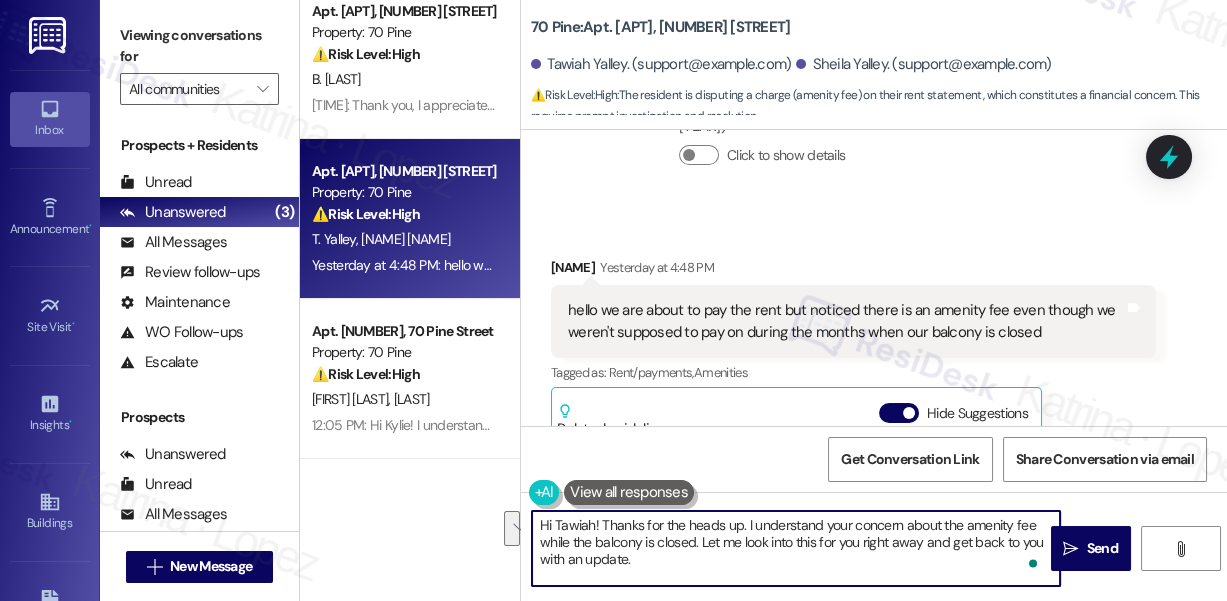drag, startPoint x: 766, startPoint y: 564, endPoint x: 701, endPoint y: 541, distance: 68.94926 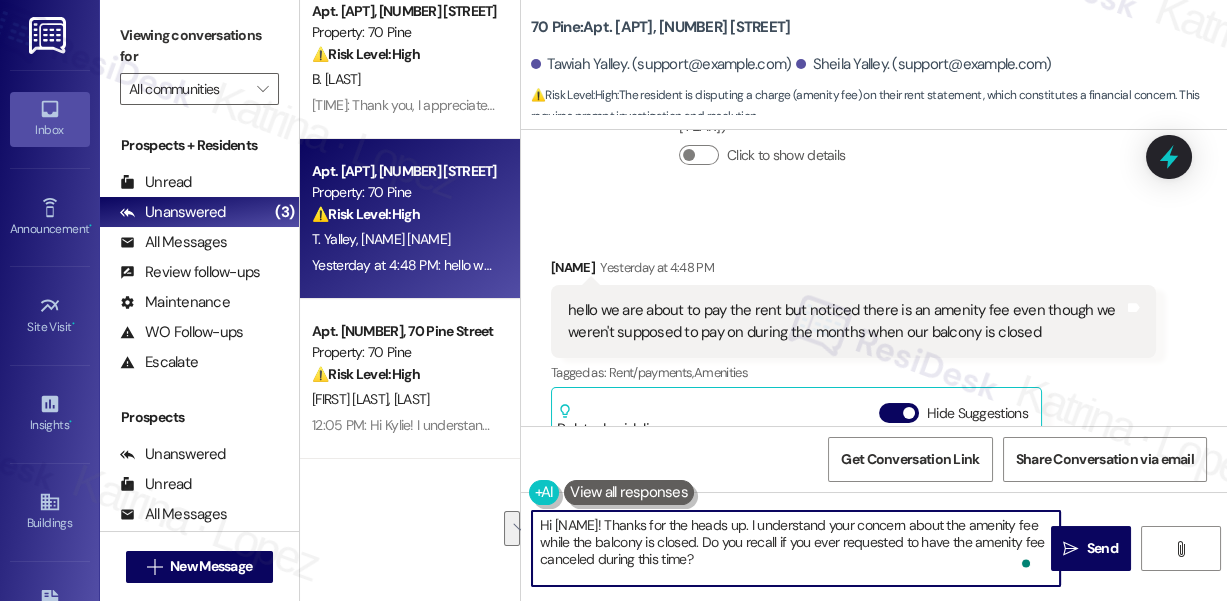 scroll, scrollTop: 16, scrollLeft: 0, axis: vertical 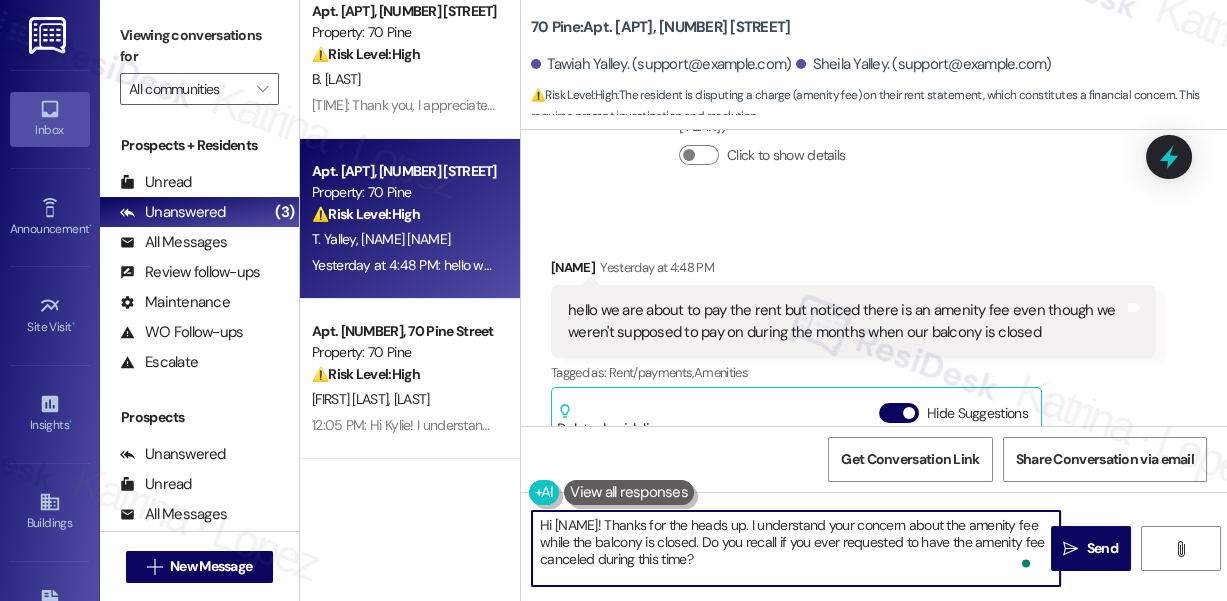 click on "Hi [NAME]! Thanks for the heads up. I understand your concern about the amenity fee while the balcony is closed. Do you recall if you ever requested to have the amenity fee canceled during this time?" at bounding box center [796, 548] 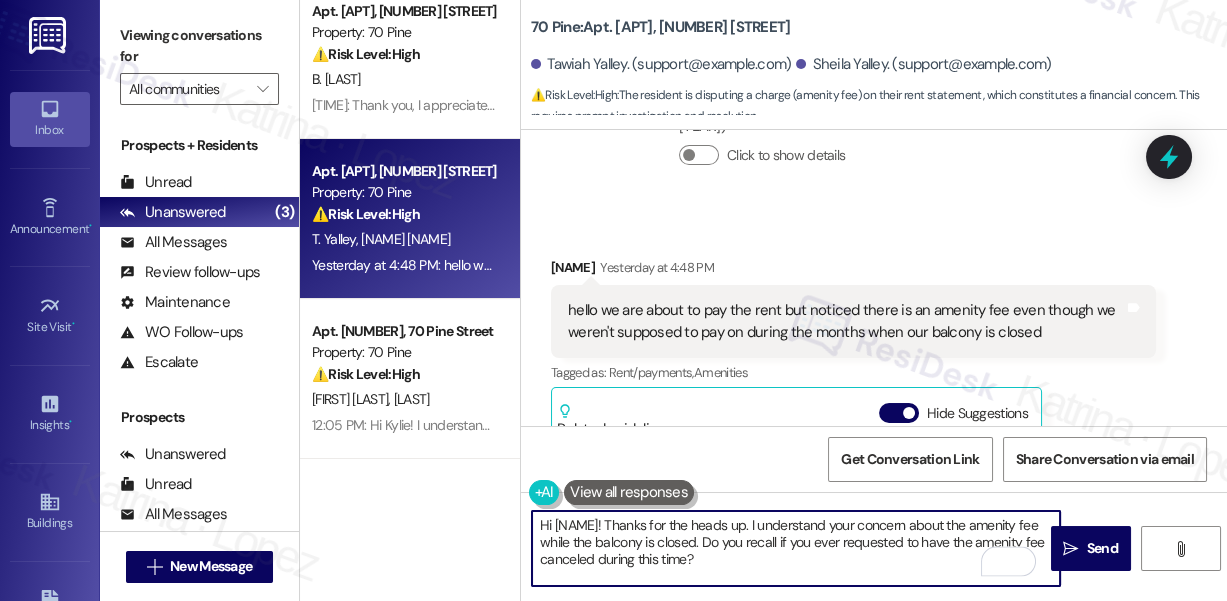 click on "Hi [NAME]! Thanks for the heads up. I understand your concern about the amenity fee while the balcony is closed. Do you recall if you ever requested to have the amenity fee canceled during this time?" at bounding box center [796, 548] 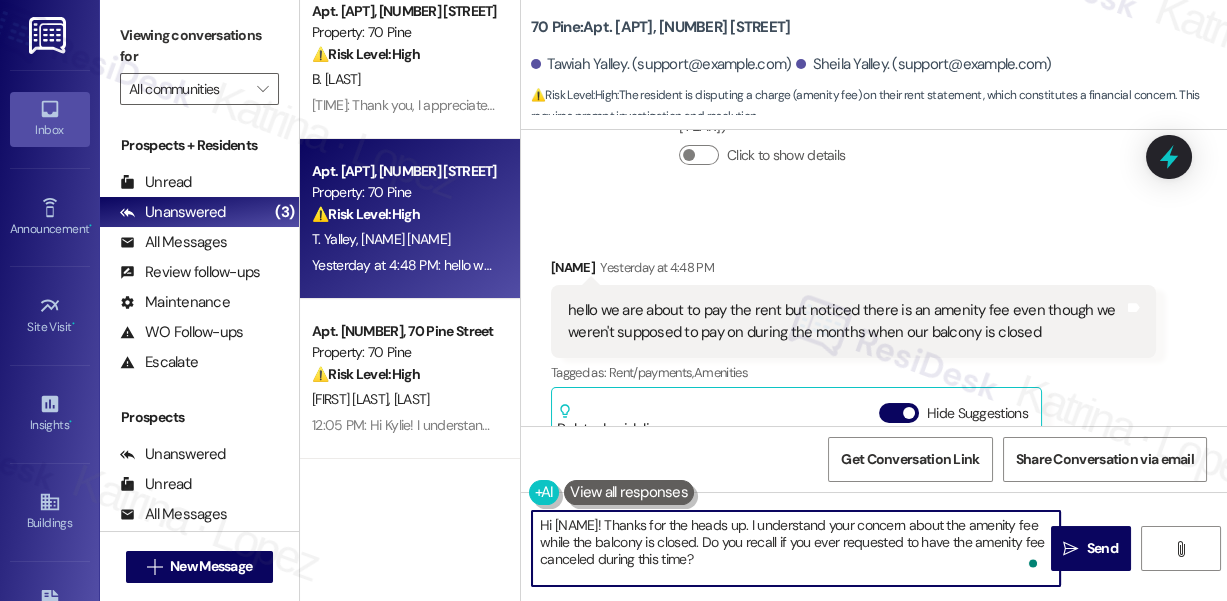 scroll, scrollTop: 0, scrollLeft: 0, axis: both 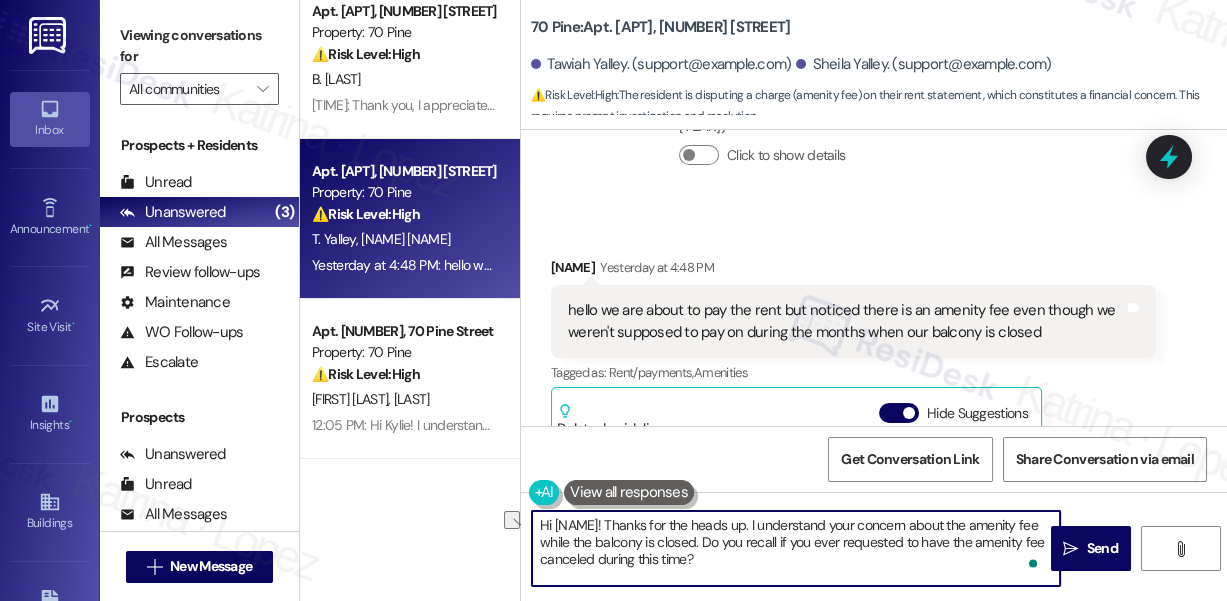 drag, startPoint x: 658, startPoint y: 562, endPoint x: 593, endPoint y: 567, distance: 65.192024 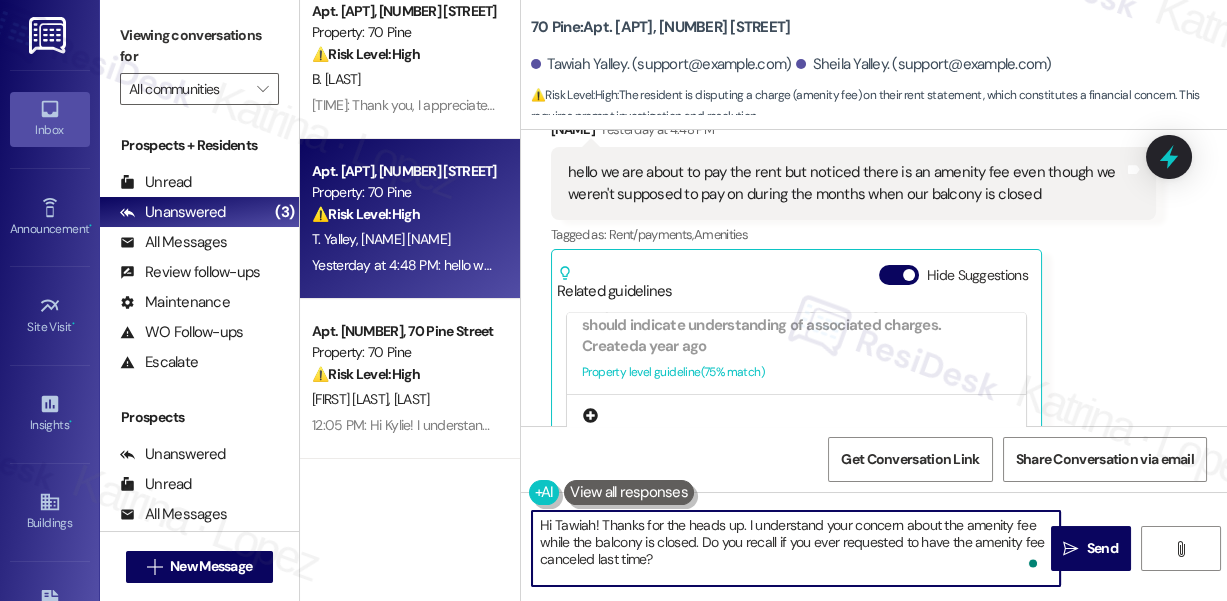 scroll, scrollTop: 7479, scrollLeft: 0, axis: vertical 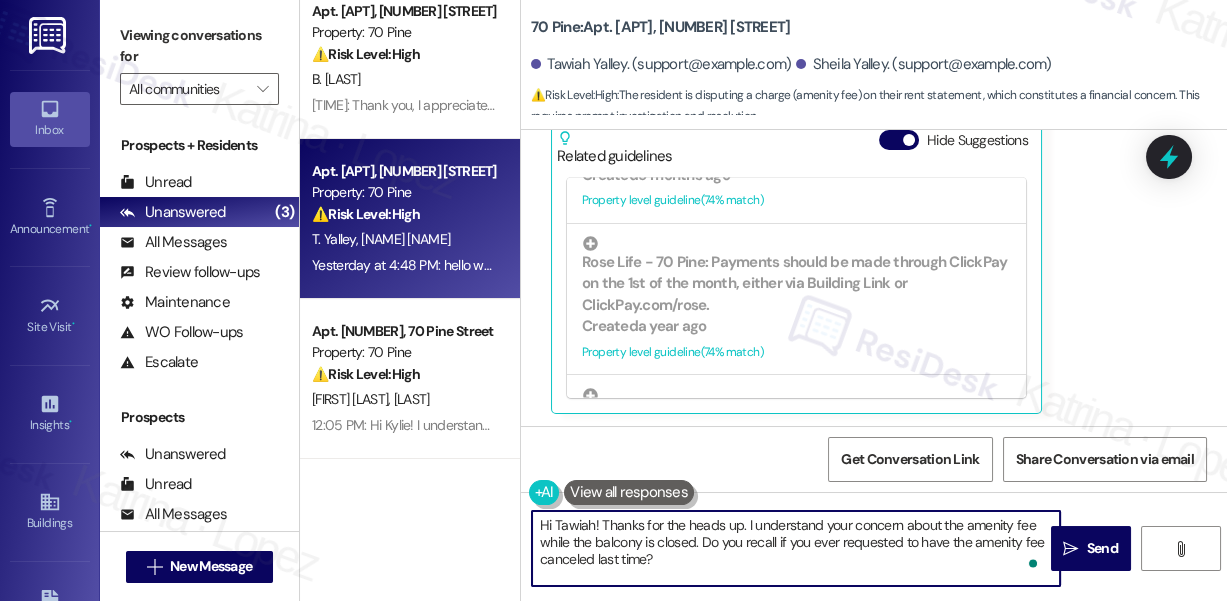 click on "Hi Tawiah! Thanks for the heads up. I understand your concern about the amenity fee while the balcony is closed. Do you recall if you ever requested to have the amenity fee canceled last time?" at bounding box center [796, 548] 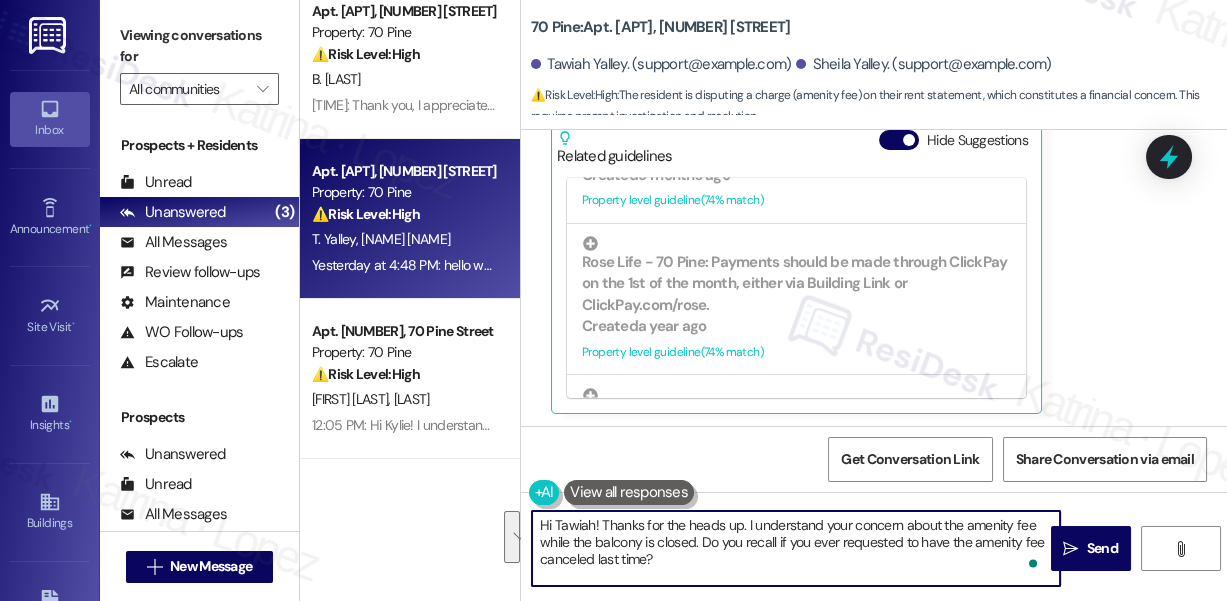 click on "Hi Tawiah! Thanks for the heads up. I understand your concern about the amenity fee while the balcony is closed. Do you recall if you ever requested to have the amenity fee canceled last time?" at bounding box center (796, 548) 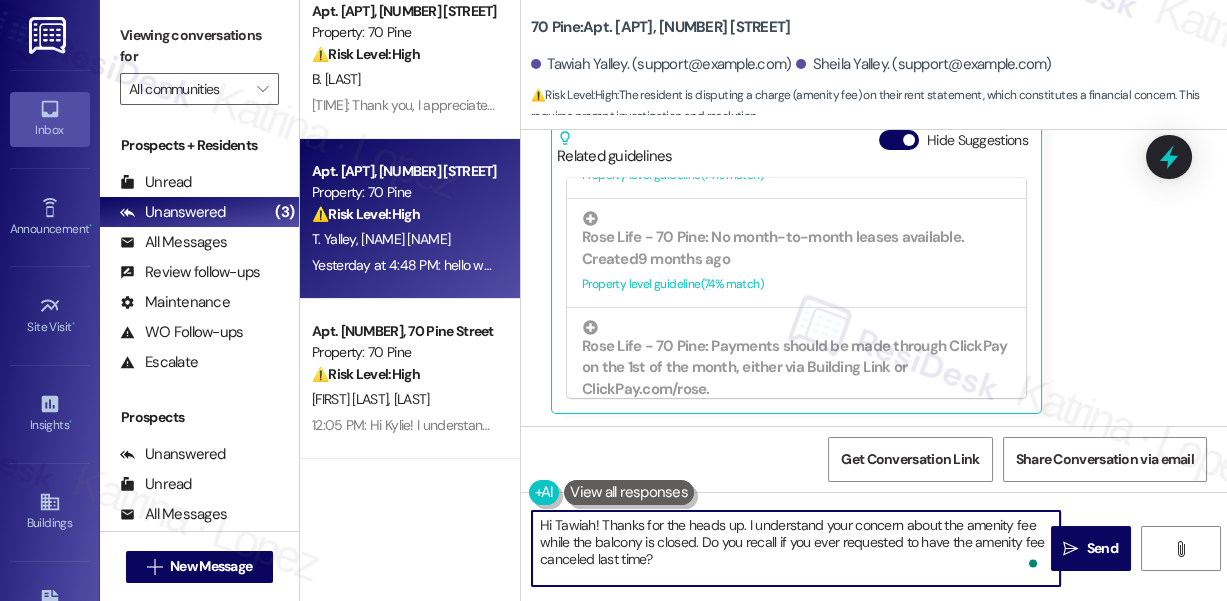 scroll, scrollTop: 615, scrollLeft: 0, axis: vertical 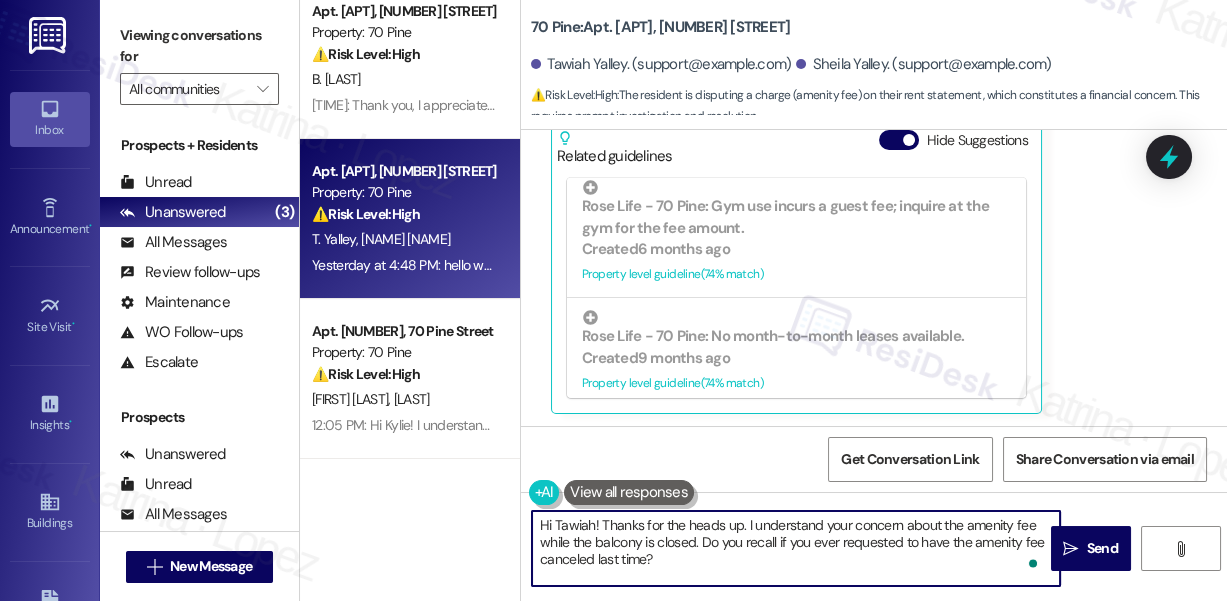 click on "Hi Tawiah! Thanks for the heads up. I understand your concern about the amenity fee while the balcony is closed. Do you recall if you ever requested to have the amenity fee canceled last time?" at bounding box center (796, 548) 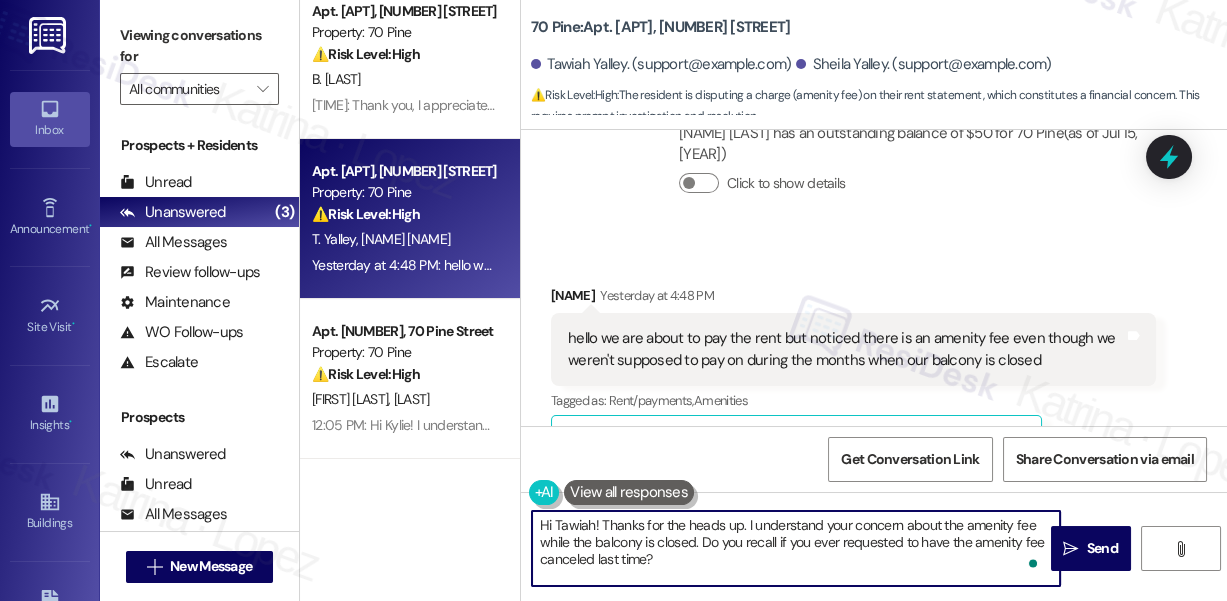 scroll, scrollTop: 7206, scrollLeft: 0, axis: vertical 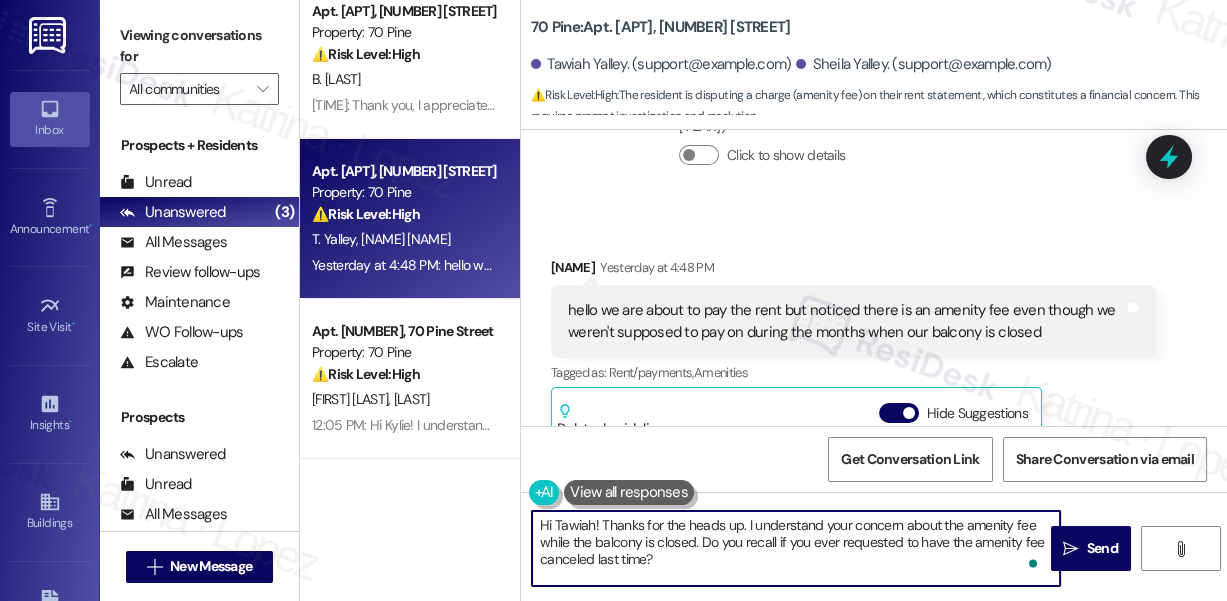 type on "Hi Tawiah! Thanks for the heads up. I understand your concern about the amenity fee while the balcony is closed. Do you recall if you ever requested to have the amenity fee canceled last time?" 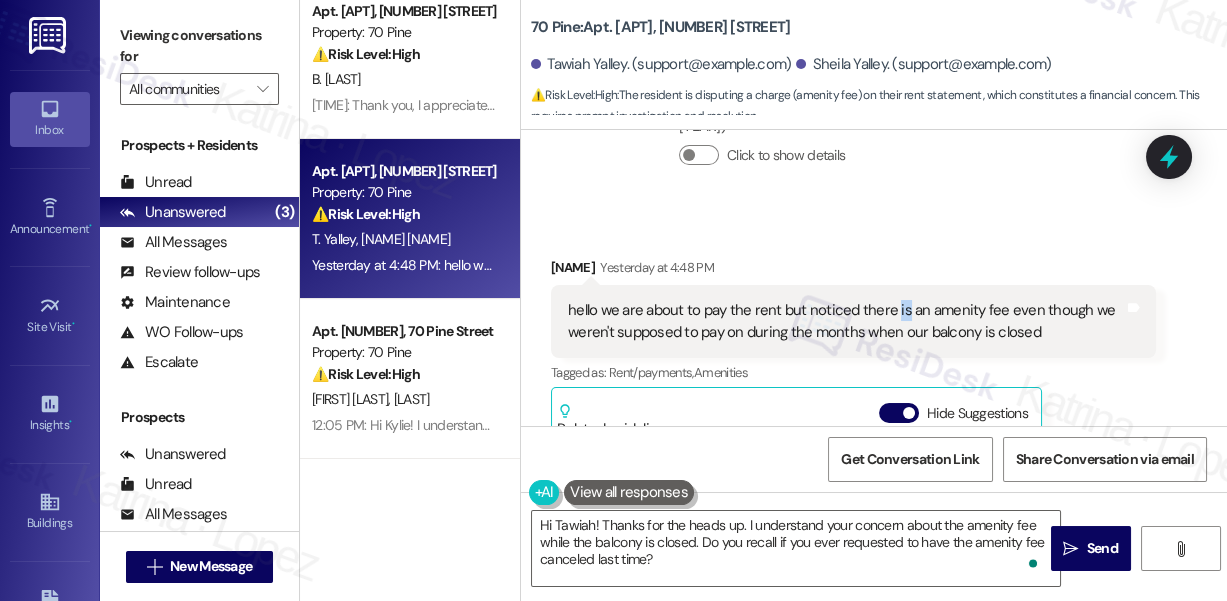 click on "hello we are about to pay the rent but noticed there is an amenity fee even though we weren't supposed to pay on during the months when our balcony is closed" at bounding box center [846, 321] 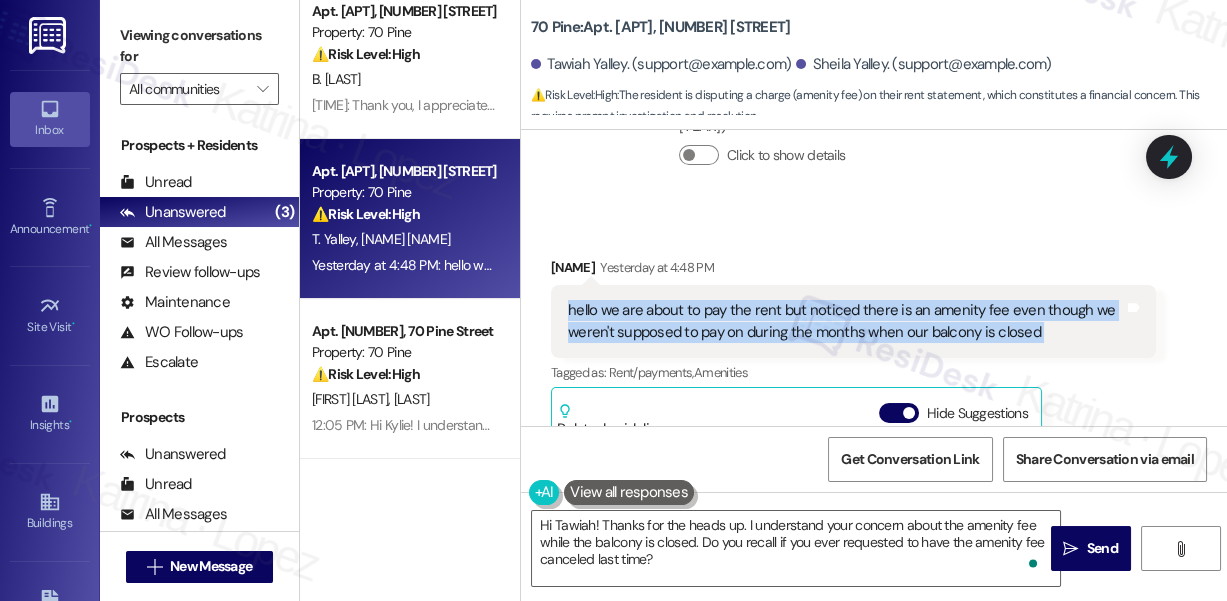 click on "hello we are about to pay the rent but noticed there is an amenity fee even though we weren't supposed to pay on during the months when our balcony is closed" at bounding box center (846, 321) 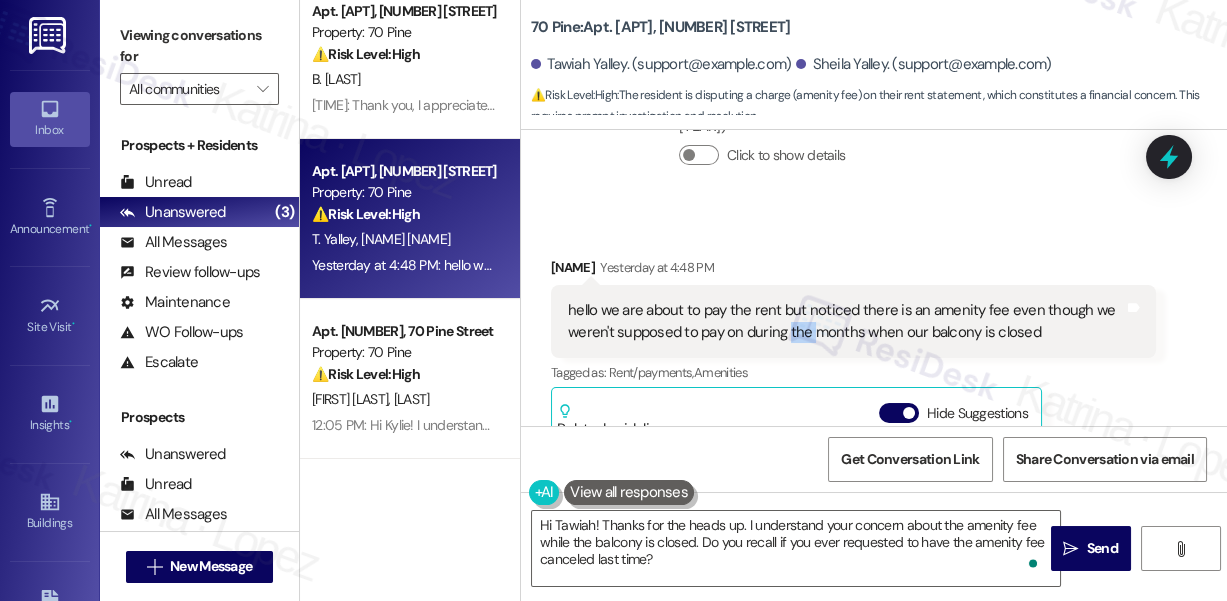 click on "hello we are about to pay the rent but noticed there is an amenity fee even though we weren't supposed to pay on during the months when our balcony is closed" at bounding box center [846, 321] 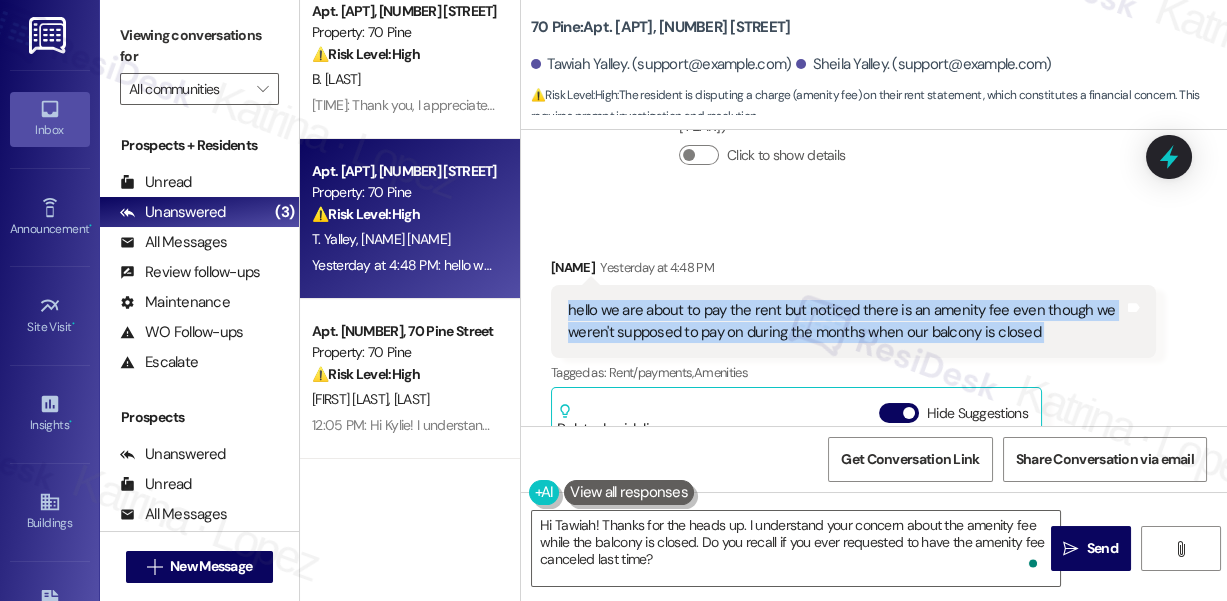 click on "hello we are about to pay the rent but noticed there is an amenity fee even though we weren't supposed to pay on during the months when our balcony is closed" at bounding box center [846, 321] 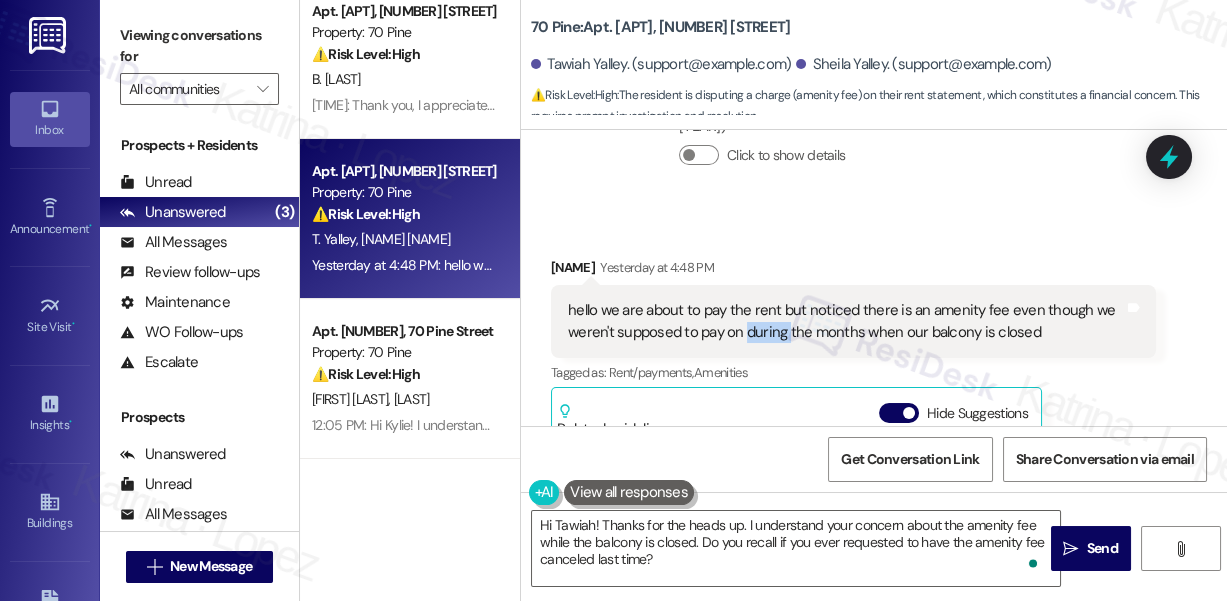 click on "hello we are about to pay the rent but noticed there is an amenity fee even though we weren't supposed to pay on during the months when our balcony is closed" at bounding box center (846, 321) 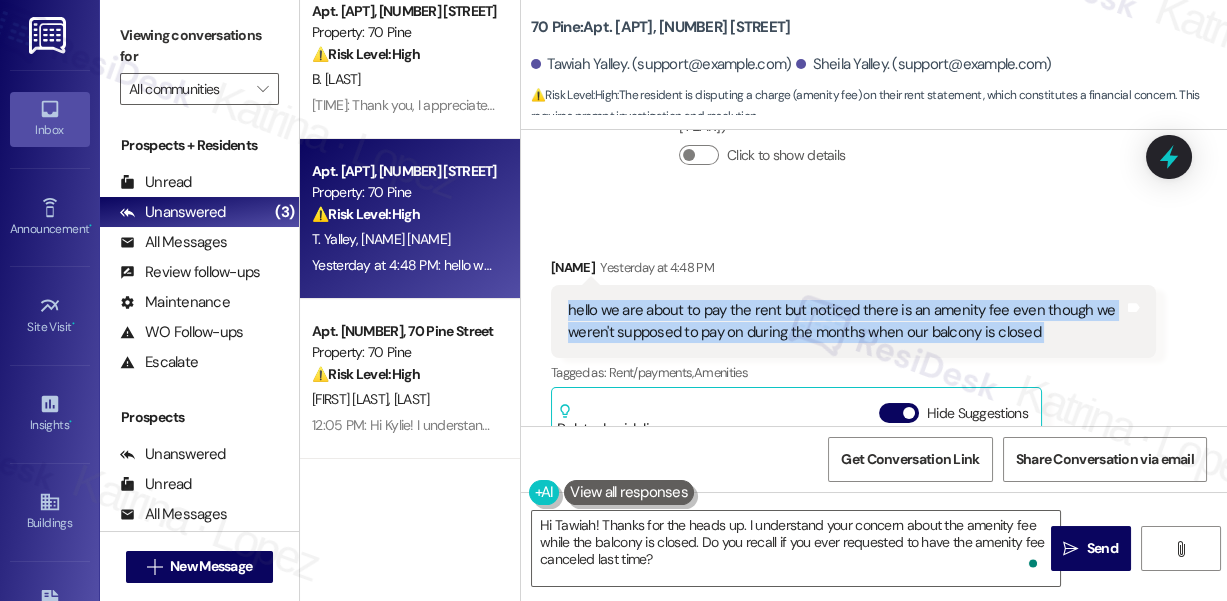 click on "hello we are about to pay the rent but noticed there is an amenity fee even though we weren't supposed to pay on during the months when our balcony is closed" at bounding box center (846, 321) 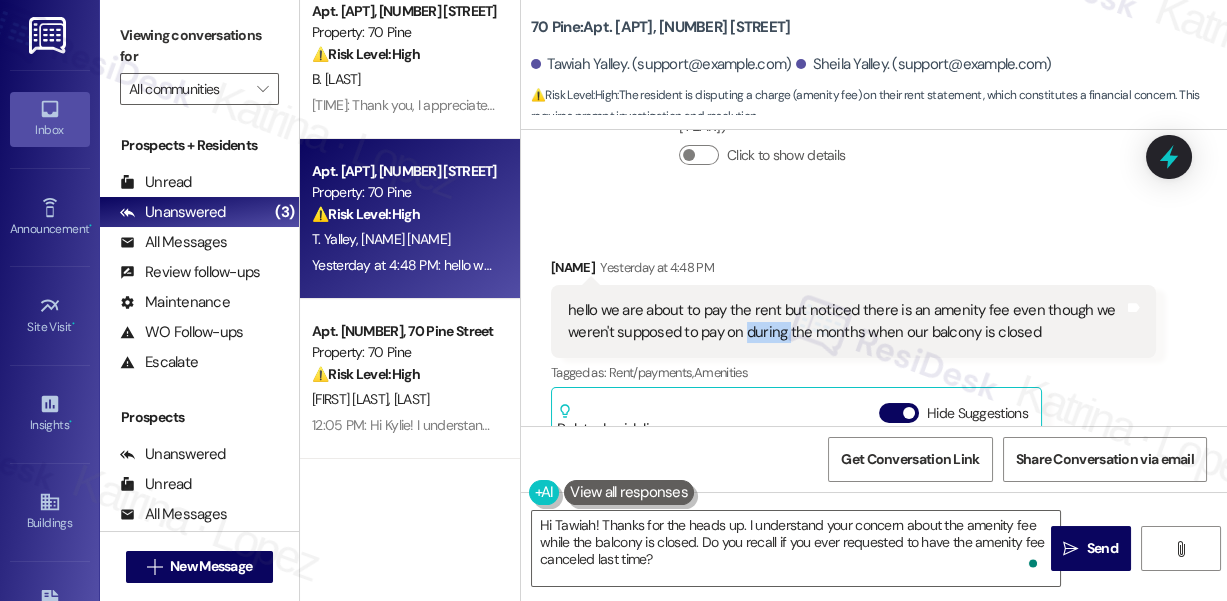 click on "hello we are about to pay the rent but noticed there is an amenity fee even though we weren't supposed to pay on during the months when our balcony is closed" at bounding box center [846, 321] 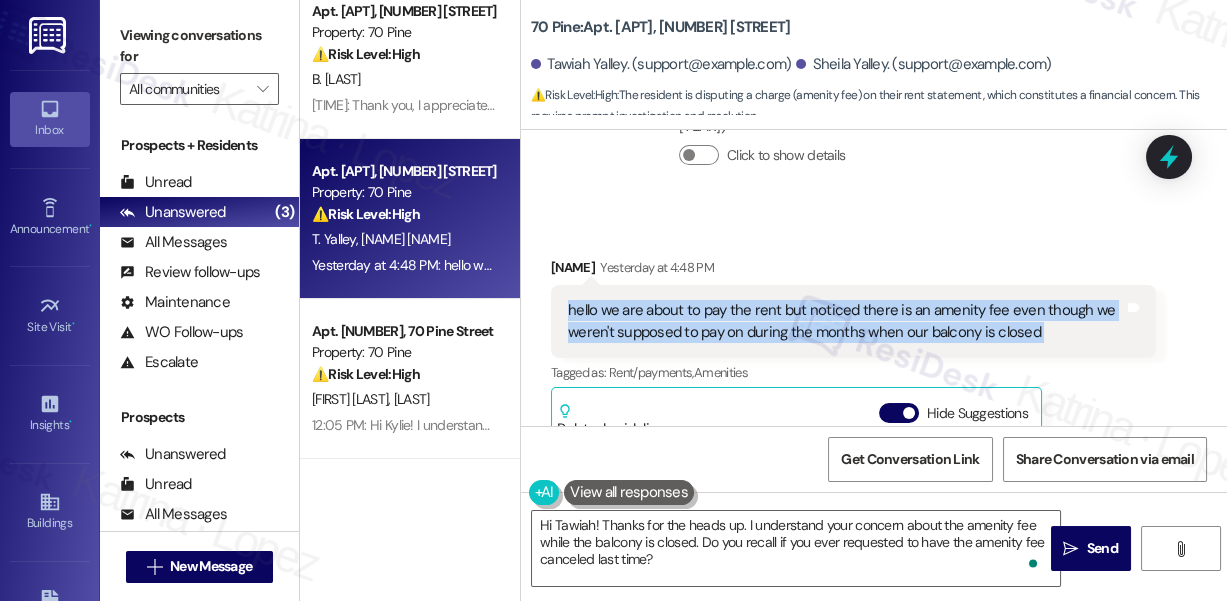 click on "hello we are about to pay the rent but noticed there is an amenity fee even though we weren't supposed to pay on during the months when our balcony is closed" at bounding box center [846, 321] 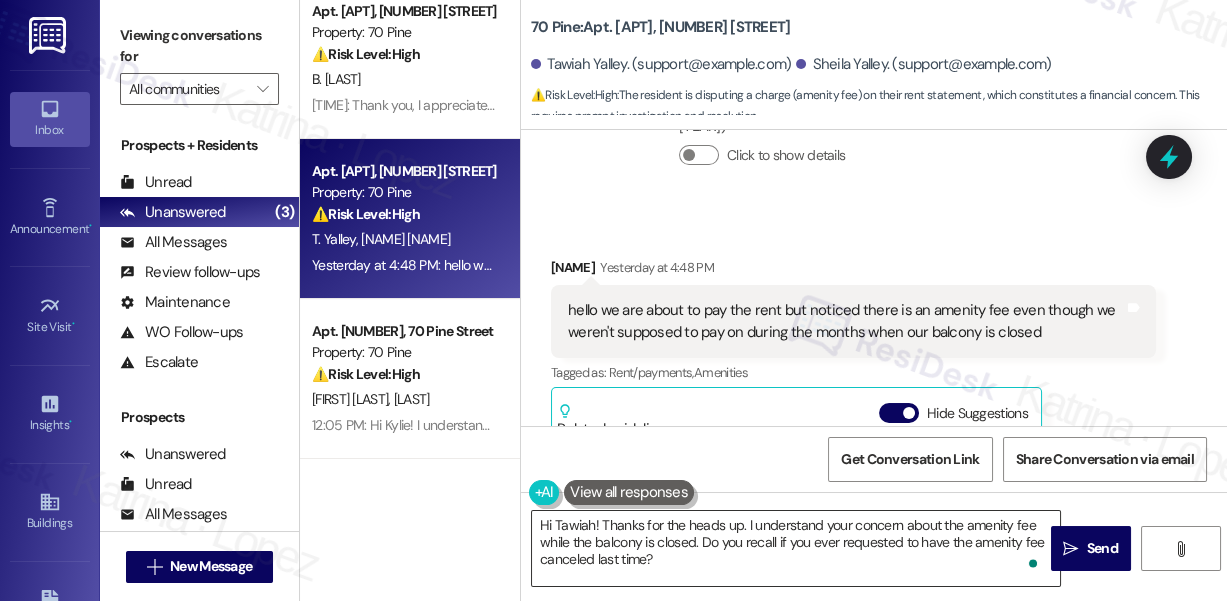 click on "Hi Tawiah! Thanks for the heads up. I understand your concern about the amenity fee while the balcony is closed. Do you recall if you ever requested to have the amenity fee canceled last time?" at bounding box center (796, 548) 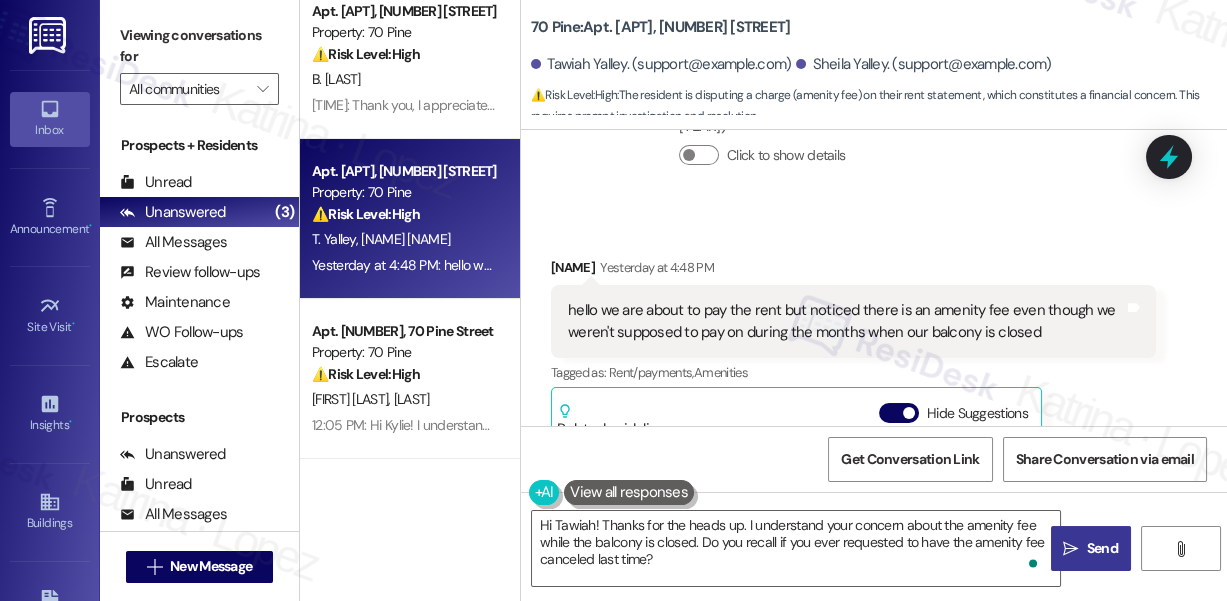 click on " Send" at bounding box center (1091, 548) 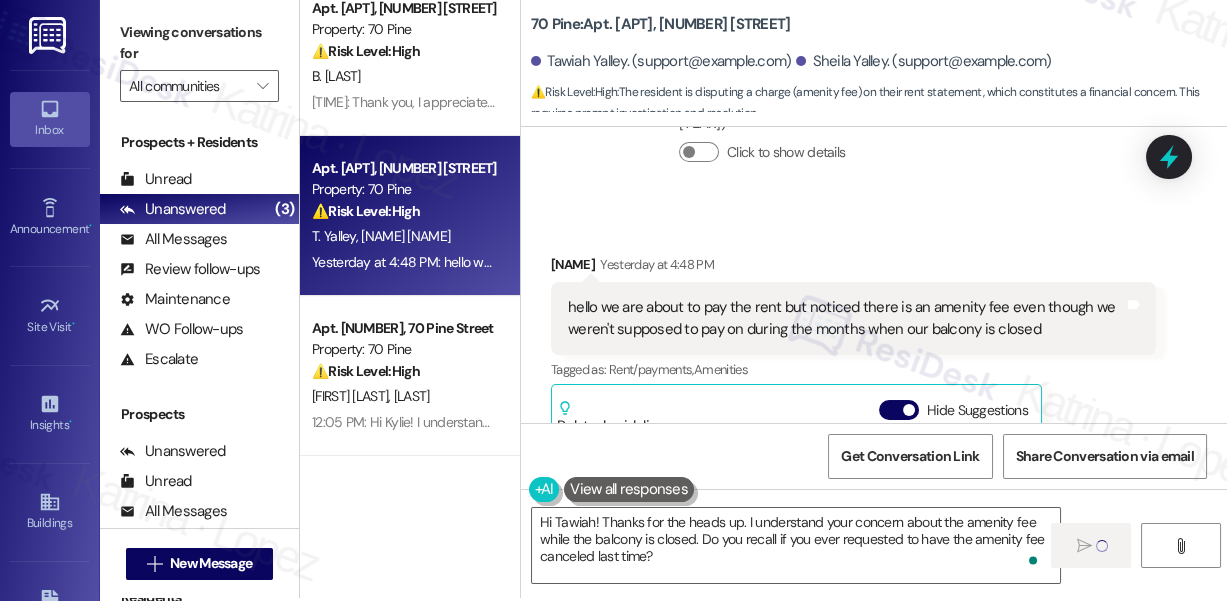 scroll, scrollTop: 4, scrollLeft: 0, axis: vertical 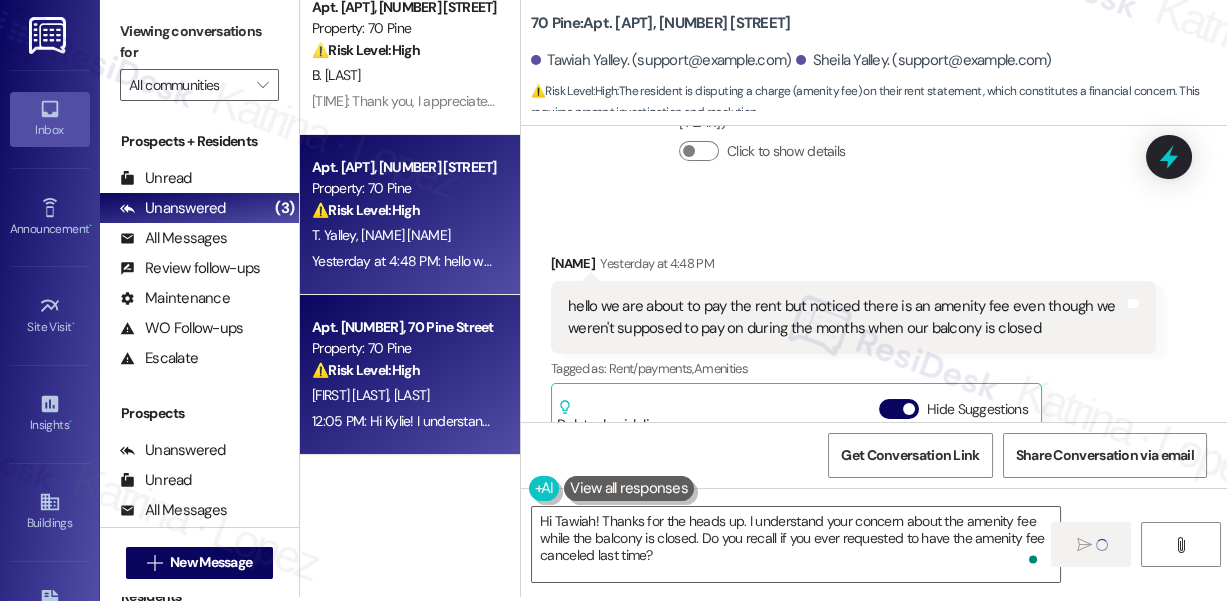 type 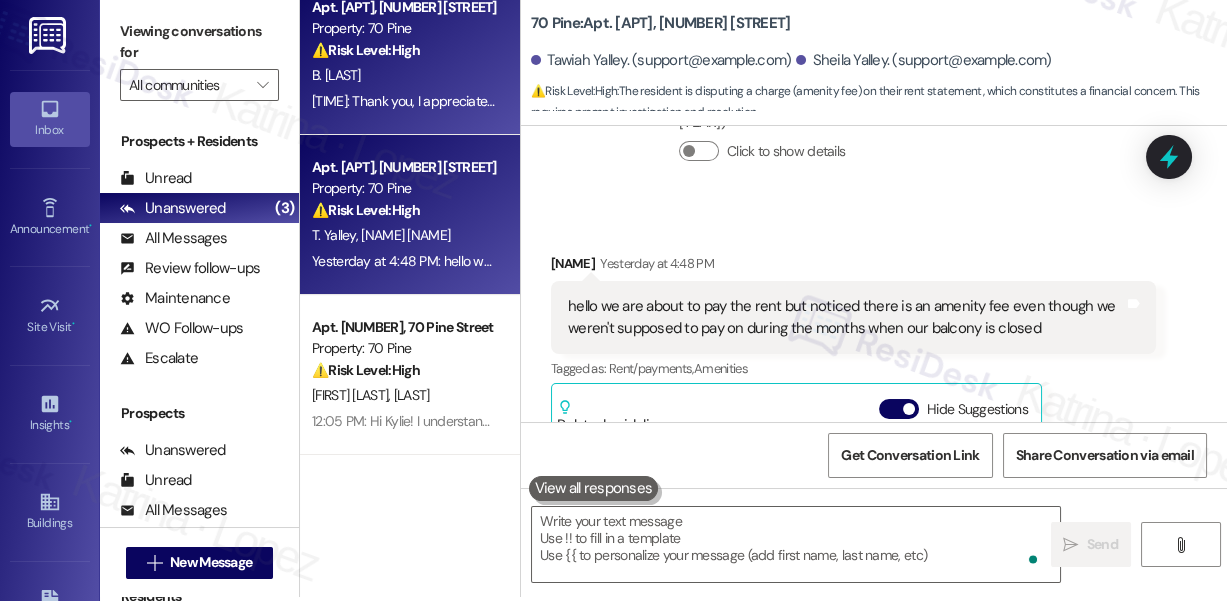 scroll, scrollTop: 7417, scrollLeft: 0, axis: vertical 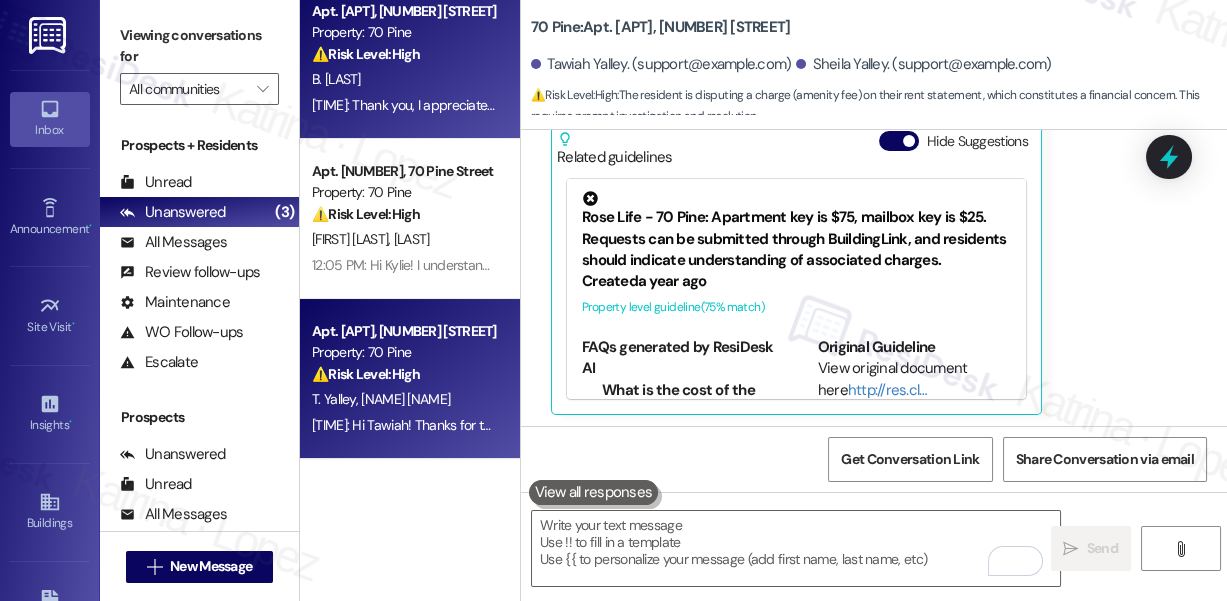 click on "B. [LAST]" at bounding box center (404, 79) 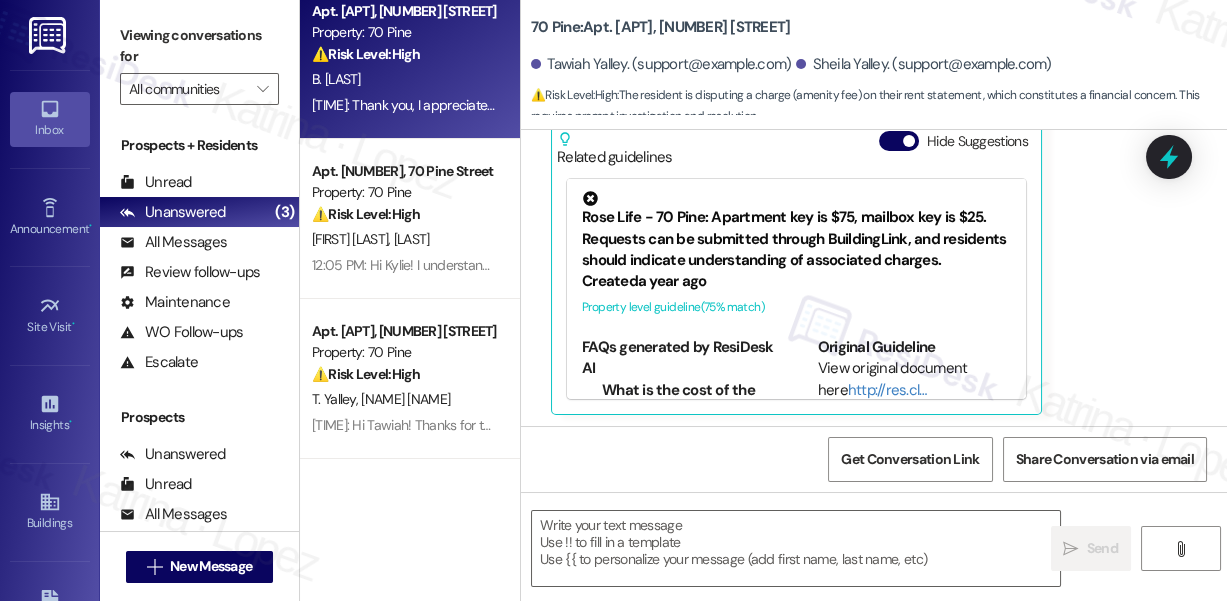 type on "Fetching suggested responses. Please feel free to read through the conversation in the meantime." 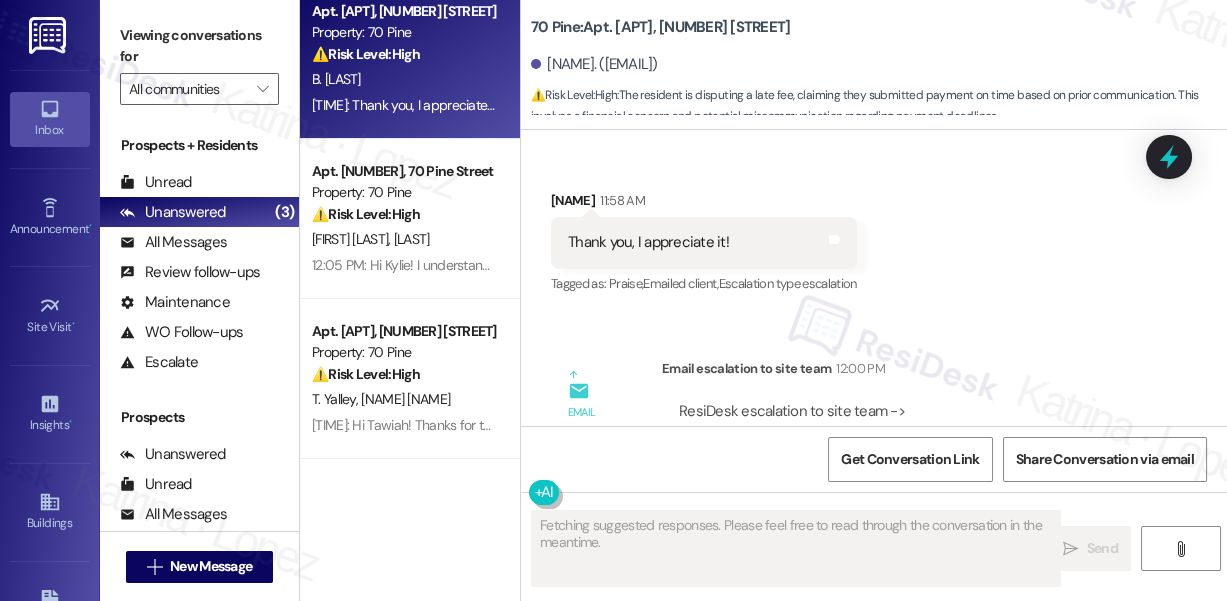 scroll, scrollTop: 5046, scrollLeft: 0, axis: vertical 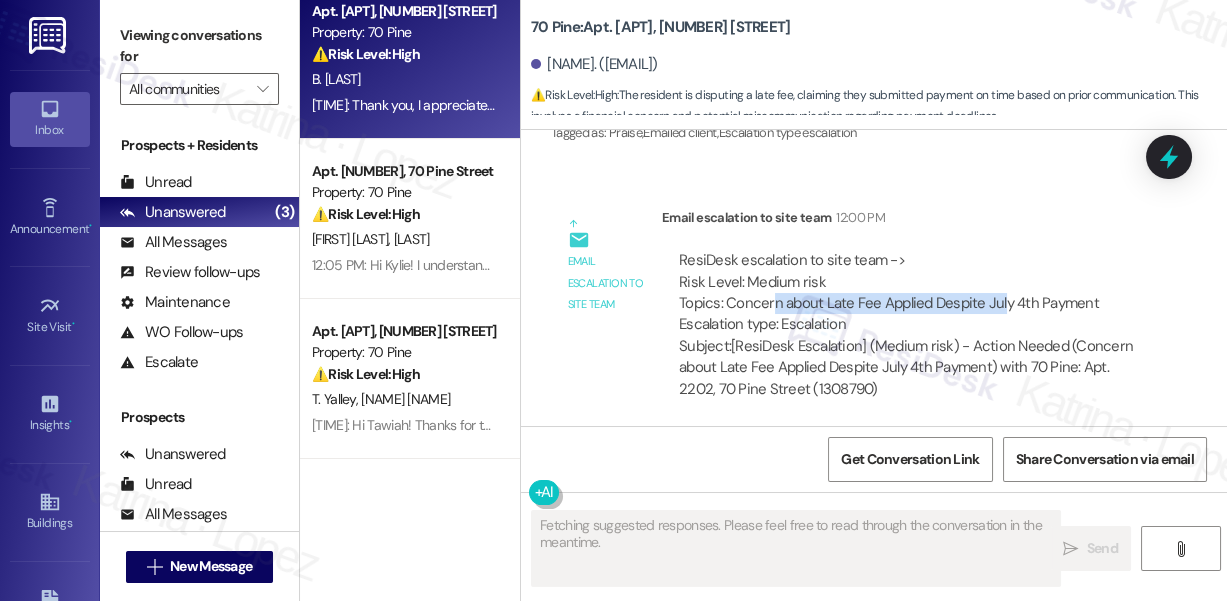drag, startPoint x: 773, startPoint y: 295, endPoint x: 1000, endPoint y: 303, distance: 227.14093 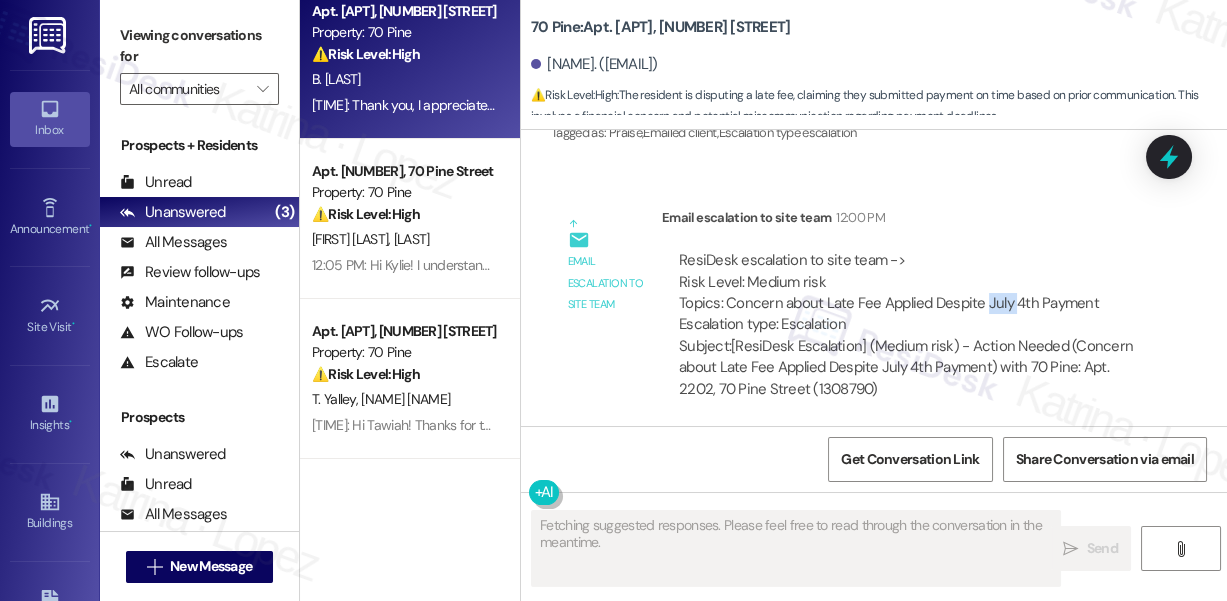 click on "ResiDesk escalation to site team ->
Risk Level: Medium risk
Topics: Concern about Late Fee Applied Despite July 4th Payment
Escalation type: Escalation" at bounding box center (909, 293) 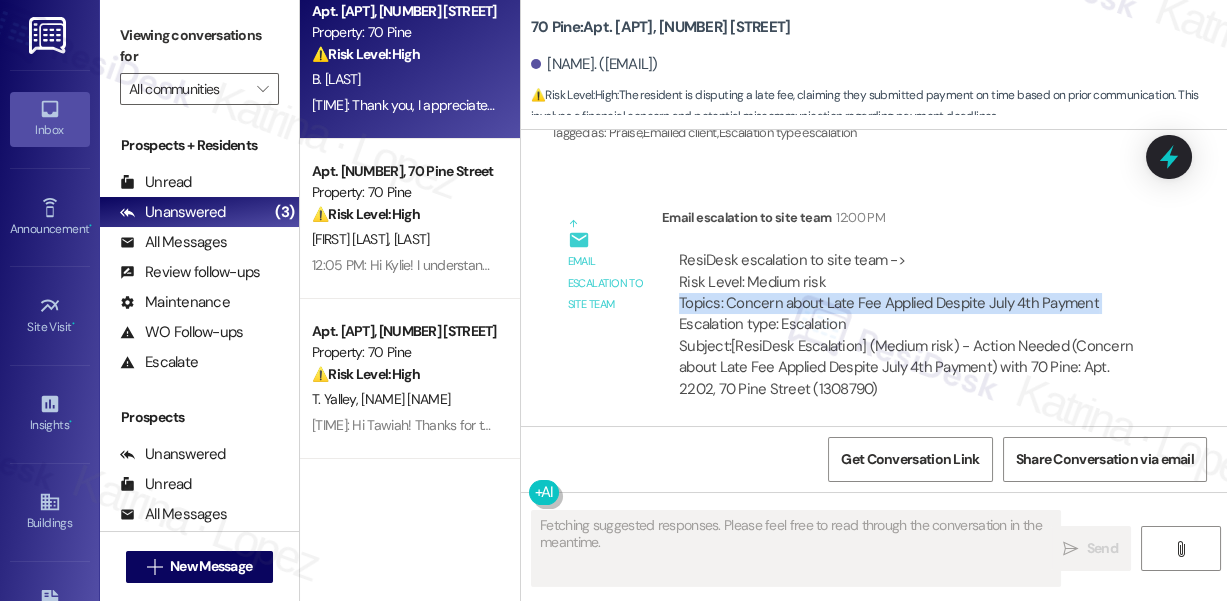 click on "ResiDesk escalation to site team ->
Risk Level: Medium risk
Topics: Concern about Late Fee Applied Despite July 4th Payment
Escalation type: Escalation" at bounding box center (909, 293) 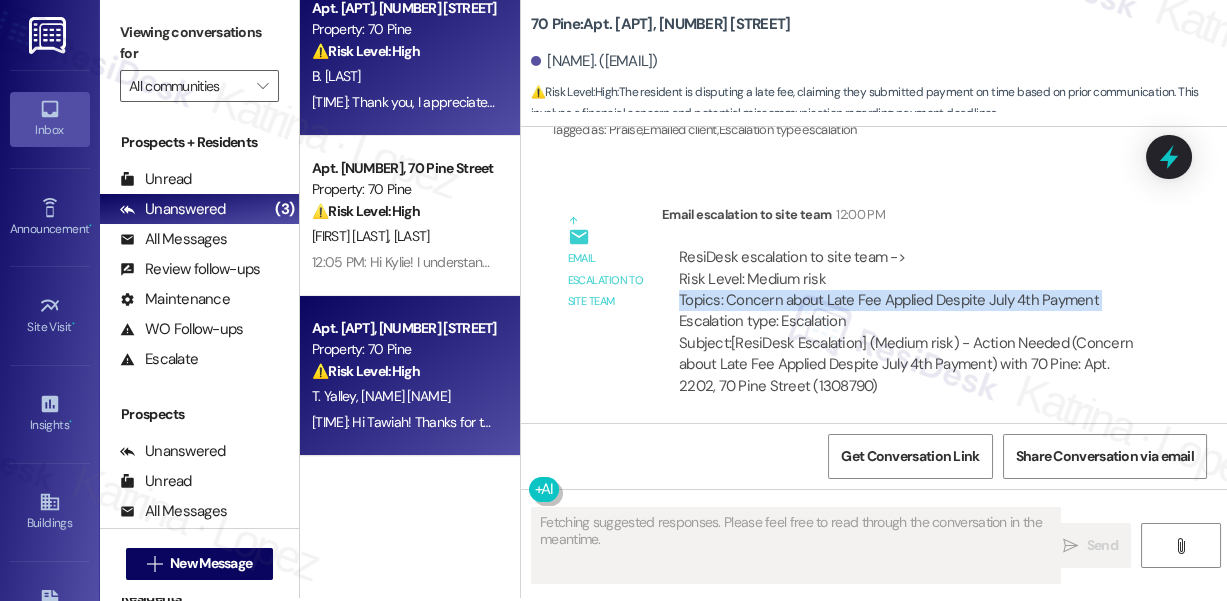 scroll, scrollTop: 4, scrollLeft: 0, axis: vertical 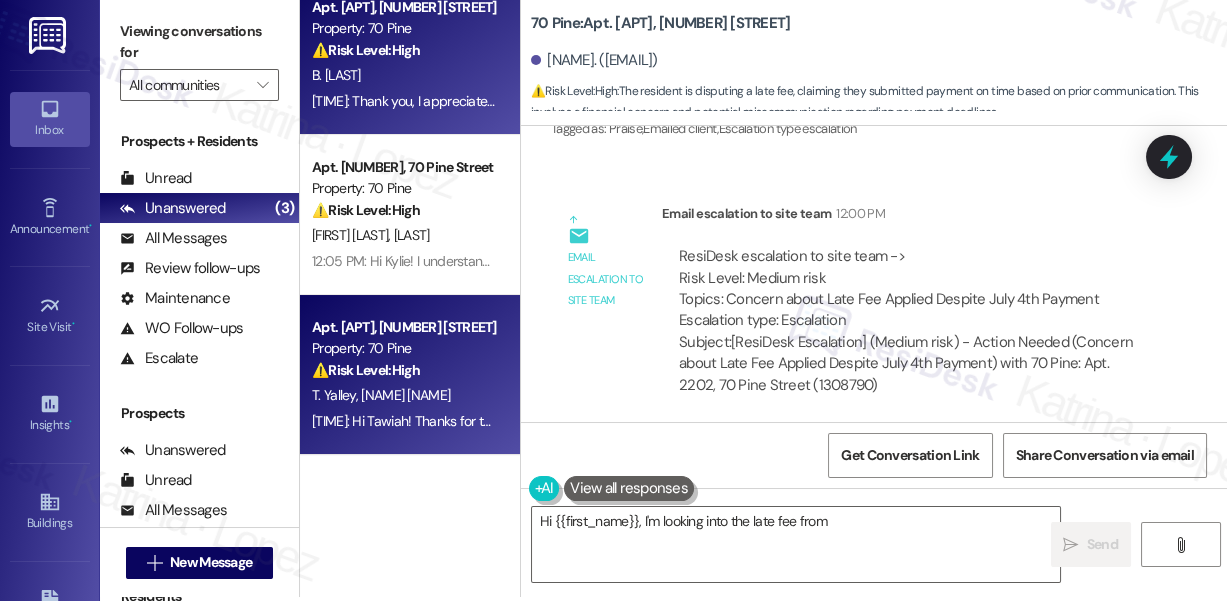 type on "Hi {{first_name}}, I'm looking into the late fee from" 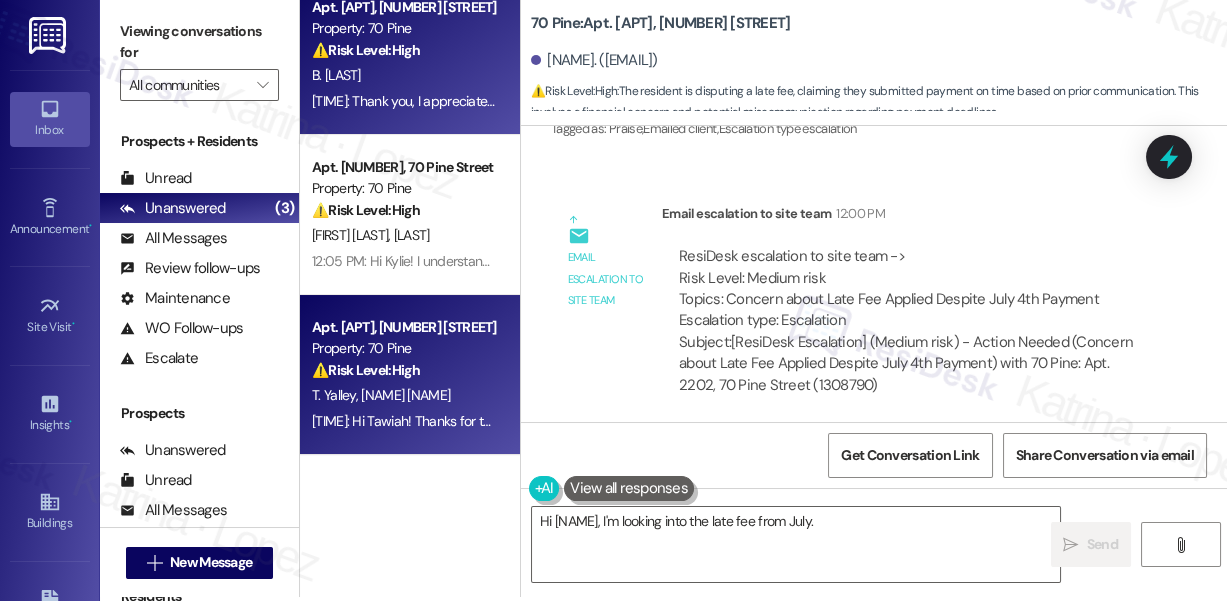 click on "Property: 70 Pine" at bounding box center [404, 348] 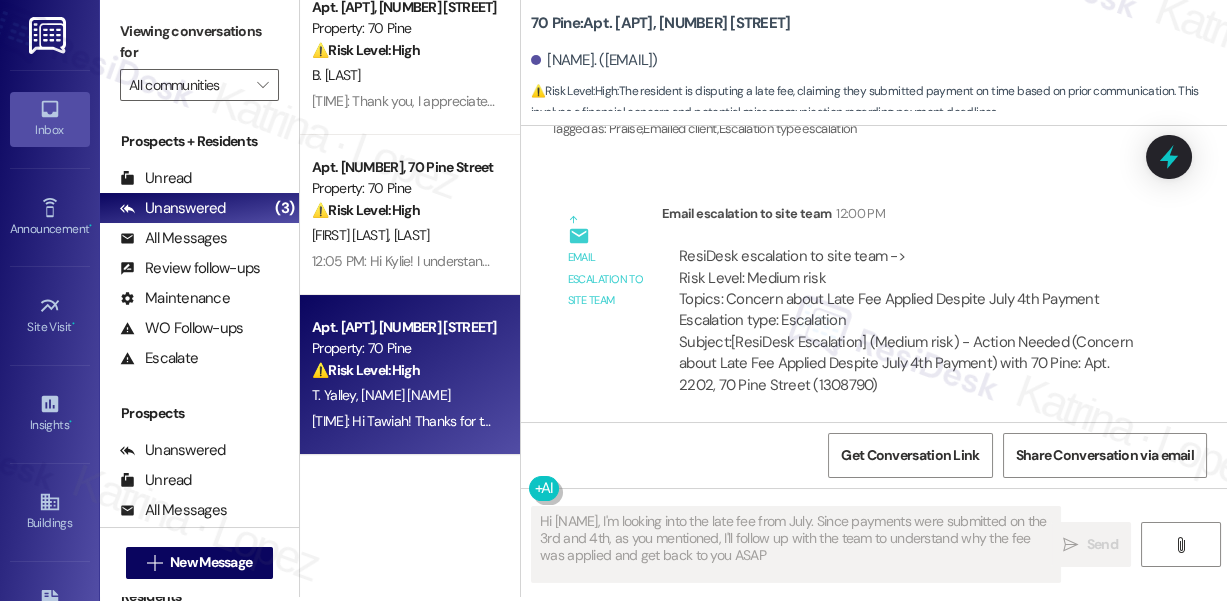 type on "Hi [NAME], I'm looking into the late fee from July. Since payments were submitted on the 3rd and 4th, as you mentioned, I'll follow up with the team to understand why the fee was applied and get back to you ASAP!" 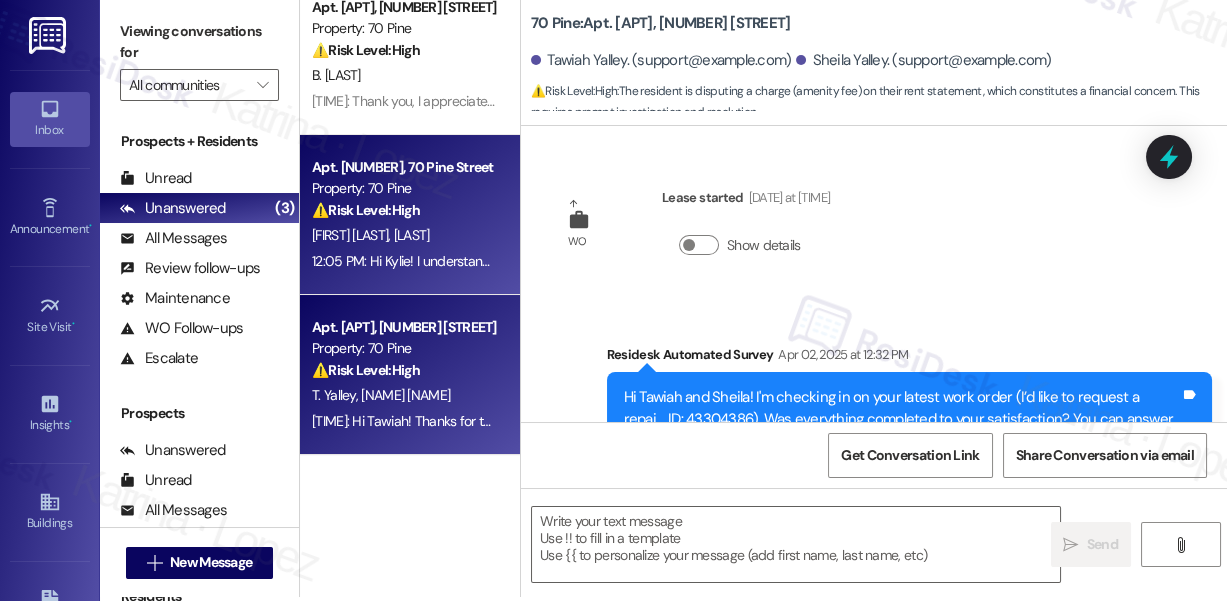 scroll, scrollTop: 0, scrollLeft: 0, axis: both 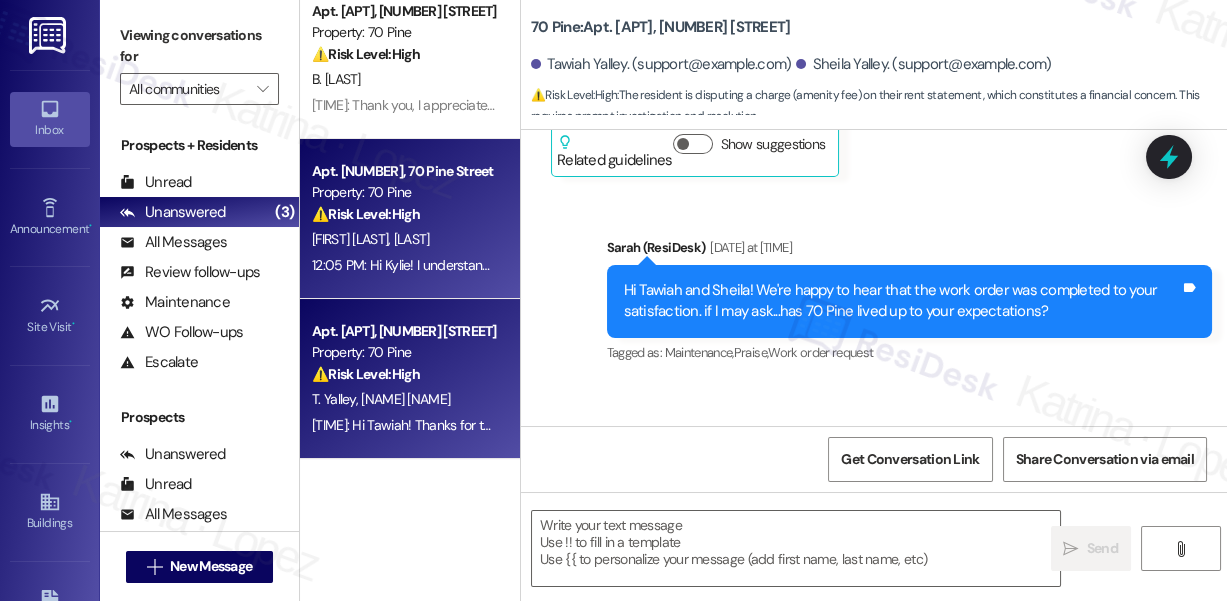 type on "Fetching suggested responses. Please feel free to read through the conversation in the meantime." 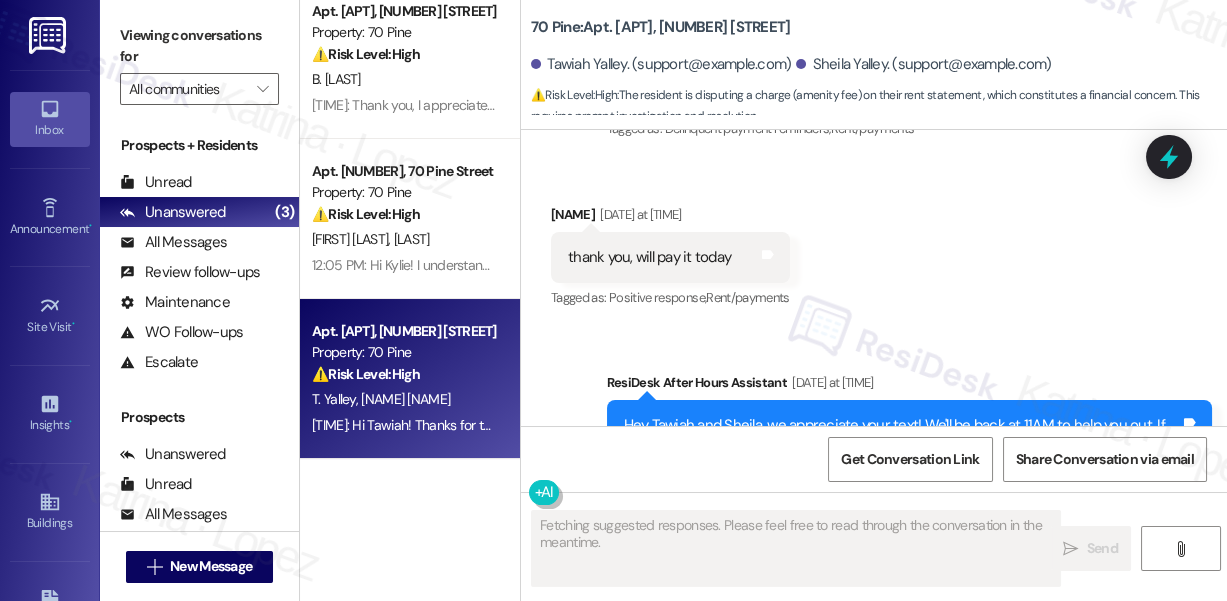 click on "12:05 PM: Hi Kylie! I understand your concern about the late fee. To help me share the right details with the team, could you let me know the method you used to make the July 3rd payment, is it through the portal or a check? If you have a receipt, screenshot, or bank confirmation showing the payment date, that would be helpful for the team as well. 12:05 PM: Hi Kylie! I understand your concern about the late fee. To help me share the right details with the team, could you let me know the method you used to make the July 3rd payment, is it through the portal or a check? If you have a receipt, screenshot, or bank confirmation showing the payment date, that would be helpful for the team as well." at bounding box center [404, 265] 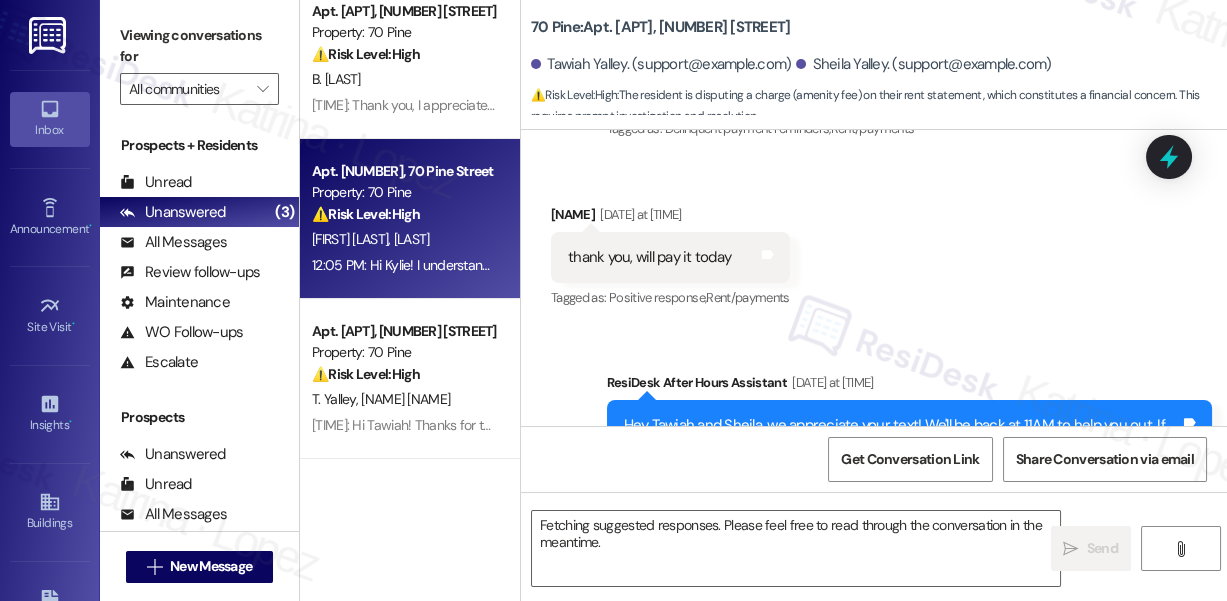 scroll, scrollTop: 7478, scrollLeft: 0, axis: vertical 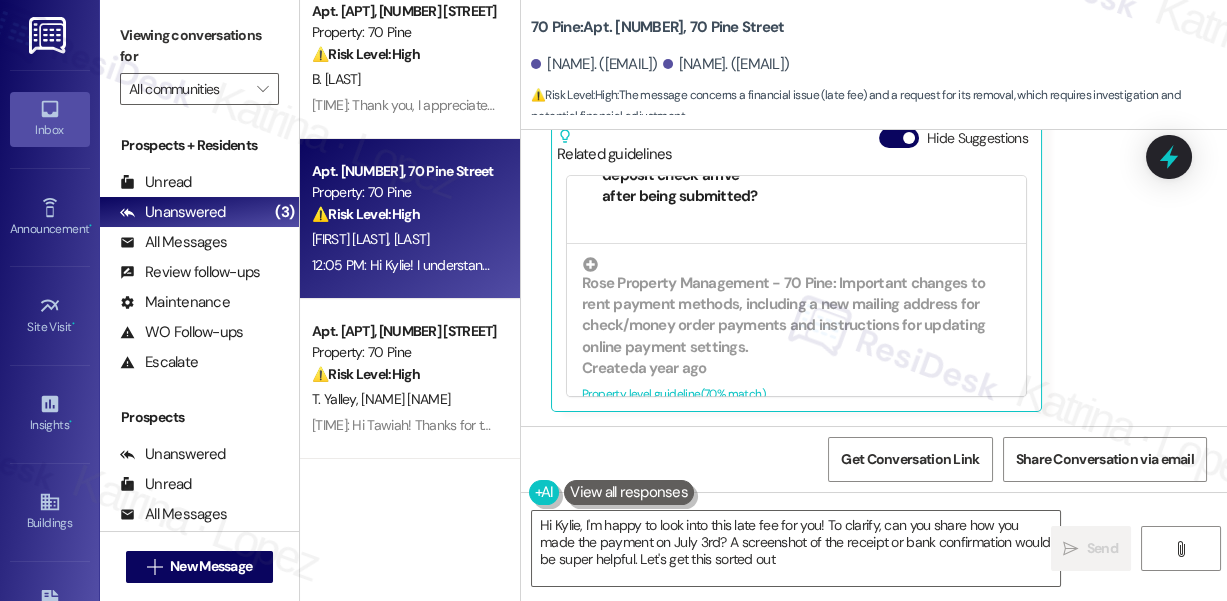 type on "Hi [NAME], I'm happy to look into this late fee for you! To clarify, can you share how you made the payment on July 3rd? A screenshot of the receipt or bank confirmation would be super helpful. Let's get this sorted out!" 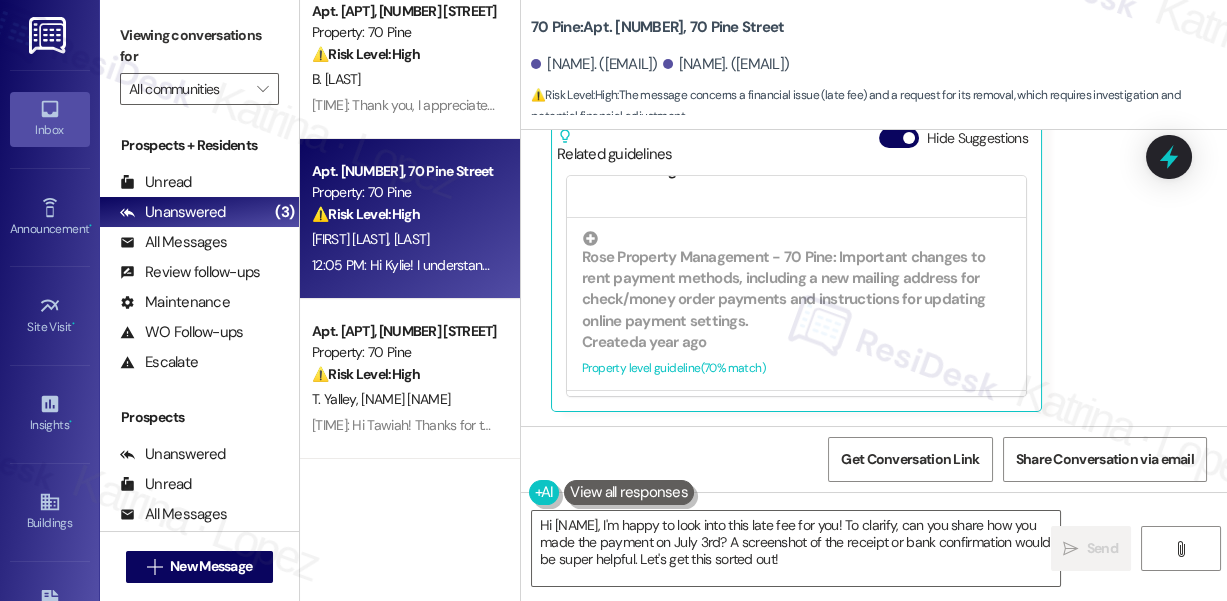 scroll, scrollTop: 0, scrollLeft: 0, axis: both 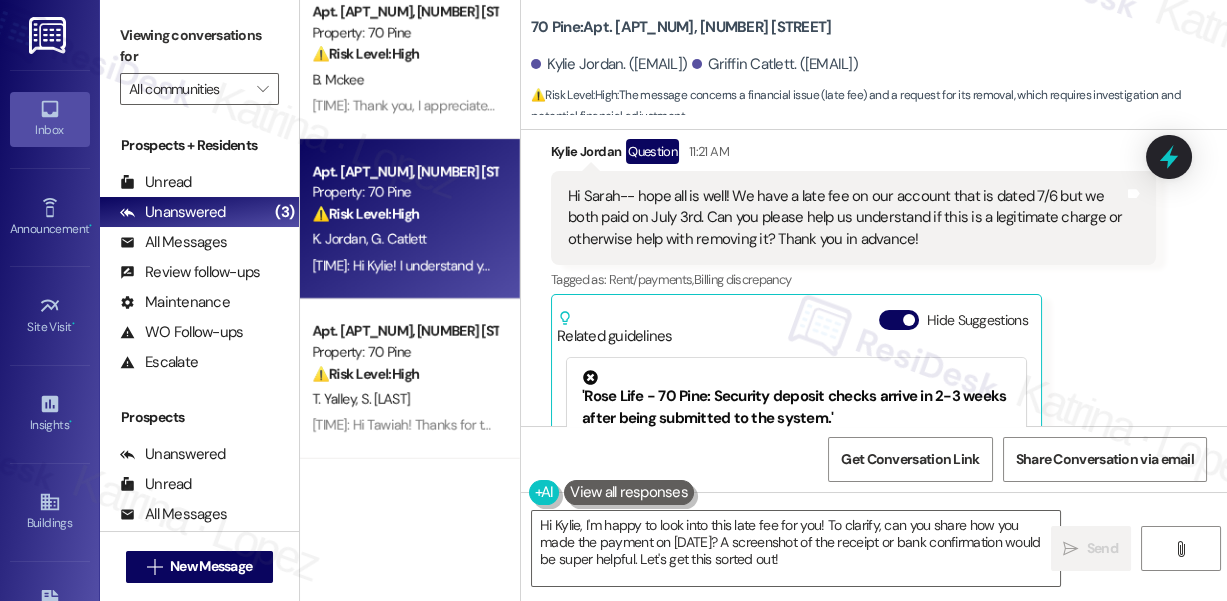 click on "Hi Sarah-- hope all is well! We have a late fee on our account that is dated 7/6 but we both paid on July 3rd. Can you please help us understand if this is a legitimate charge or otherwise help with removing it? Thank you in advance!" at bounding box center (846, 218) 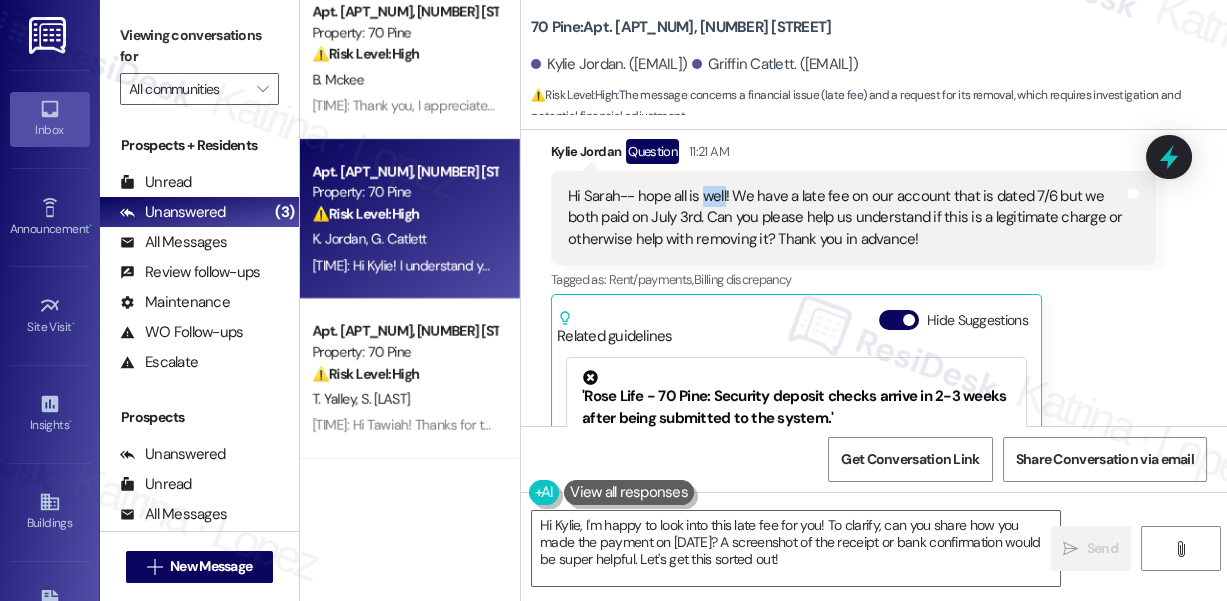 click on "Hi Sarah-- hope all is well! We have a late fee on our account that is dated 7/6 but we both paid on July 3rd. Can you please help us understand if this is a legitimate charge or otherwise help with removing it? Thank you in advance!" at bounding box center (846, 218) 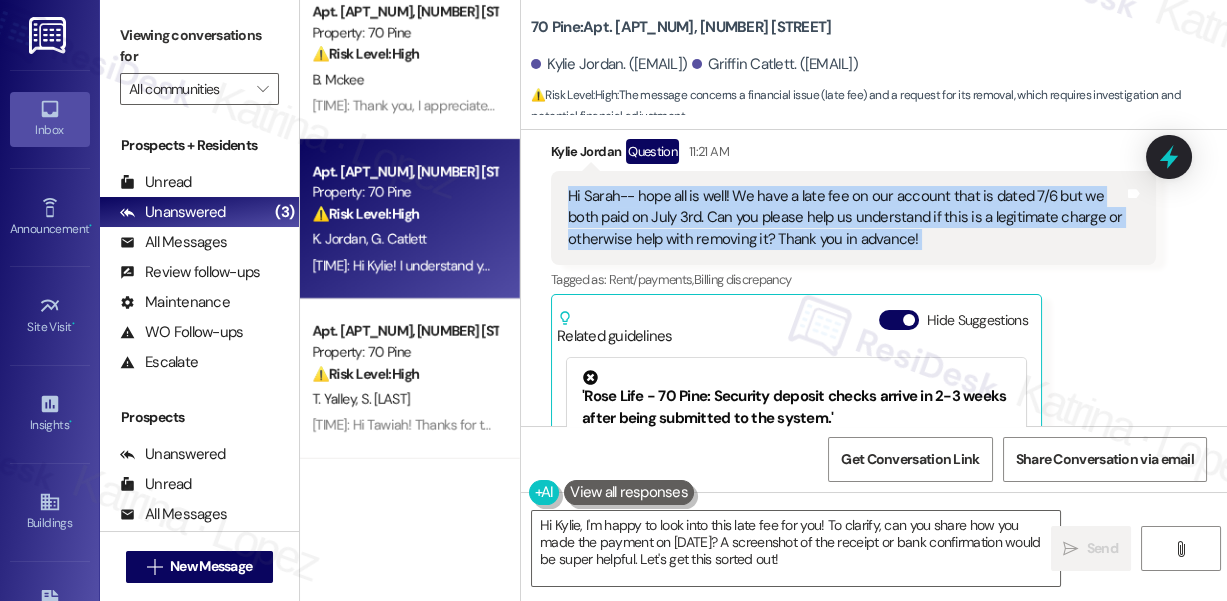 click on "Hi Sarah-- hope all is well! We have a late fee on our account that is dated 7/6 but we both paid on July 3rd. Can you please help us understand if this is a legitimate charge or otherwise help with removing it? Thank you in advance!" at bounding box center [846, 218] 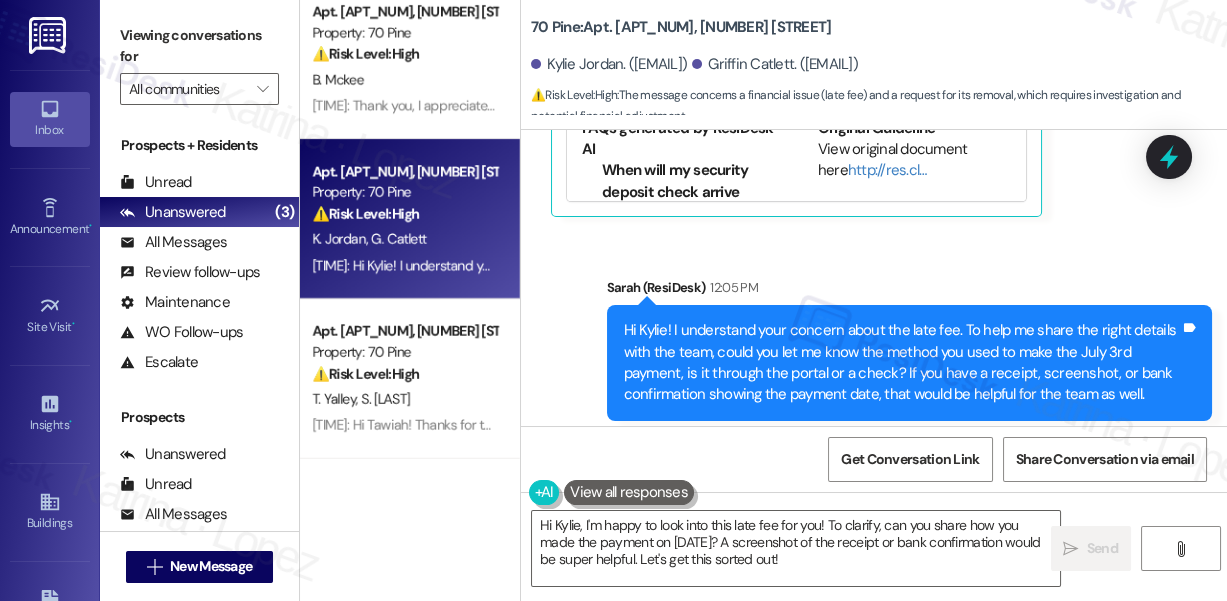 scroll, scrollTop: 2223, scrollLeft: 0, axis: vertical 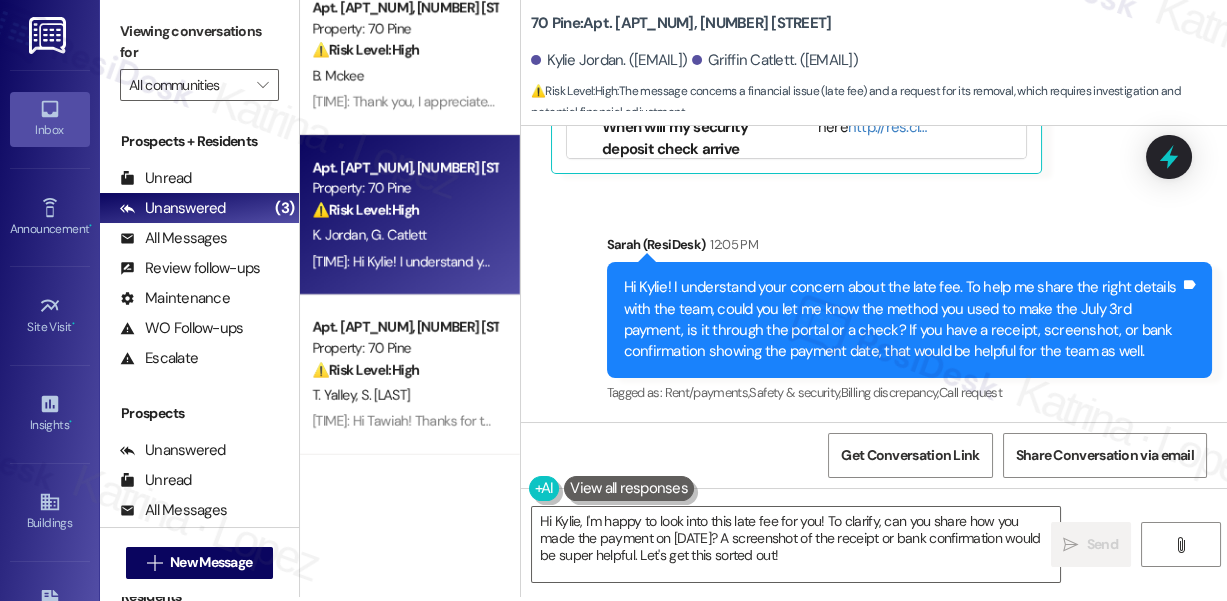 click on "Hi Kylie! I understand your concern about the late fee. To help me share the right details with the team, could you let me know the method you used to make the July 3rd payment, is it through the portal or a check? If you have a receipt, screenshot, or bank confirmation showing the payment date, that would be helpful for the team as well." at bounding box center [902, 320] 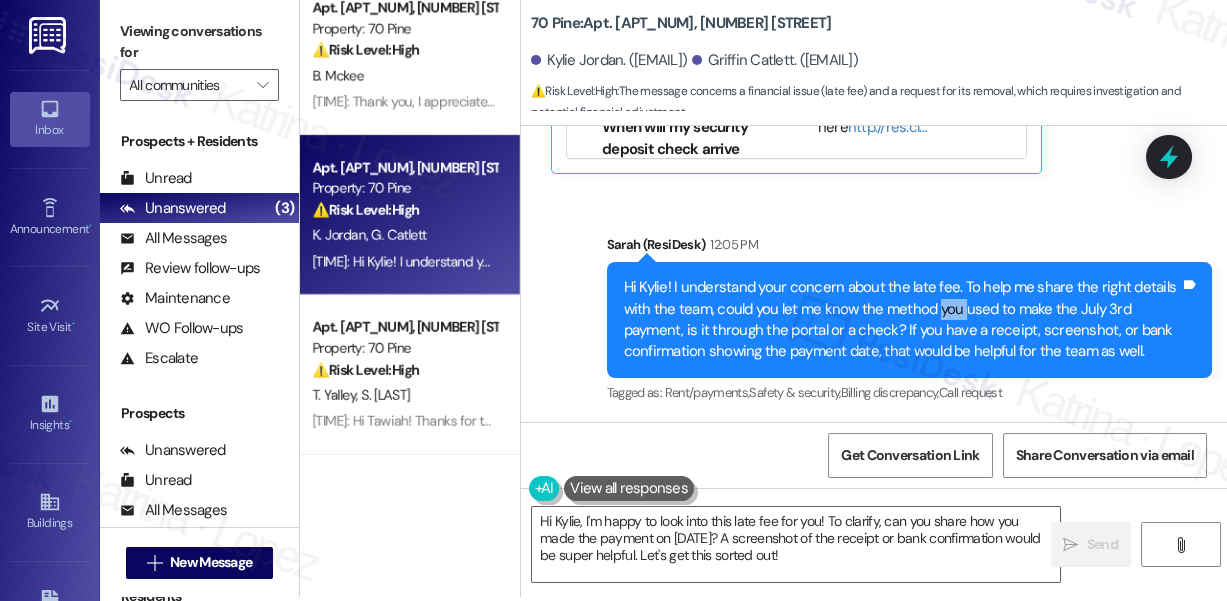 click on "Hi Kylie! I understand your concern about the late fee. To help me share the right details with the team, could you let me know the method you used to make the July 3rd payment, is it through the portal or a check? If you have a receipt, screenshot, or bank confirmation showing the payment date, that would be helpful for the team as well." at bounding box center [902, 320] 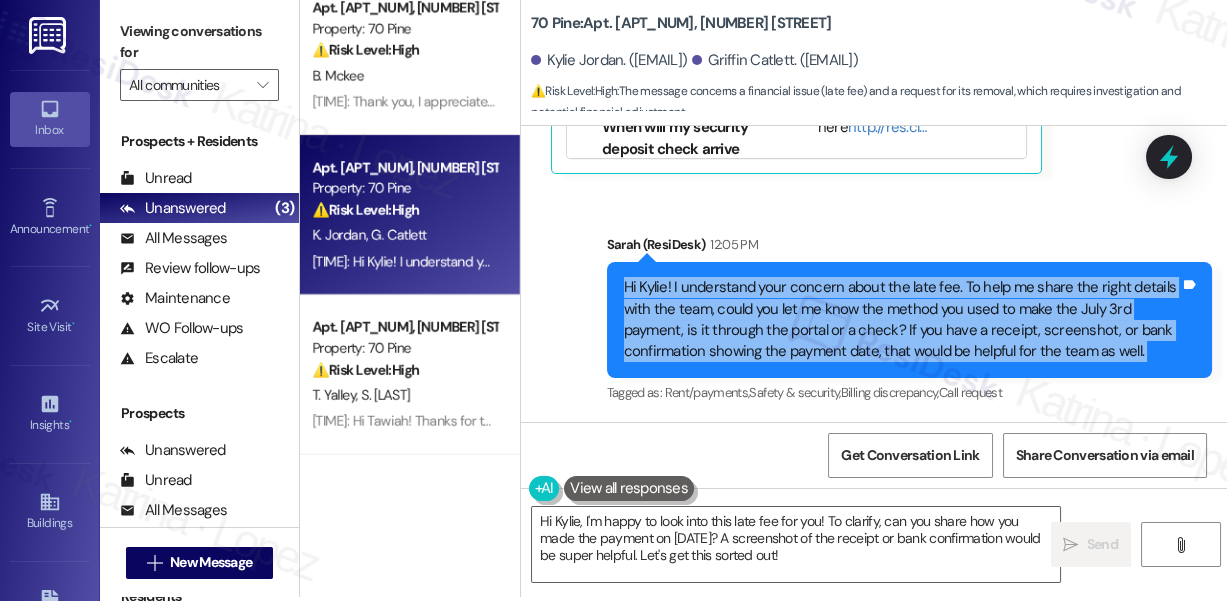 click on "Hi Kylie! I understand your concern about the late fee. To help me share the right details with the team, could you let me know the method you used to make the July 3rd payment, is it through the portal or a check? If you have a receipt, screenshot, or bank confirmation showing the payment date, that would be helpful for the team as well." at bounding box center (902, 320) 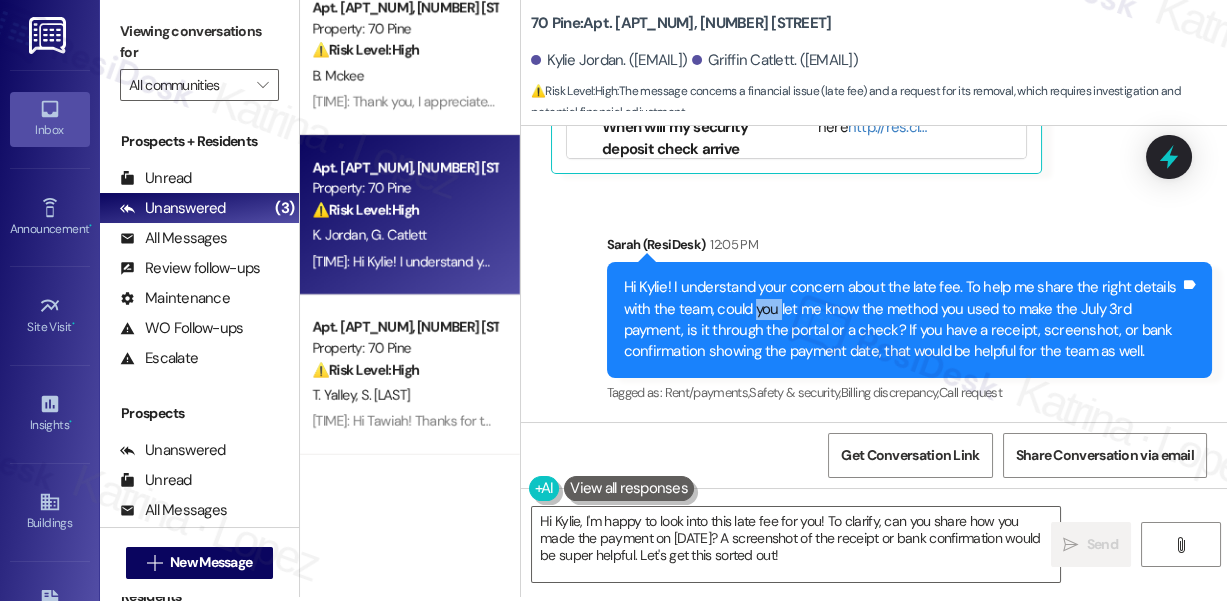 click on "Hi Kylie! I understand your concern about the late fee. To help me share the right details with the team, could you let me know the method you used to make the July 3rd payment, is it through the portal or a check? If you have a receipt, screenshot, or bank confirmation showing the payment date, that would be helpful for the team as well." at bounding box center (902, 320) 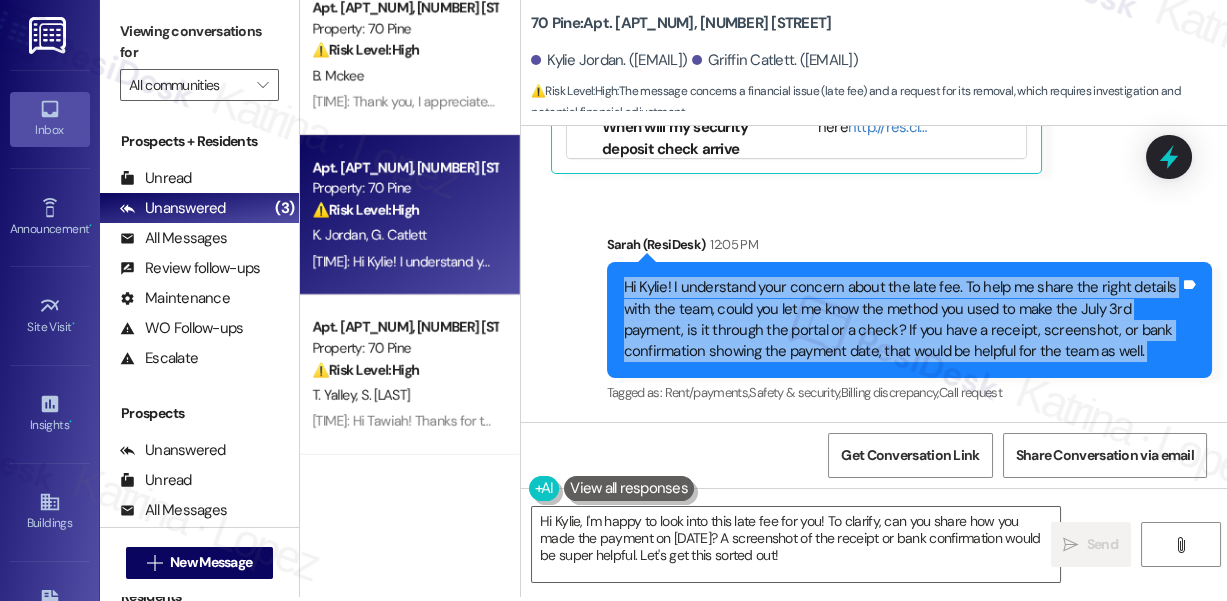 click on "Hi Kylie! I understand your concern about the late fee. To help me share the right details with the team, could you let me know the method you used to make the July 3rd payment, is it through the portal or a check? If you have a receipt, screenshot, or bank confirmation showing the payment date, that would be helpful for the team as well." at bounding box center [902, 320] 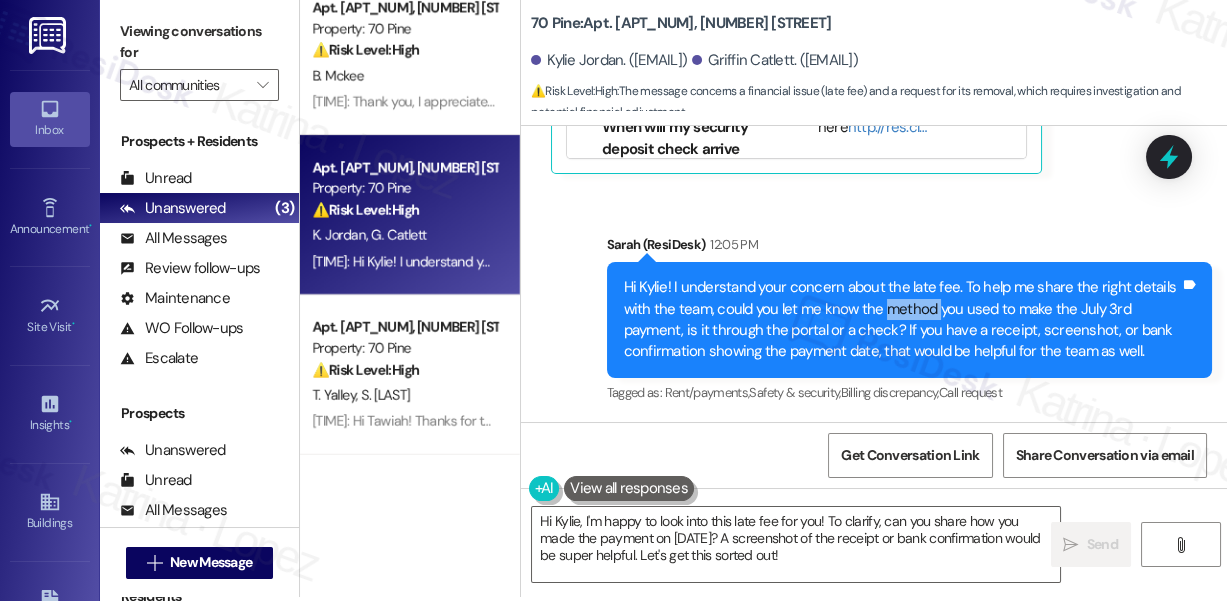 click on "Hi Kylie! I understand your concern about the late fee. To help me share the right details with the team, could you let me know the method you used to make the July 3rd payment, is it through the portal or a check? If you have a receipt, screenshot, or bank confirmation showing the payment date, that would be helpful for the team as well." at bounding box center (902, 320) 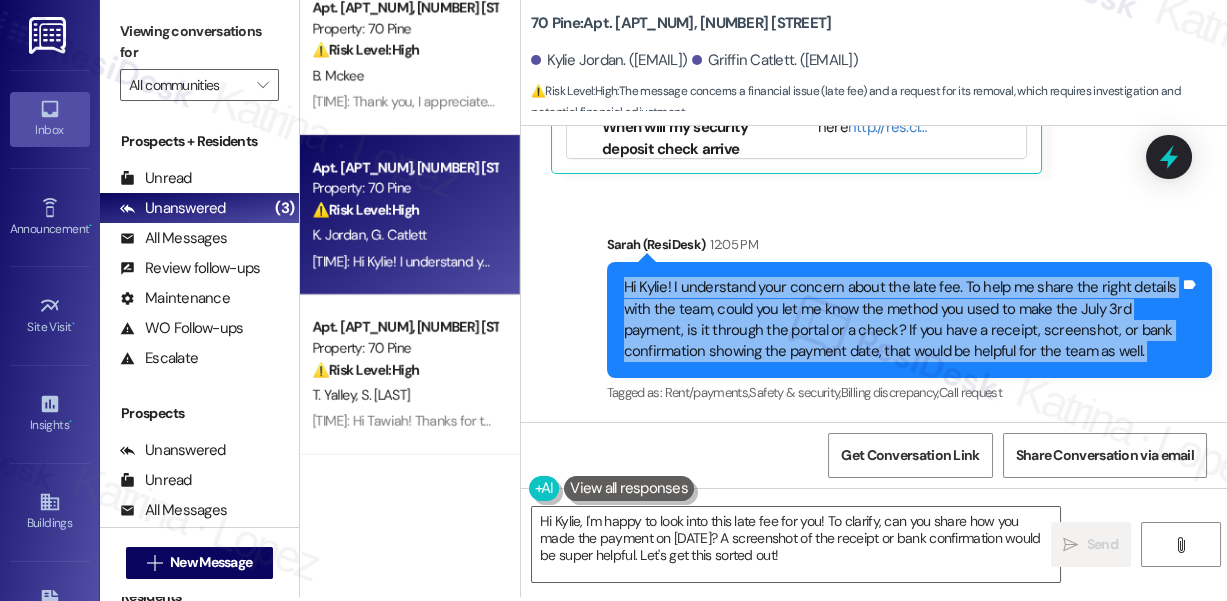 click on "Hi Kylie! I understand your concern about the late fee. To help me share the right details with the team, could you let me know the method you used to make the July 3rd payment, is it through the portal or a check? If you have a receipt, screenshot, or bank confirmation showing the payment date, that would be helpful for the team as well." at bounding box center (902, 320) 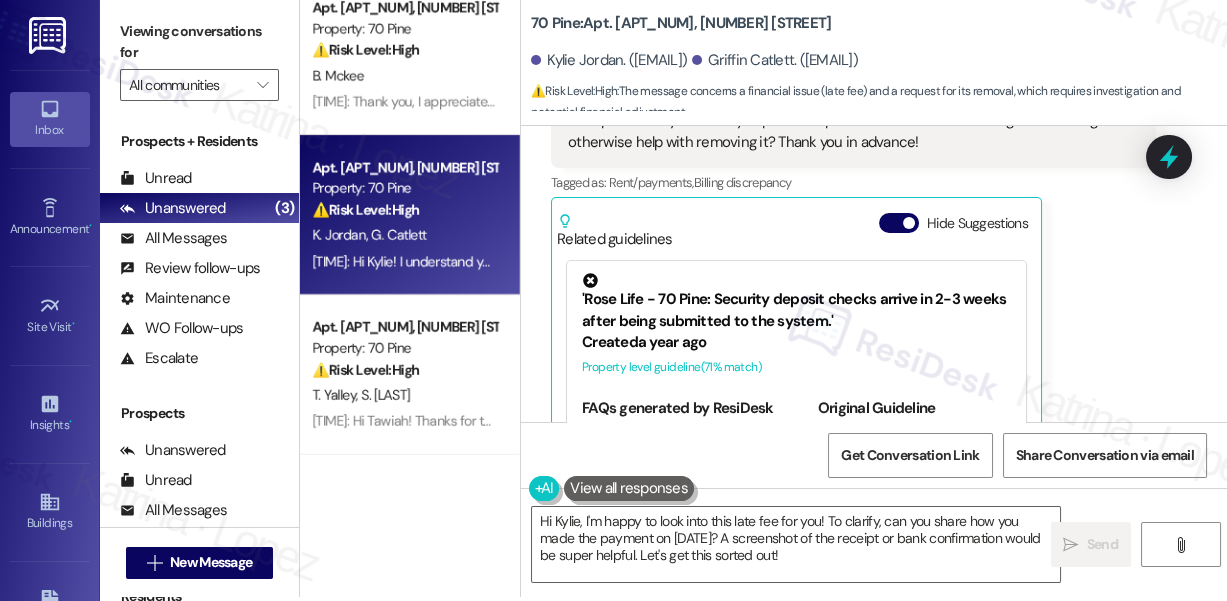 scroll, scrollTop: 1859, scrollLeft: 0, axis: vertical 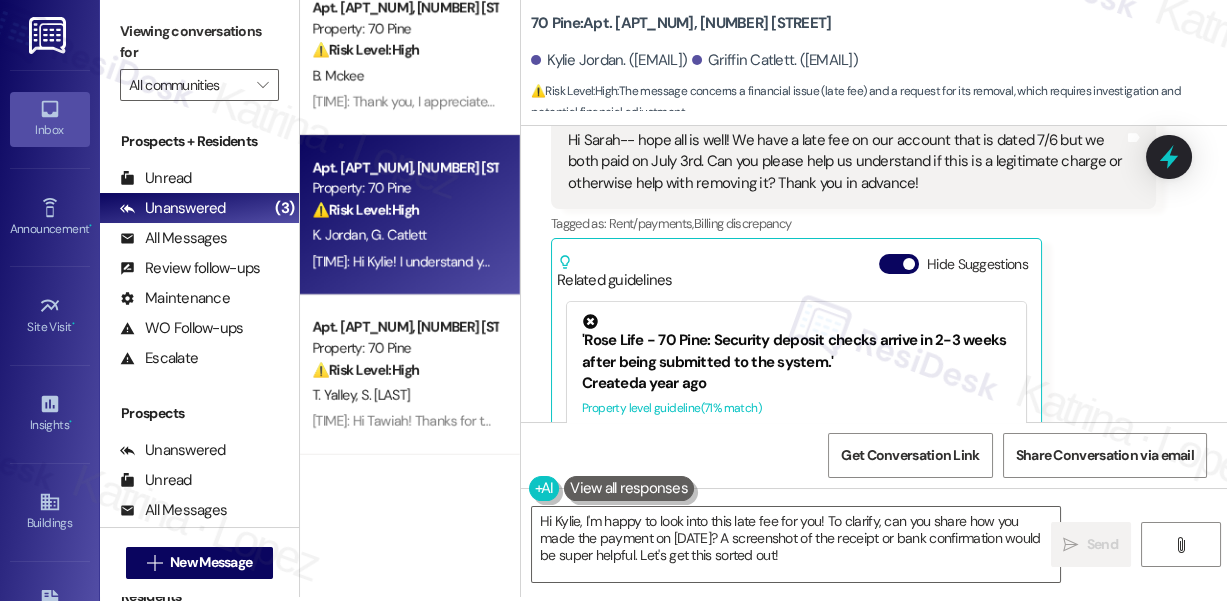 click on "Related guidelines Hide Suggestions" at bounding box center [796, 267] 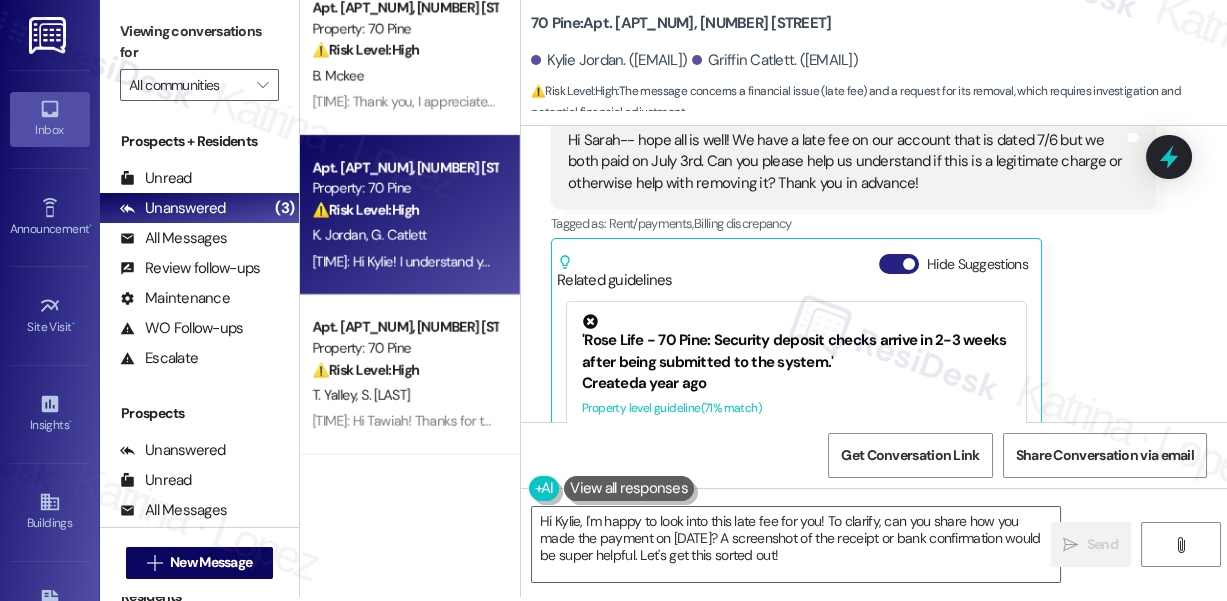 click at bounding box center (909, 264) 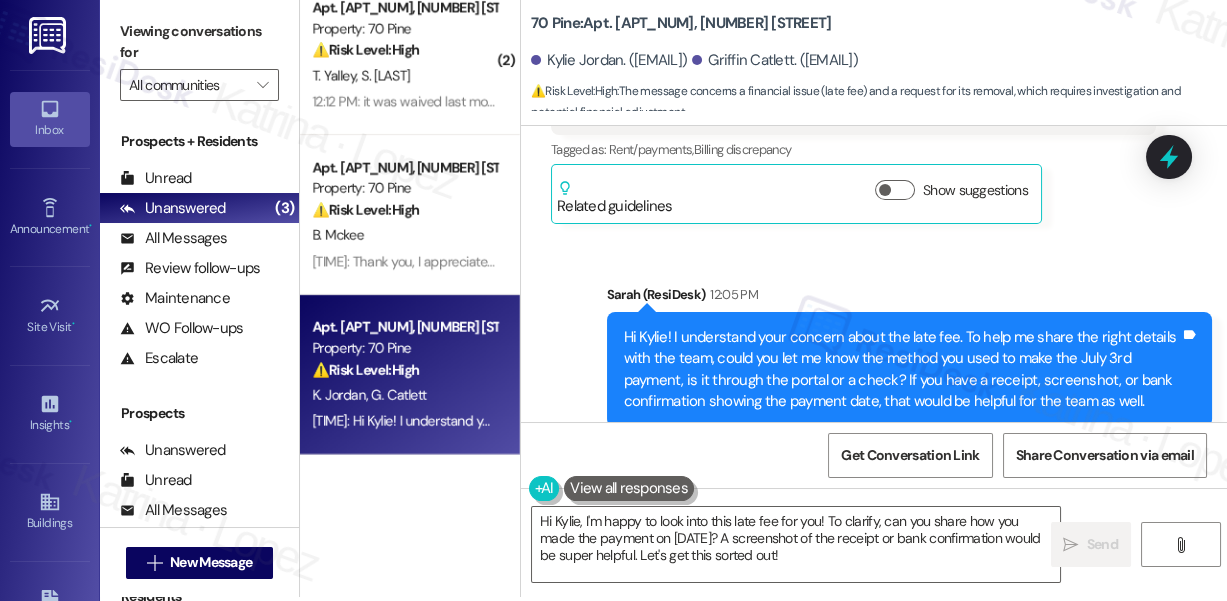 scroll, scrollTop: 1982, scrollLeft: 0, axis: vertical 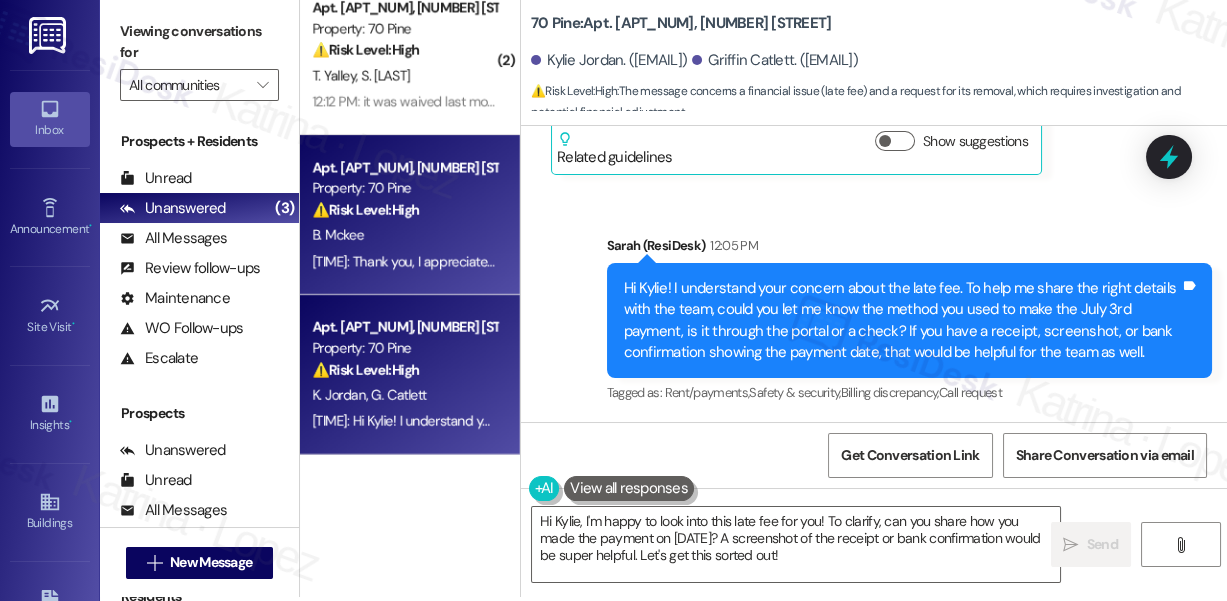 click on "B. Mckee" at bounding box center (404, 235) 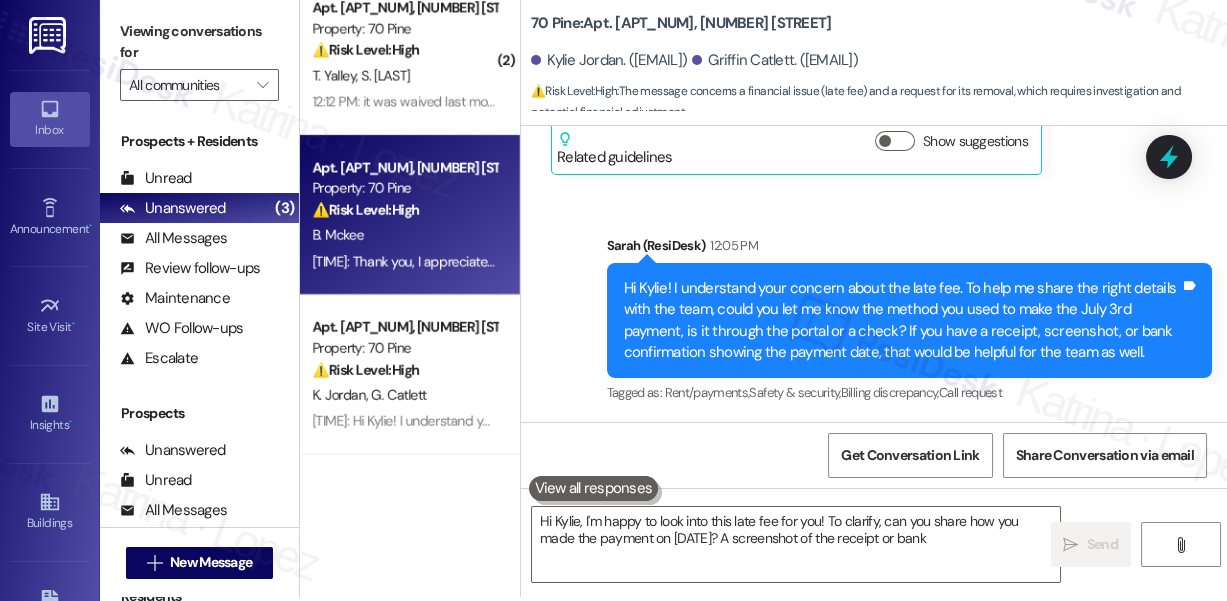 type on "Hi Kylie, I'm happy to look into this late fee for you! To clarify, can you share how you made the payment on [DATE]? A screenshot of the receipt or bank" 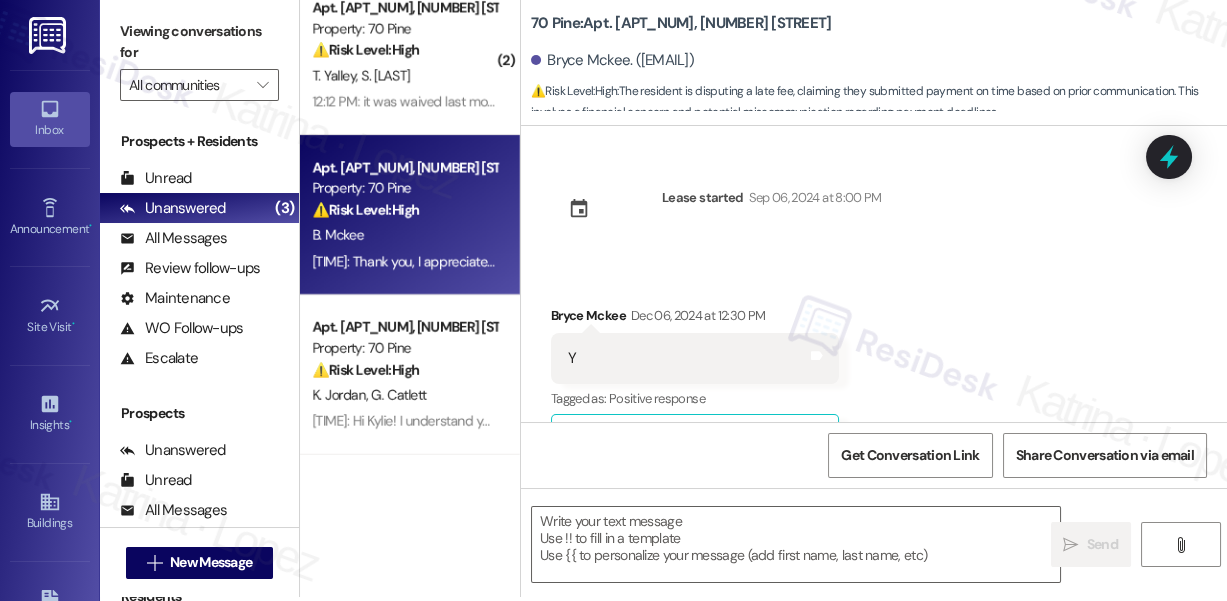 scroll, scrollTop: 0, scrollLeft: 0, axis: both 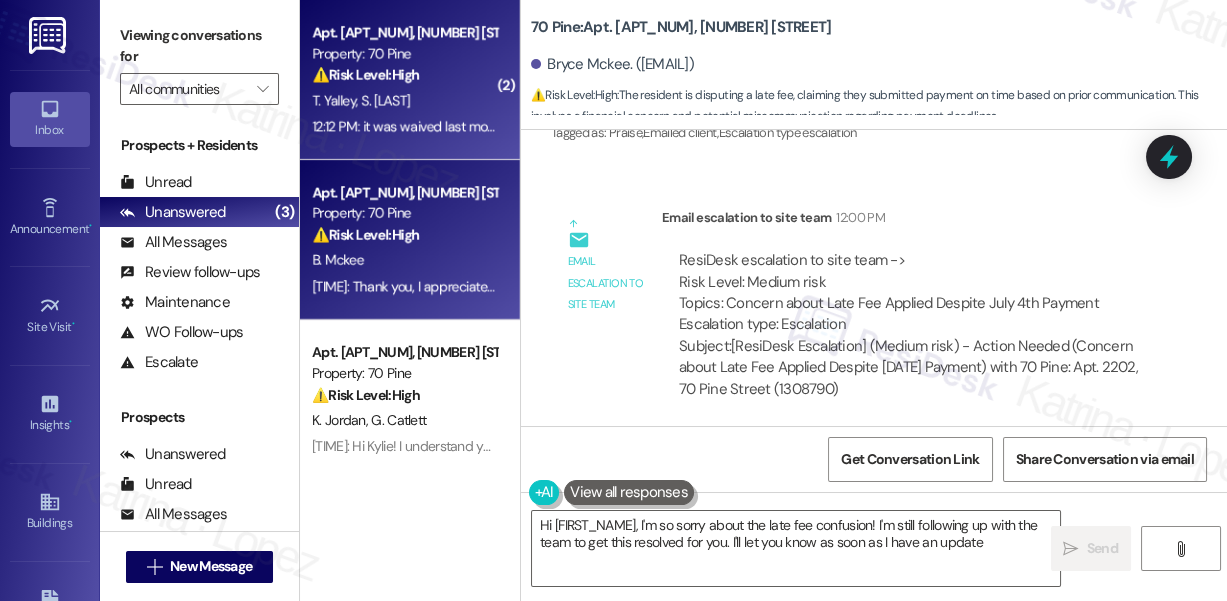 type on "Hi [FIRST_NAME], I'm so sorry about the late fee confusion! I'm still following up with the team to get this resolved for you. I'll let you know as soon as I have an update!" 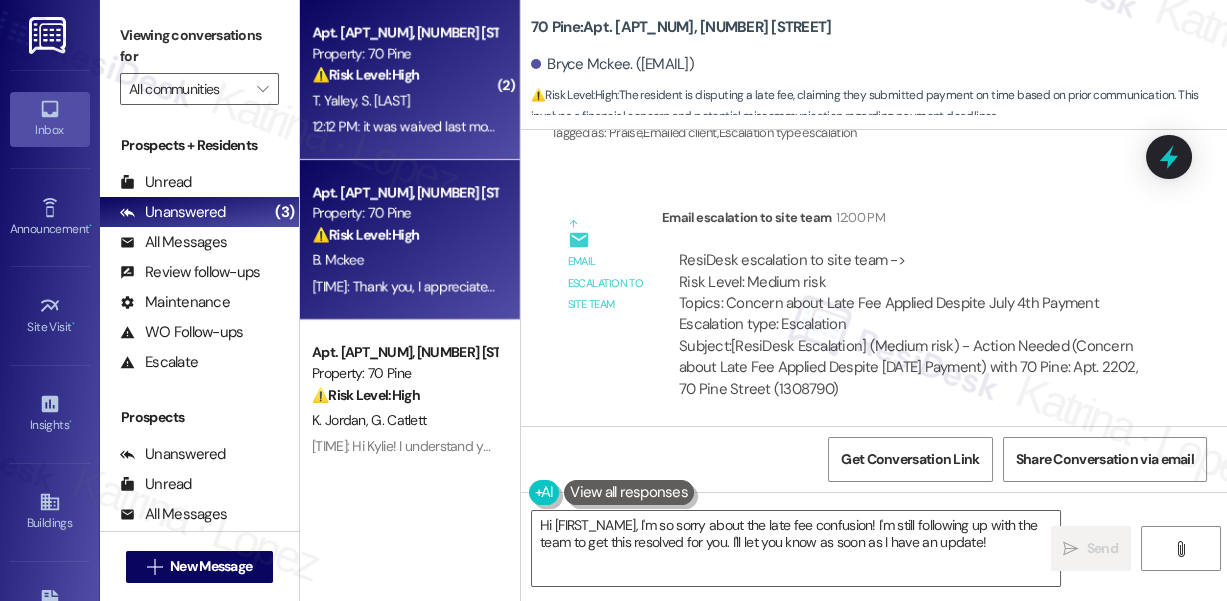 click on "[TIME]: it was waived last month [TIME]: it was waived last month" at bounding box center (409, 126) 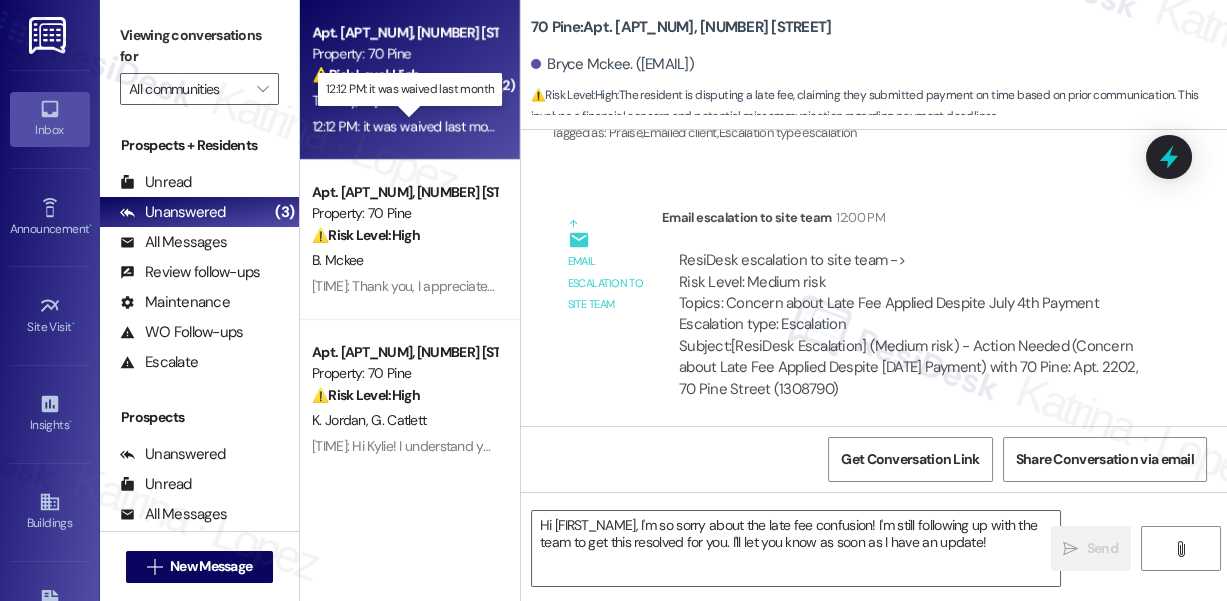 type on "Fetching suggested responses. Please feel free to read through the conversation in the meantime." 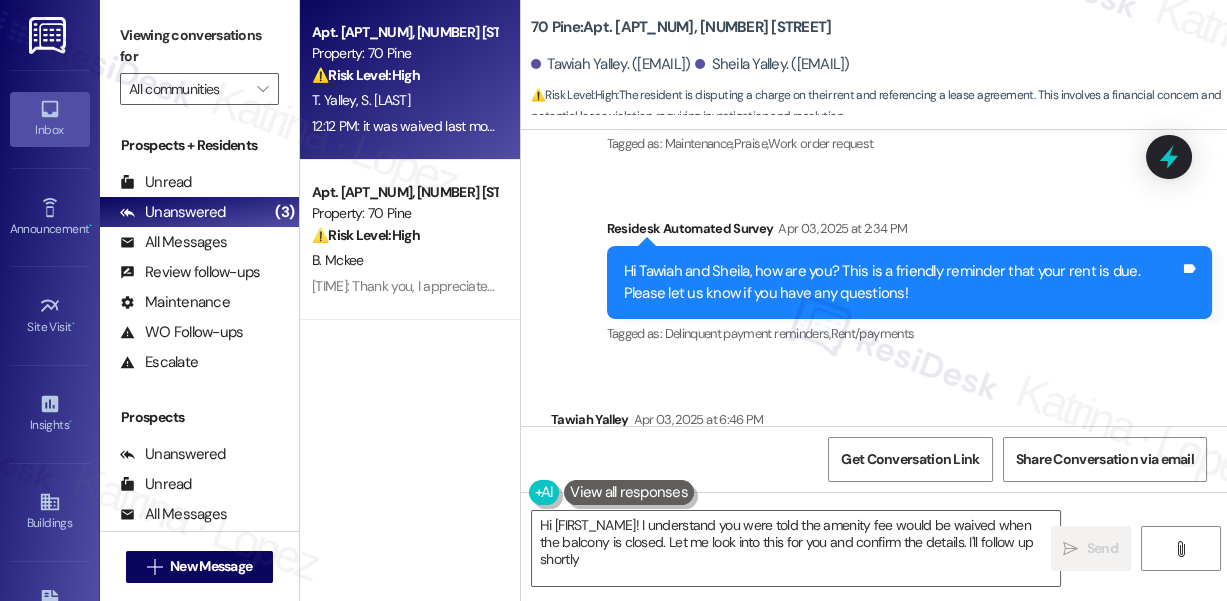 type on "Hi [FIRST_NAME]! I understand you were told the amenity fee would be waived when the balcony is closed. Let me look into this for you and confirm the details. I'll follow up shortly!" 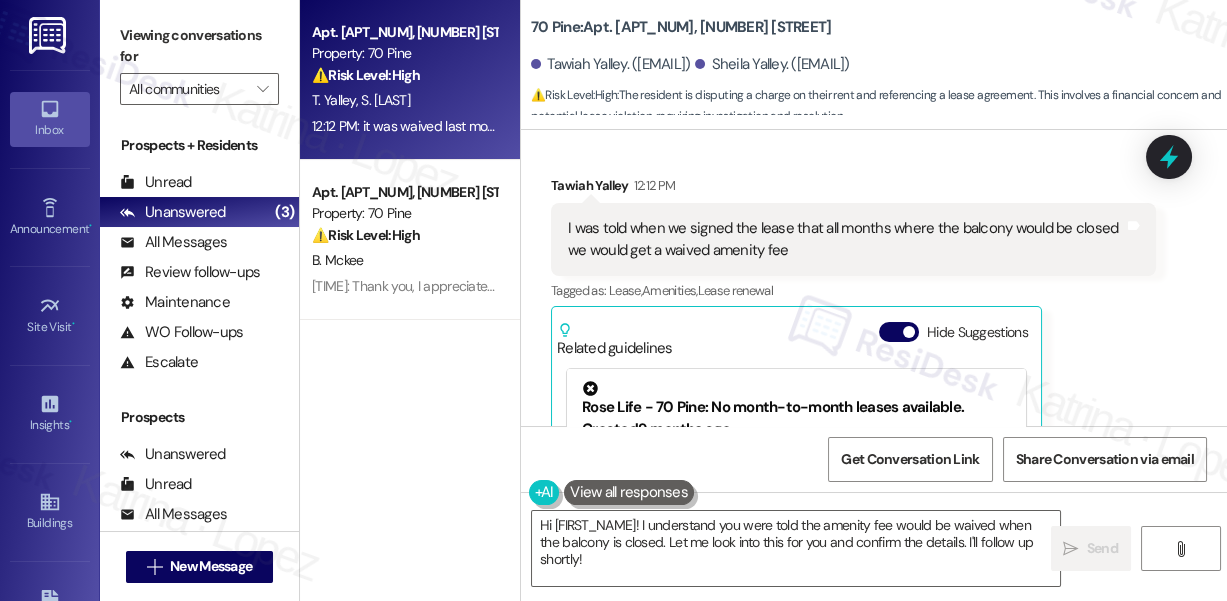 scroll, scrollTop: 8080, scrollLeft: 0, axis: vertical 